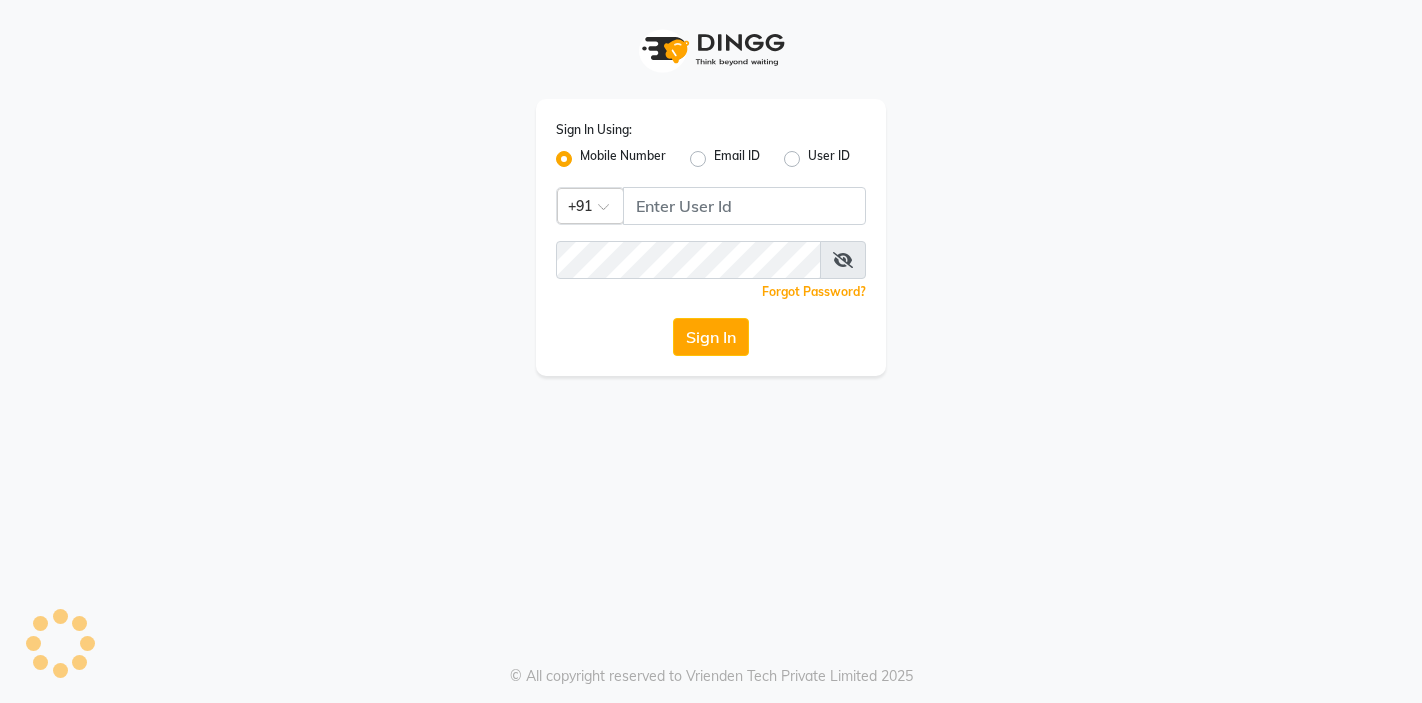 scroll, scrollTop: 0, scrollLeft: 0, axis: both 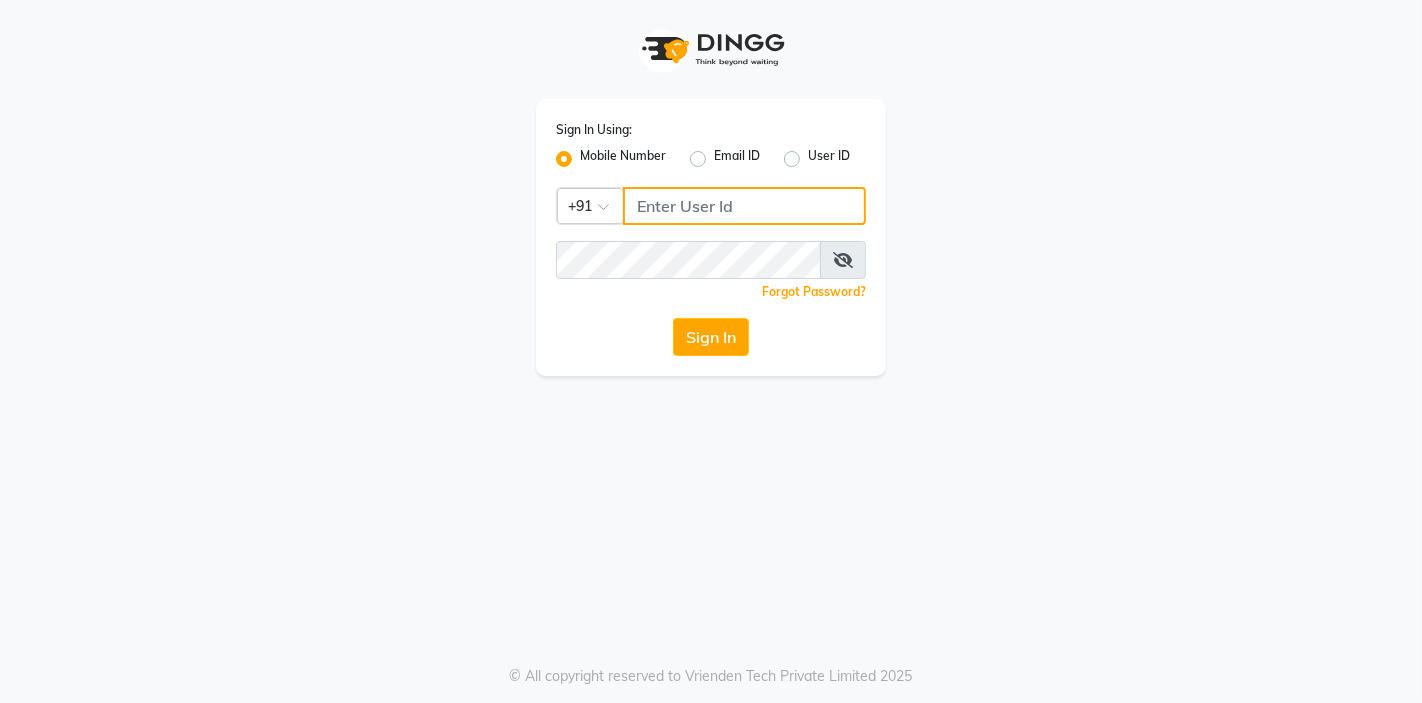 click 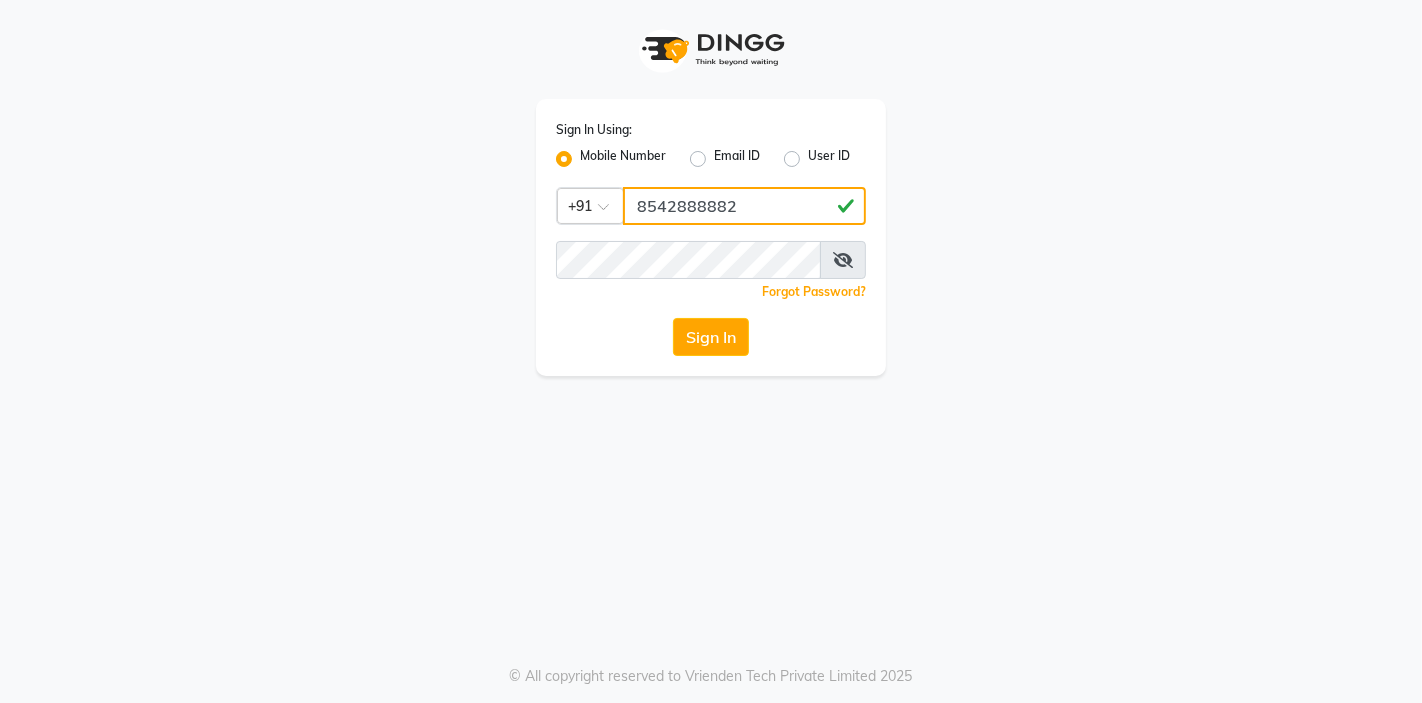 type on "8542888882" 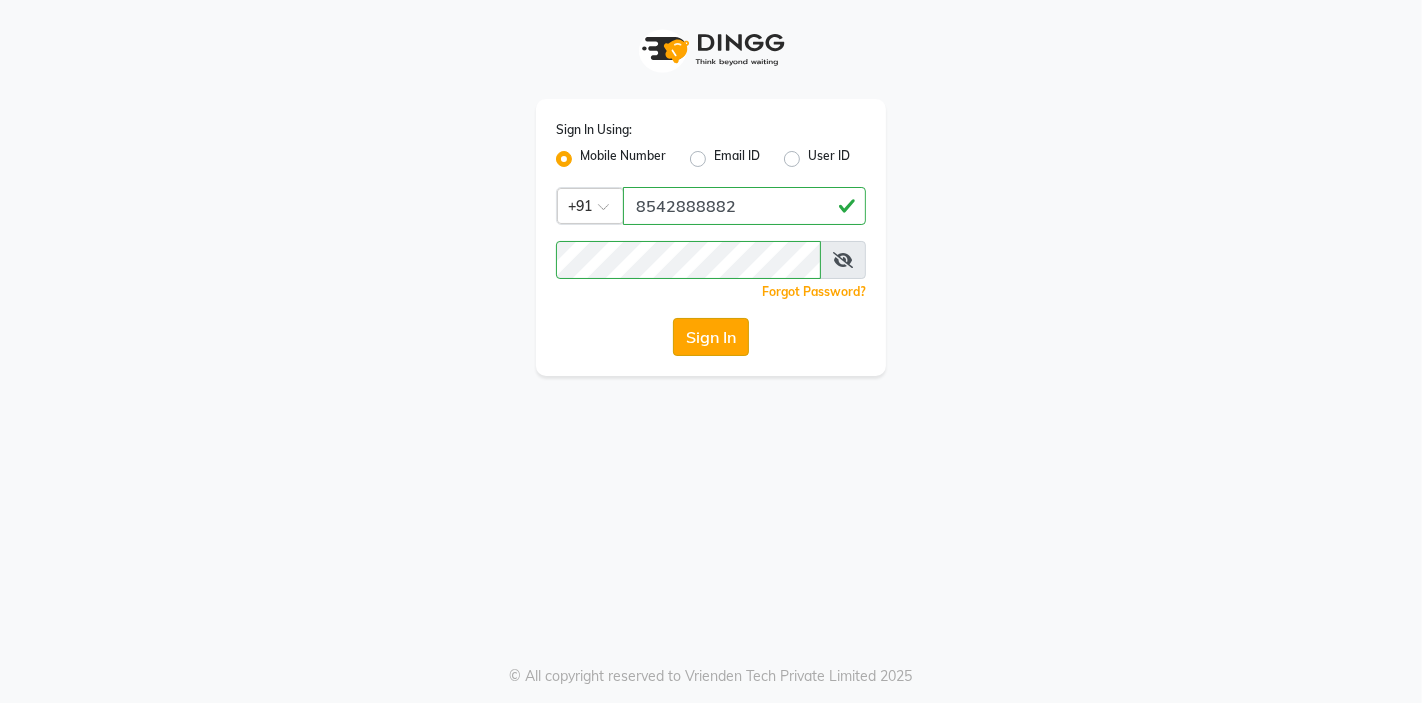 click on "Sign In" 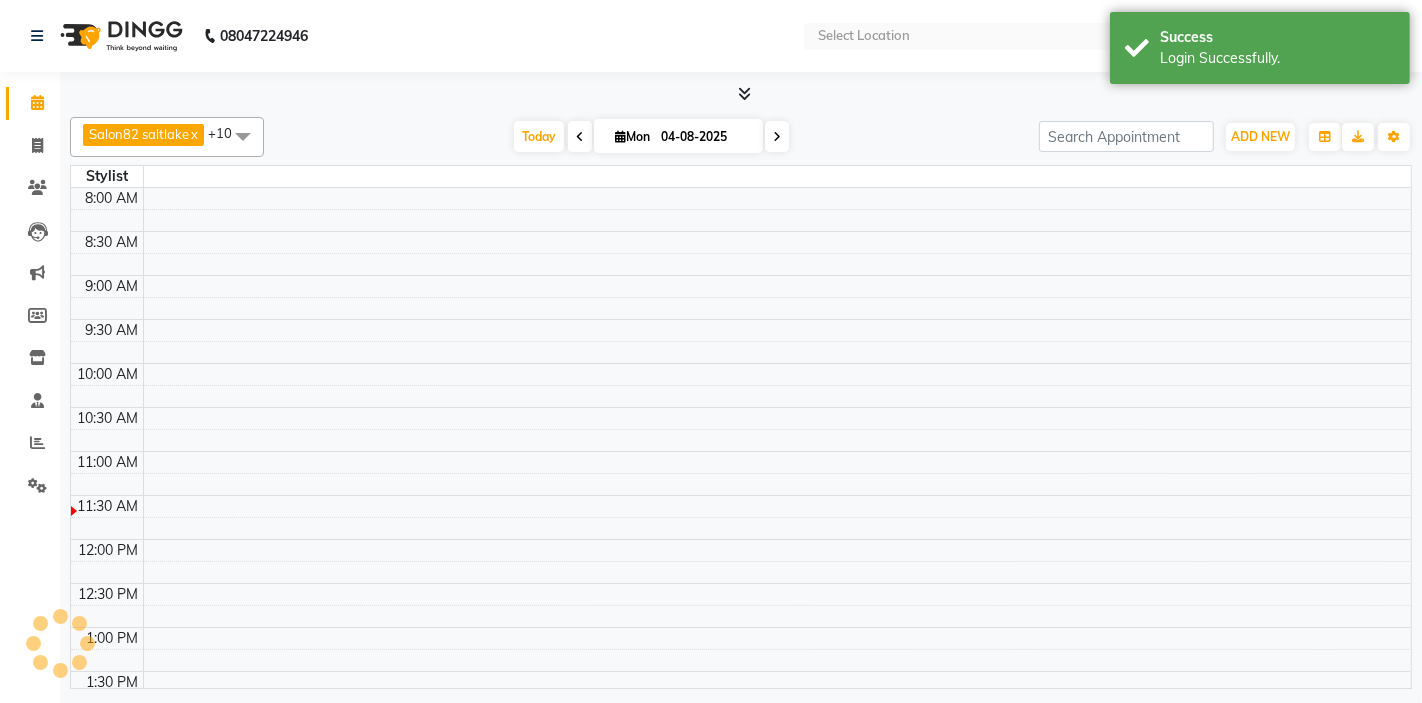 select on "en" 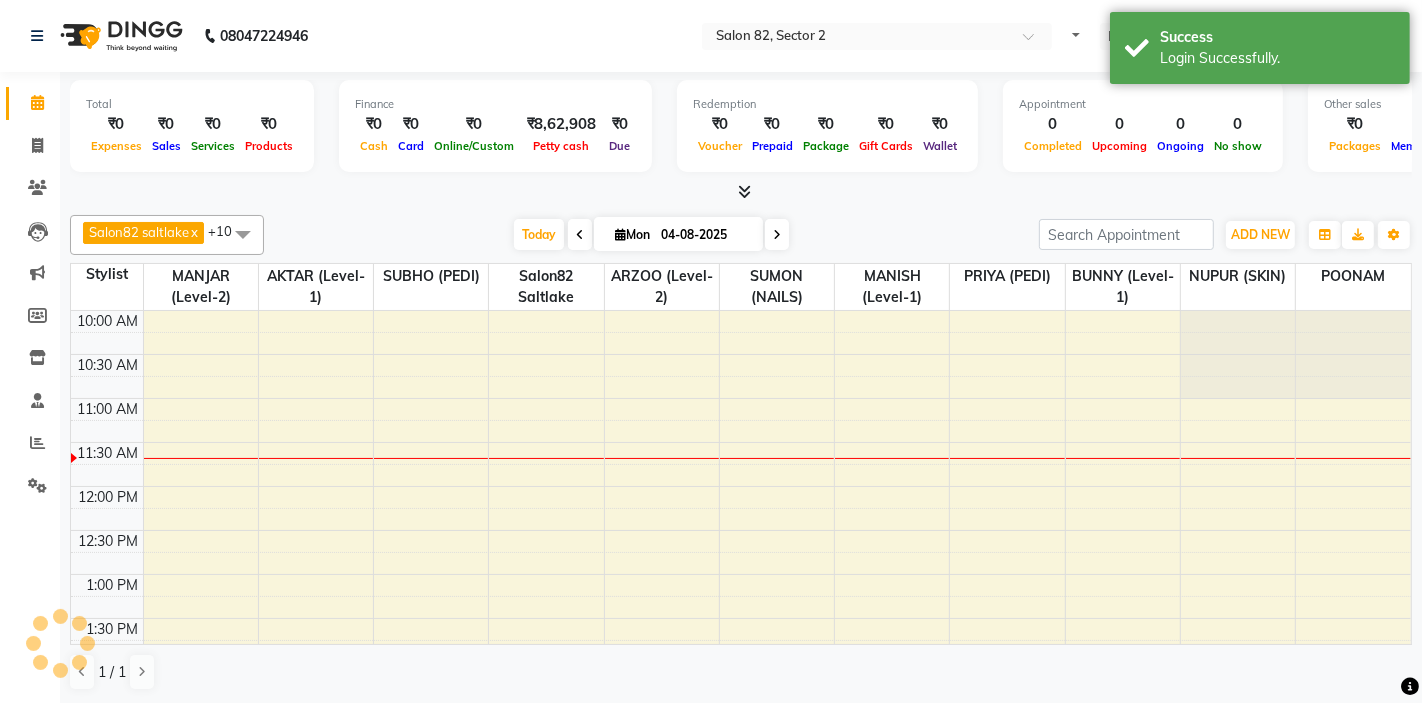 scroll, scrollTop: 0, scrollLeft: 0, axis: both 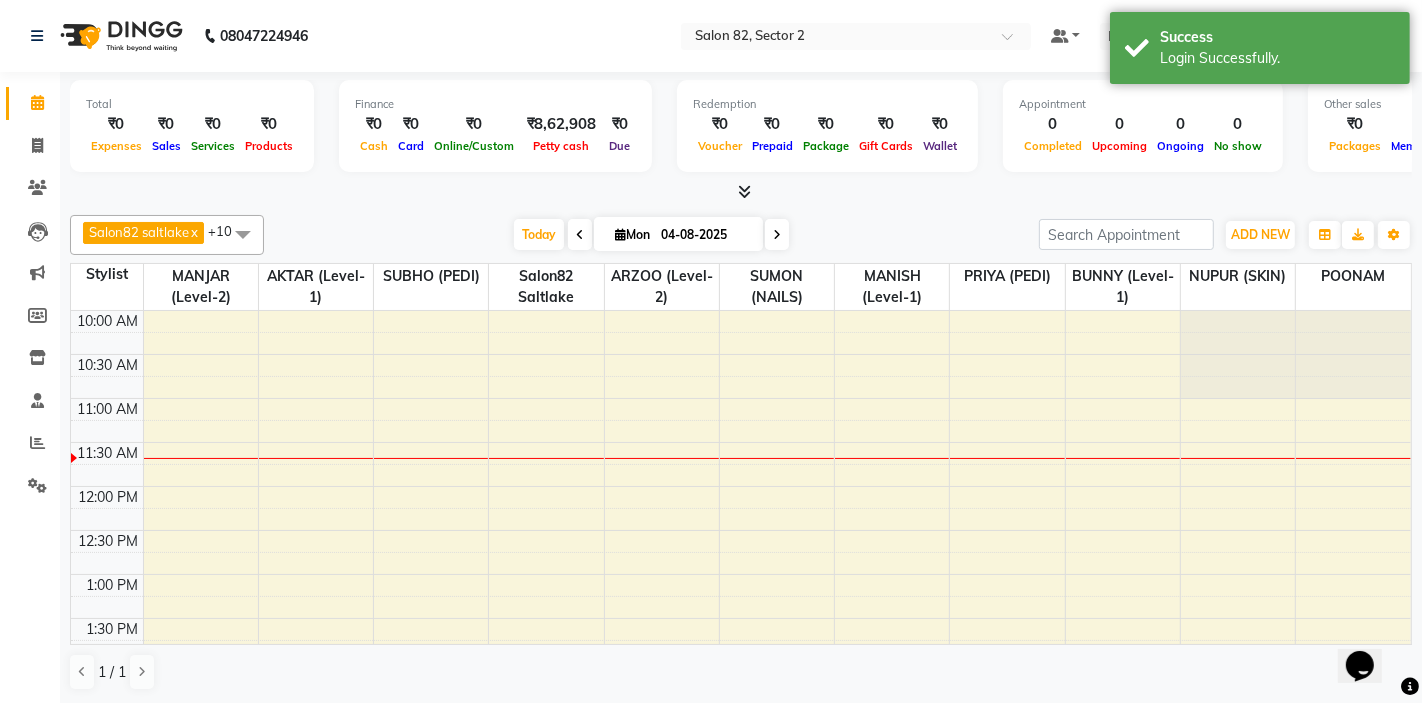 click at bounding box center [243, 234] 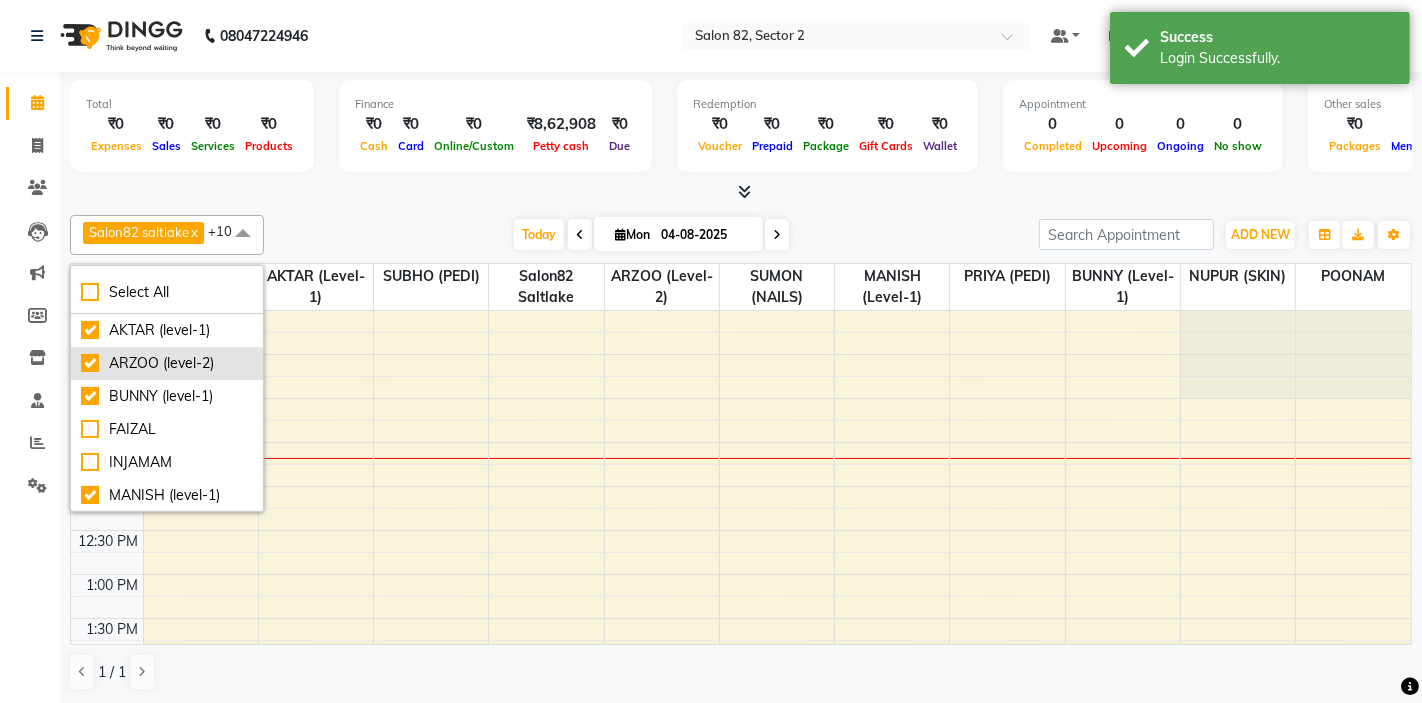 click on "ARZOO (level-2)" at bounding box center [167, 363] 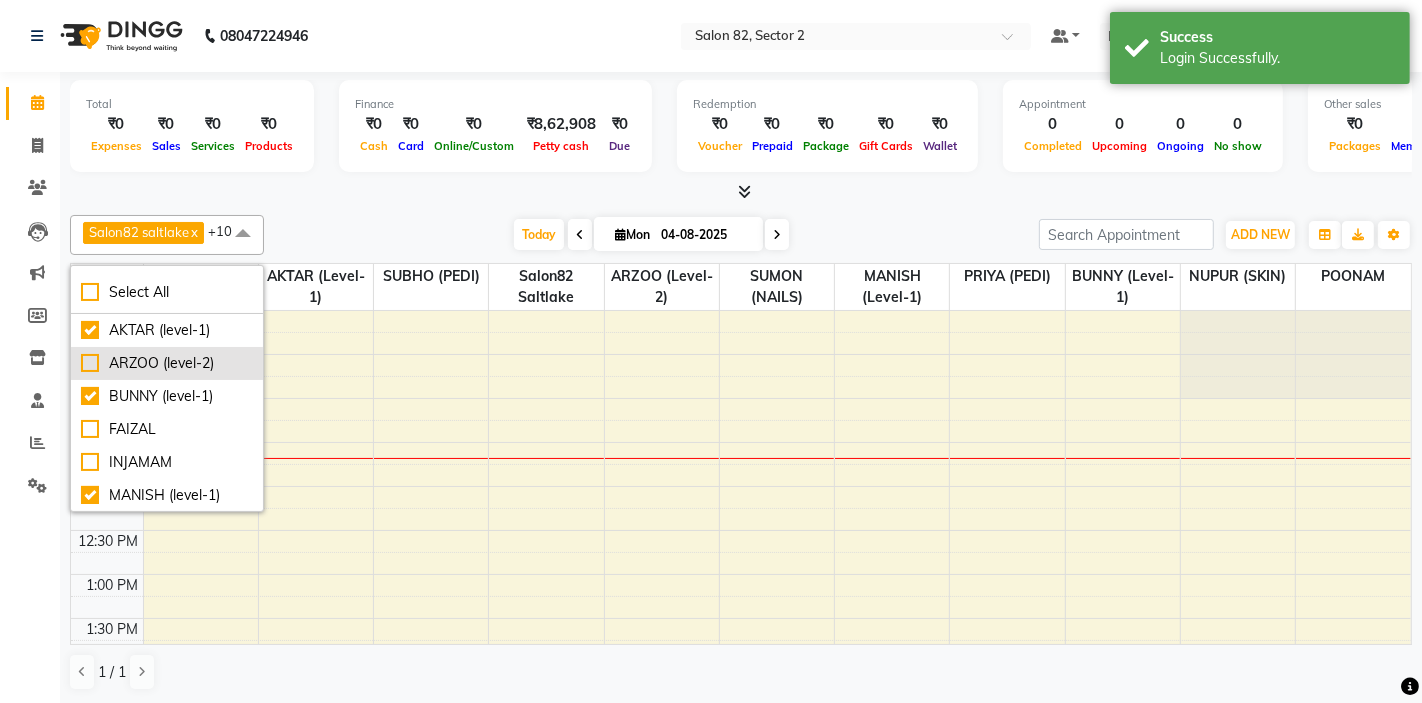 checkbox on "false" 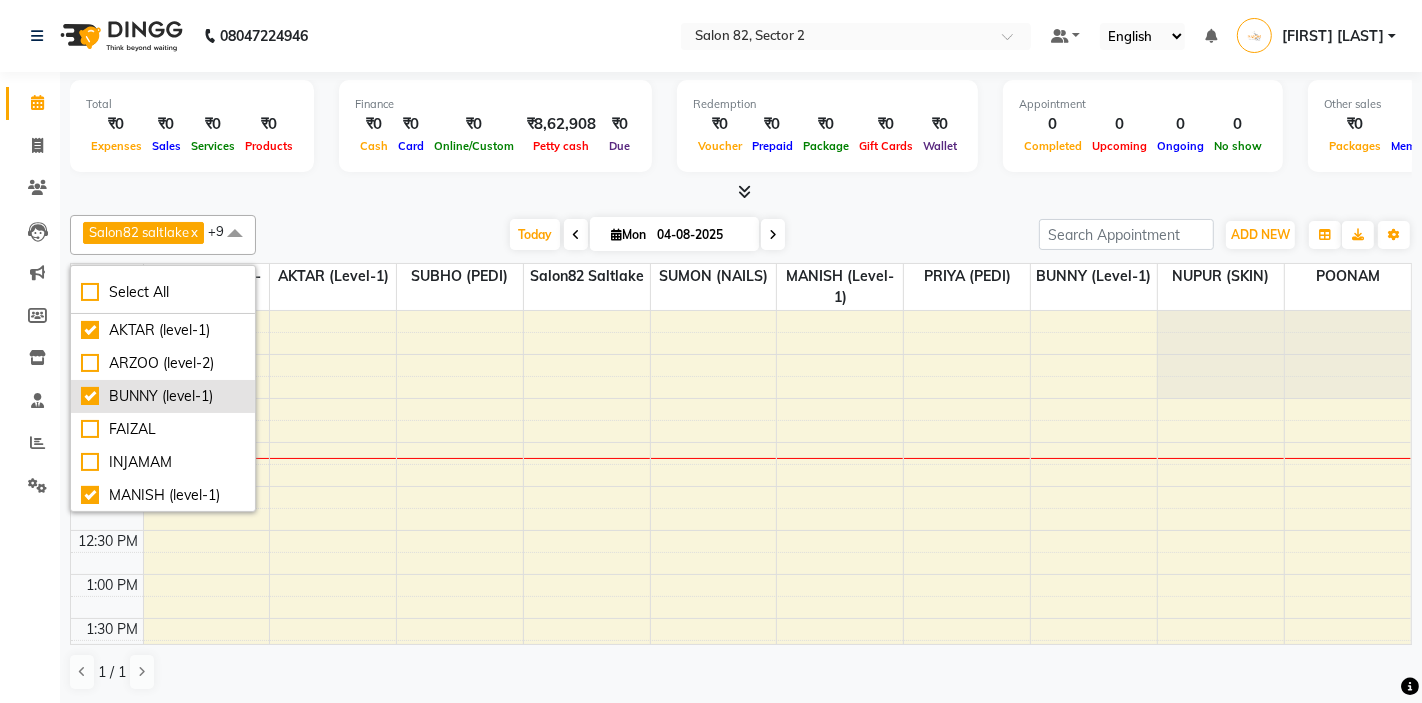 click on "BUNNY (level-1)" at bounding box center [163, 396] 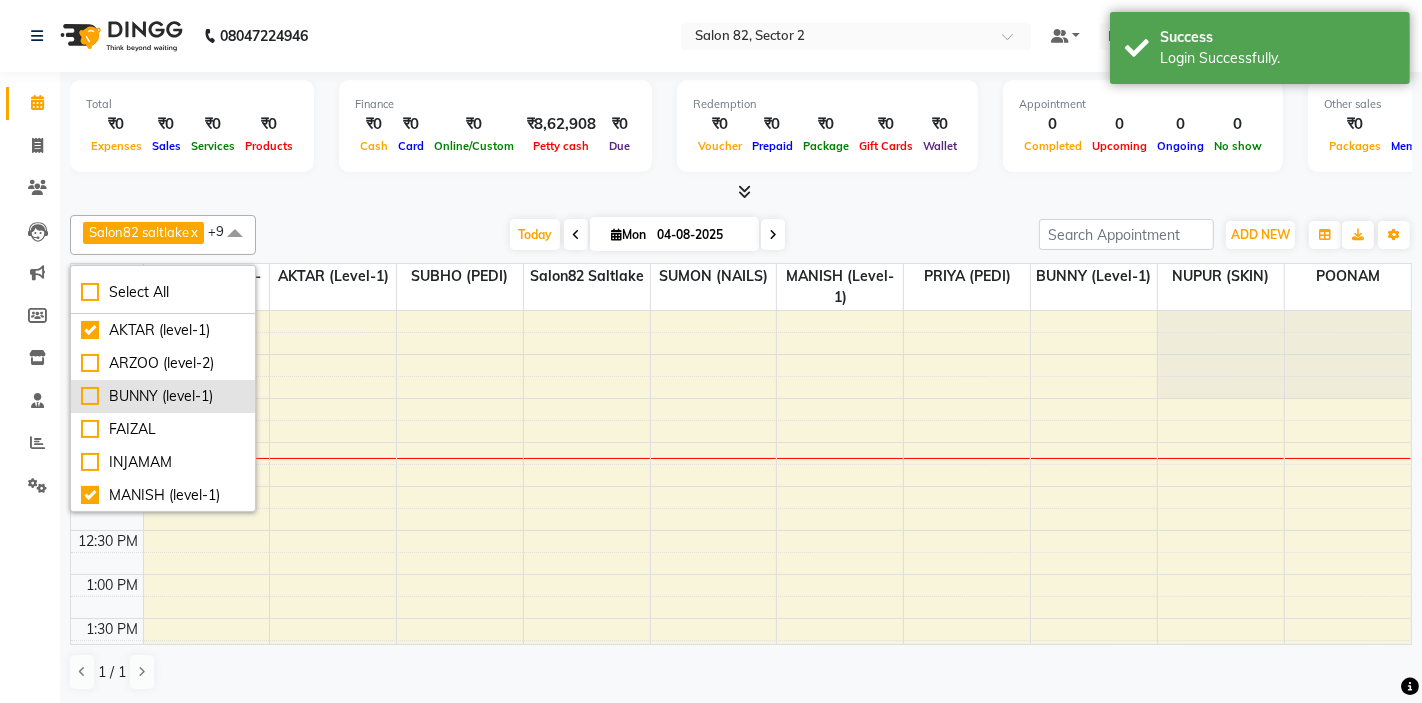 checkbox on "false" 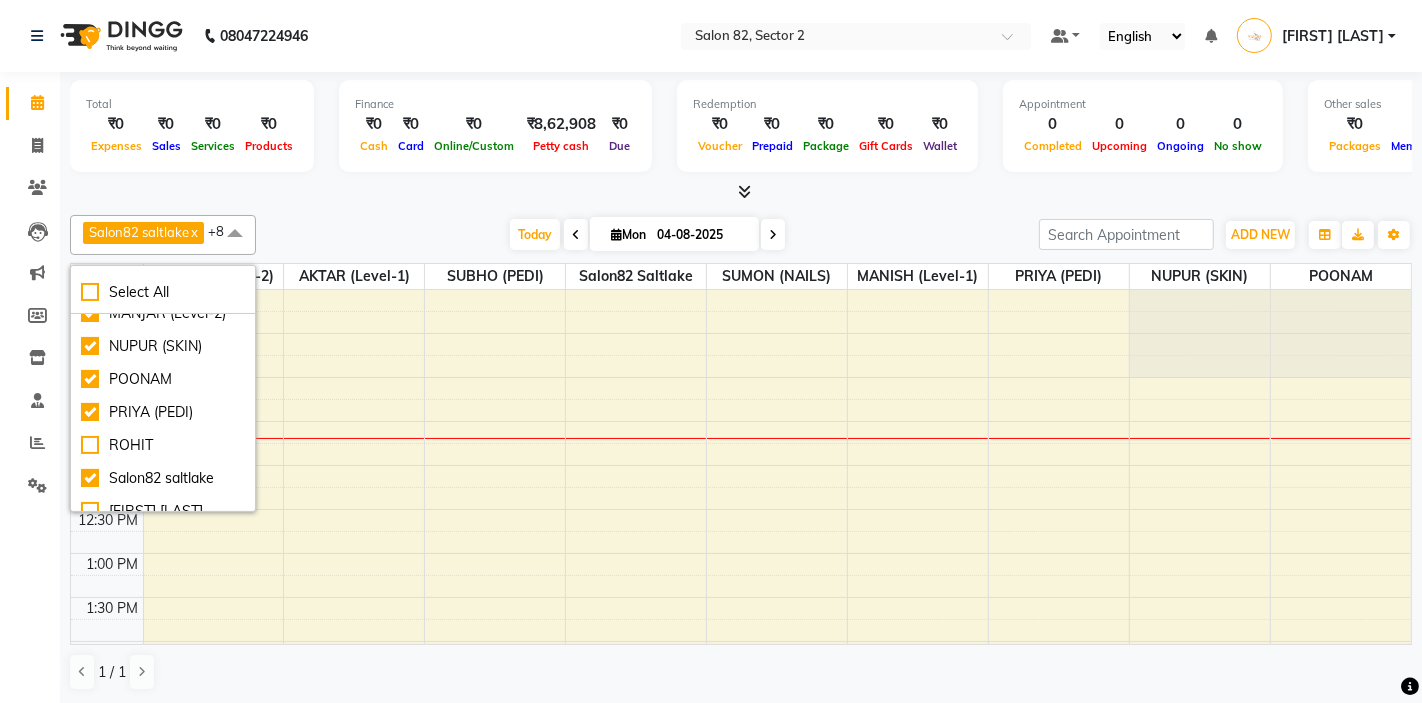 scroll, scrollTop: 218, scrollLeft: 0, axis: vertical 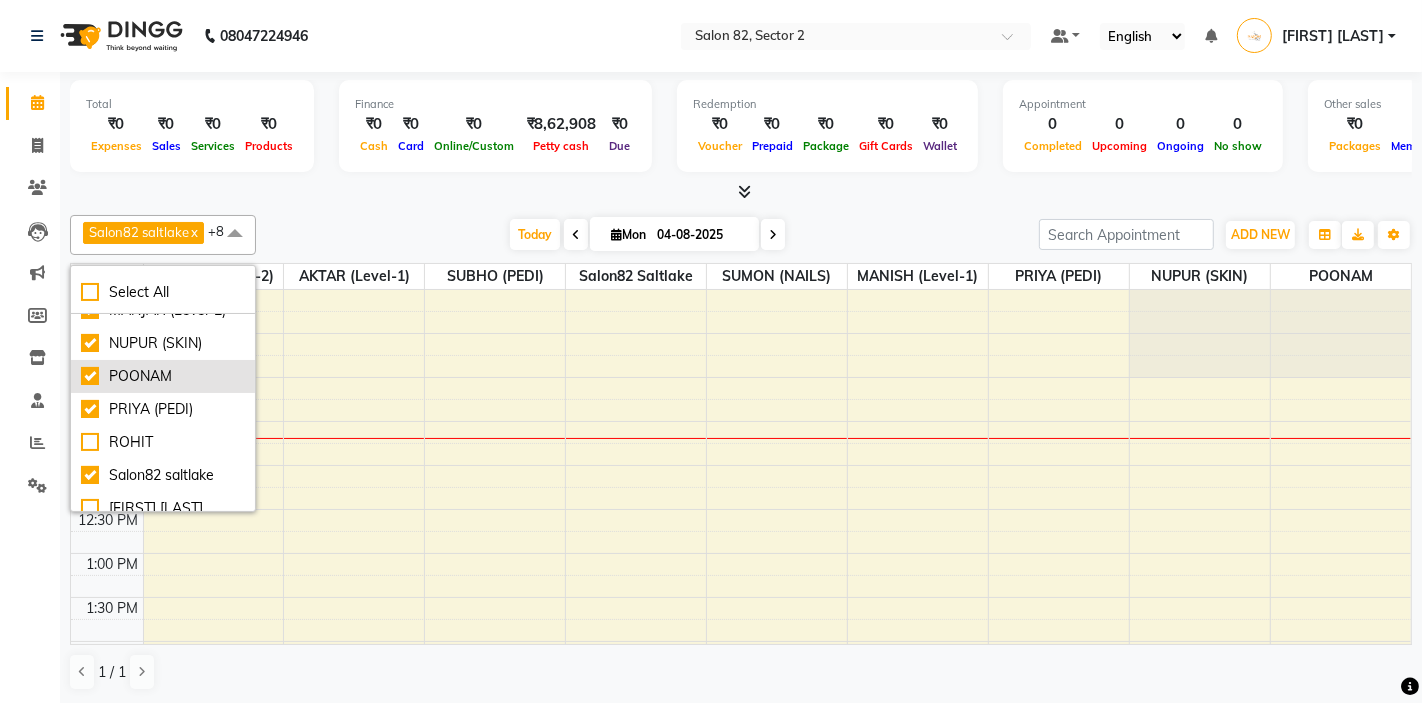 click on "POONAM" at bounding box center (163, 376) 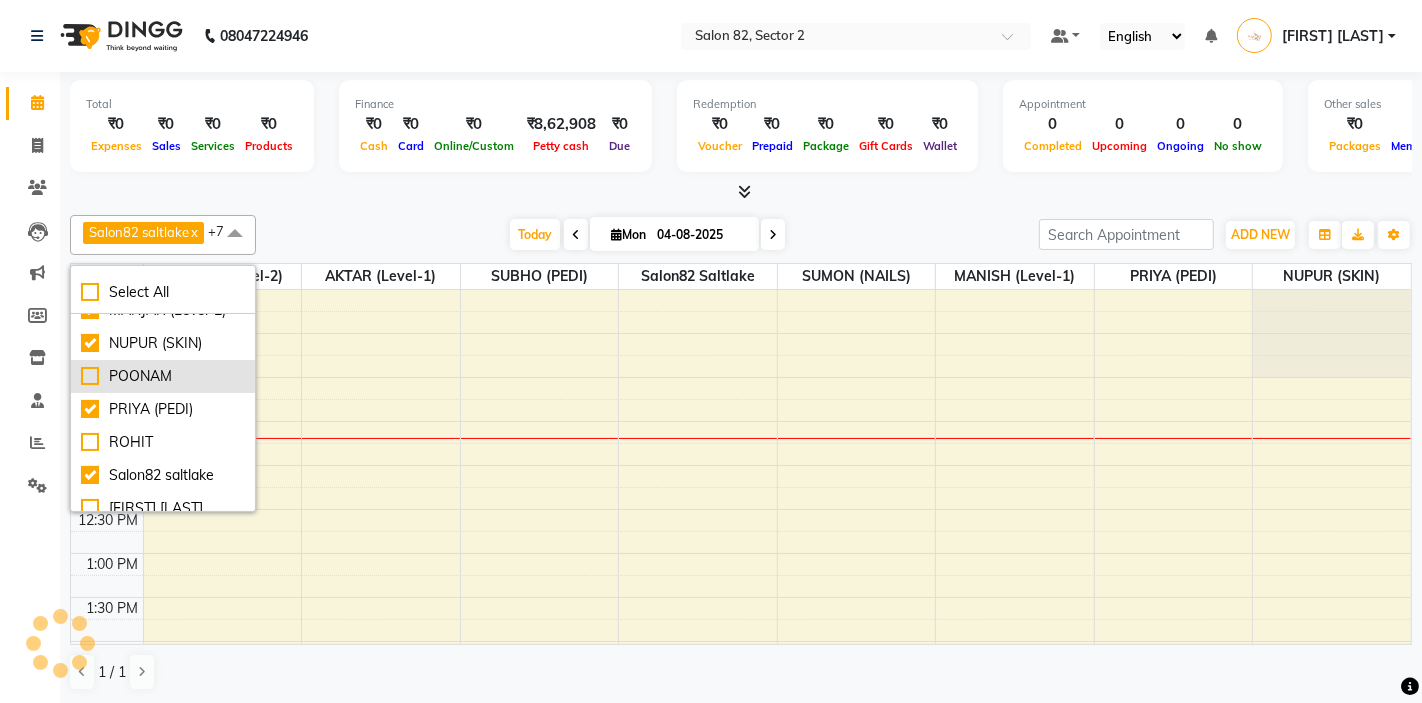 checkbox on "false" 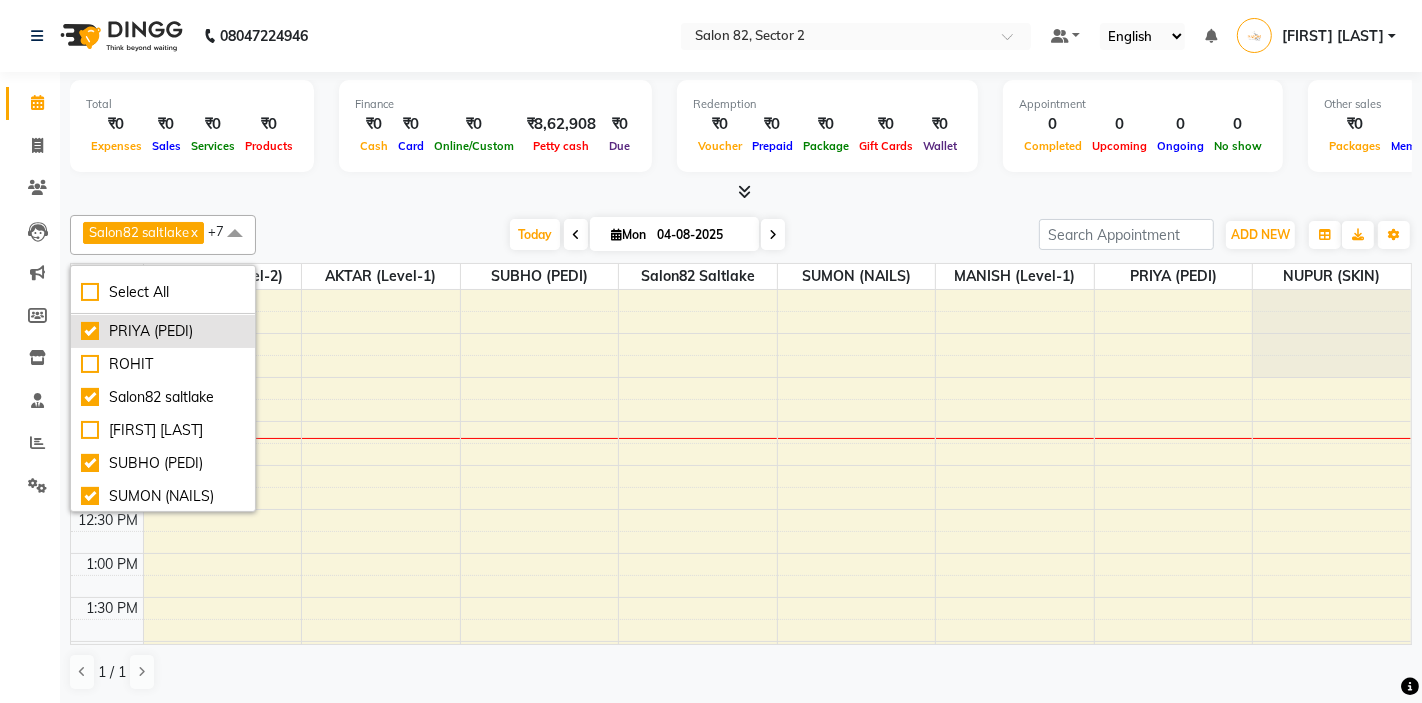 scroll, scrollTop: 293, scrollLeft: 0, axis: vertical 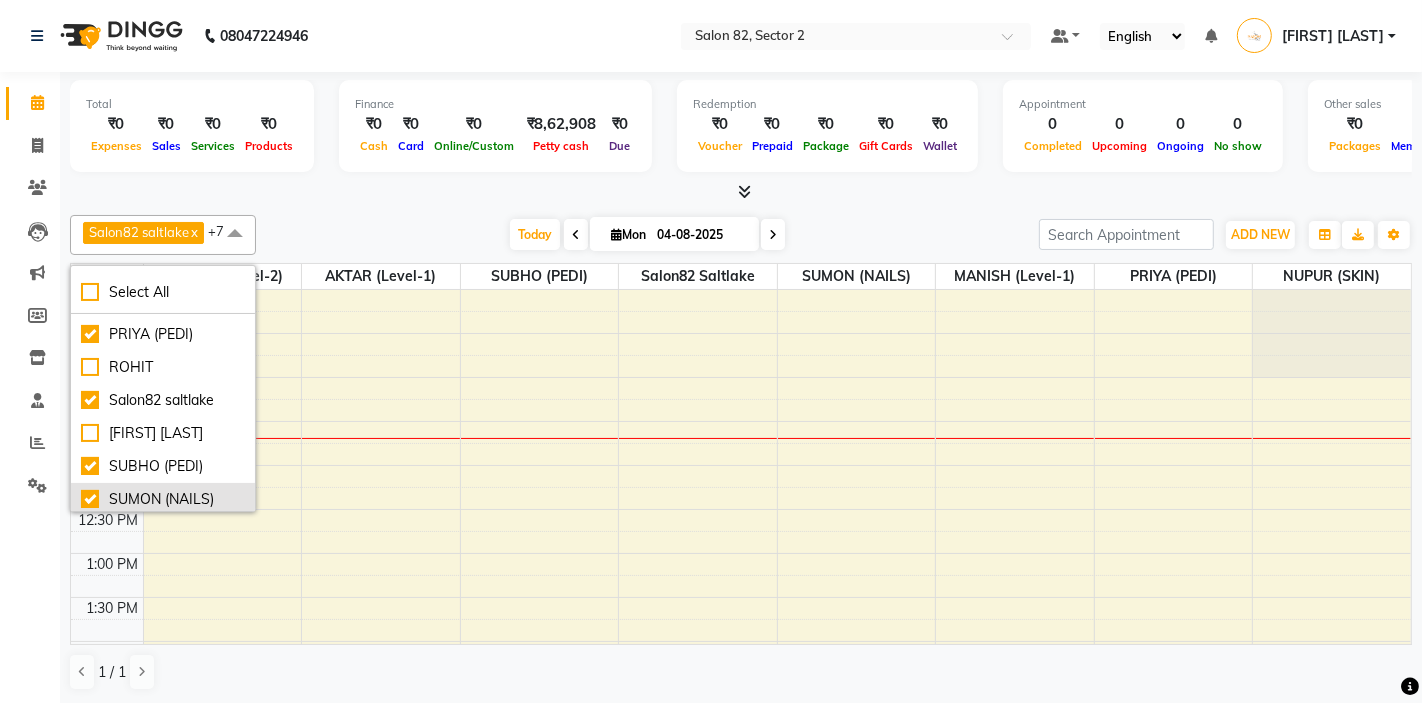 click on "SUMON (NAILS)" at bounding box center [163, 499] 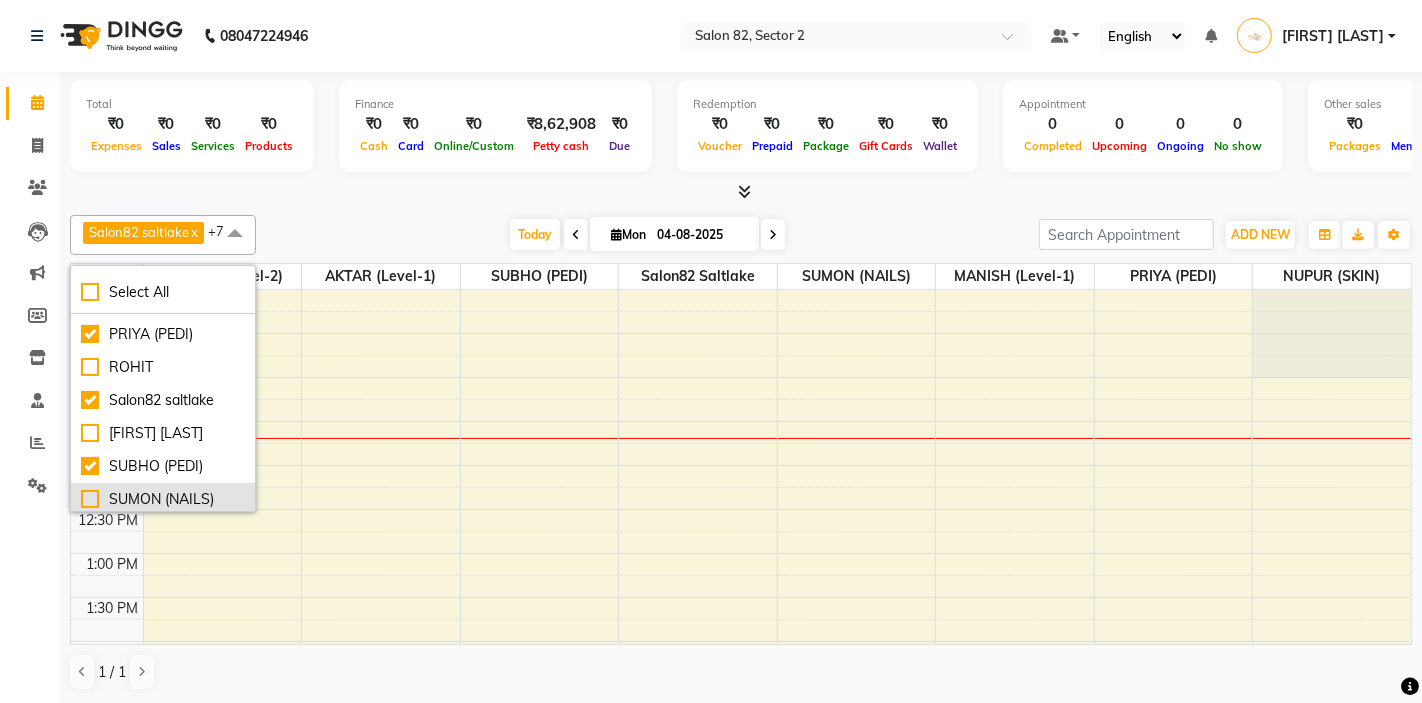checkbox on "false" 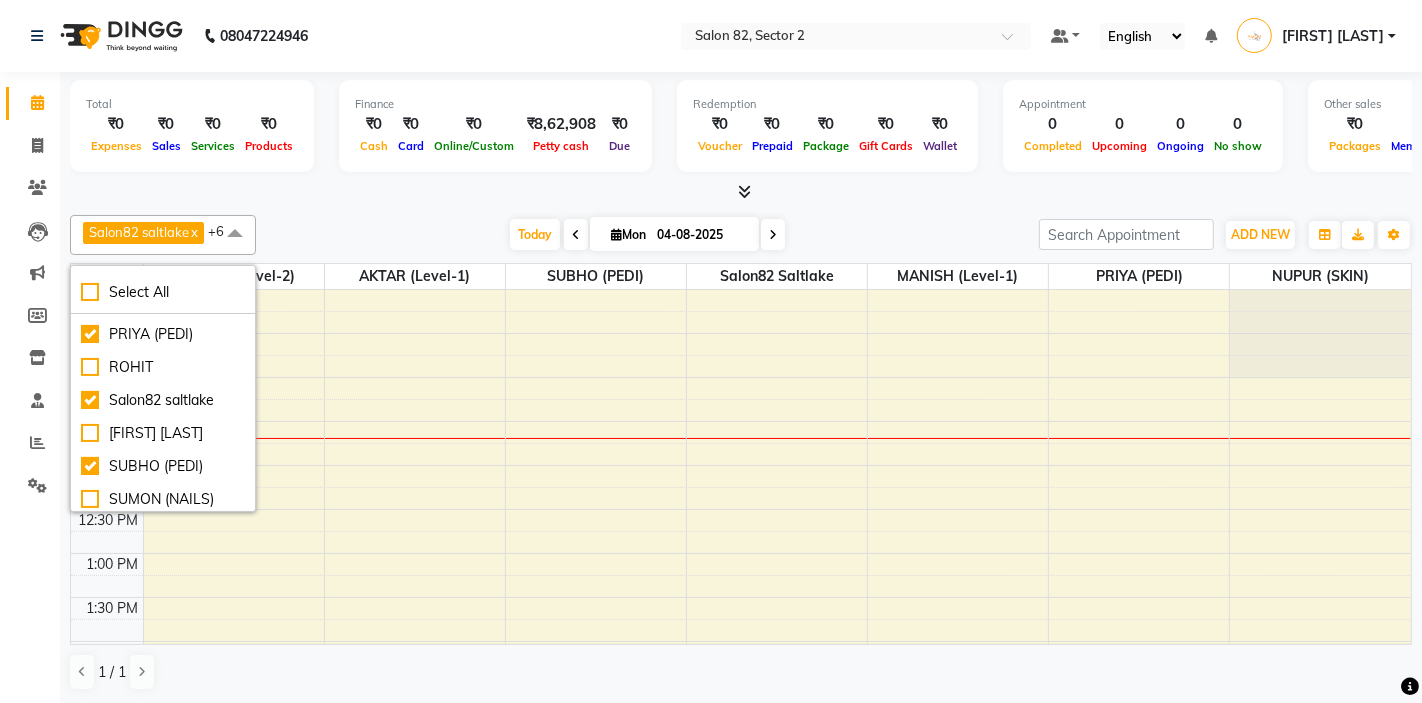 click at bounding box center [235, 234] 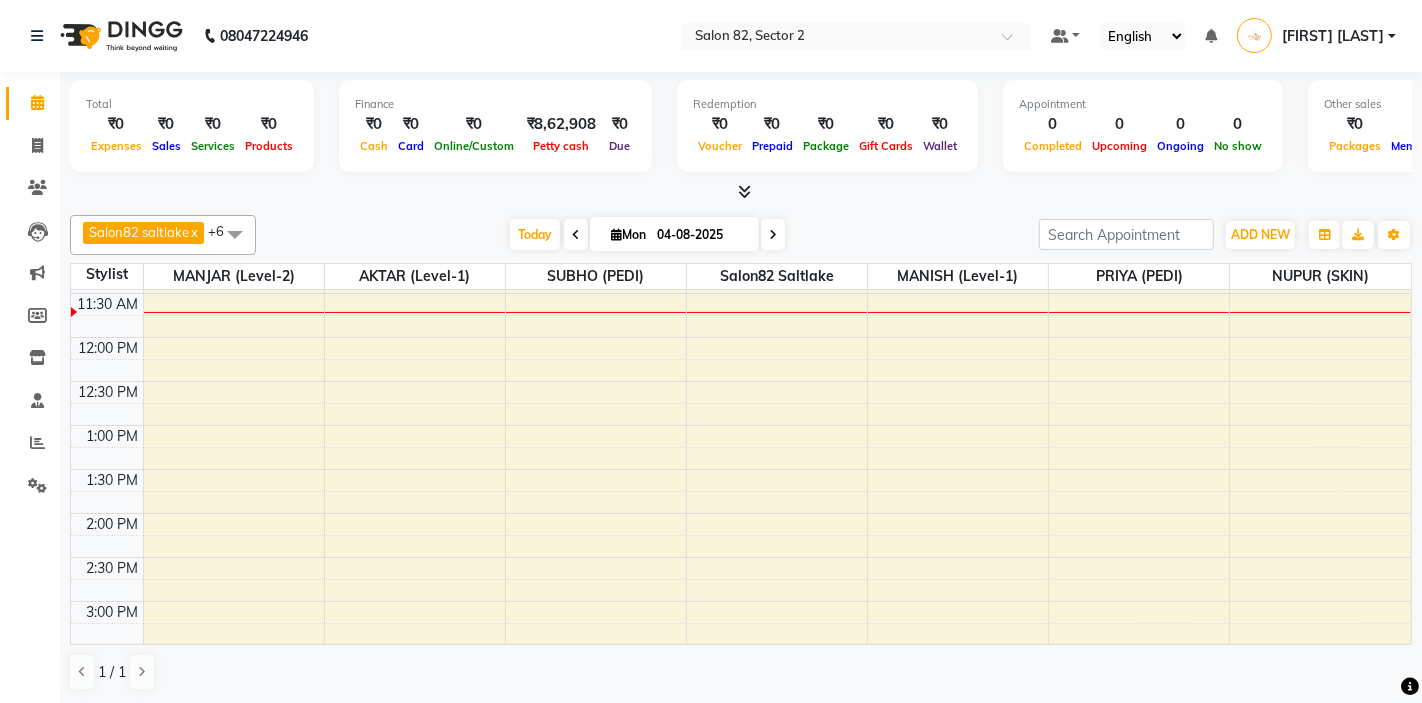 scroll, scrollTop: 137, scrollLeft: 0, axis: vertical 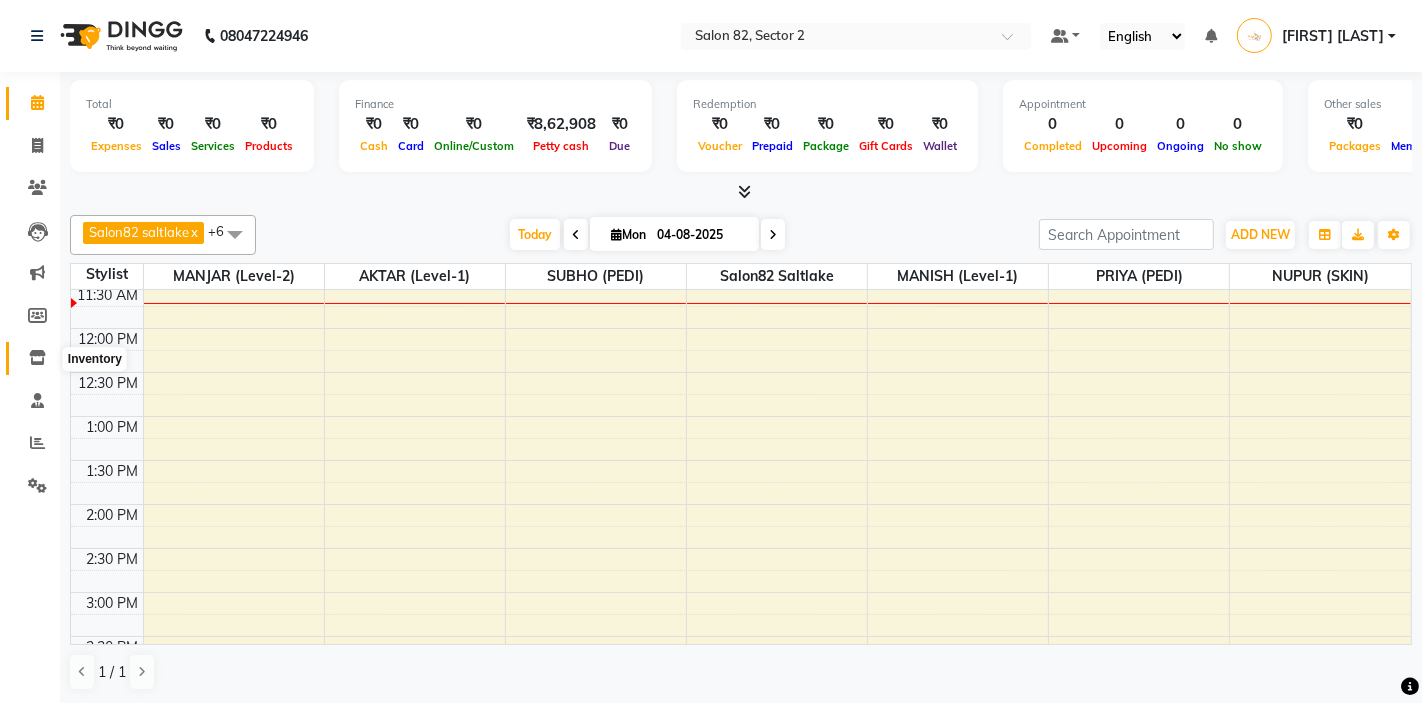 click 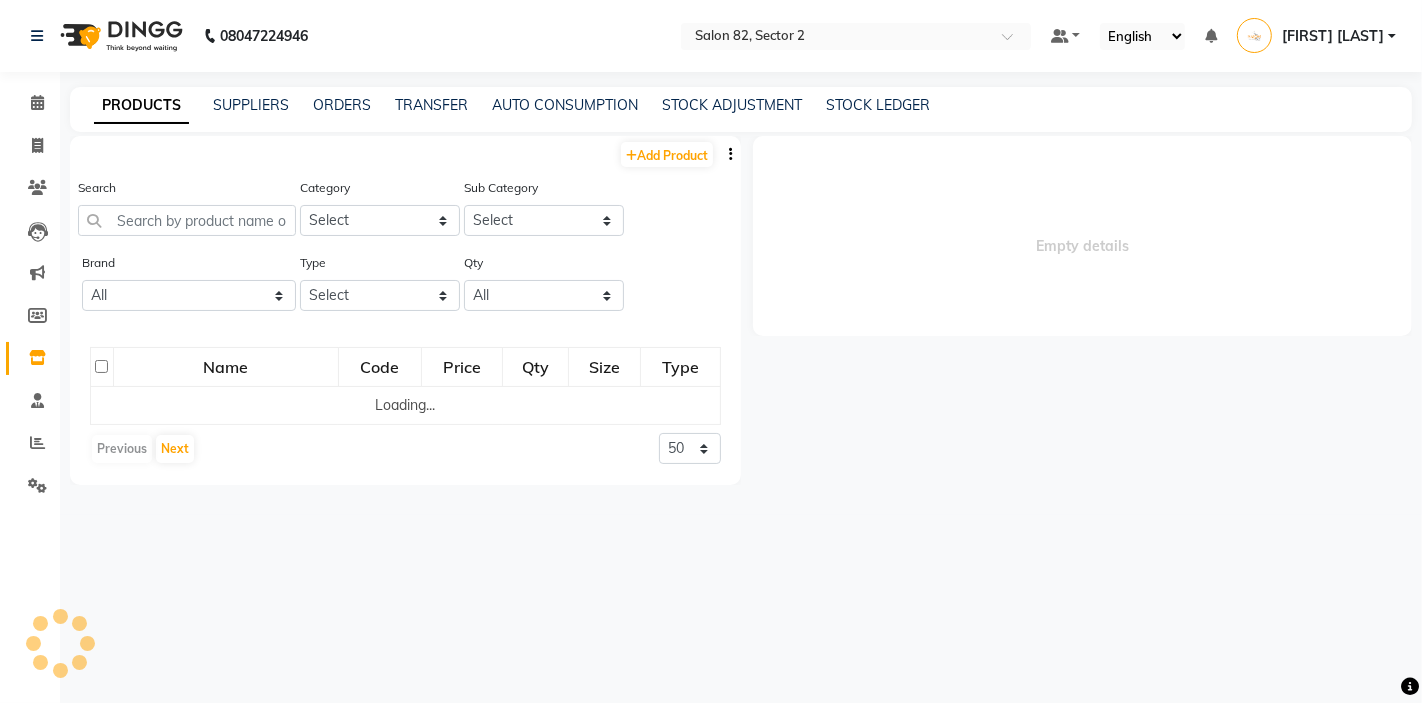 select 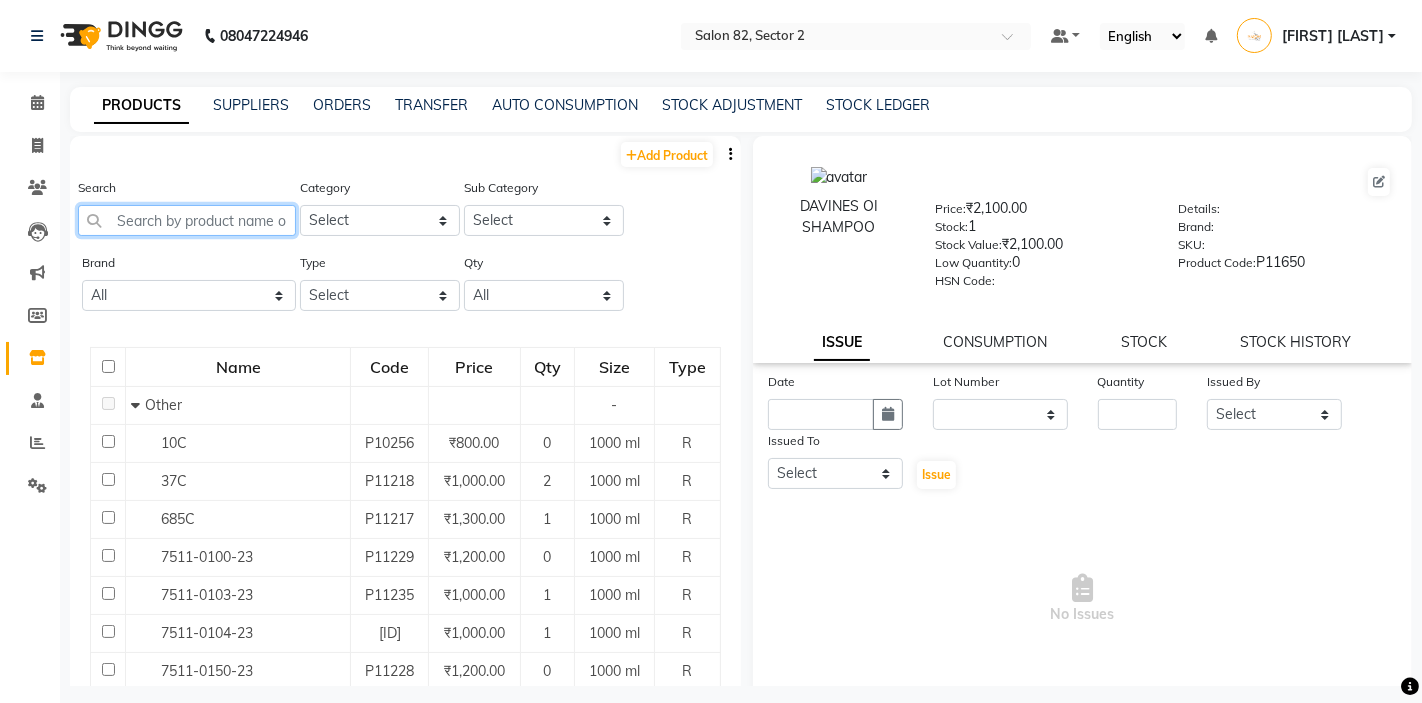 click 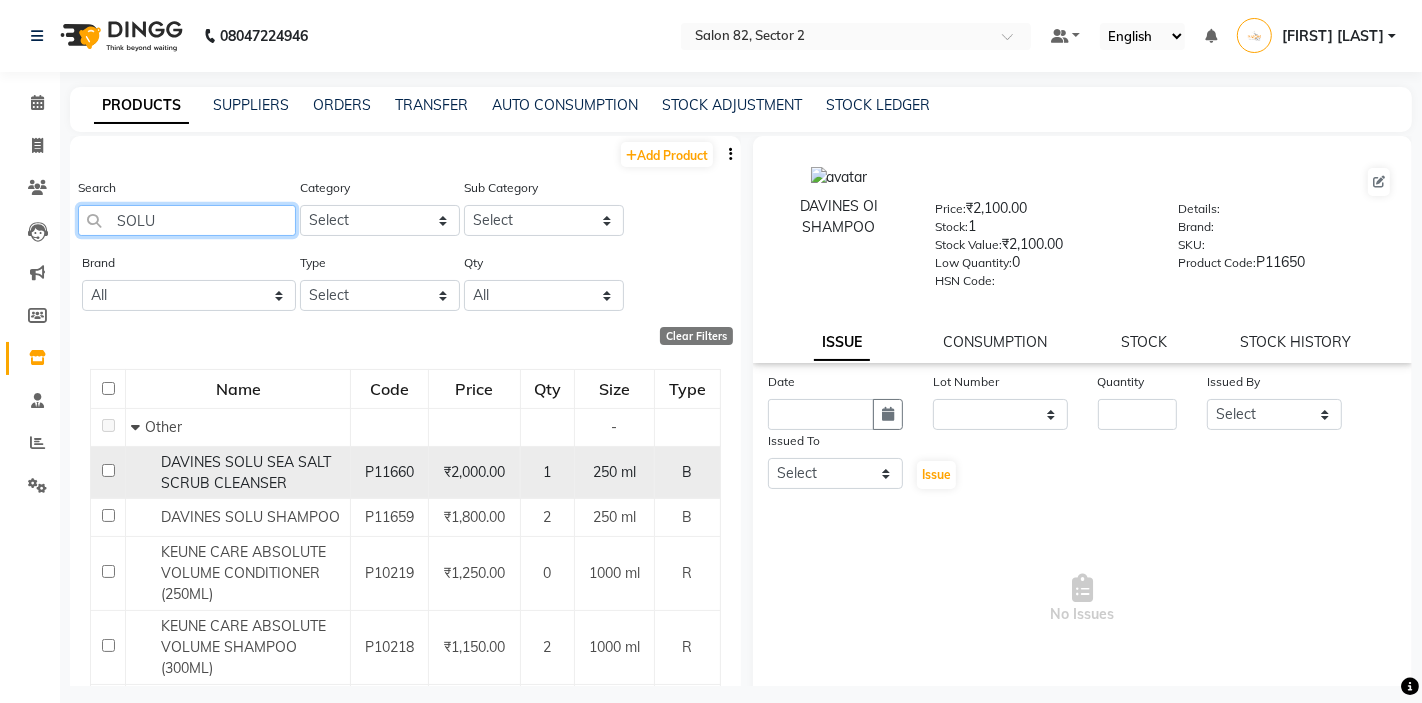 type on "SOLU" 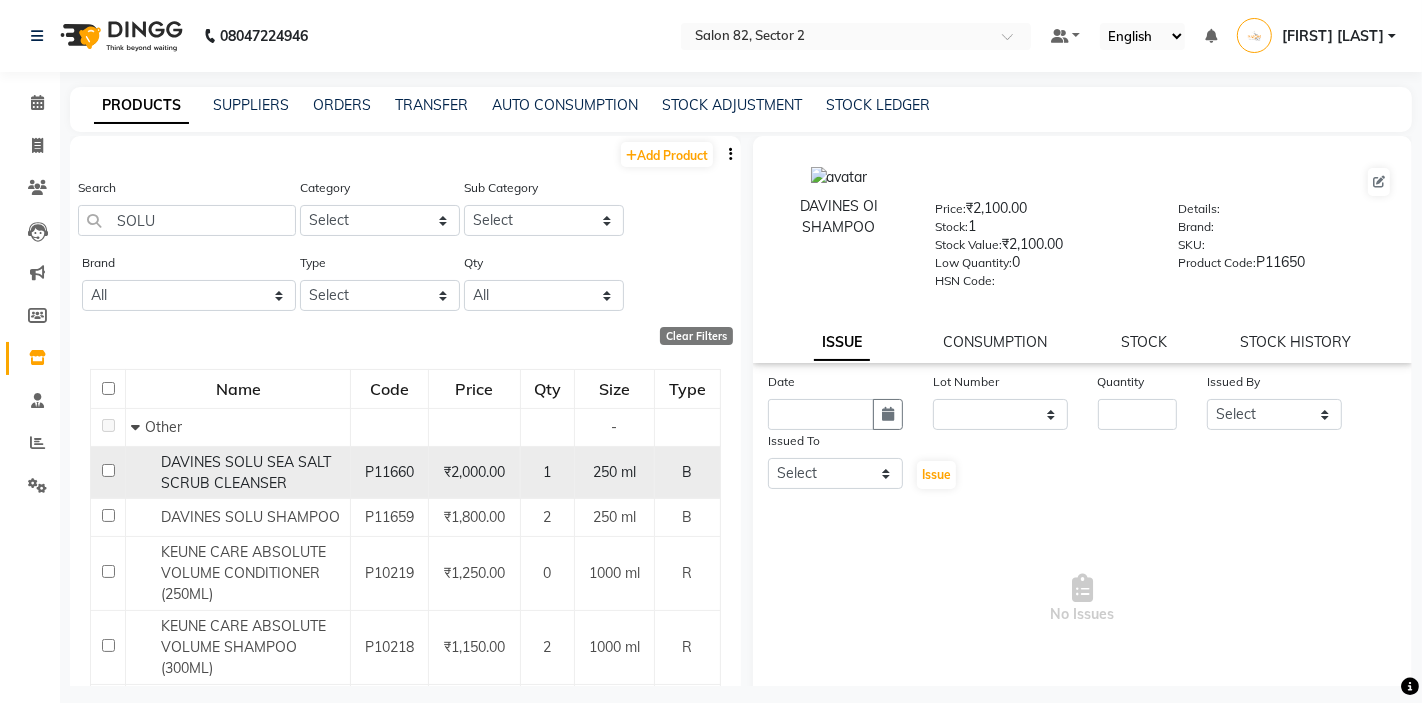 click on "DAVINES SOLU SEA SALT SCRUB CLEANSER" 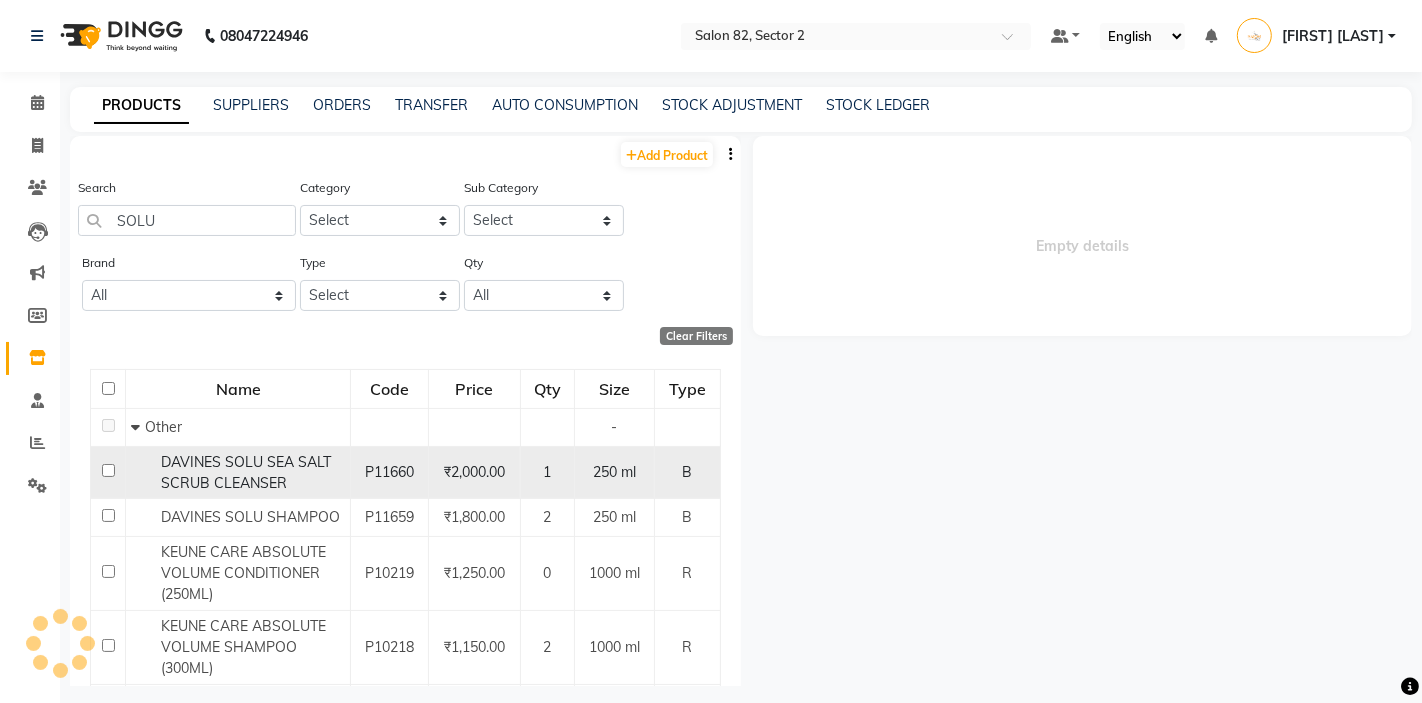 select 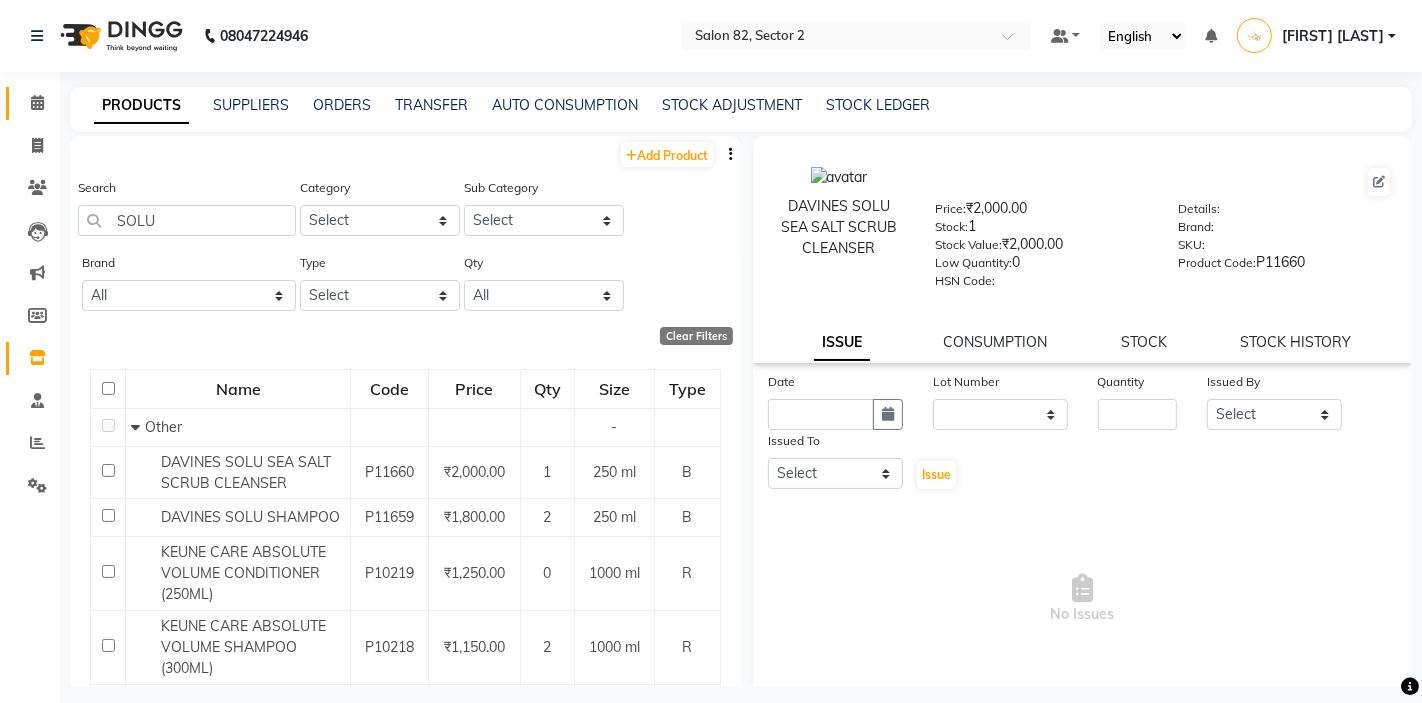 click 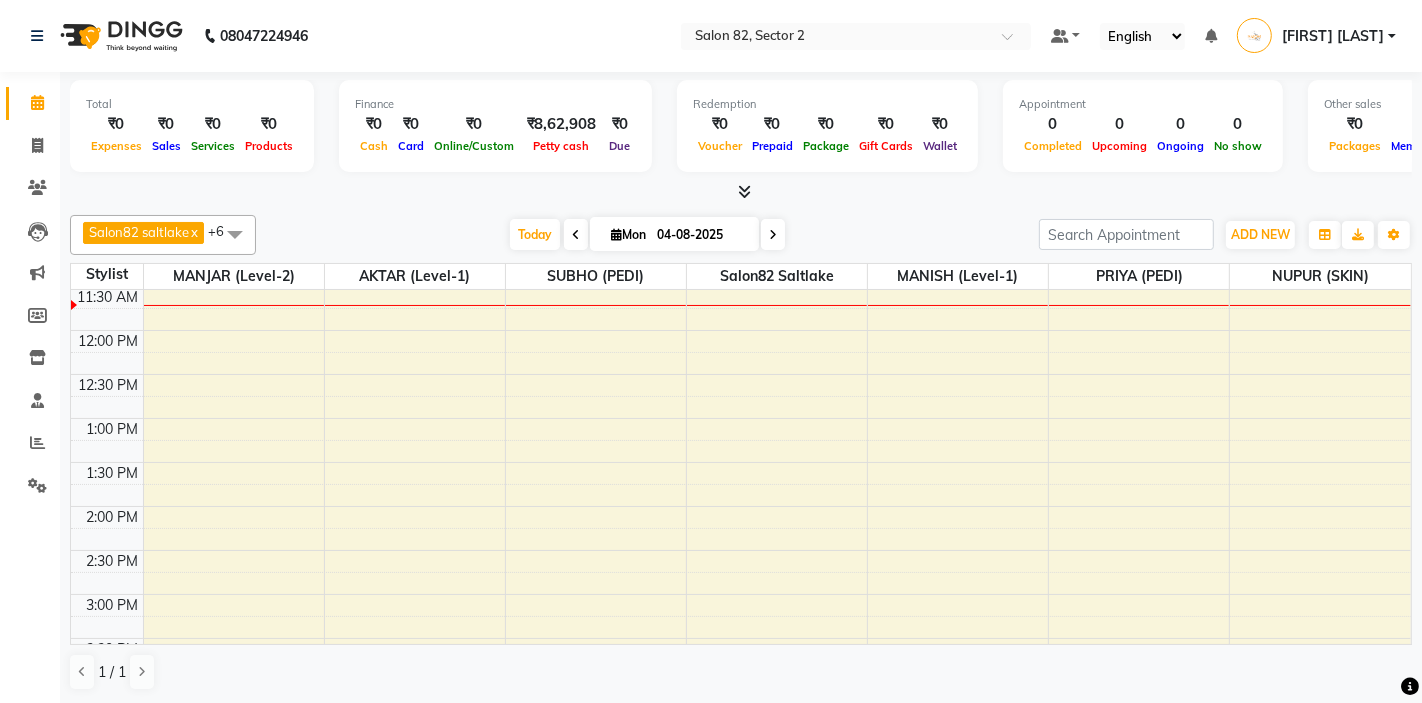 scroll, scrollTop: 137, scrollLeft: 0, axis: vertical 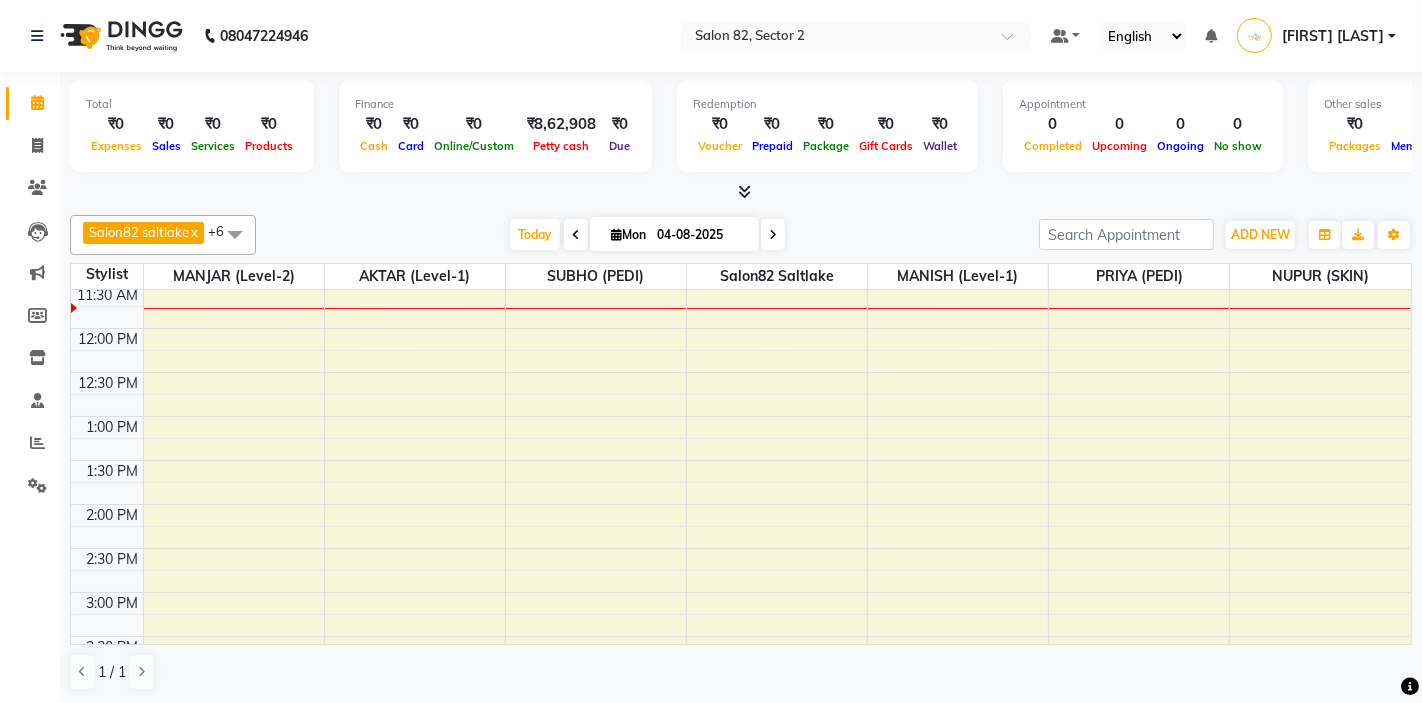 click on "10:00 AM 10:30 AM 11:00 AM 11:30 AM 12:00 PM 12:30 PM 1:00 PM 1:30 PM 2:00 PM 2:30 PM 3:00 PM 3:30 PM 4:00 PM 4:30 PM 5:00 PM 5:30 PM 6:00 PM 6:30 PM 7:00 PM 7:30 PM 8:00 PM 8:30 PM" at bounding box center [741, 636] 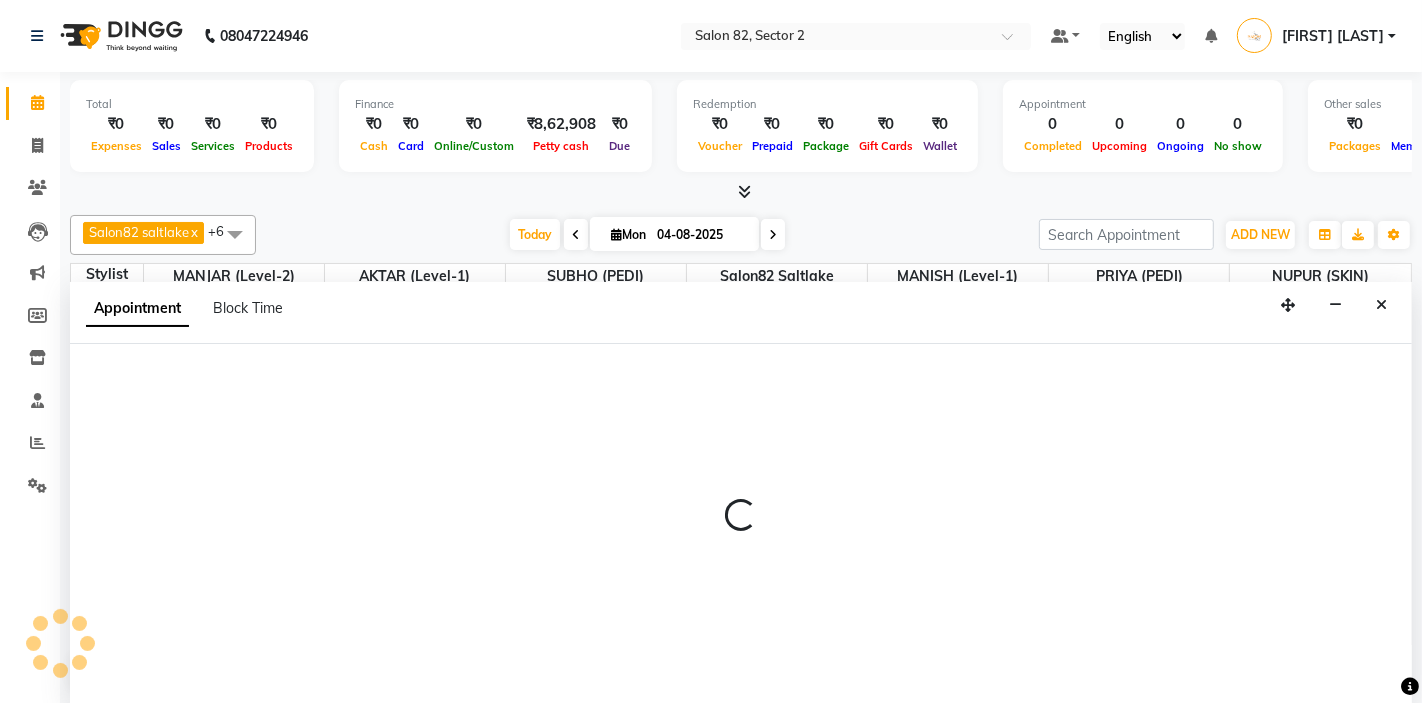 scroll, scrollTop: 1, scrollLeft: 0, axis: vertical 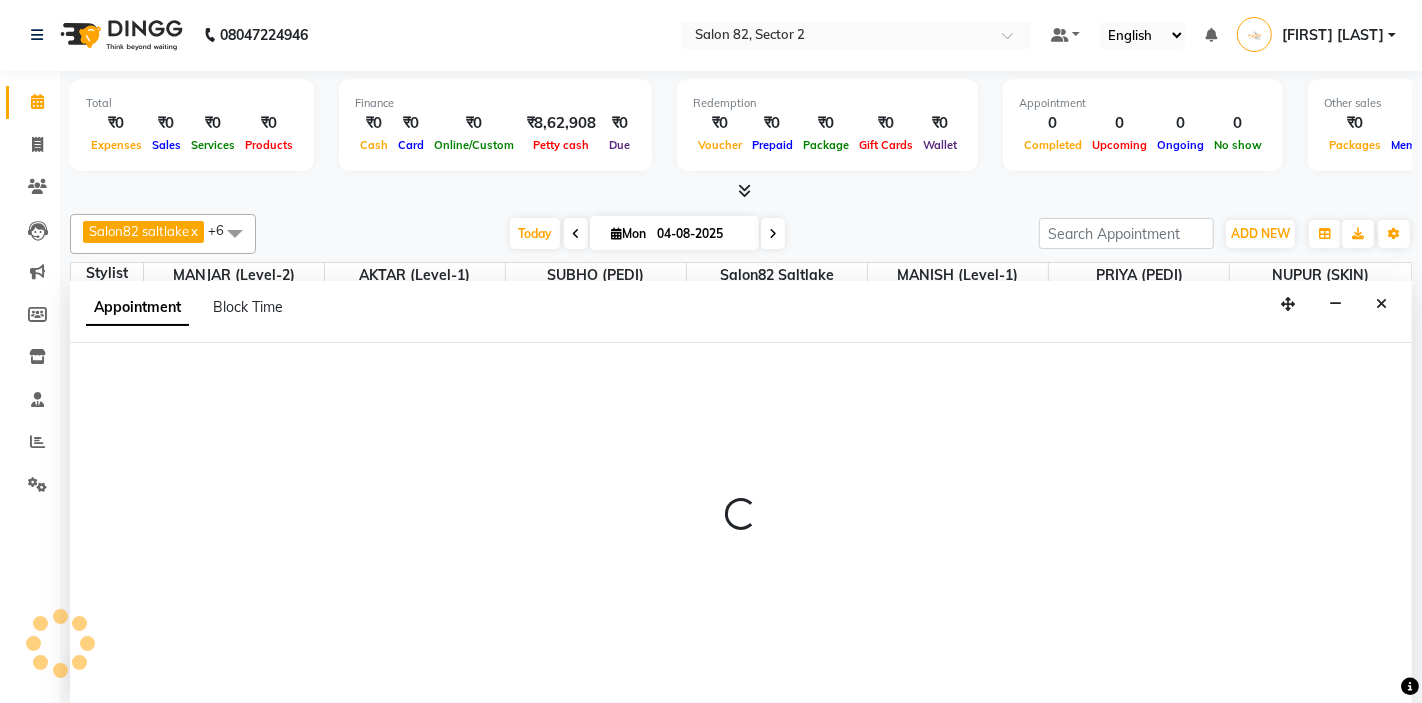 select on "34192" 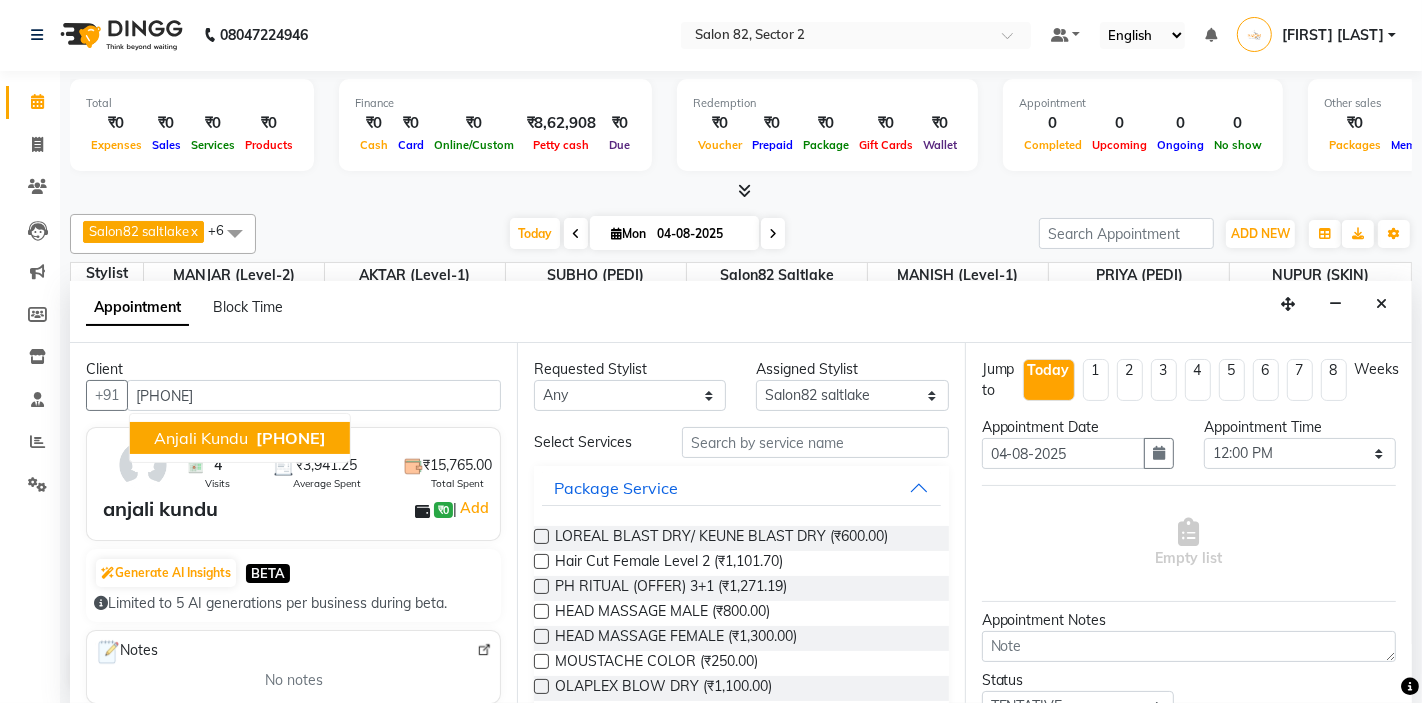 click on "9674986114" at bounding box center (291, 438) 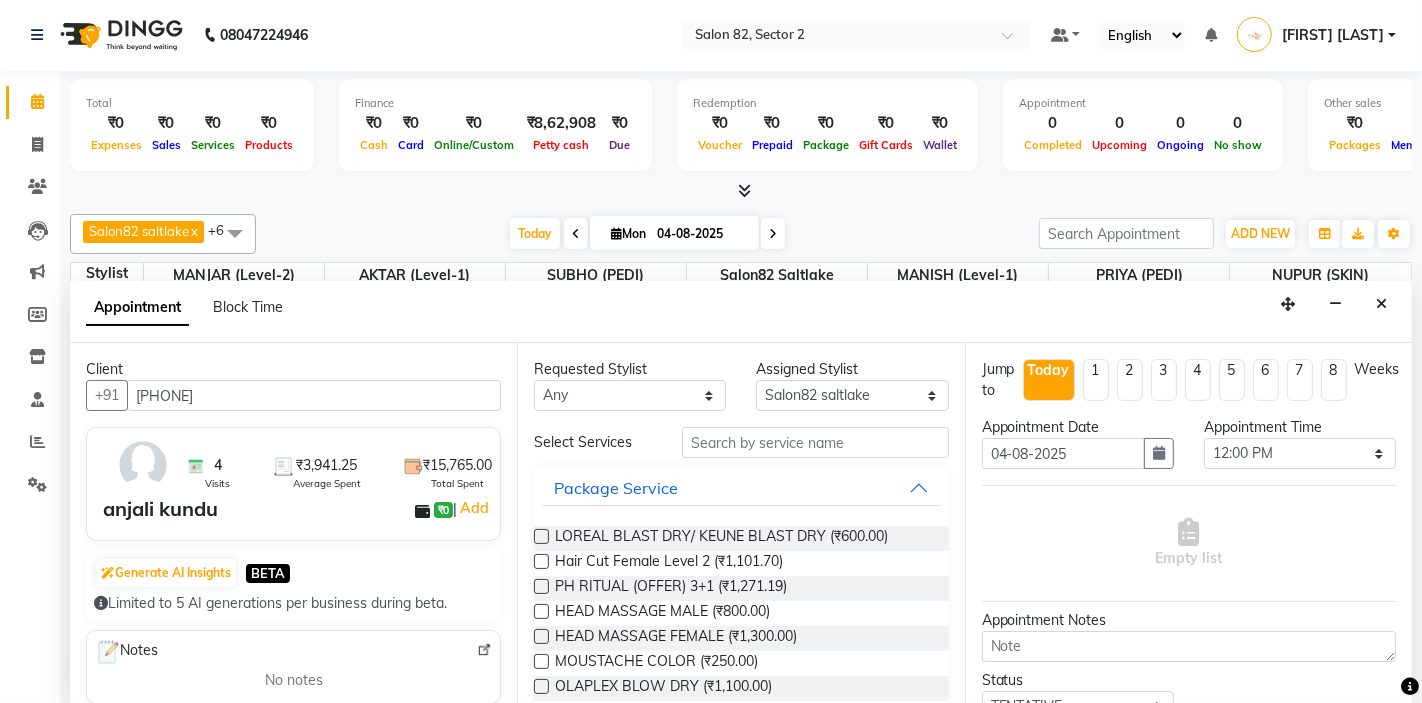 type on "9674986114" 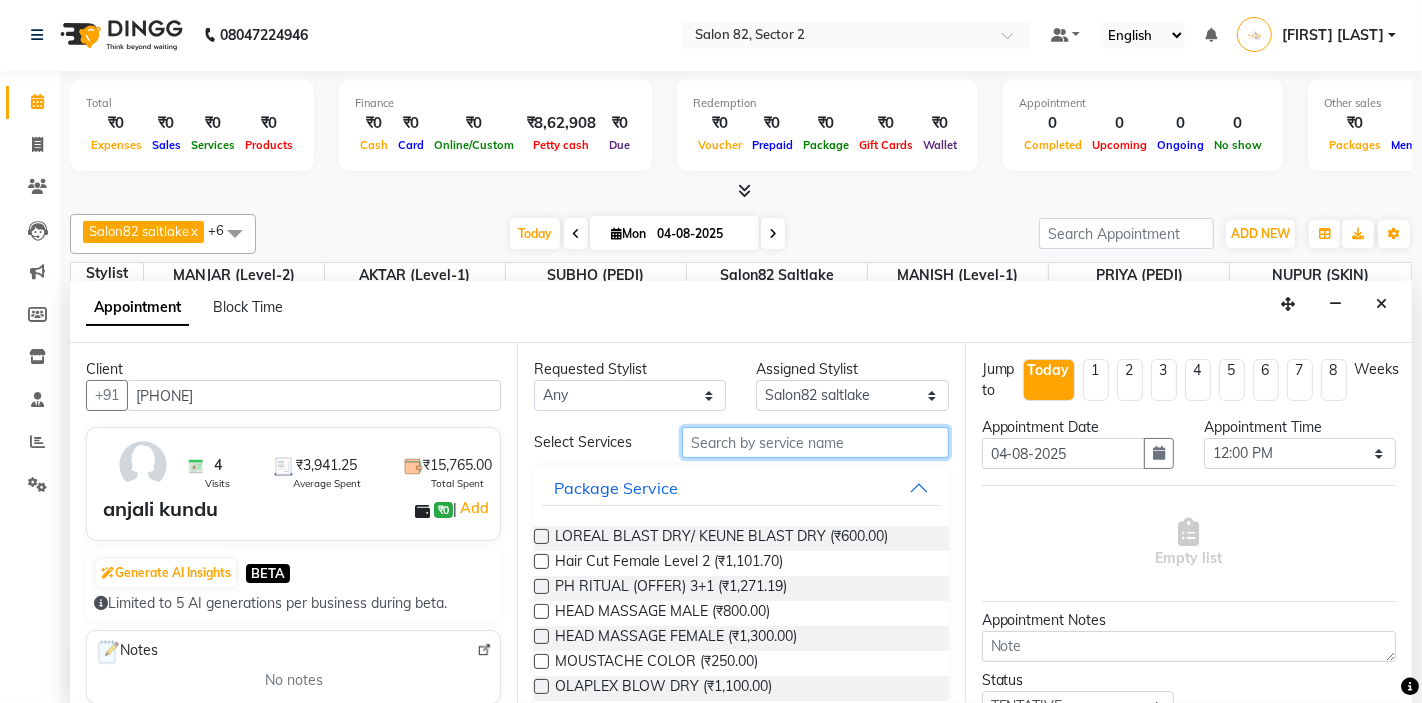 click at bounding box center [815, 442] 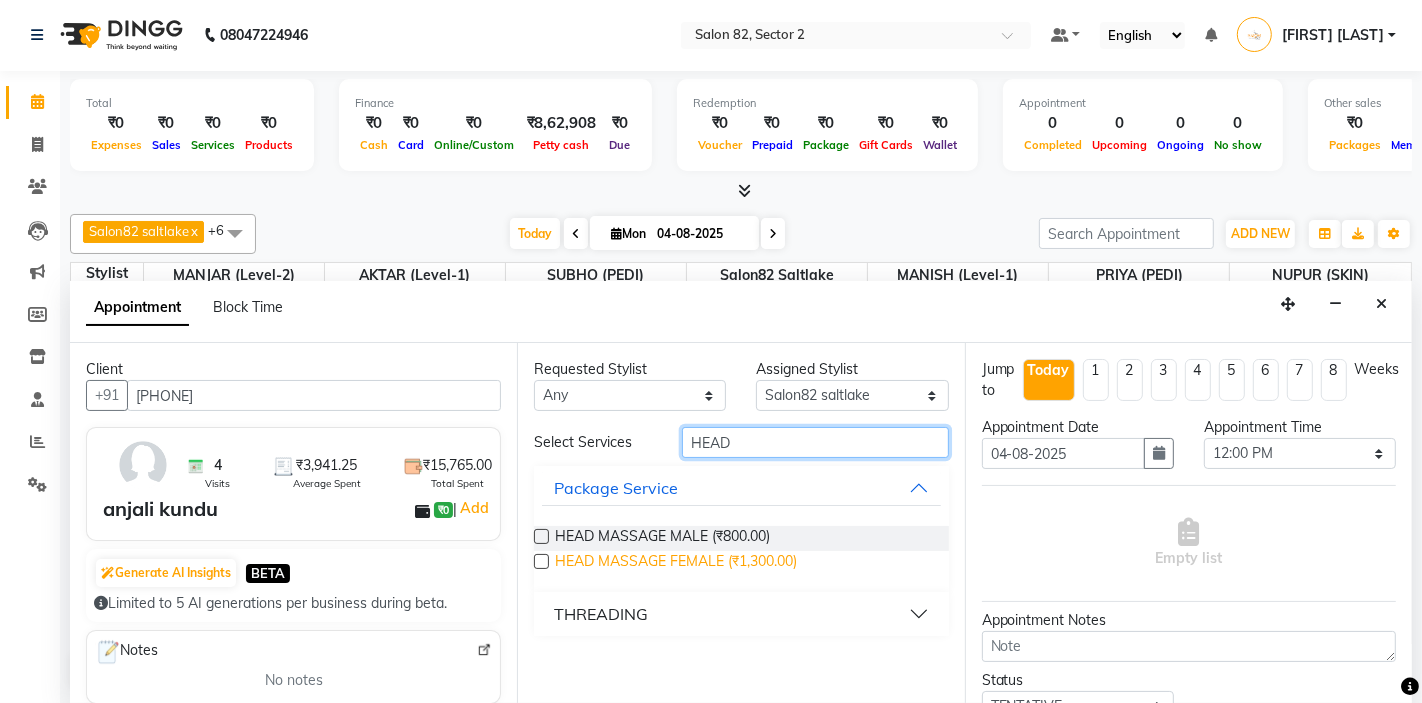 type on "HEAD" 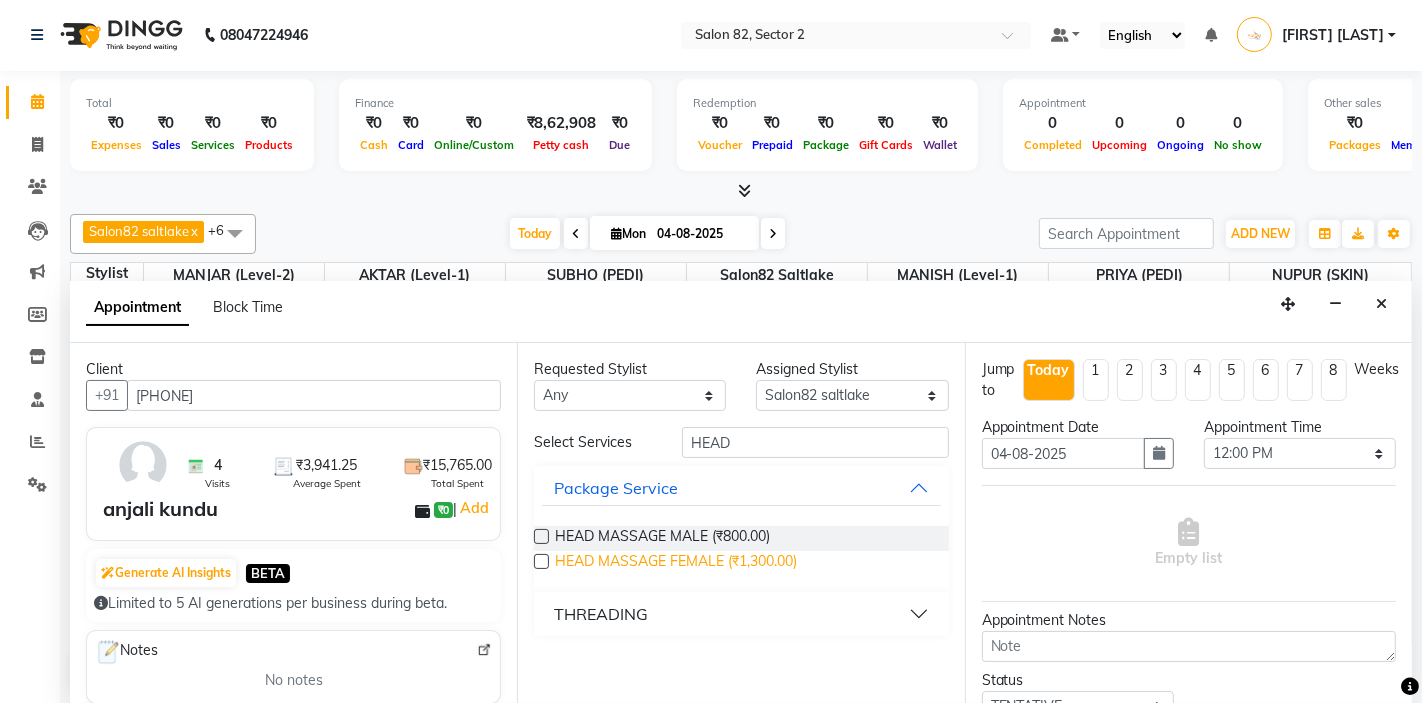 click on "HEAD MASSAGE FEMALE (₹1,300.00)" at bounding box center (676, 563) 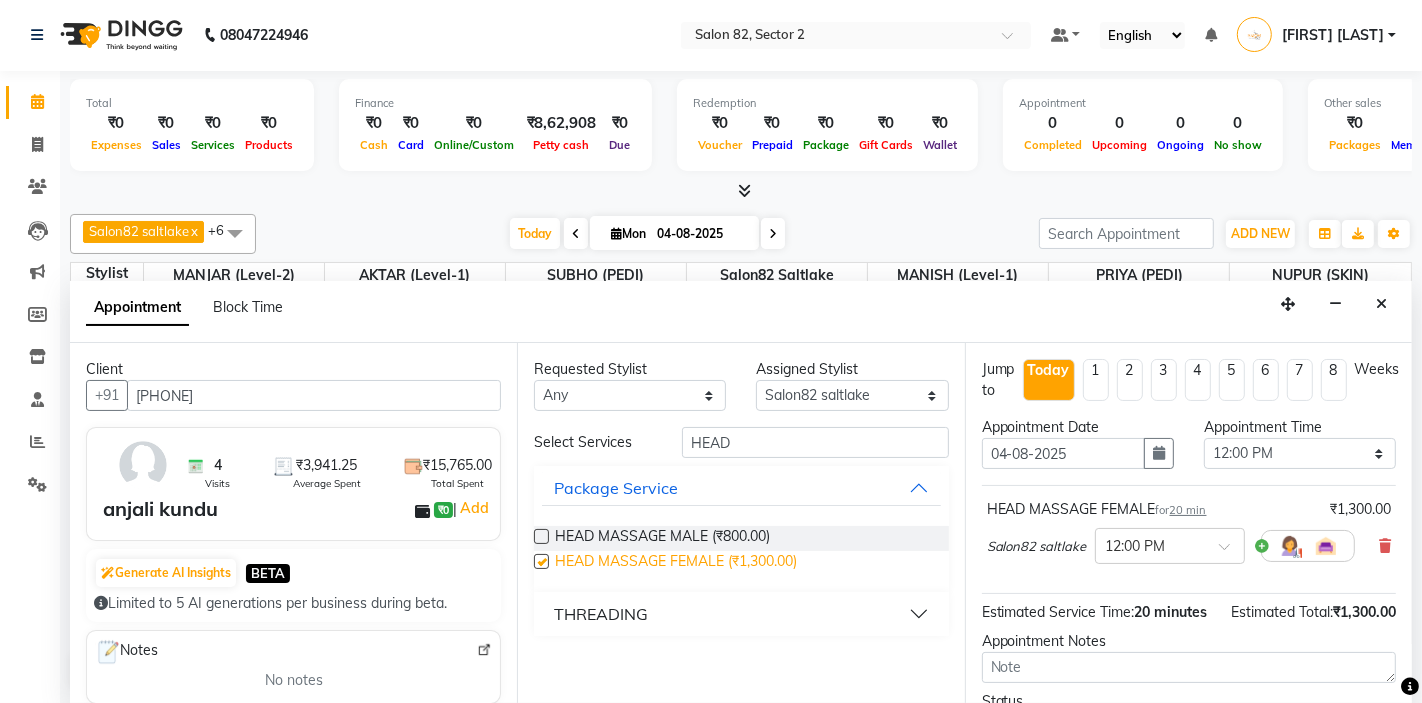 checkbox on "false" 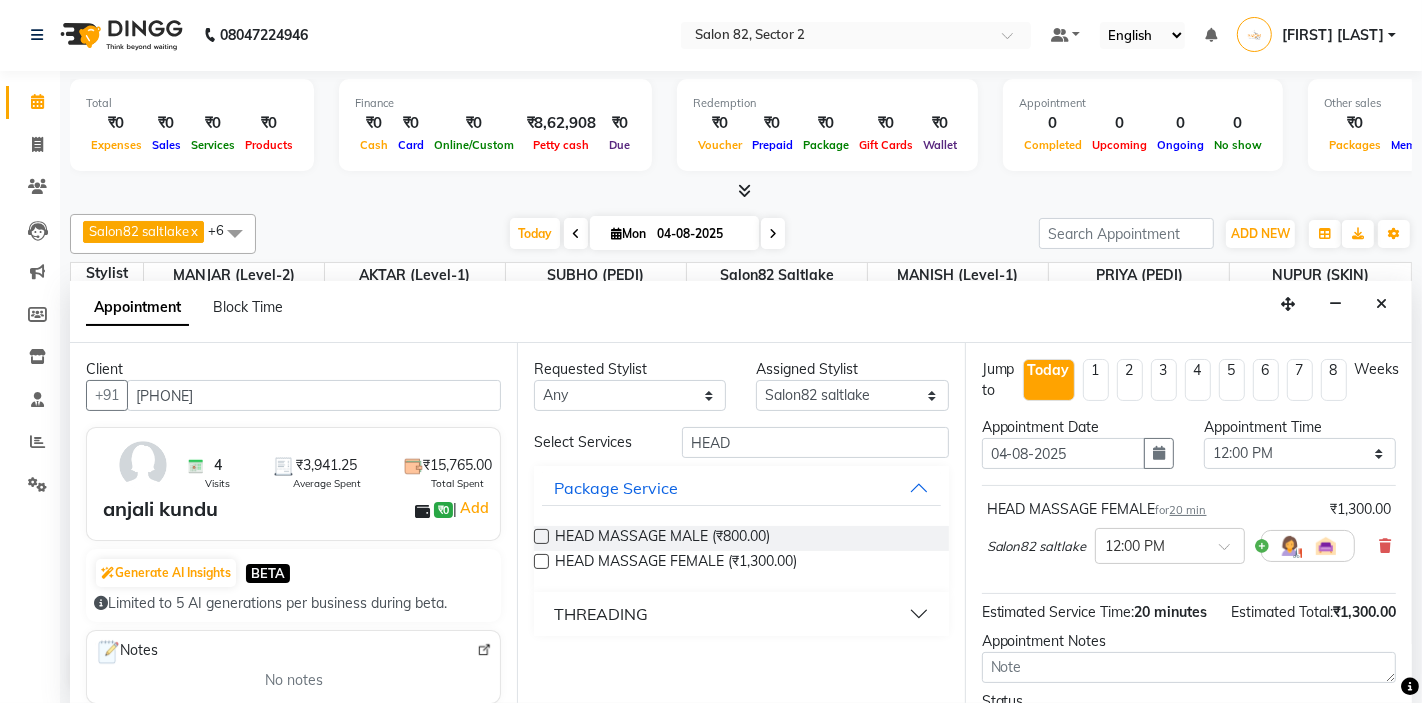 scroll, scrollTop: 166, scrollLeft: 0, axis: vertical 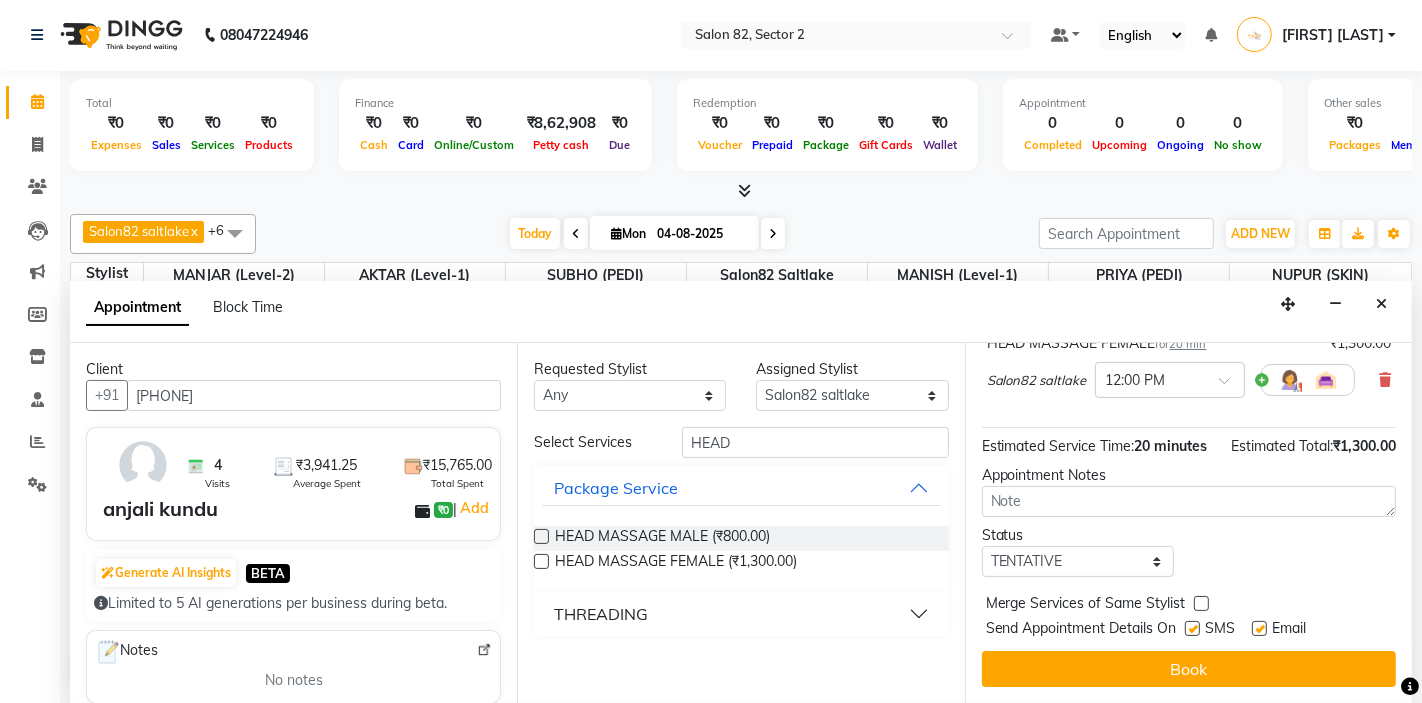 drag, startPoint x: 1082, startPoint y: 698, endPoint x: 1082, endPoint y: 664, distance: 34 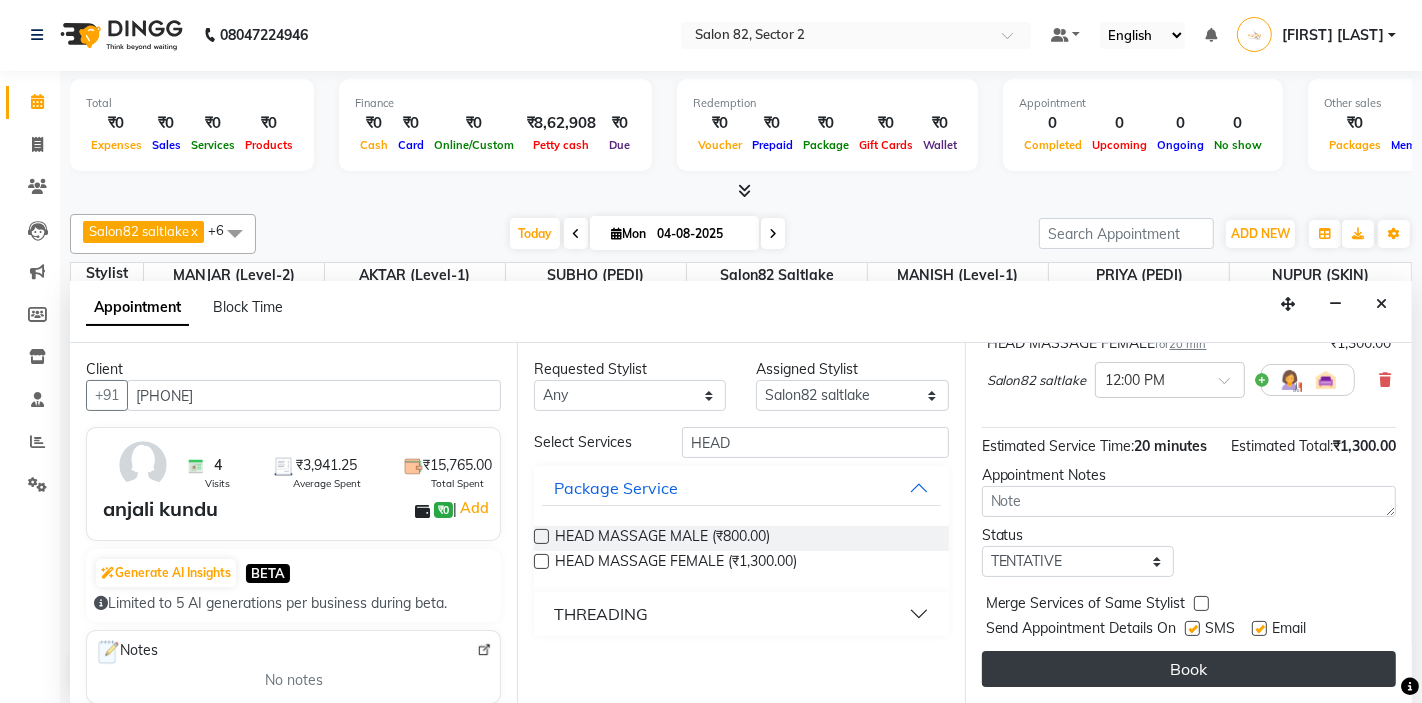 click on "Book" at bounding box center [1189, 669] 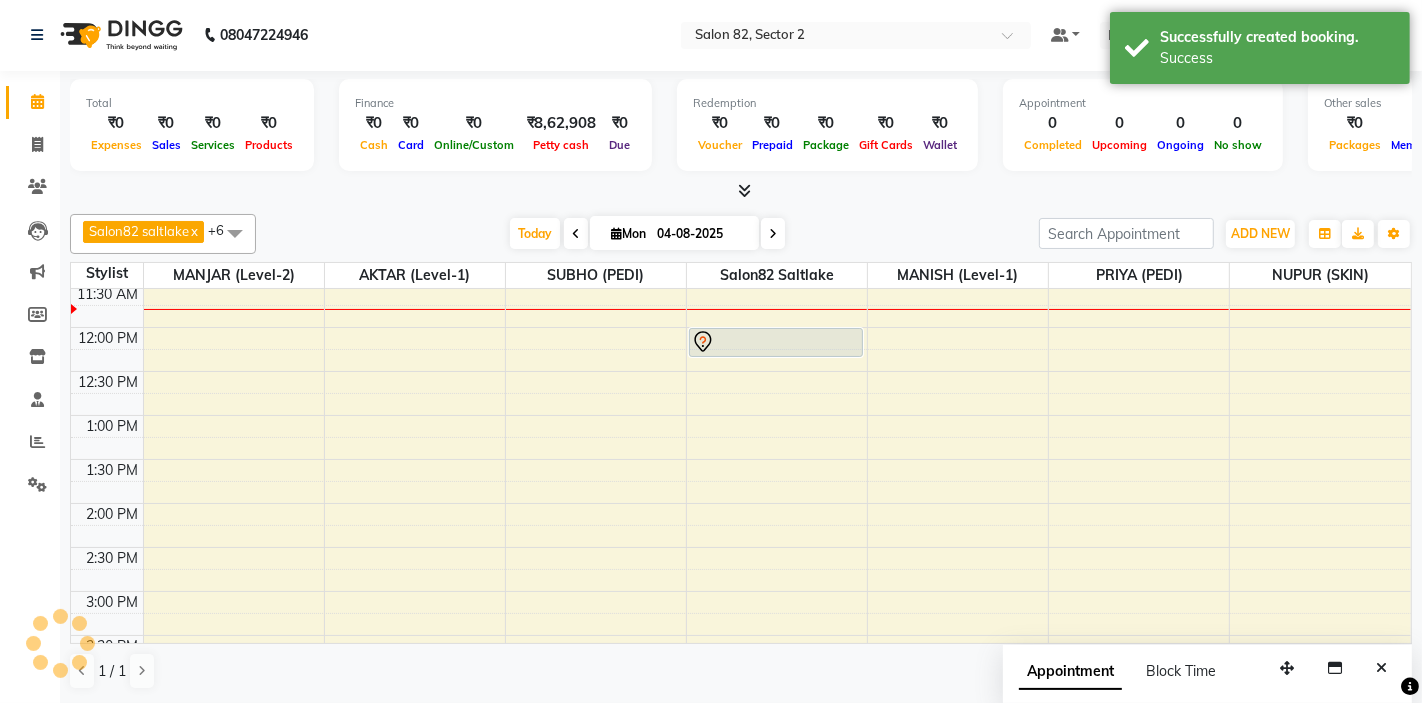 scroll, scrollTop: 0, scrollLeft: 0, axis: both 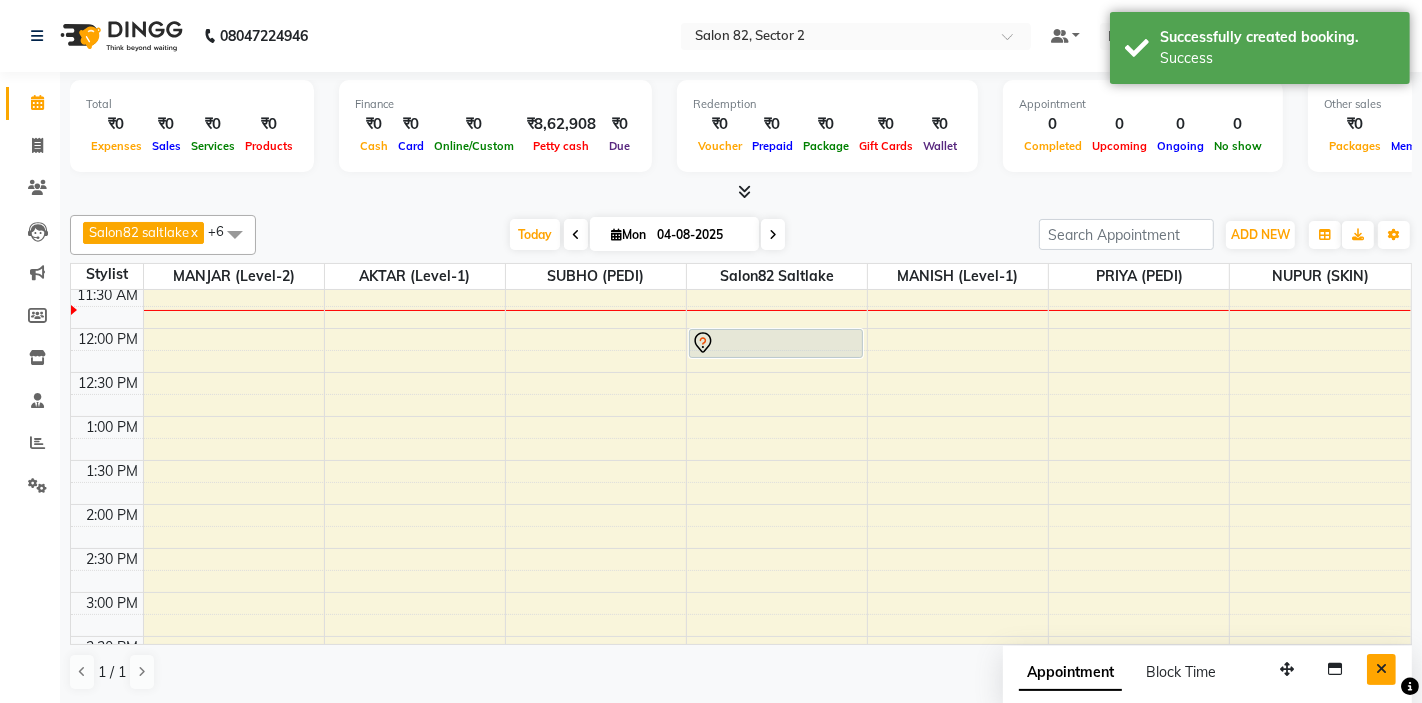 click at bounding box center [1381, 669] 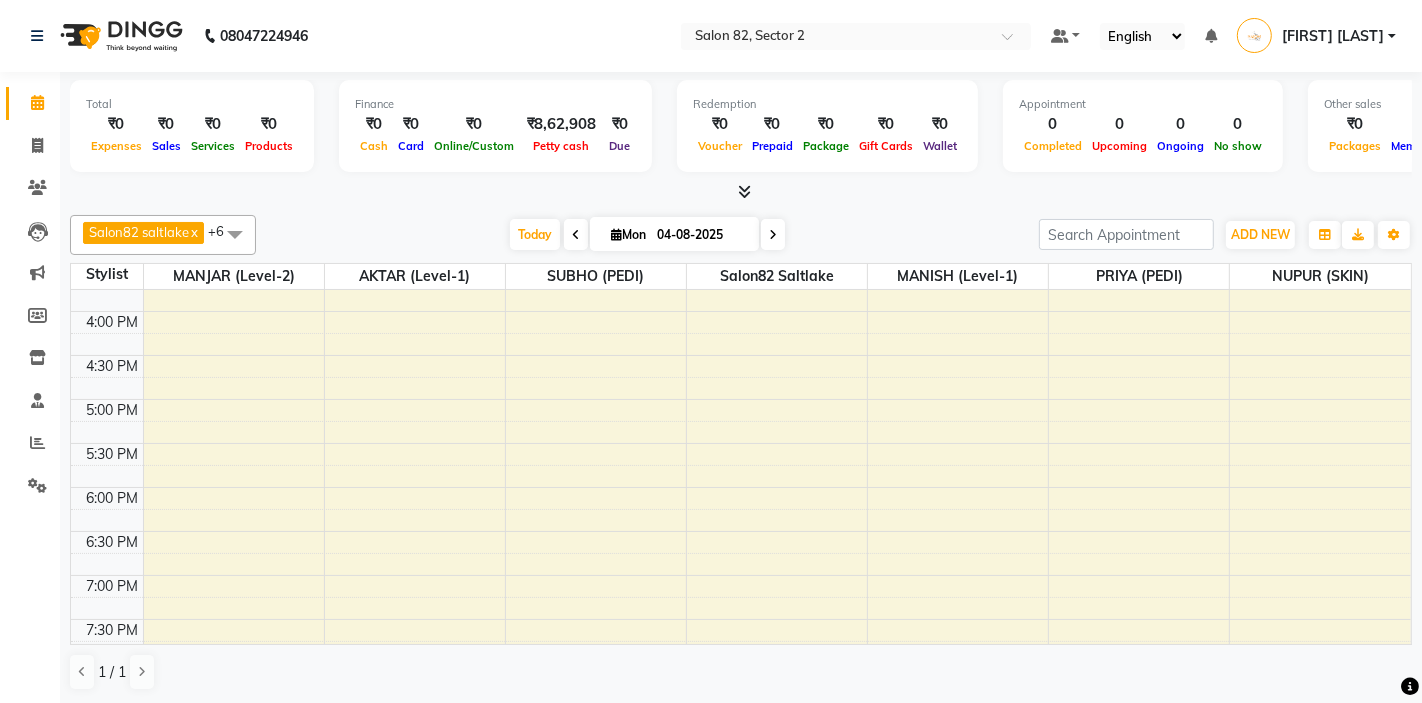 scroll, scrollTop: 616, scrollLeft: 0, axis: vertical 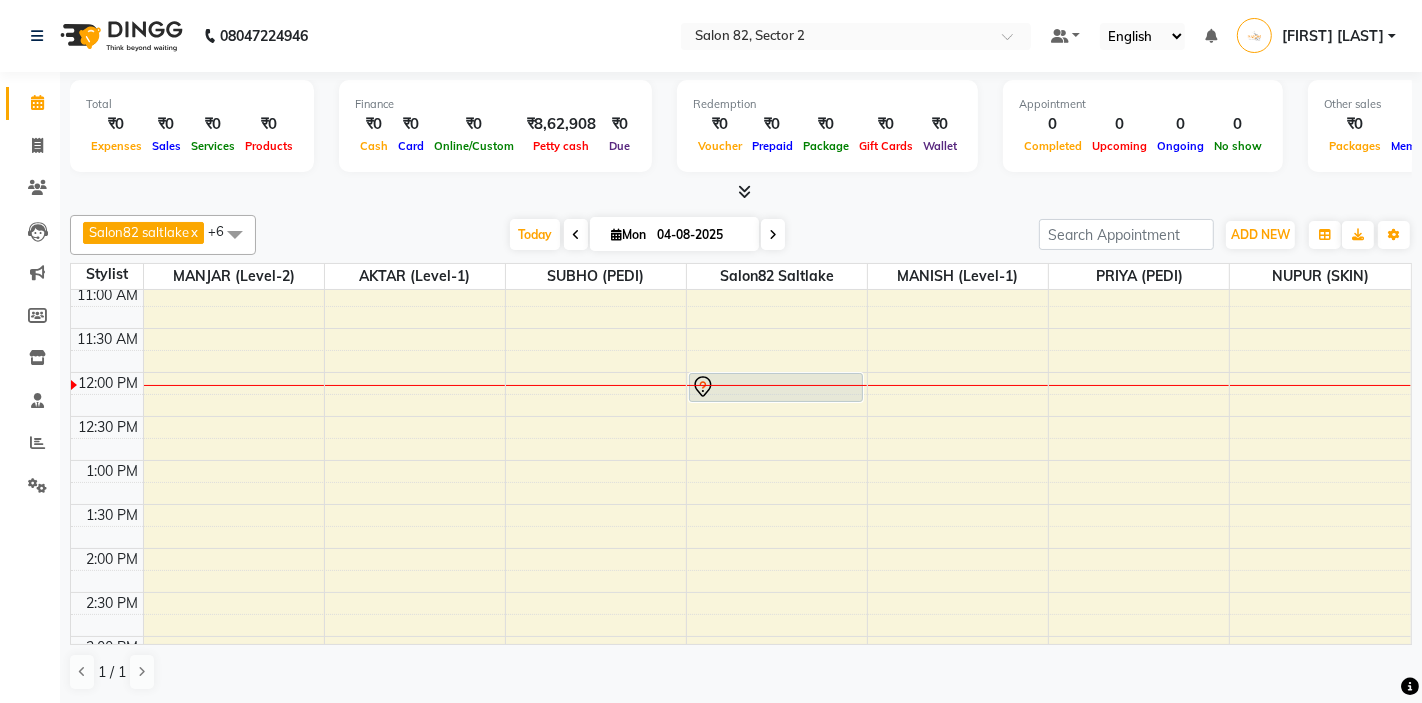 click at bounding box center [777, 385] 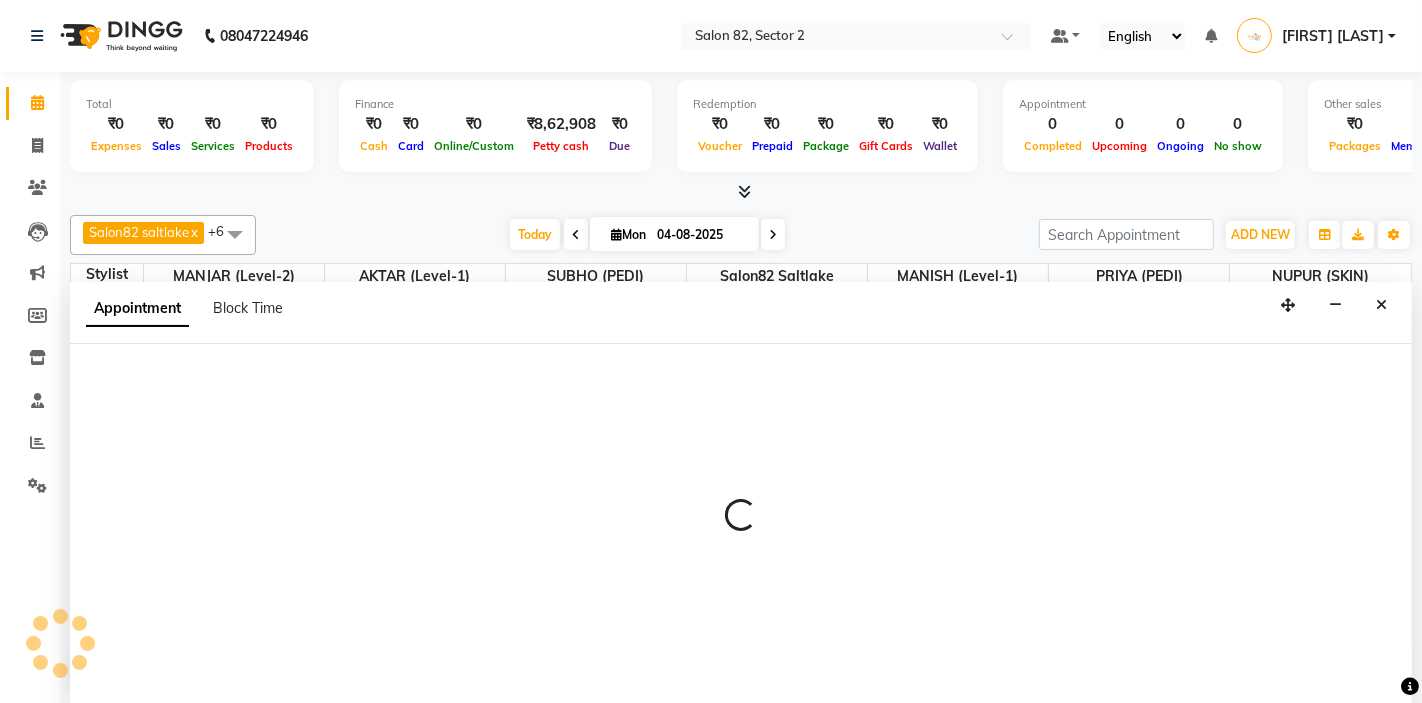 scroll, scrollTop: 1, scrollLeft: 0, axis: vertical 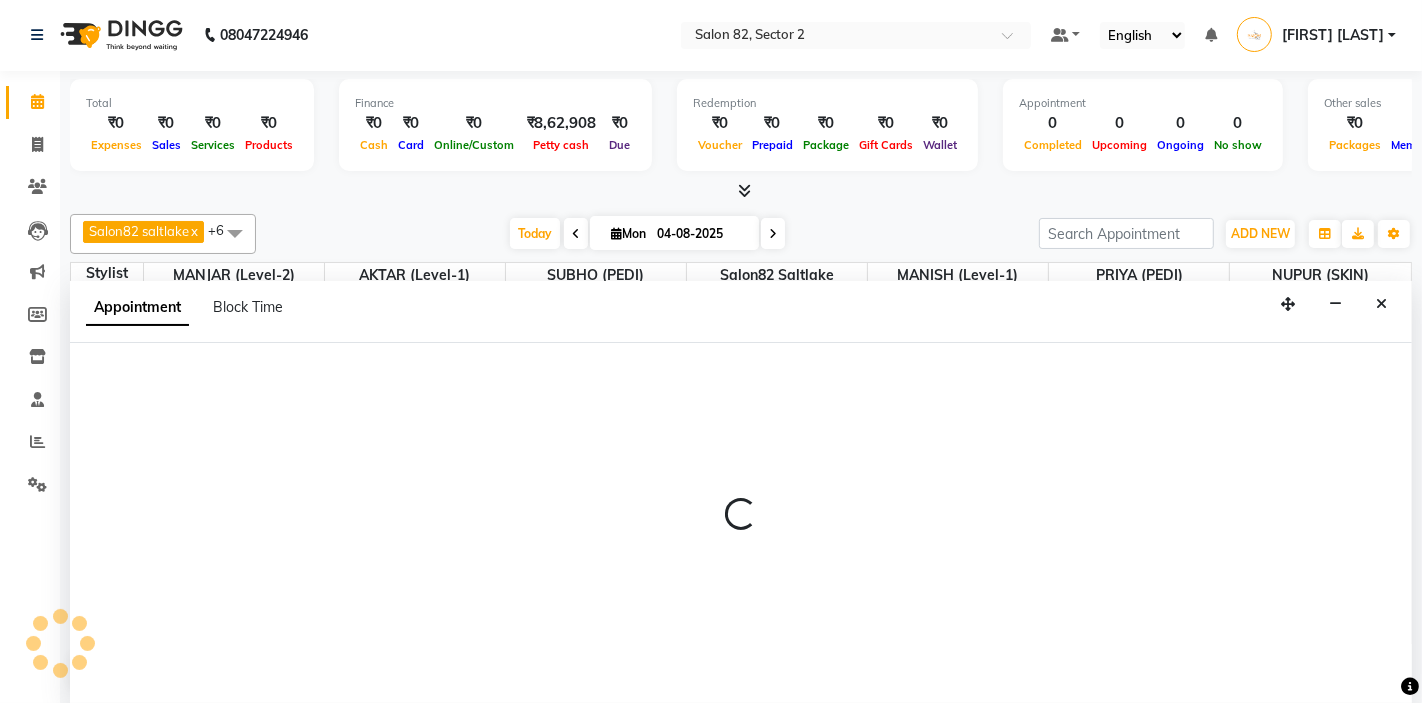 select on "34192" 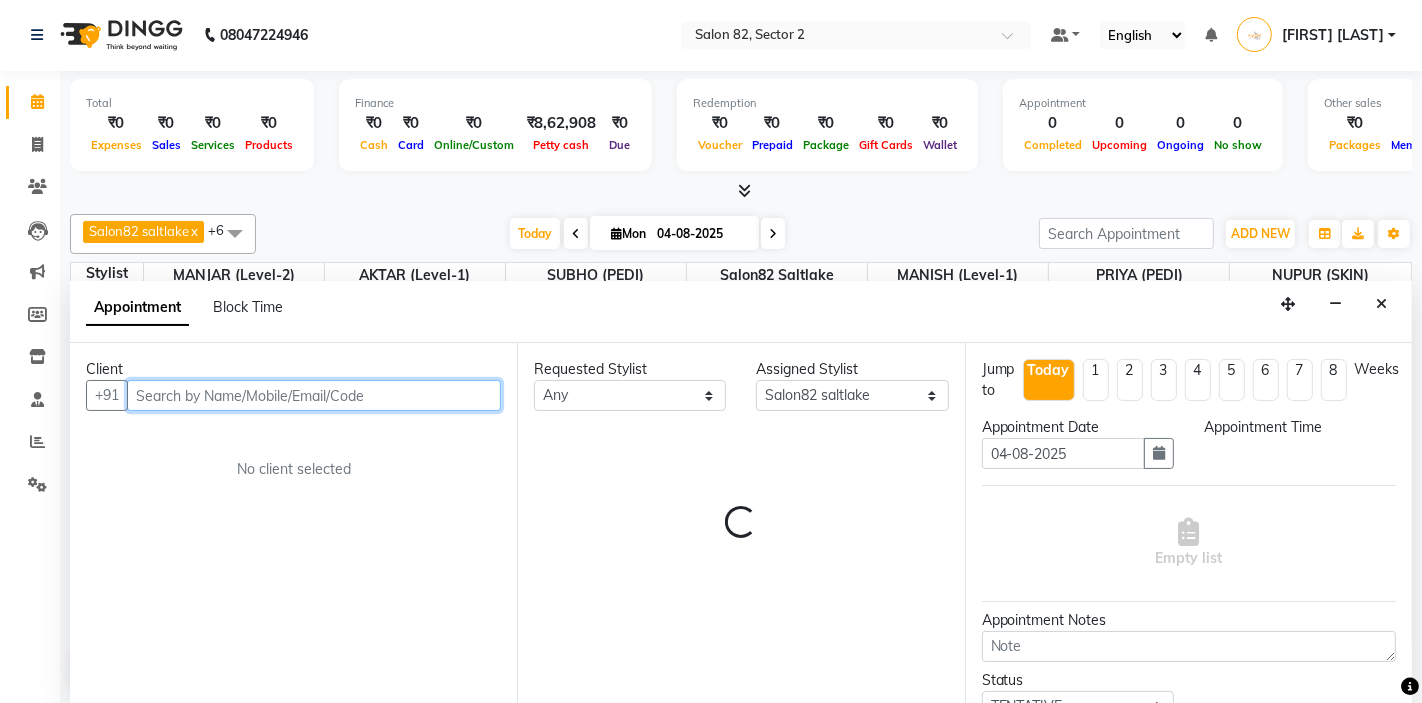 select on "720" 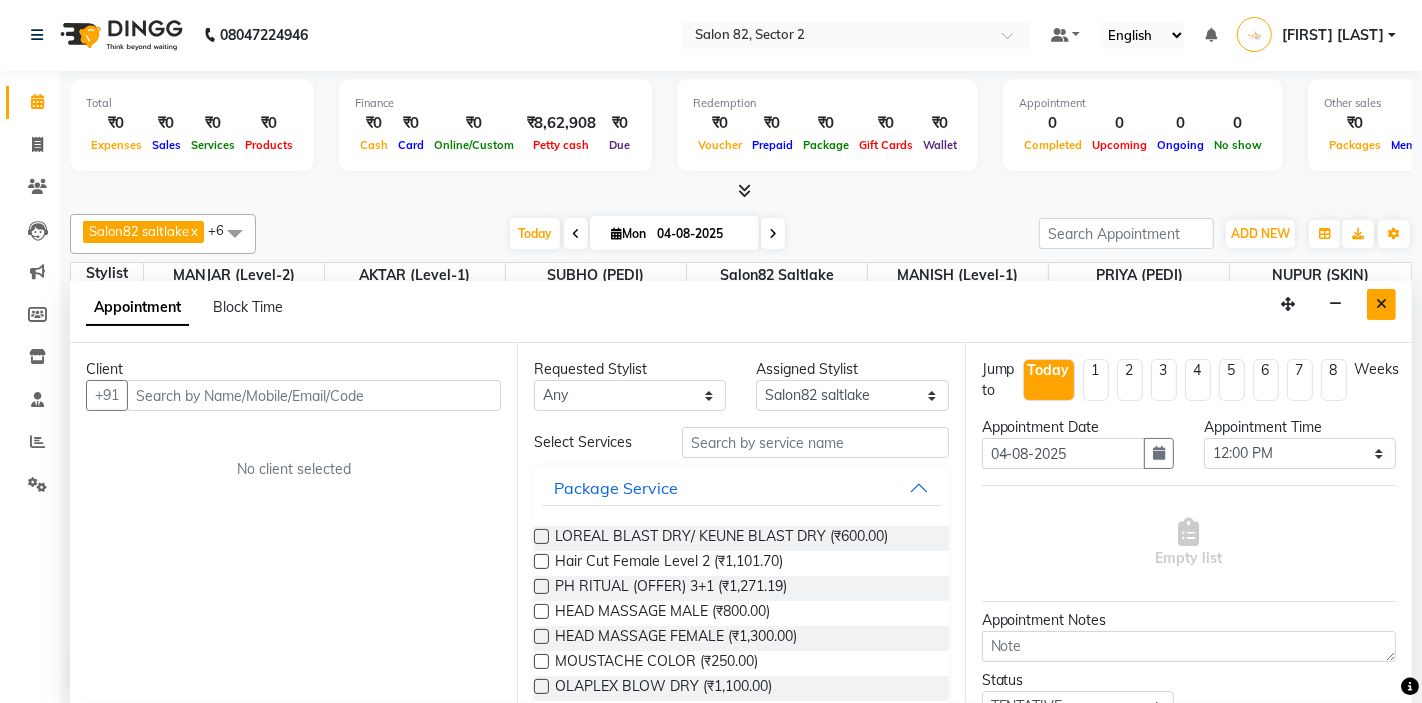 click at bounding box center [1381, 304] 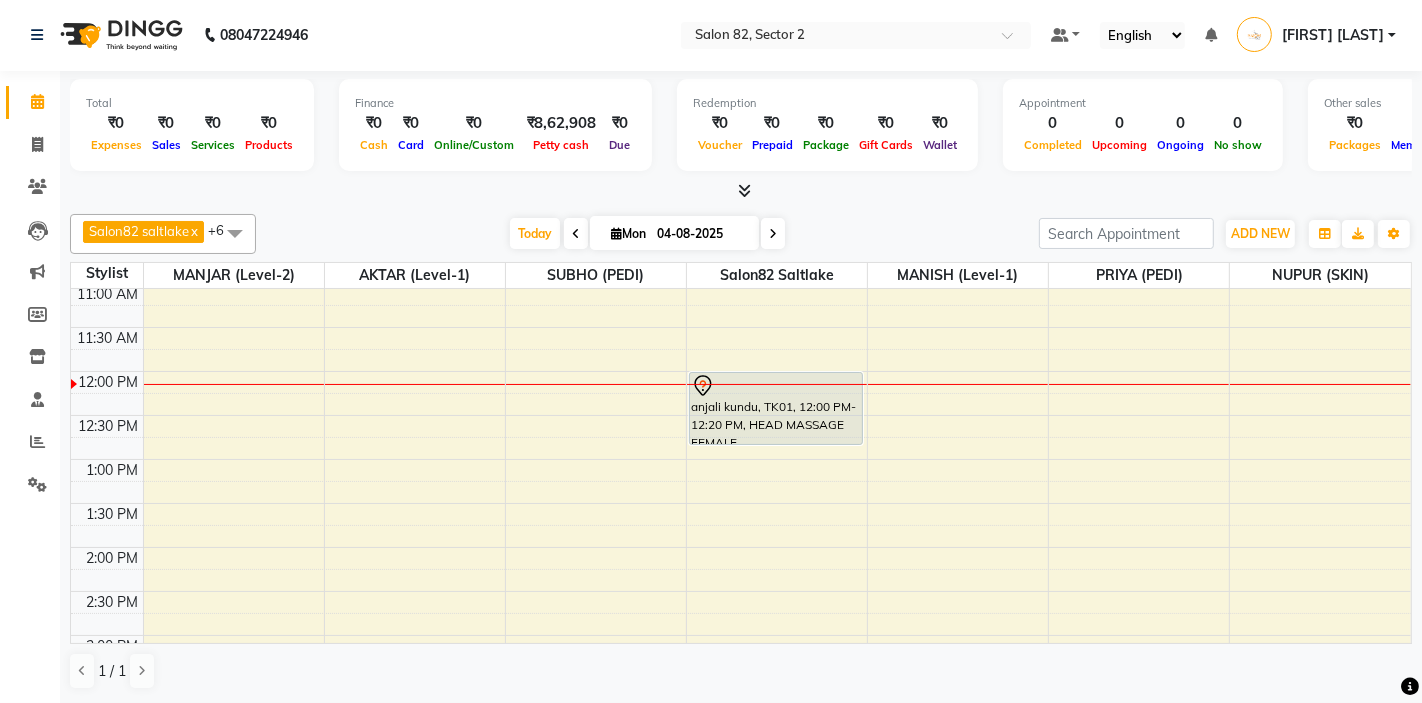 drag, startPoint x: 787, startPoint y: 400, endPoint x: 787, endPoint y: 451, distance: 51 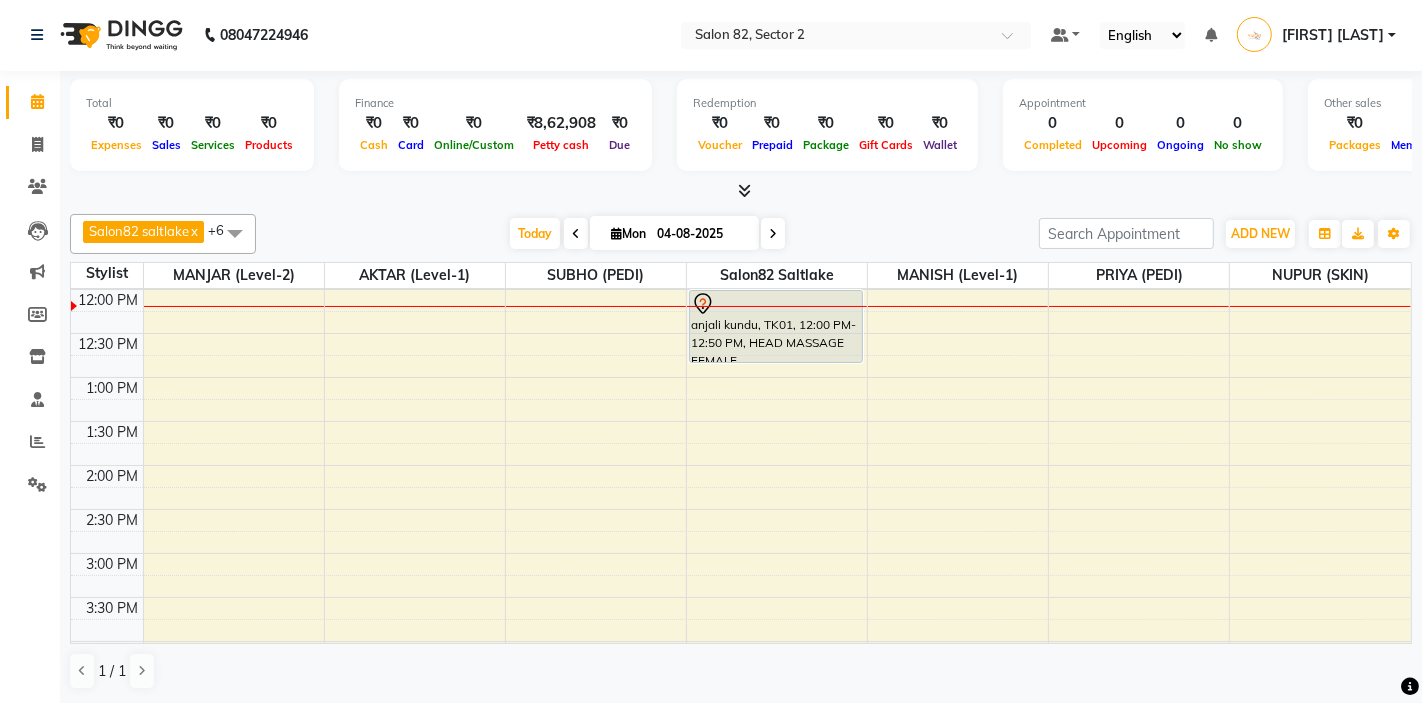 scroll, scrollTop: 177, scrollLeft: 0, axis: vertical 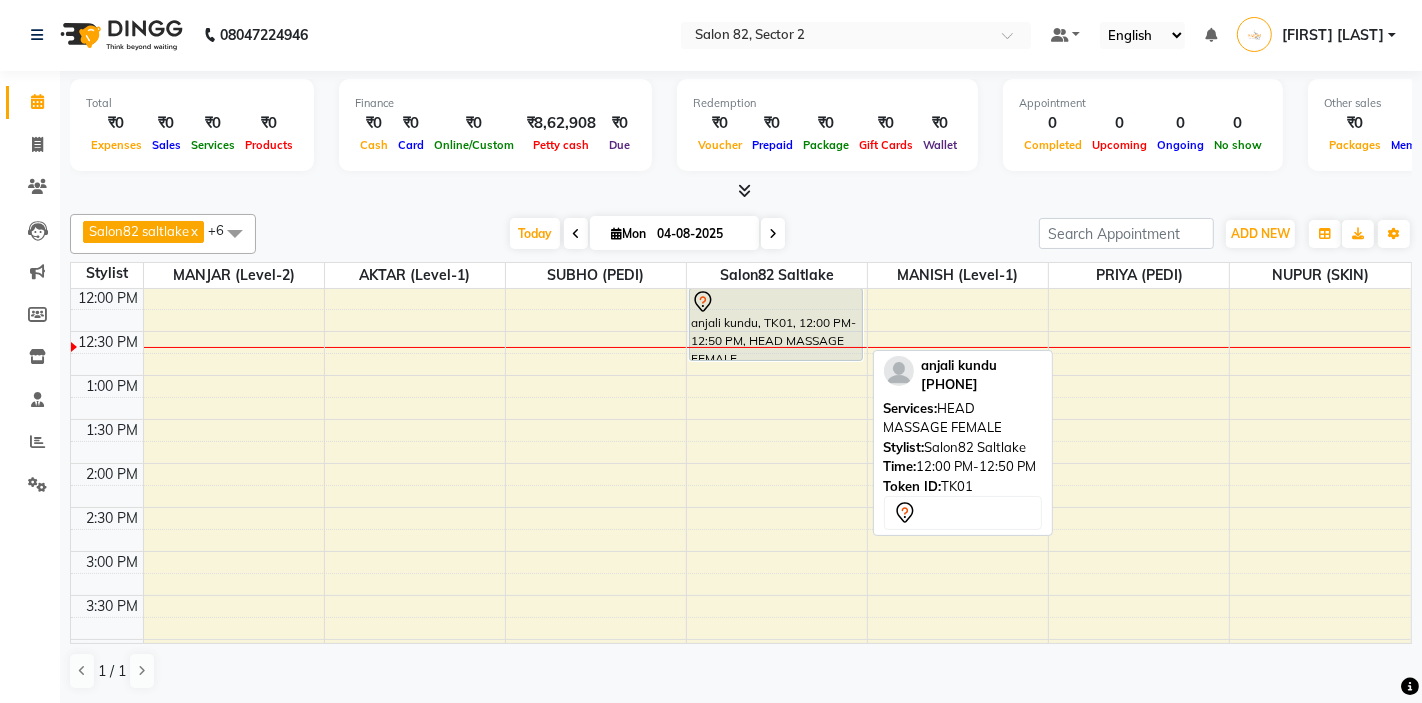 click on "anjali kundu, TK01, 12:00 PM-12:50 PM, HEAD MASSAGE FEMALE" at bounding box center (776, 324) 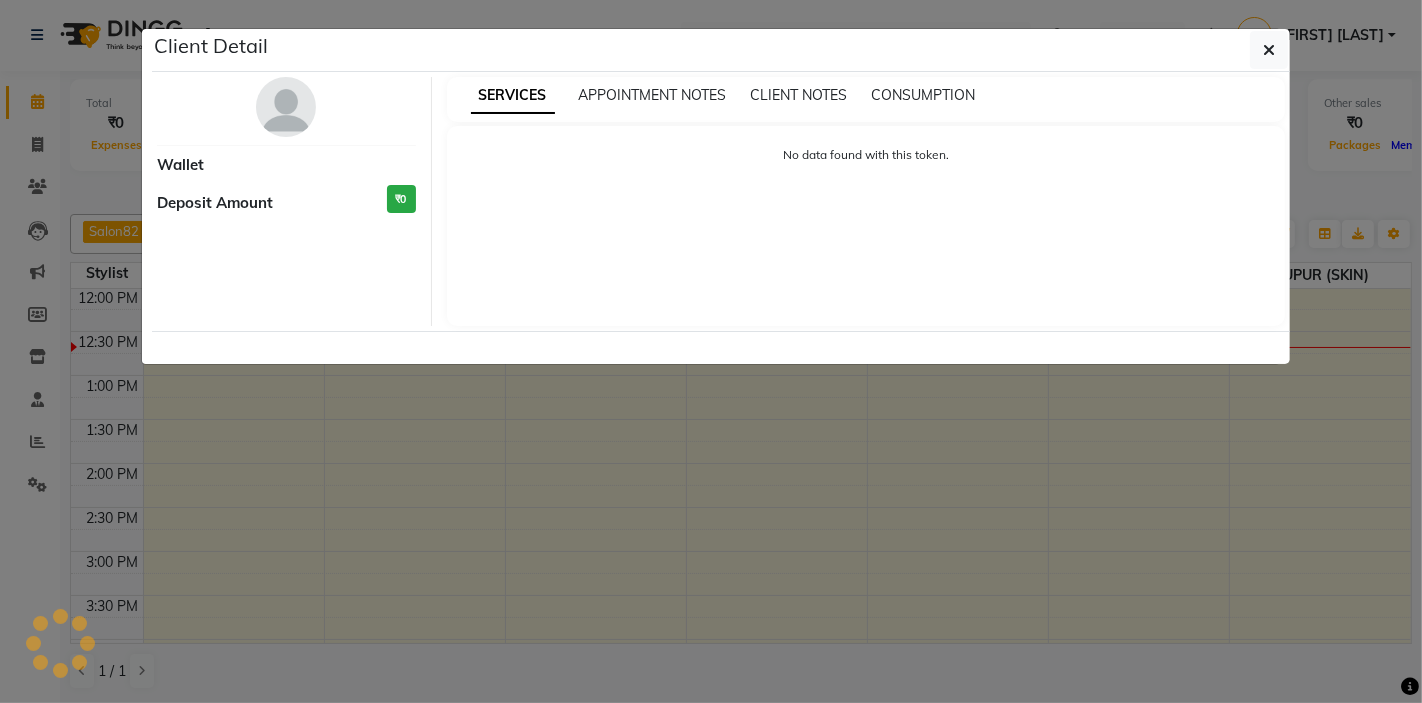 select on "7" 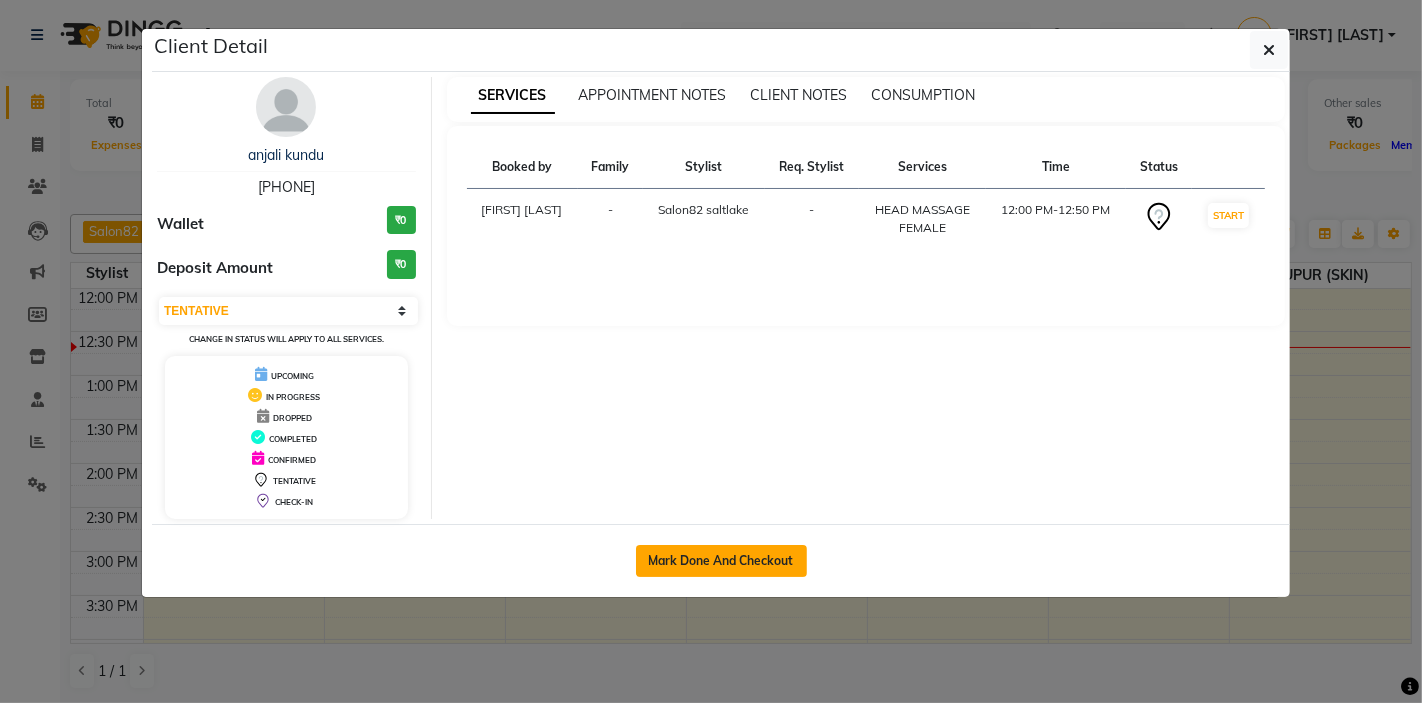 click on "Mark Done And Checkout" 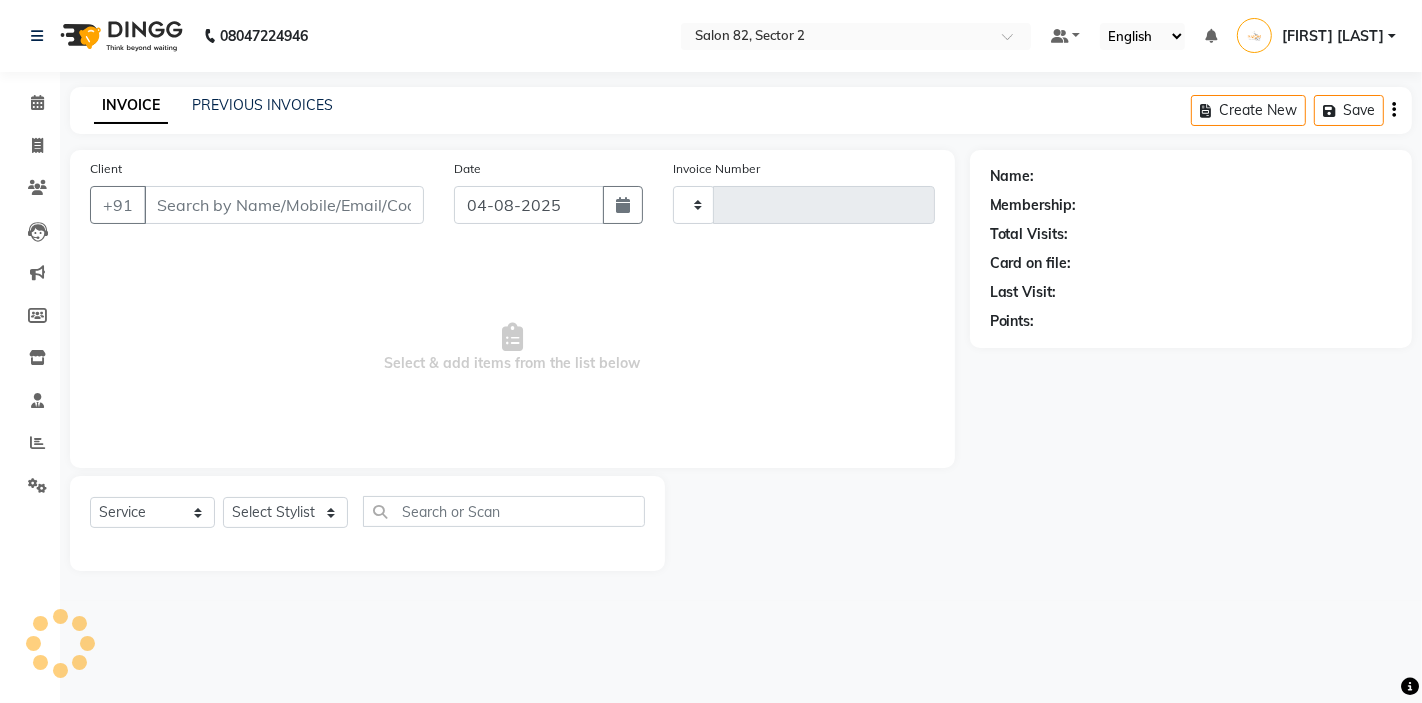 type on "1221" 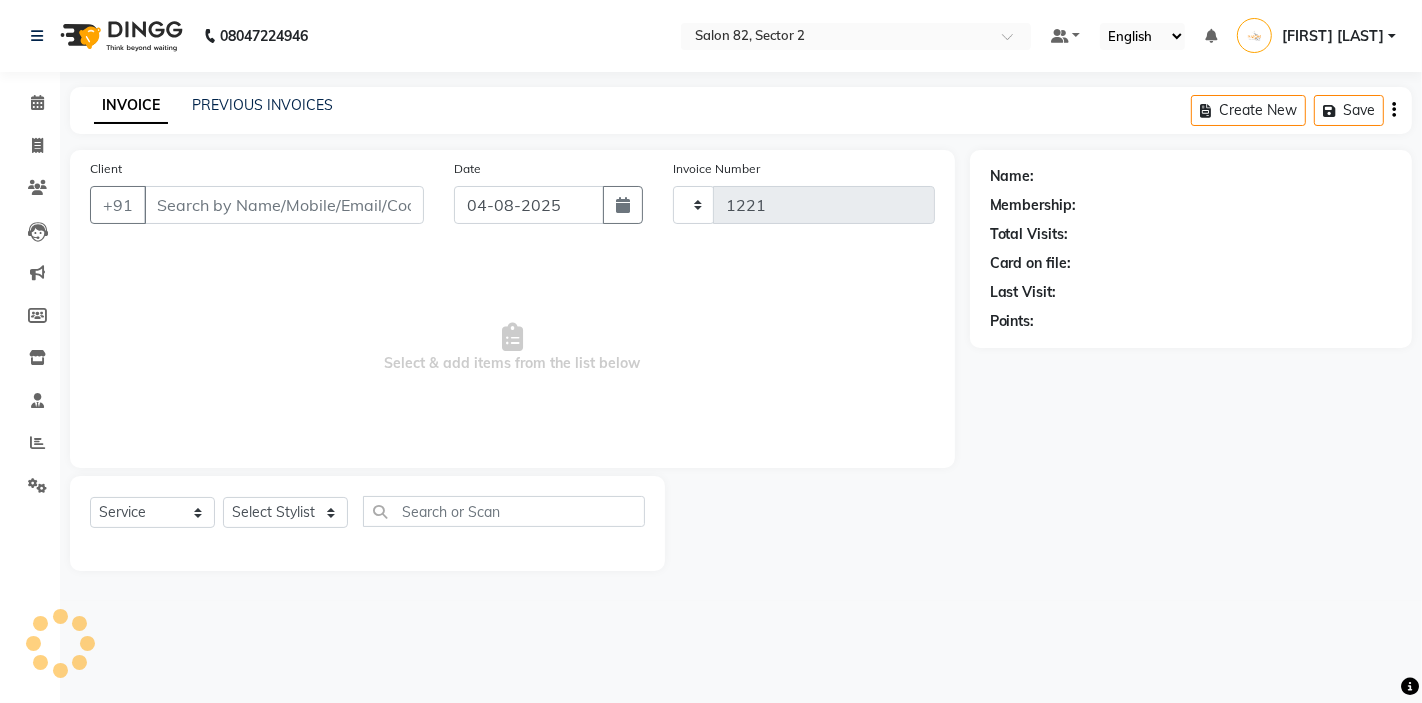scroll, scrollTop: 0, scrollLeft: 0, axis: both 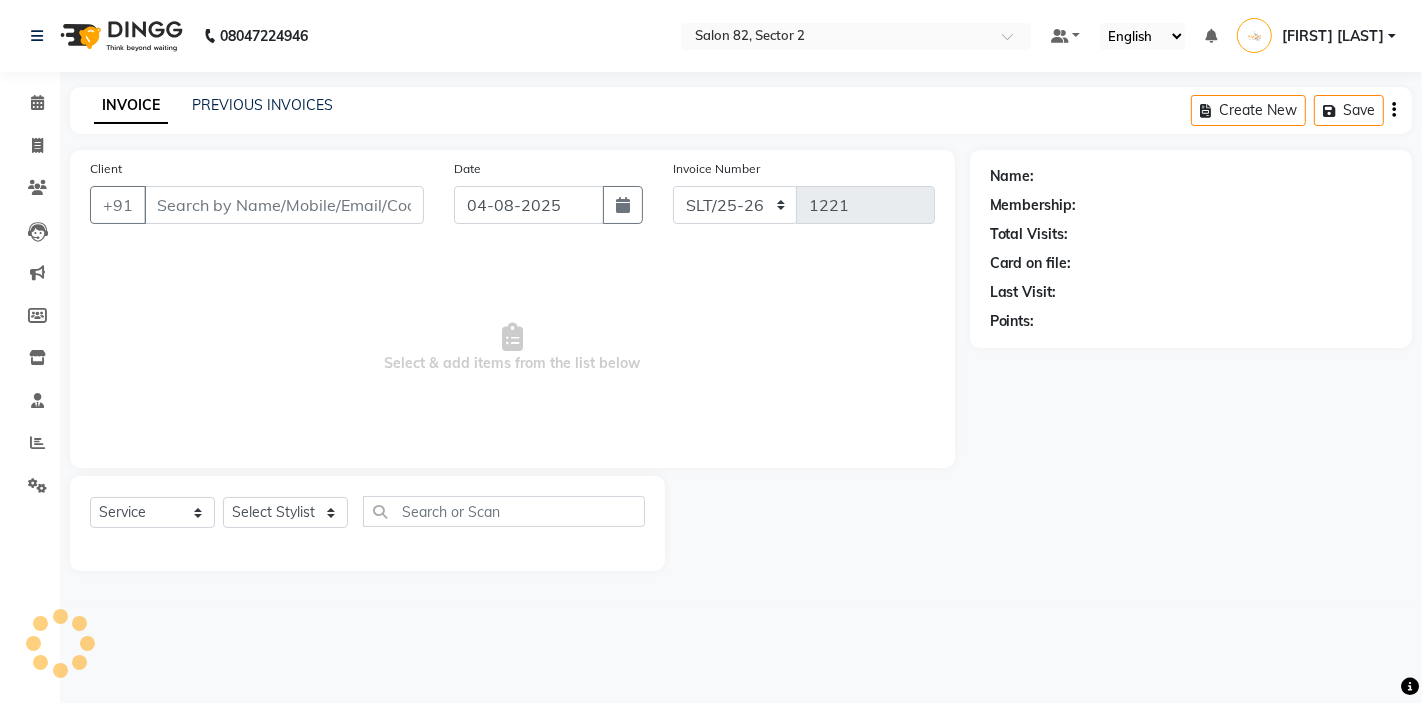 type on "9674986114" 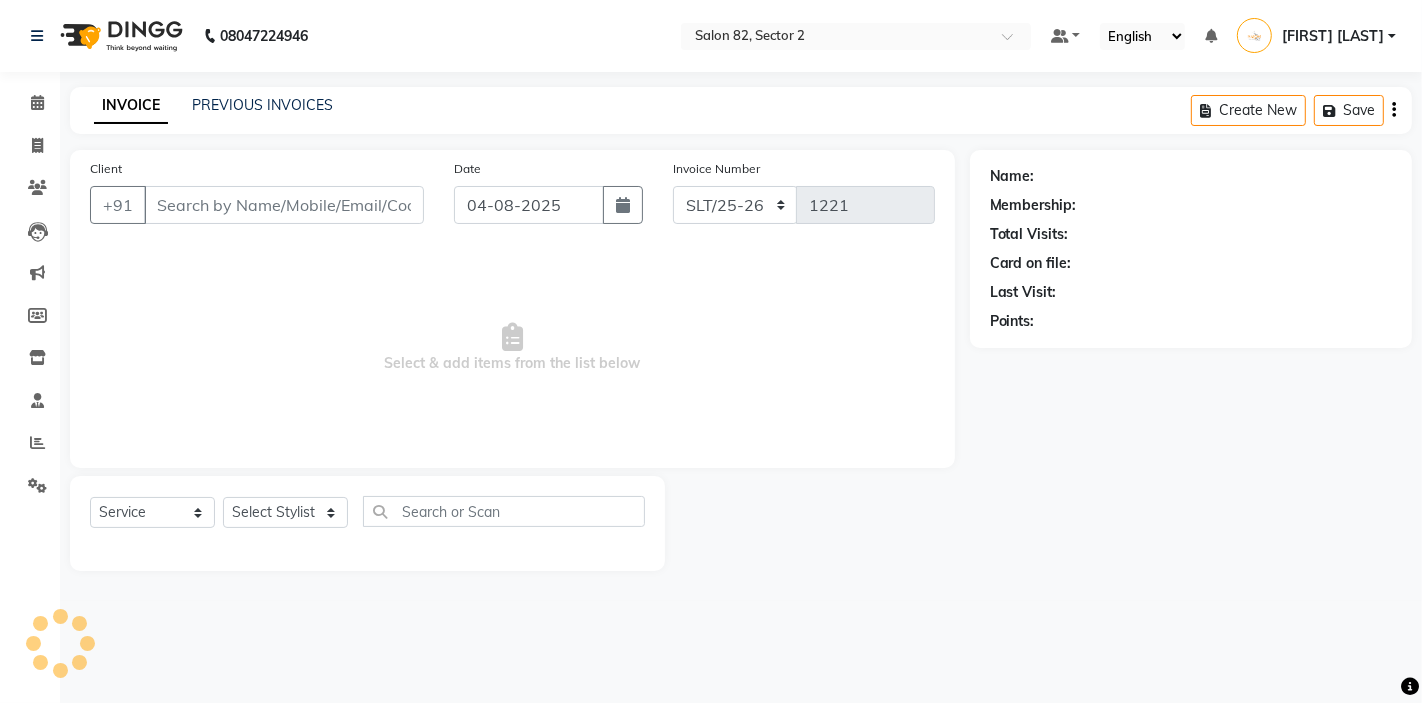 select on "34192" 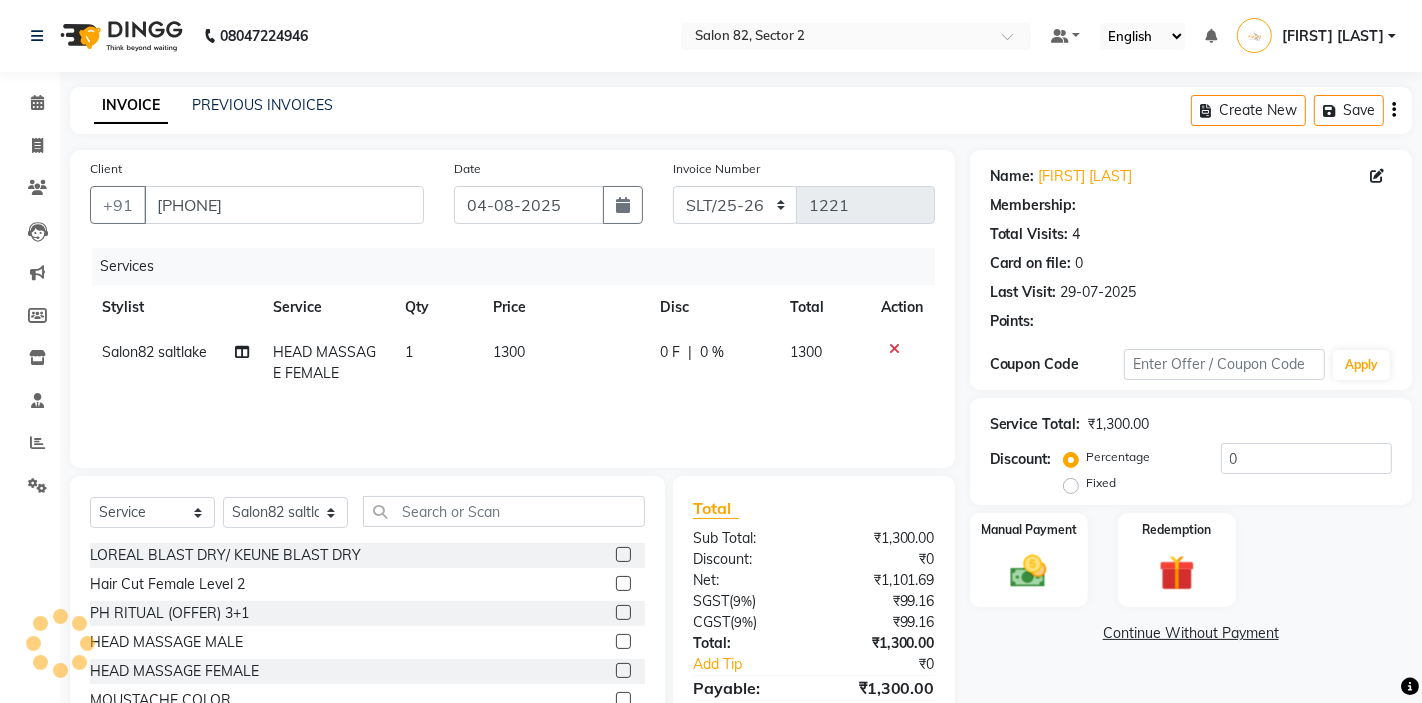 select on "1: Object" 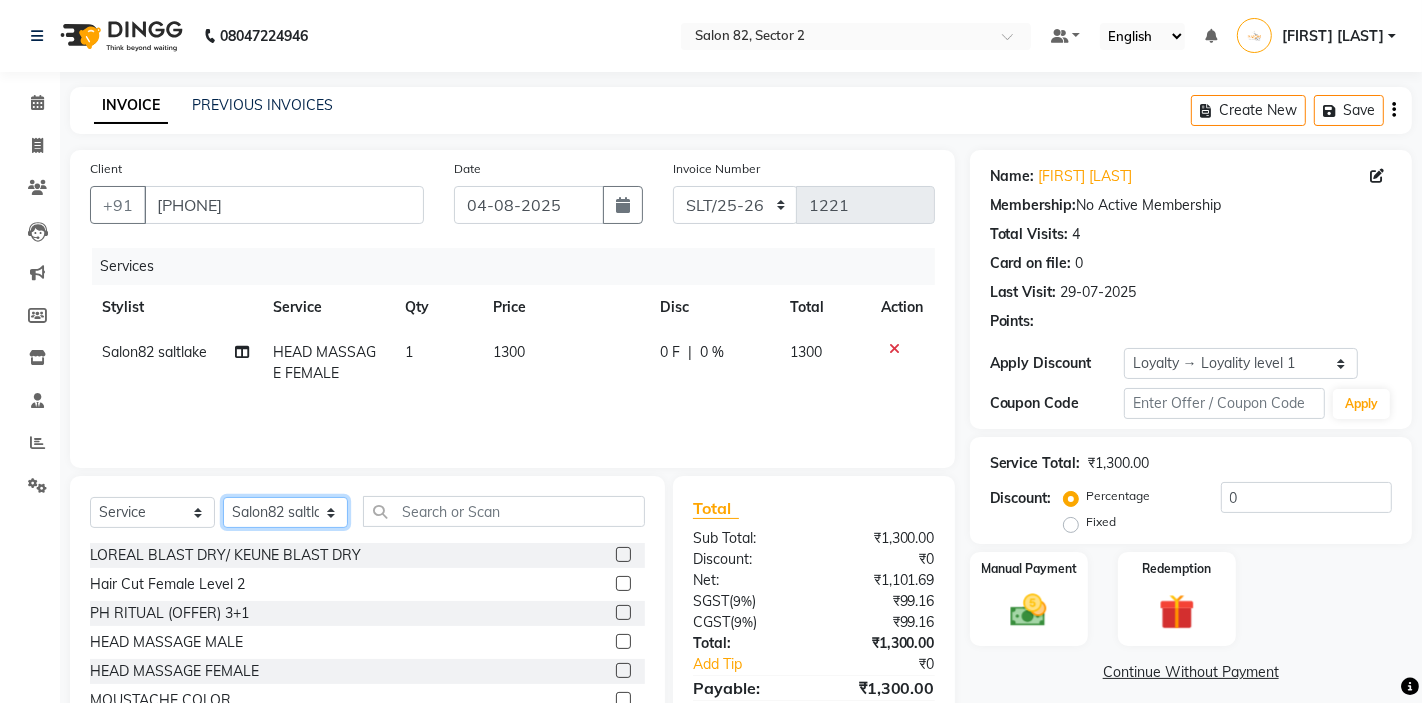 click on "Select Stylist AKTAR (level-1) ARZOO (level-2) BUNNY (level-1) FAIZAL INJAMAM MANISH (level-1) MANJAR (Level-2) NUPUR (SKIN) POONAM PRIYA (PEDI) ROHIT  Salon82 saltlake SOMA DEY SUBHO (PEDI) SUMON (NAILS)" 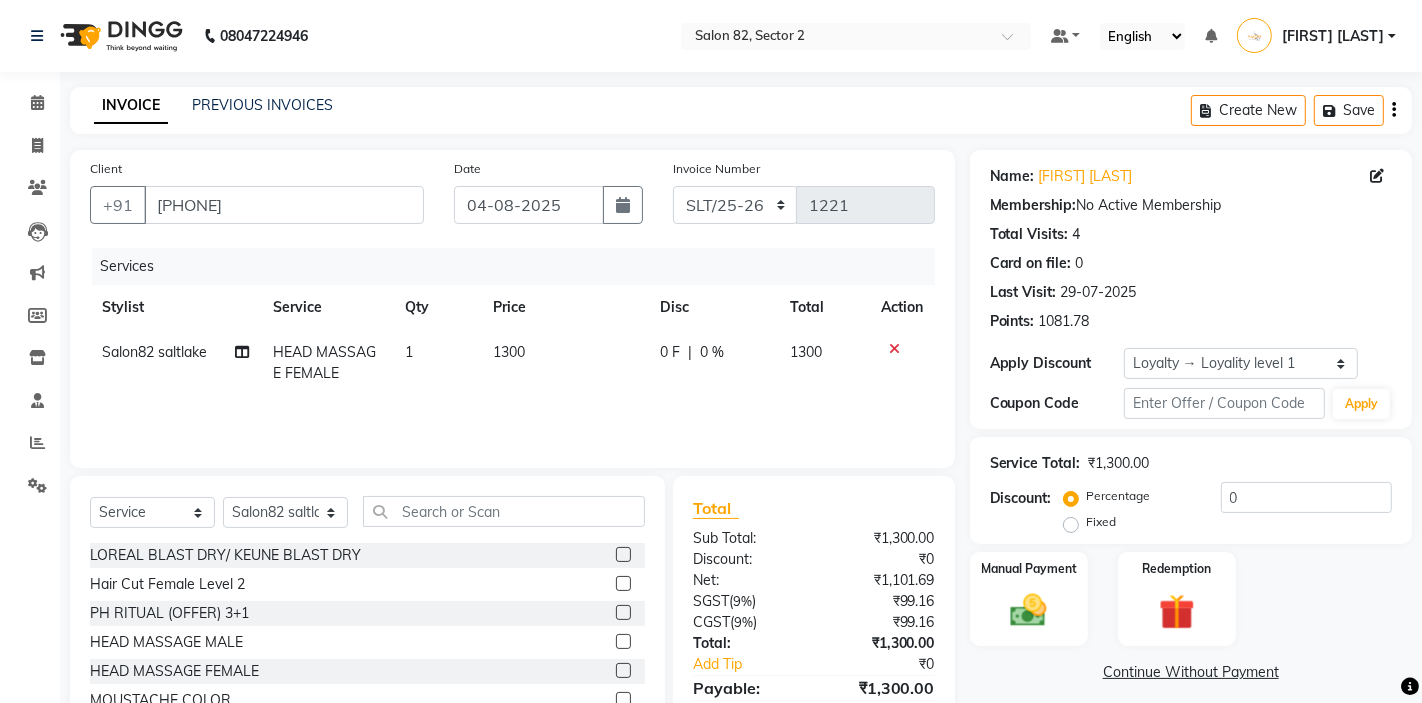 click on "Salon82 saltlake" 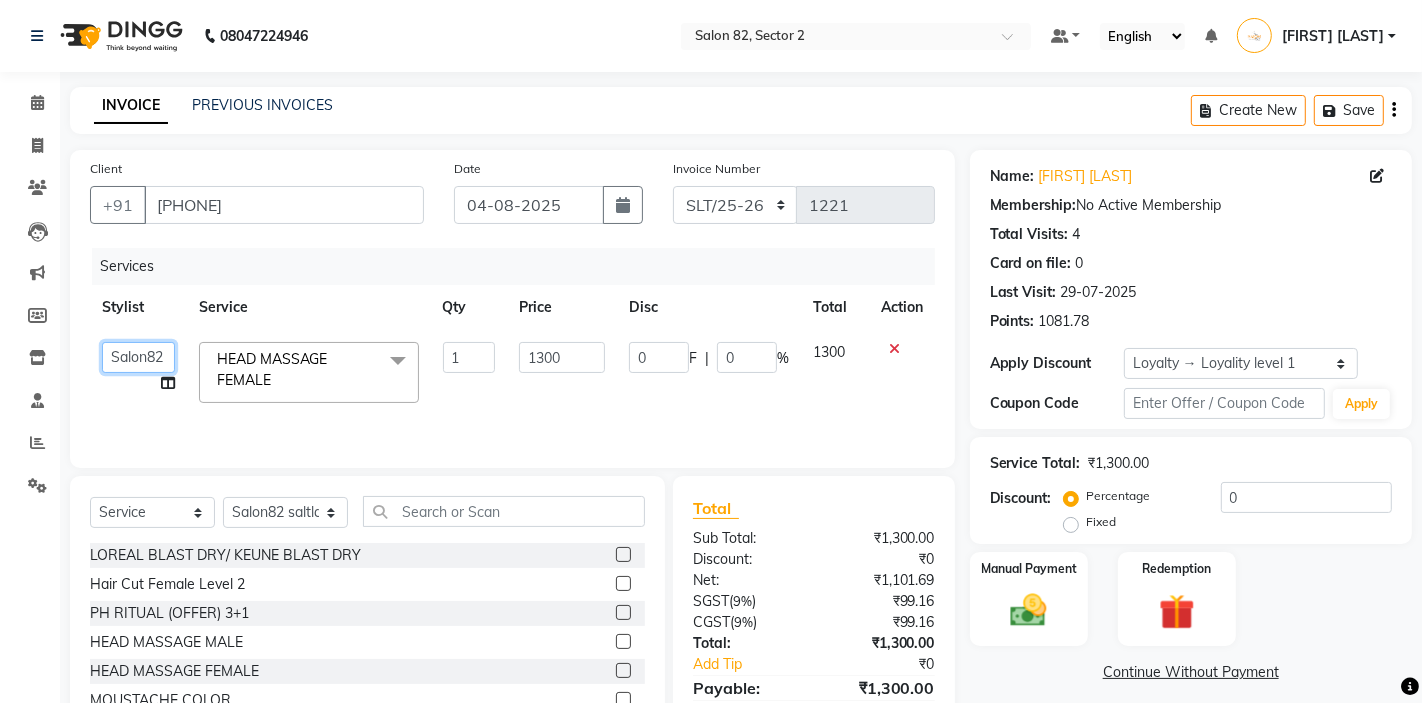 click on "AKTAR (level-1)   ARZOO (level-2)   BUNNY (level-1)   FAIZAL   INJAMAM   MANISH (level-1)   MANJAR (Level-2)   NUPUR (SKIN)   POONAM   PRIYA (PEDI)   ROHIT    Salon82 saltlake   SOMA DEY   SUBHO (PEDI)   SUMON (NAILS)" 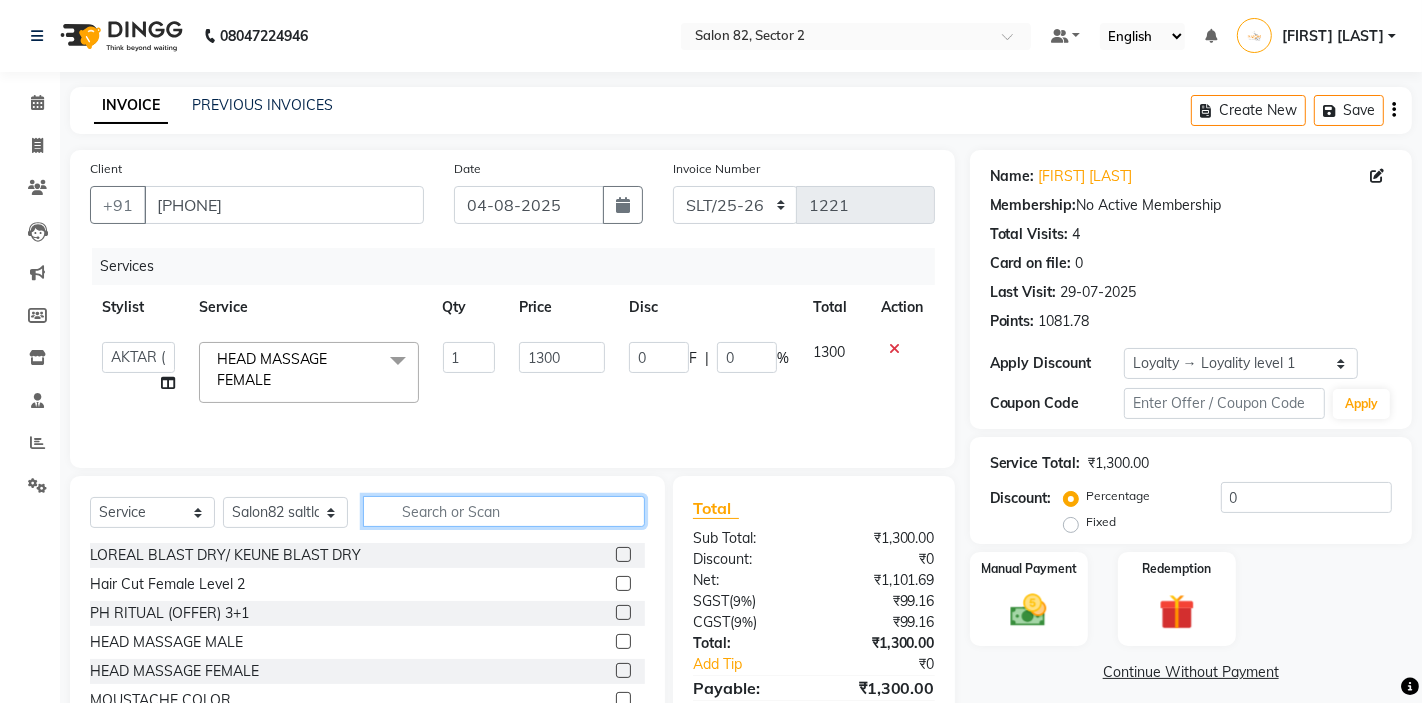click 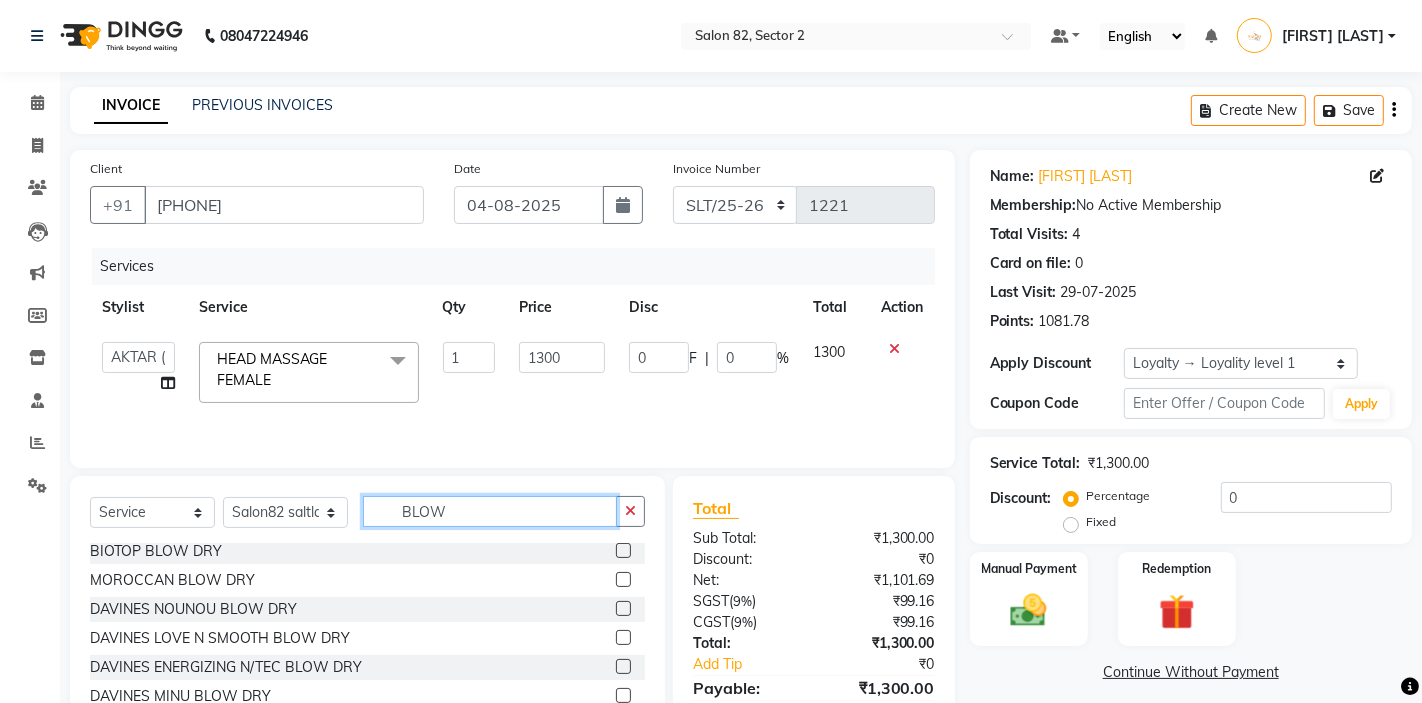 scroll, scrollTop: 176, scrollLeft: 0, axis: vertical 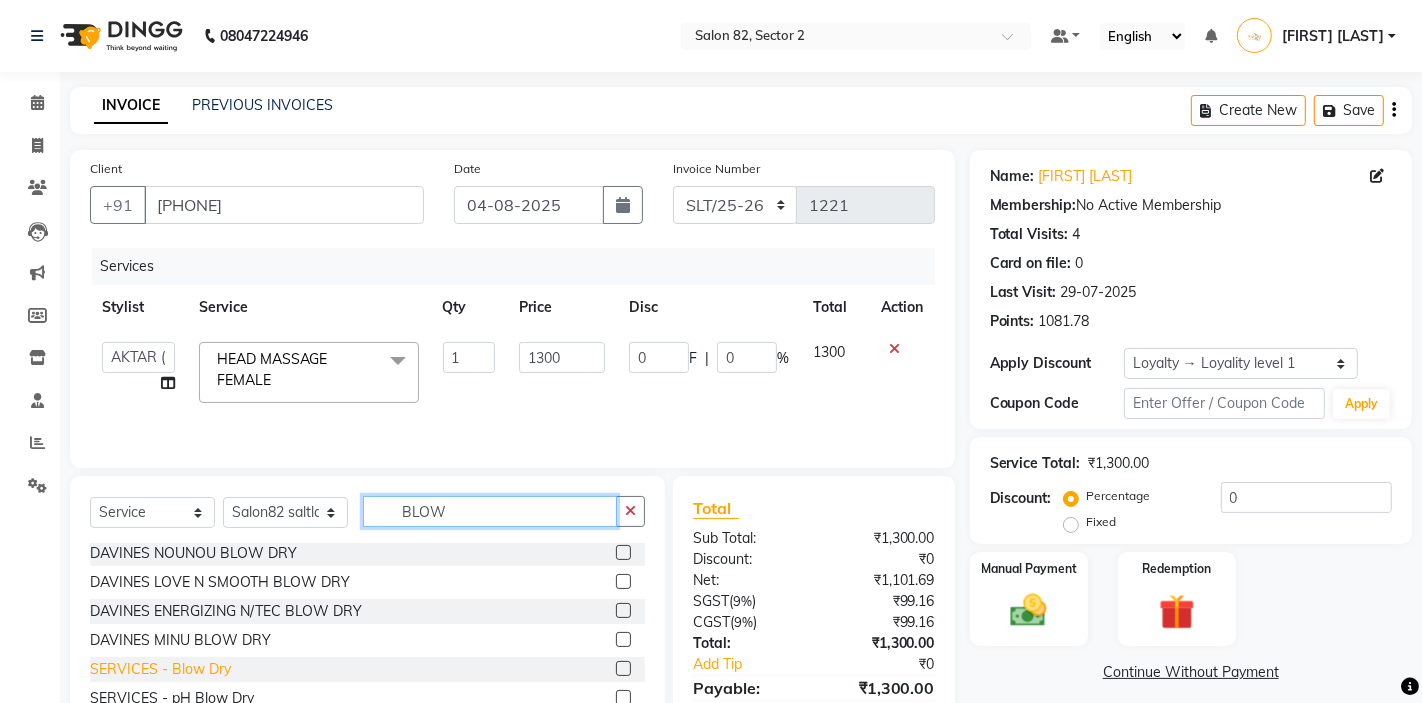 type on "BLOW" 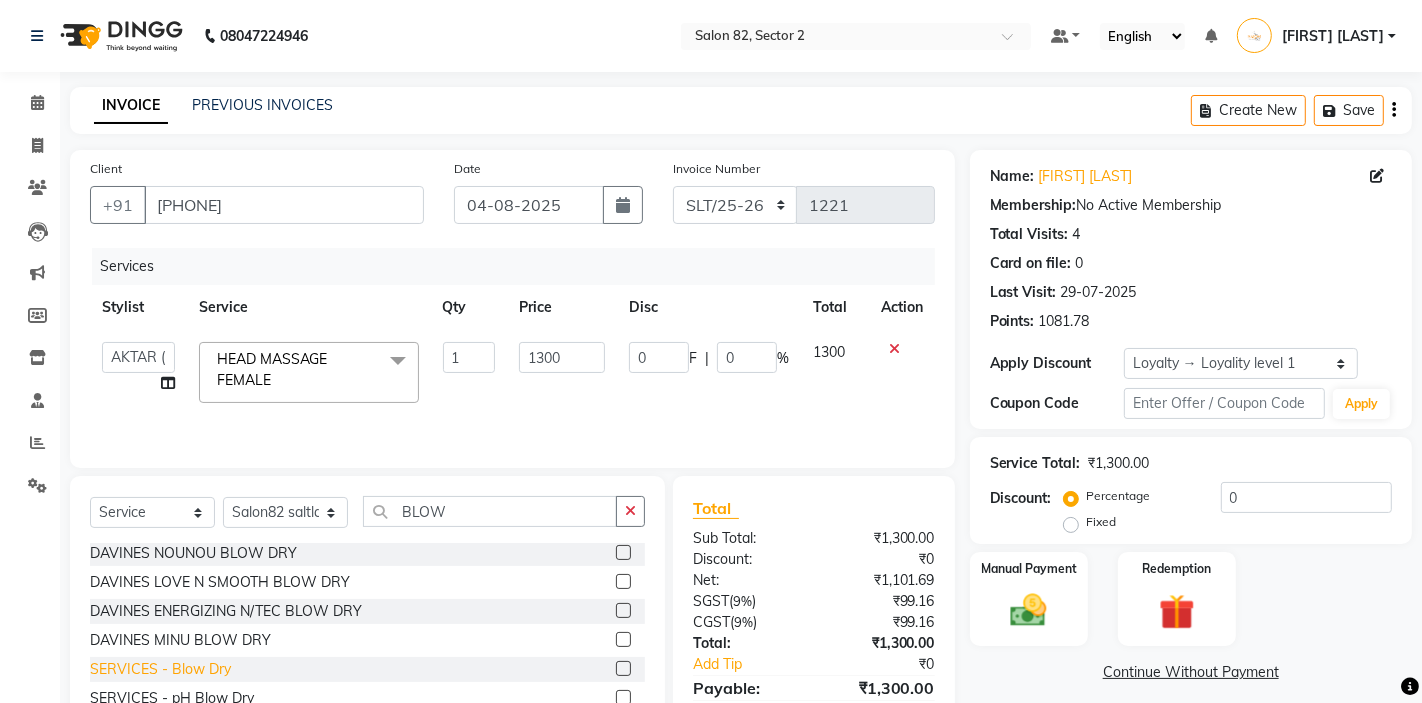 click on "SERVICES - Blow Dry" 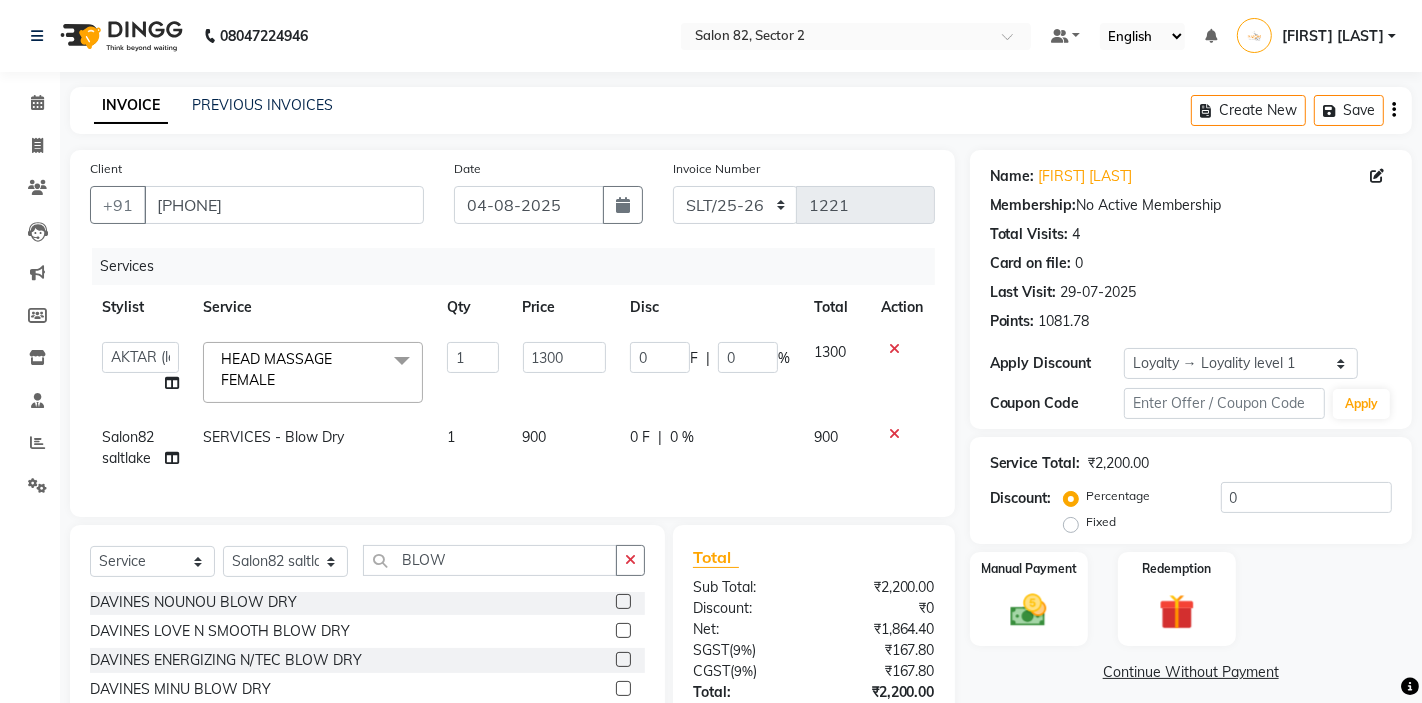 checkbox on "false" 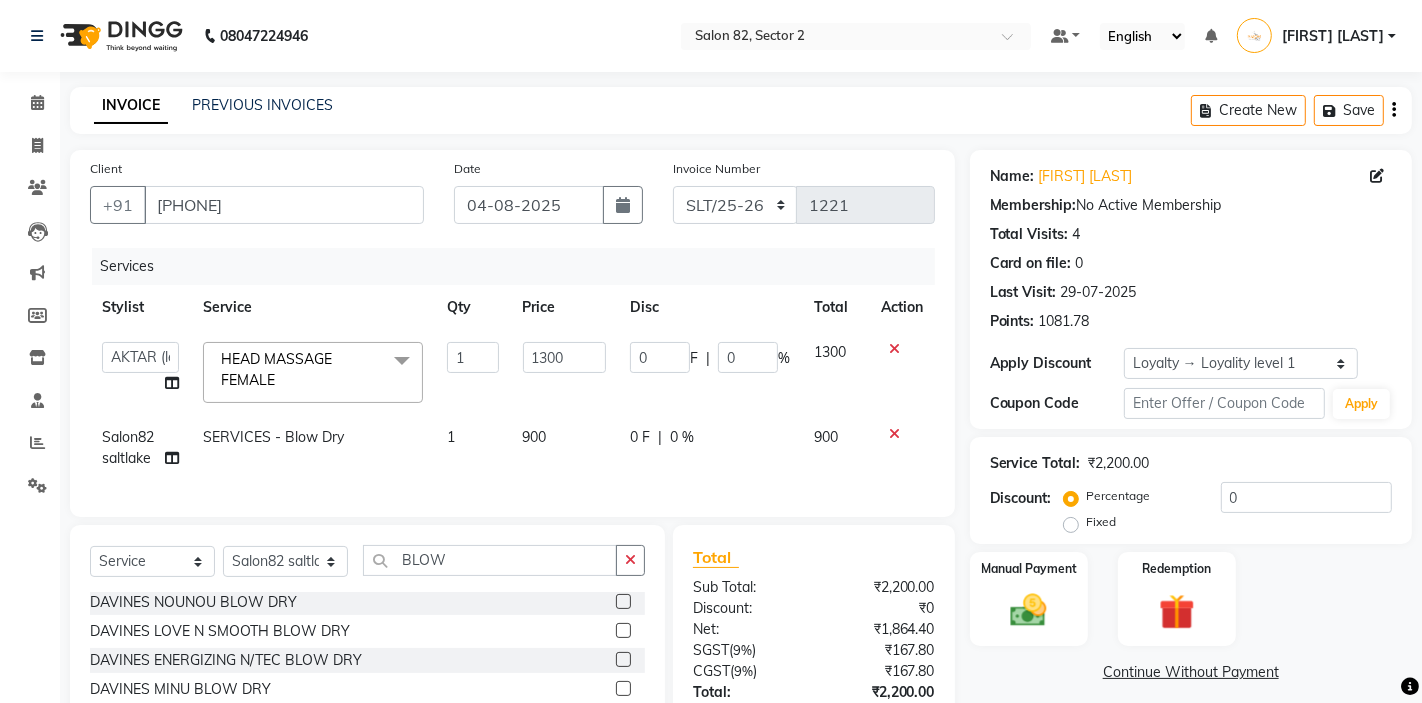 click on "900" 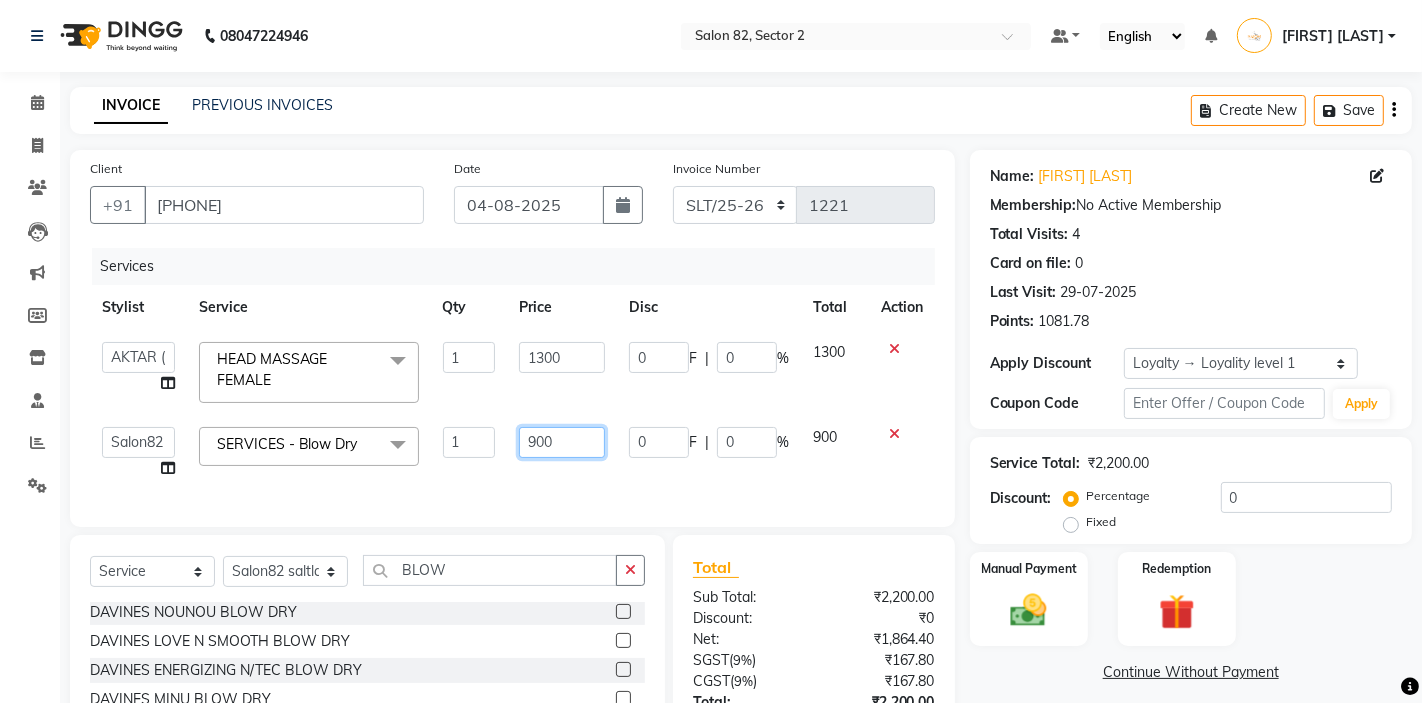 click on "900" 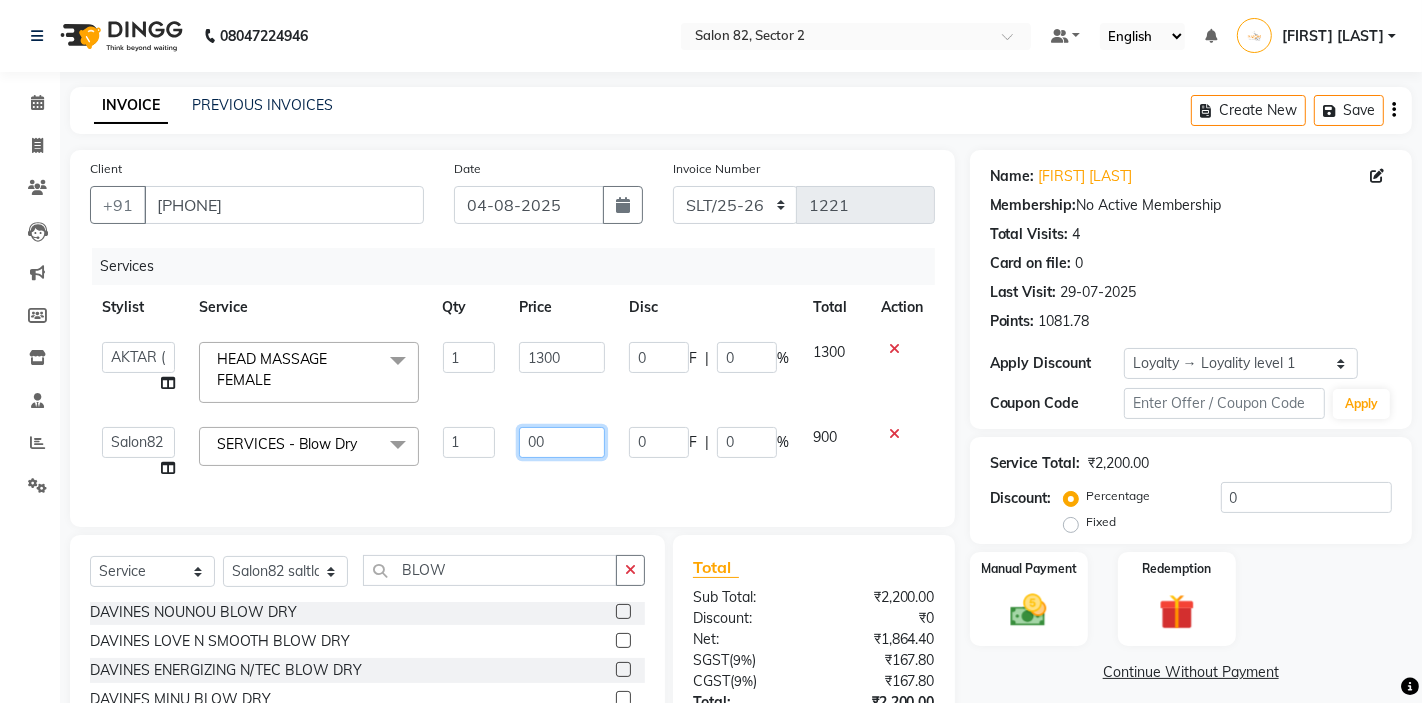 type on "500" 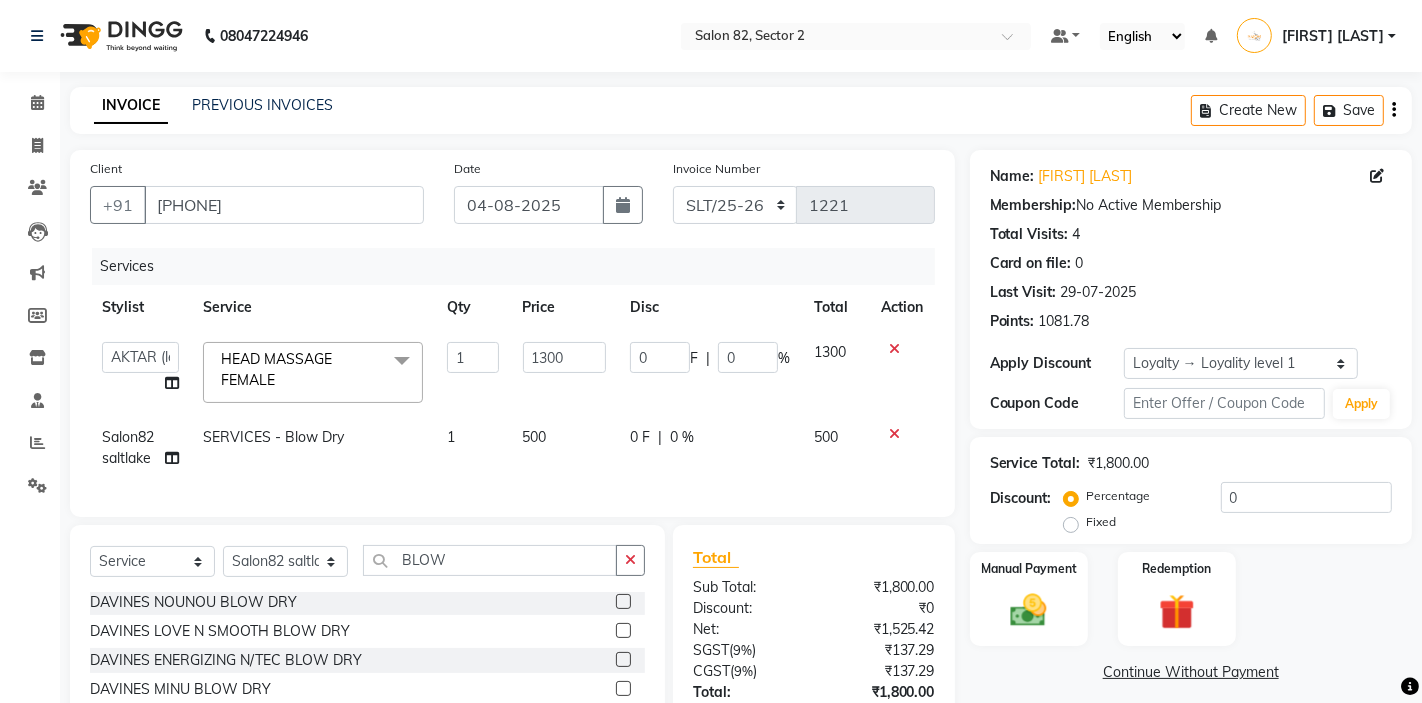 scroll, scrollTop: 146, scrollLeft: 0, axis: vertical 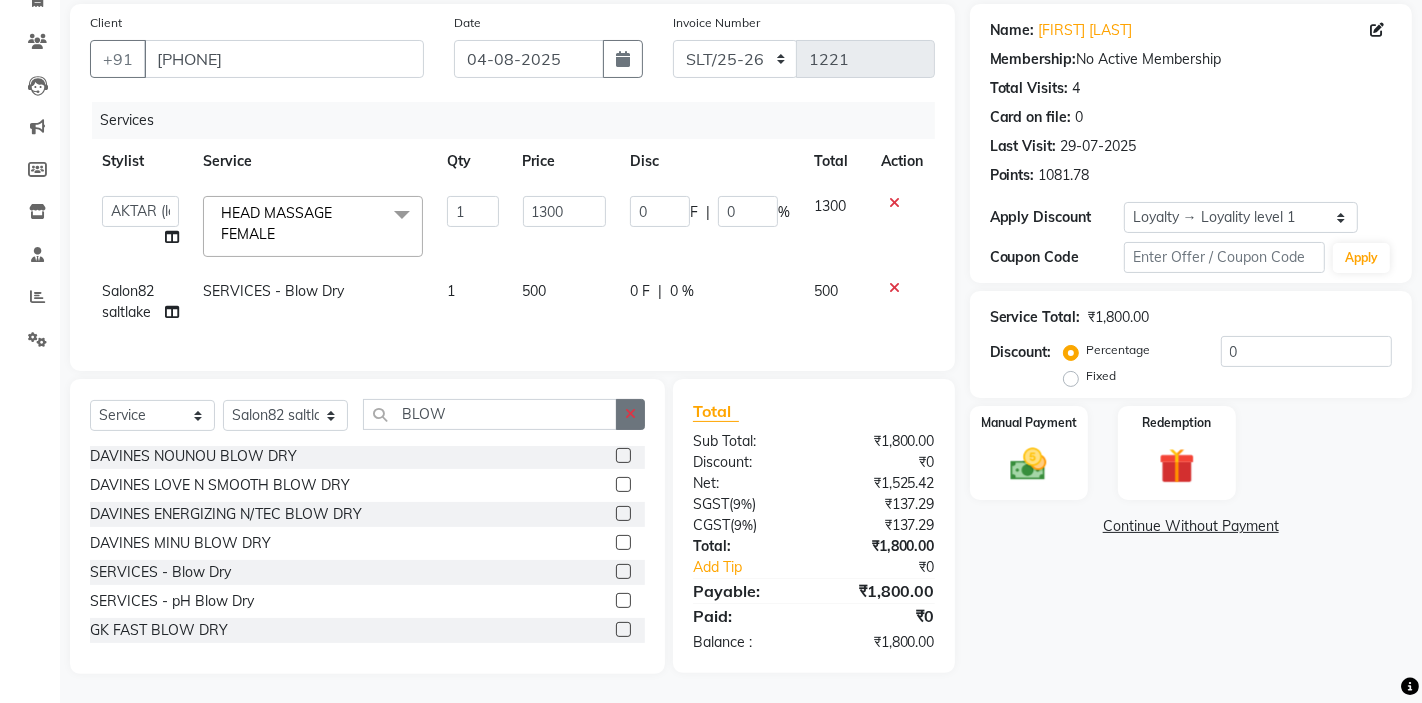 click 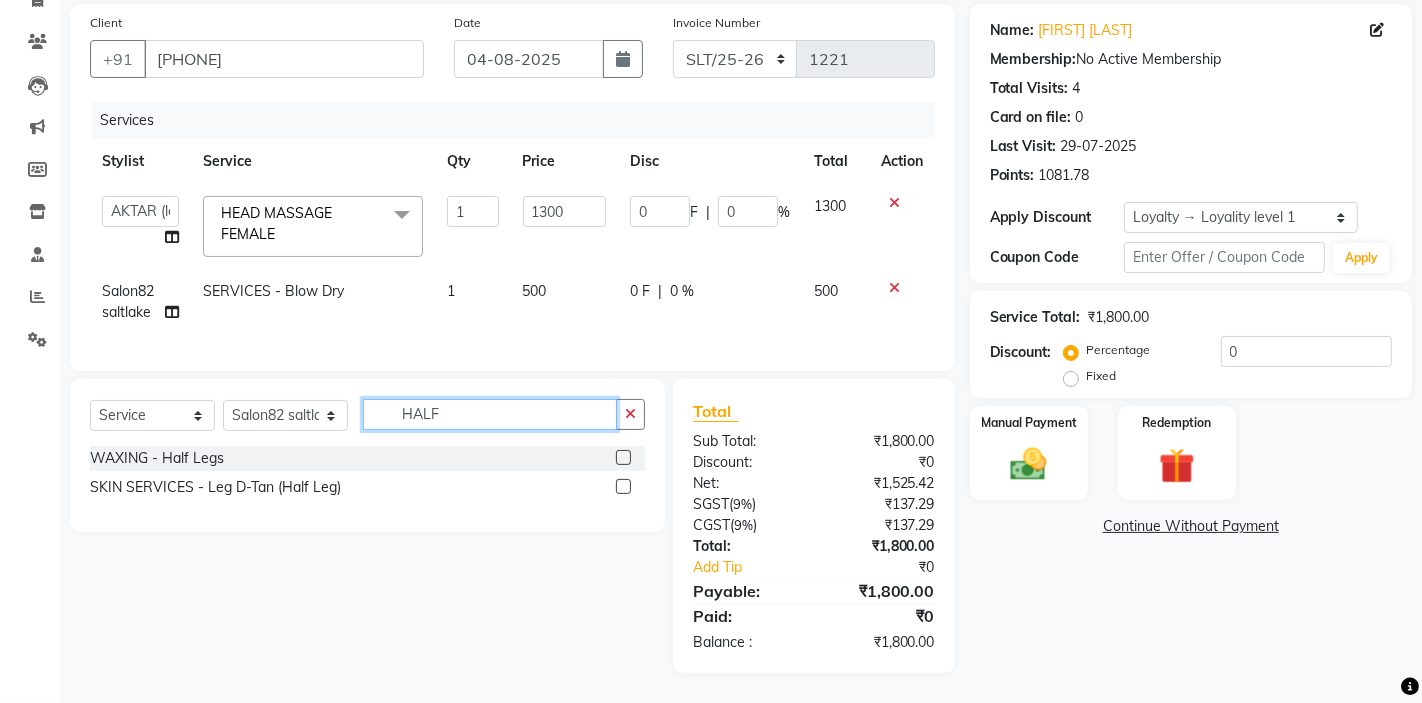 scroll, scrollTop: 0, scrollLeft: 0, axis: both 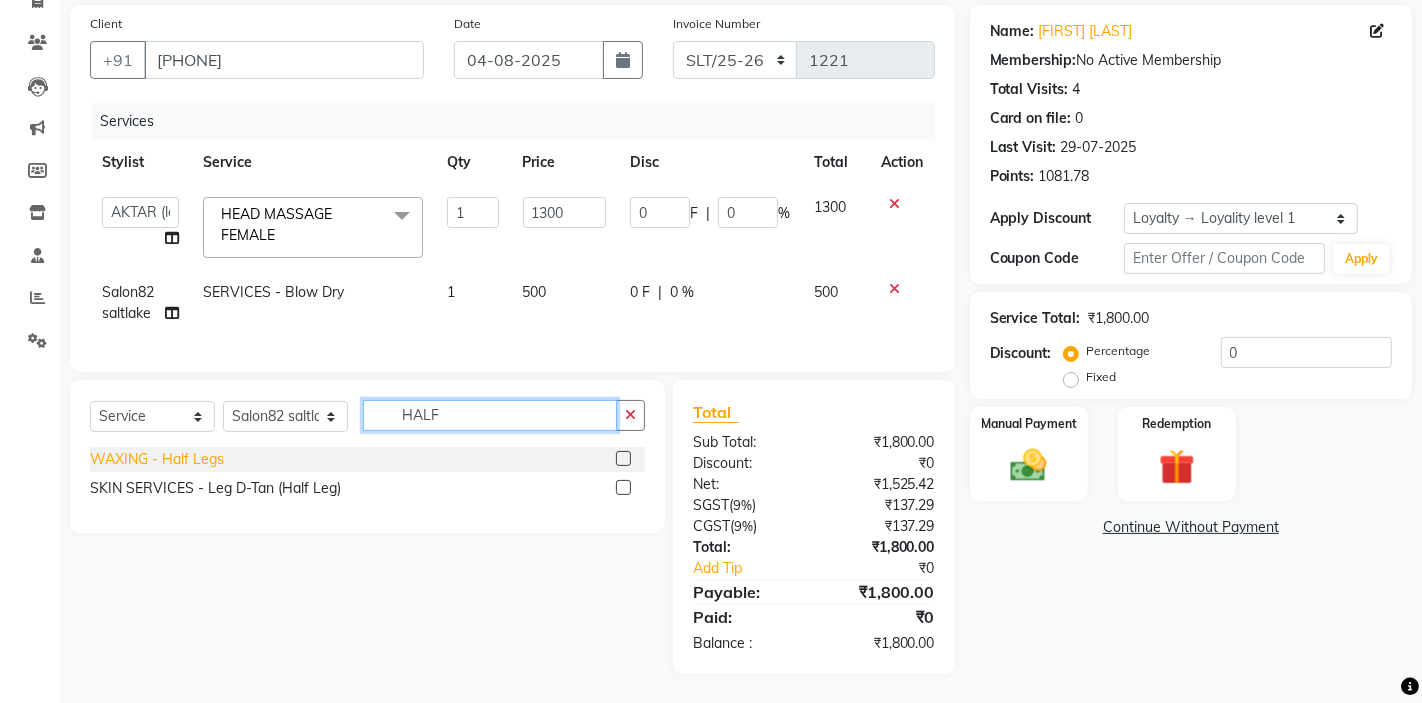 type on "HALF" 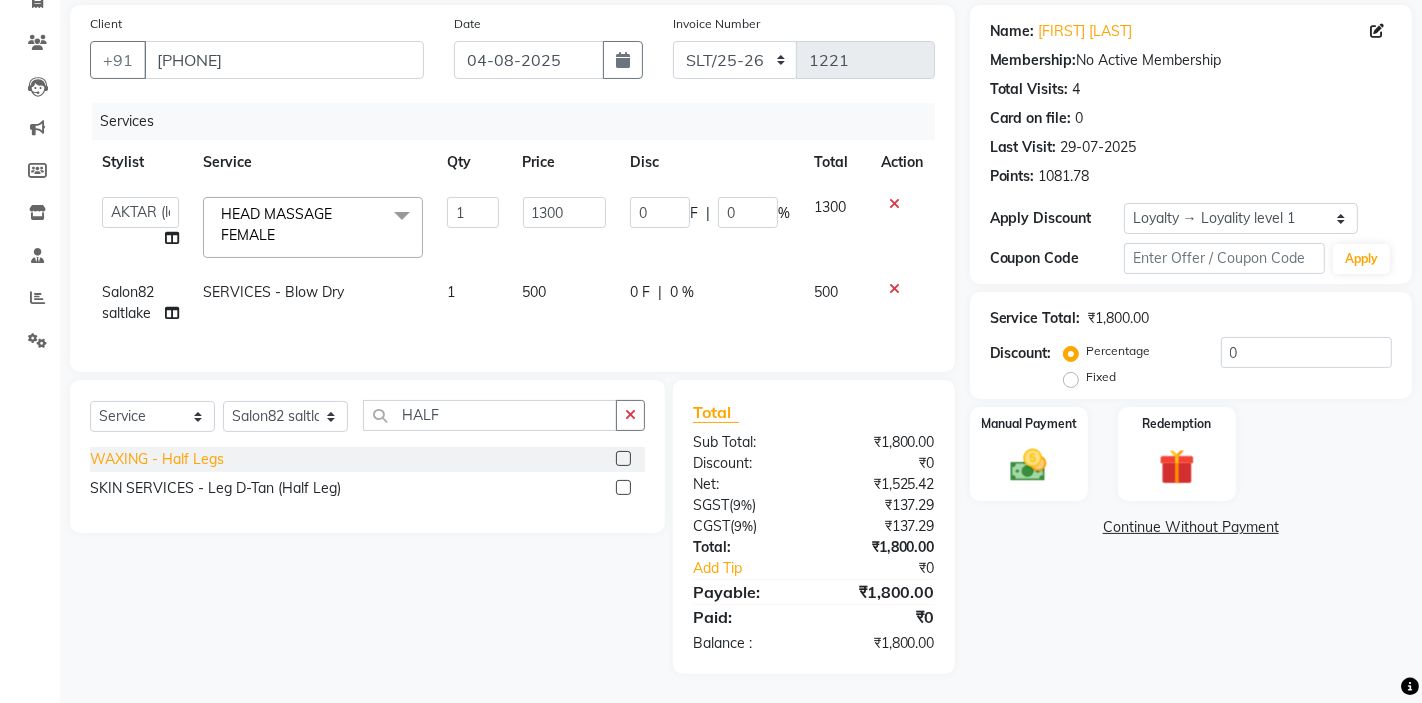 click on "WAXING  - Half Legs" 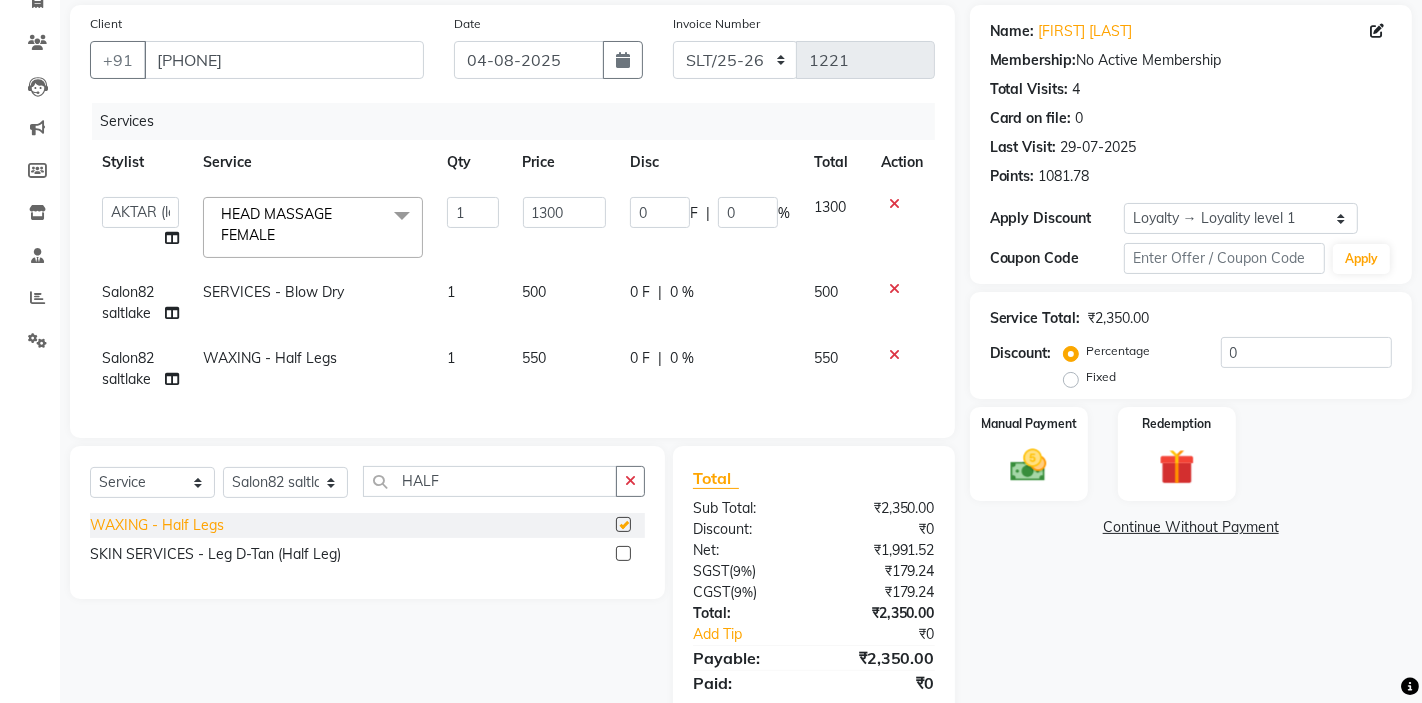checkbox on "false" 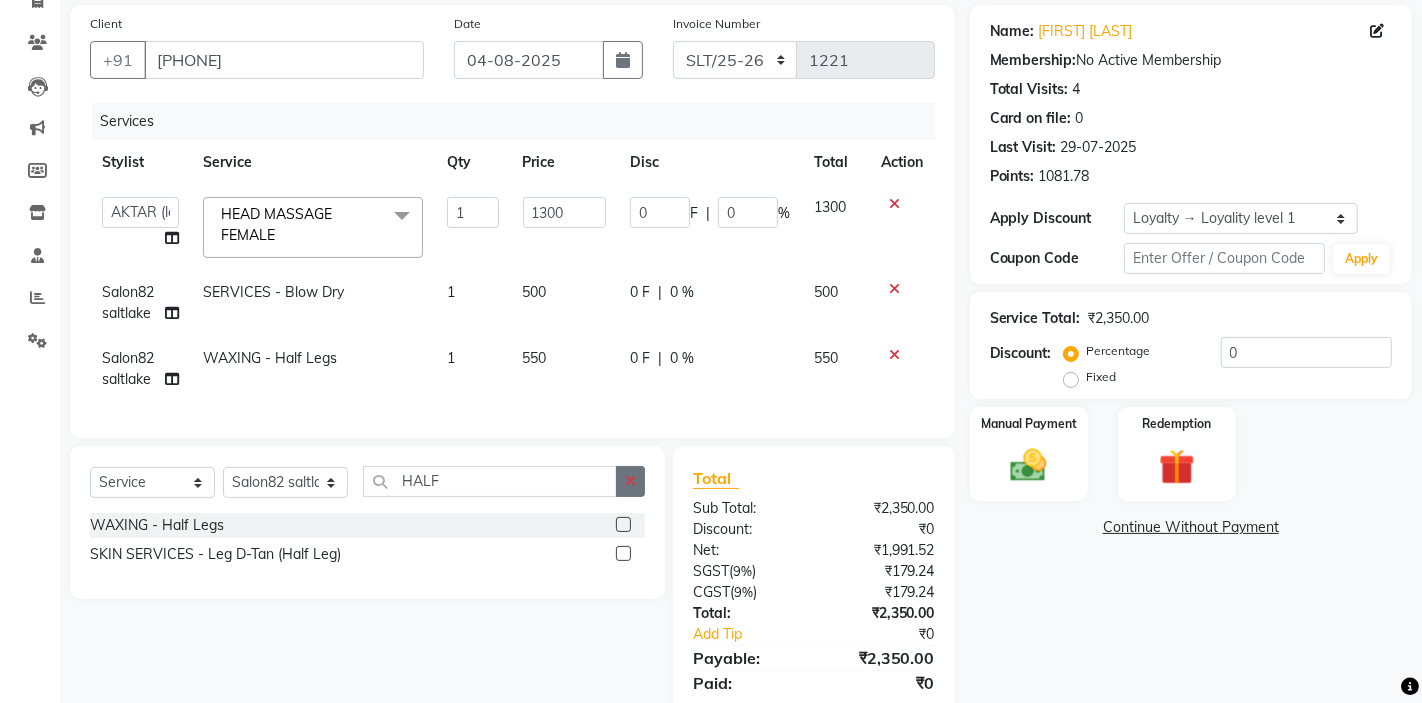 click 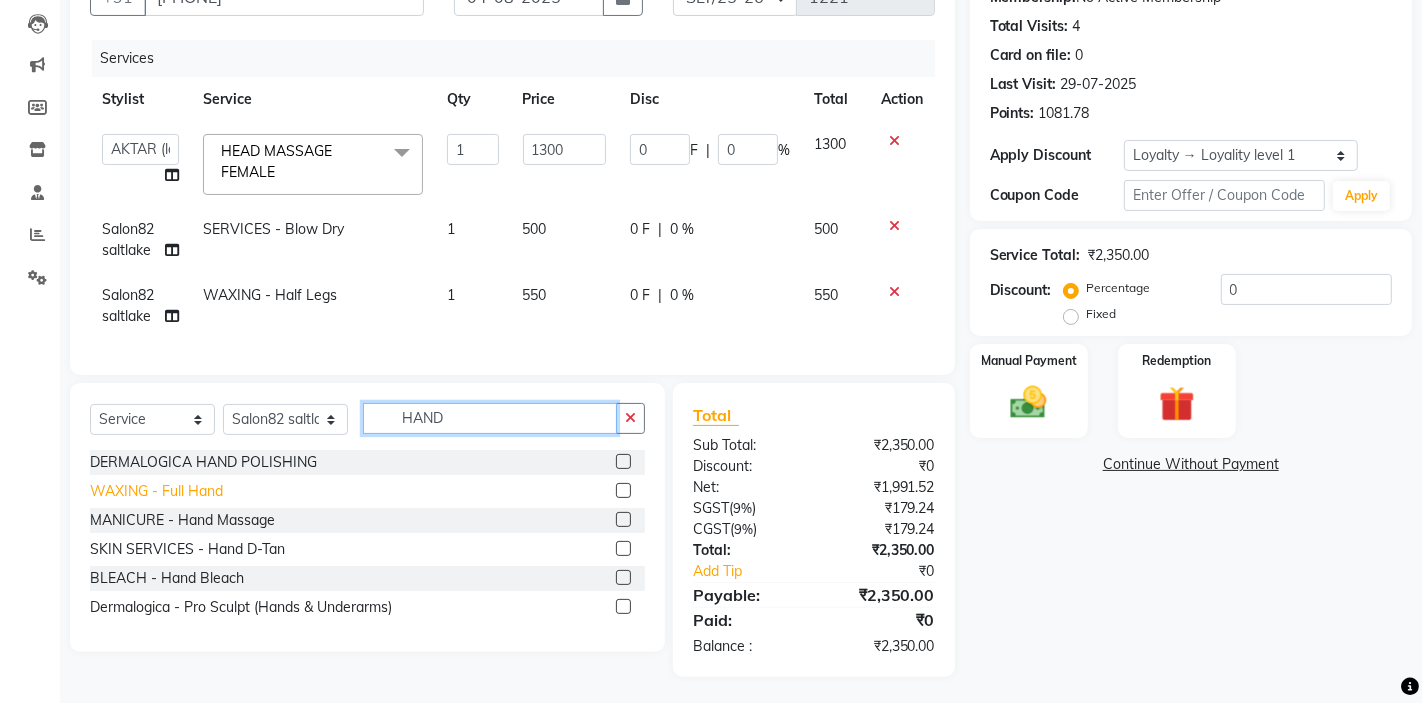 scroll, scrollTop: 204, scrollLeft: 0, axis: vertical 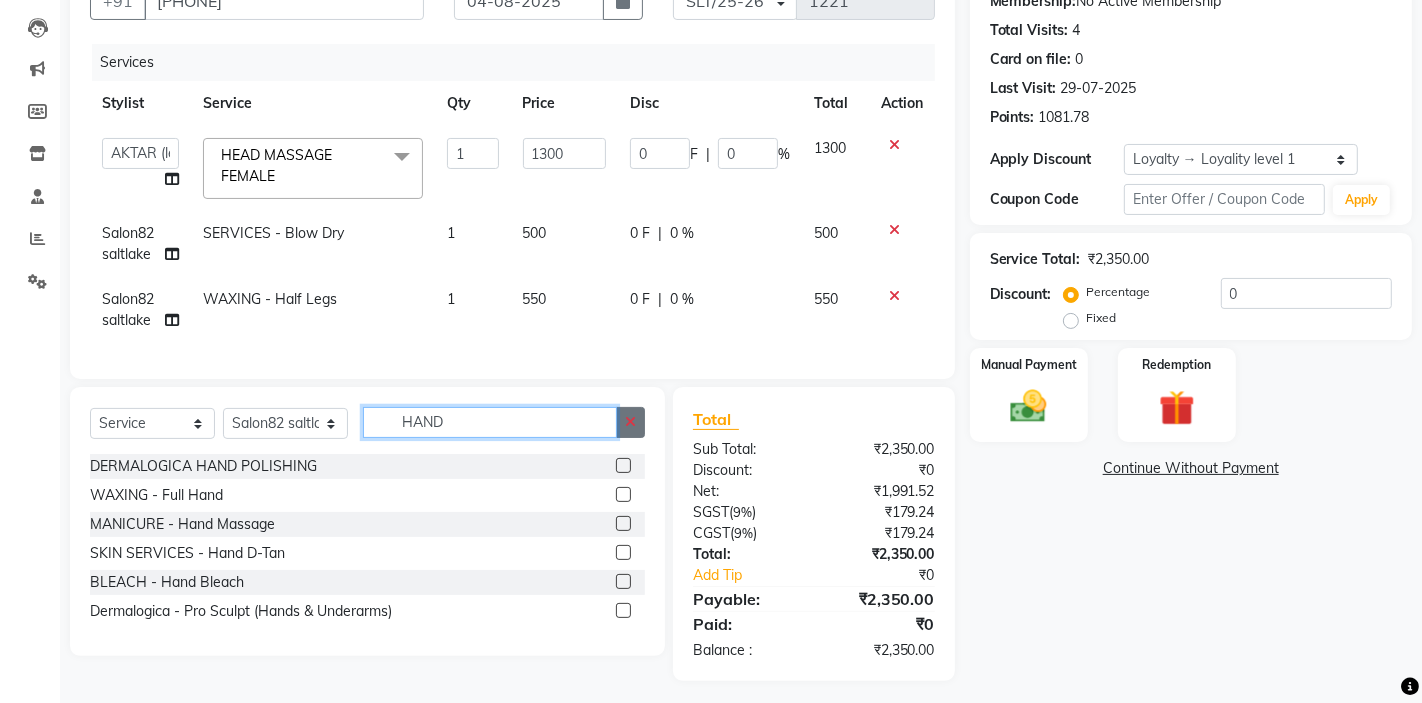 type on "HAND" 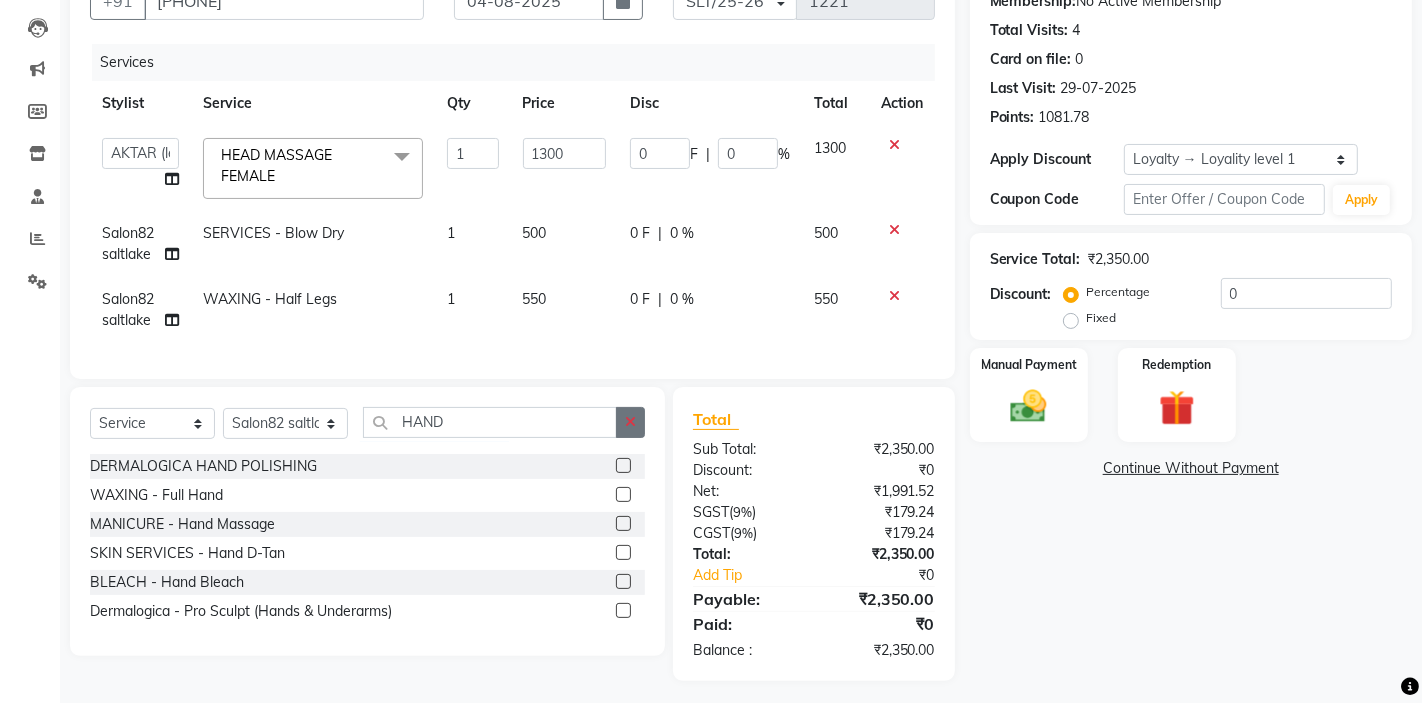 click 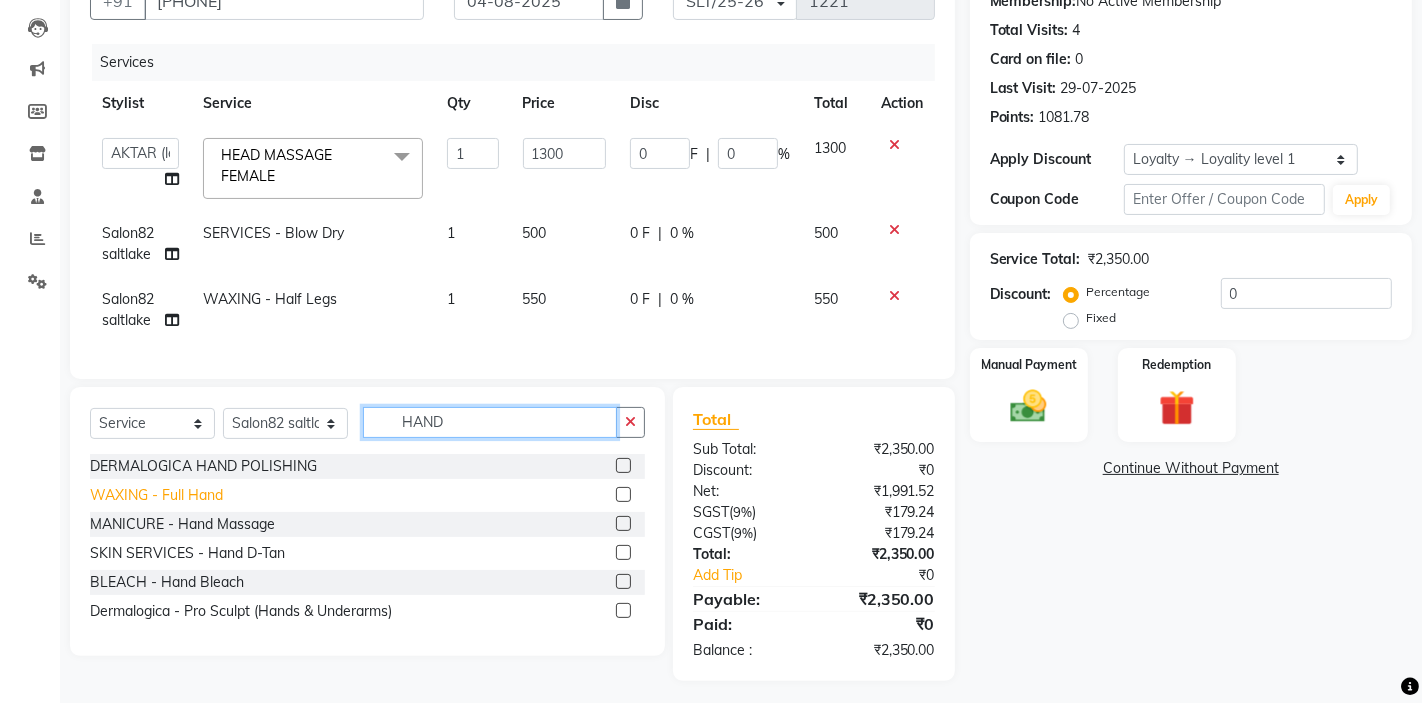 type on "HAND" 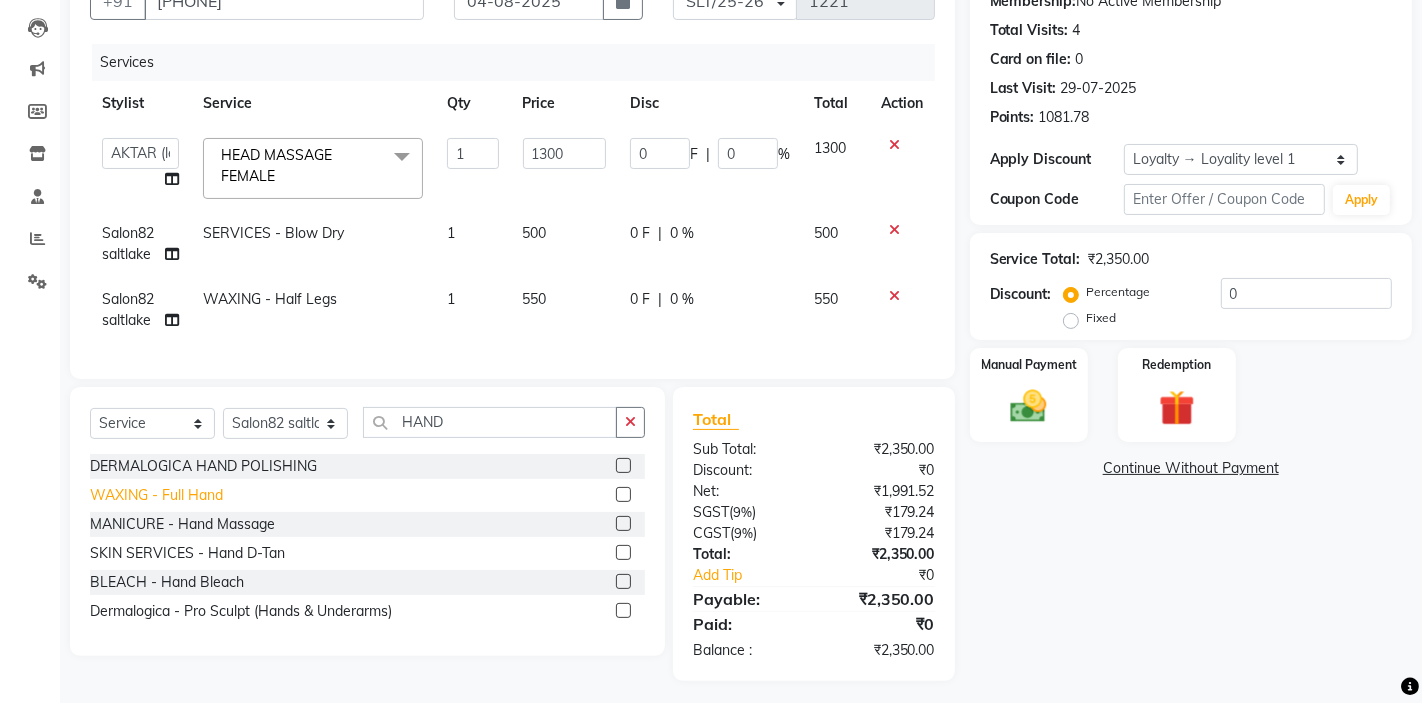 click on "WAXING  - Full Hand" 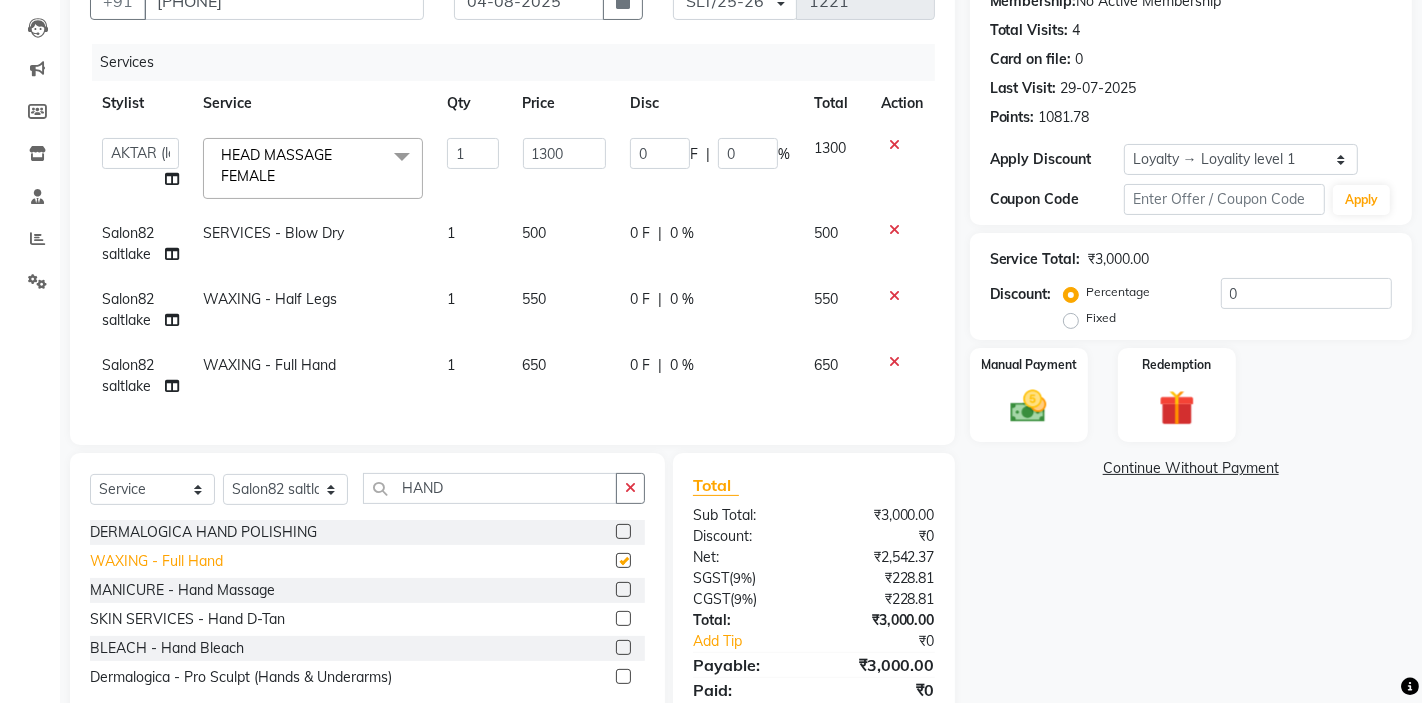 checkbox on "false" 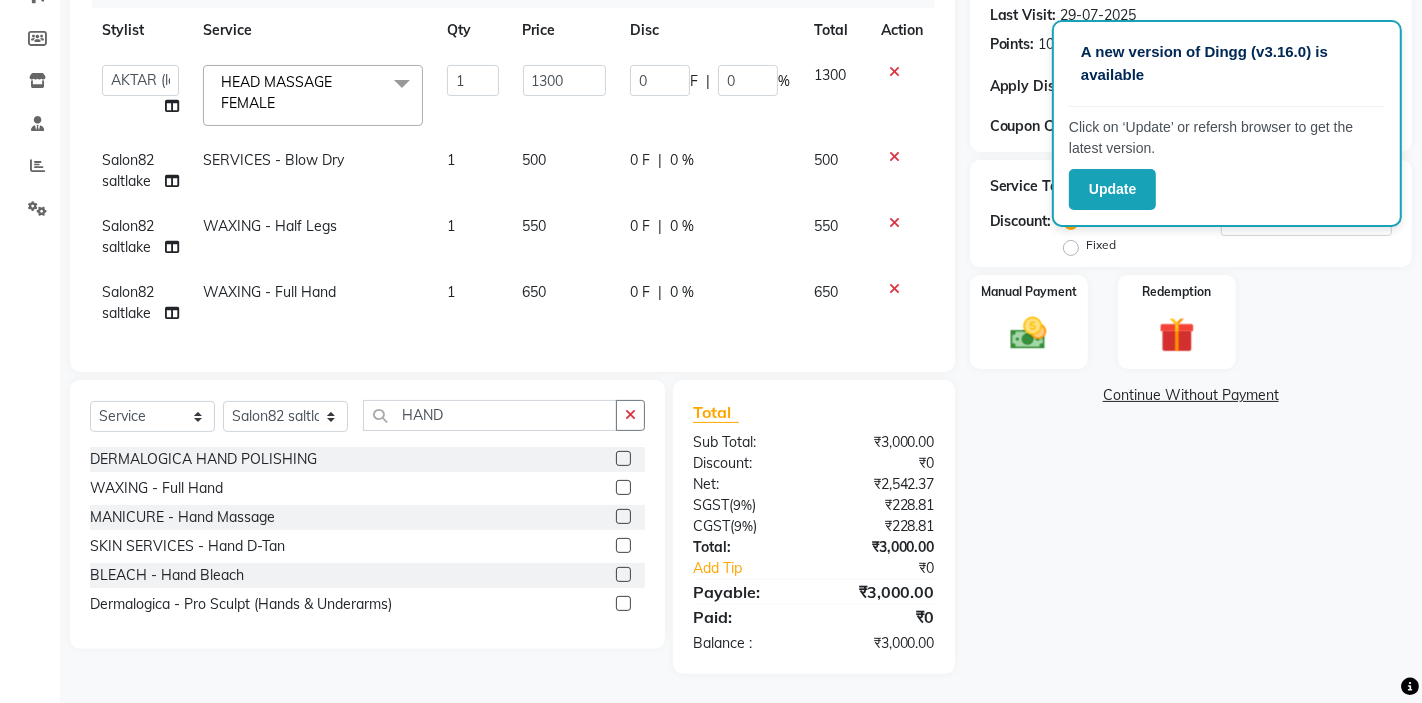 scroll, scrollTop: 0, scrollLeft: 0, axis: both 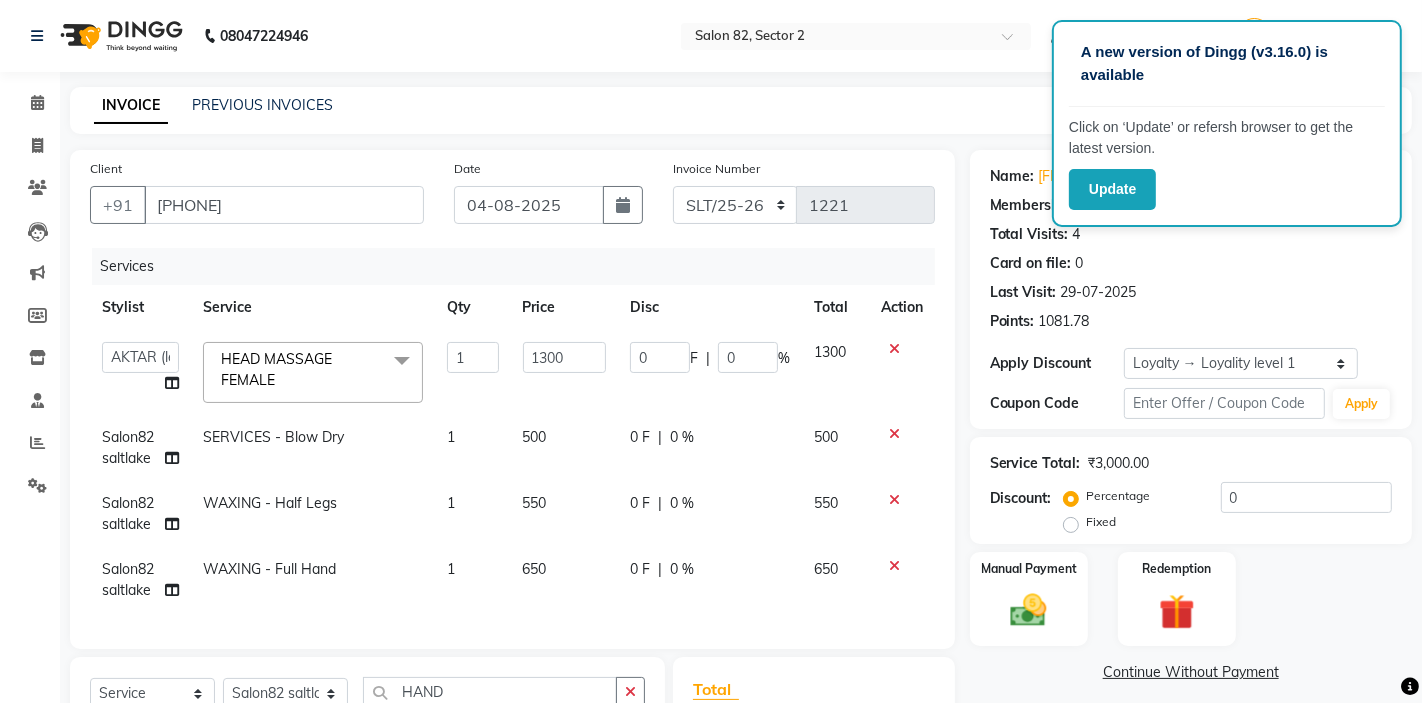 click on "08047224946 Select Location × Salon 82, Sector 2 Default Panel My Panel English ENGLISH Español العربية मराठी हिंदी ગુજરાતી தமிழ் 中文 Notifications nothing to show SOMA DEY Manage Profile Change Password Sign out  Version:3.15.11" 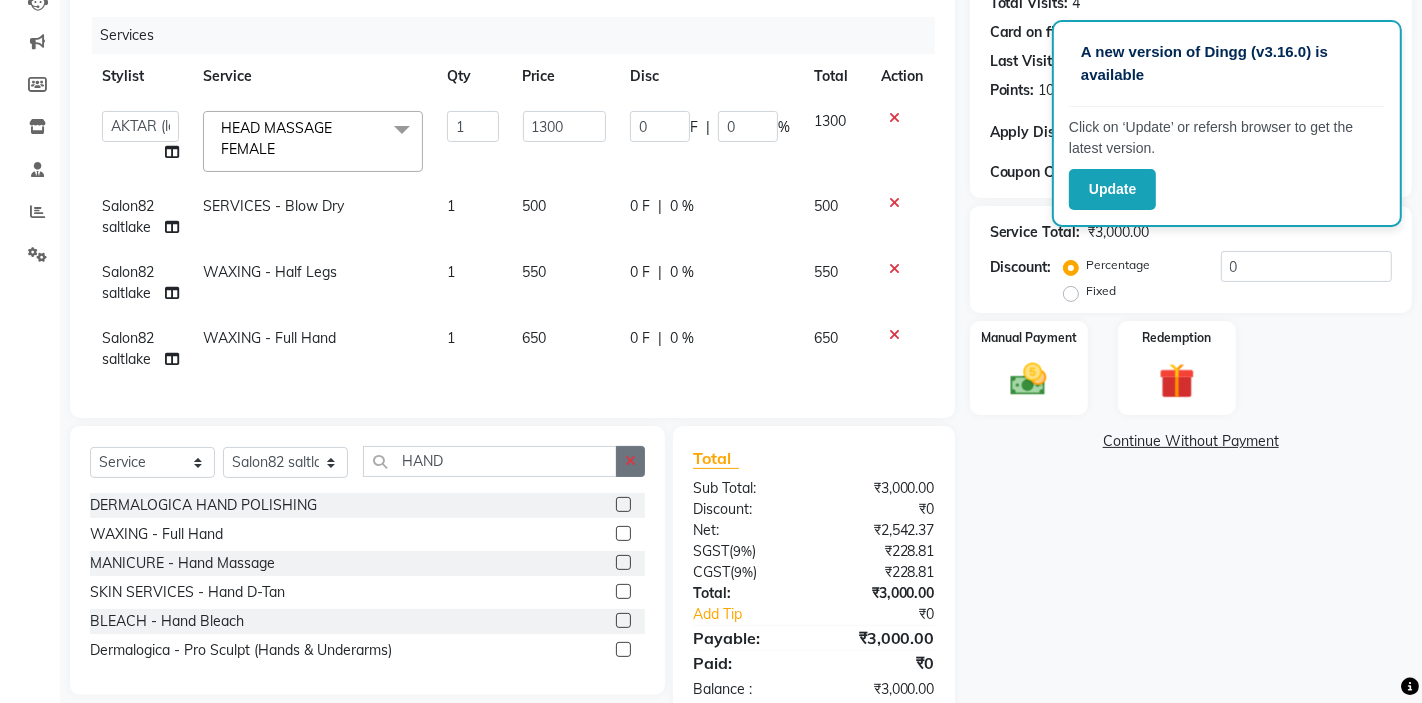 click 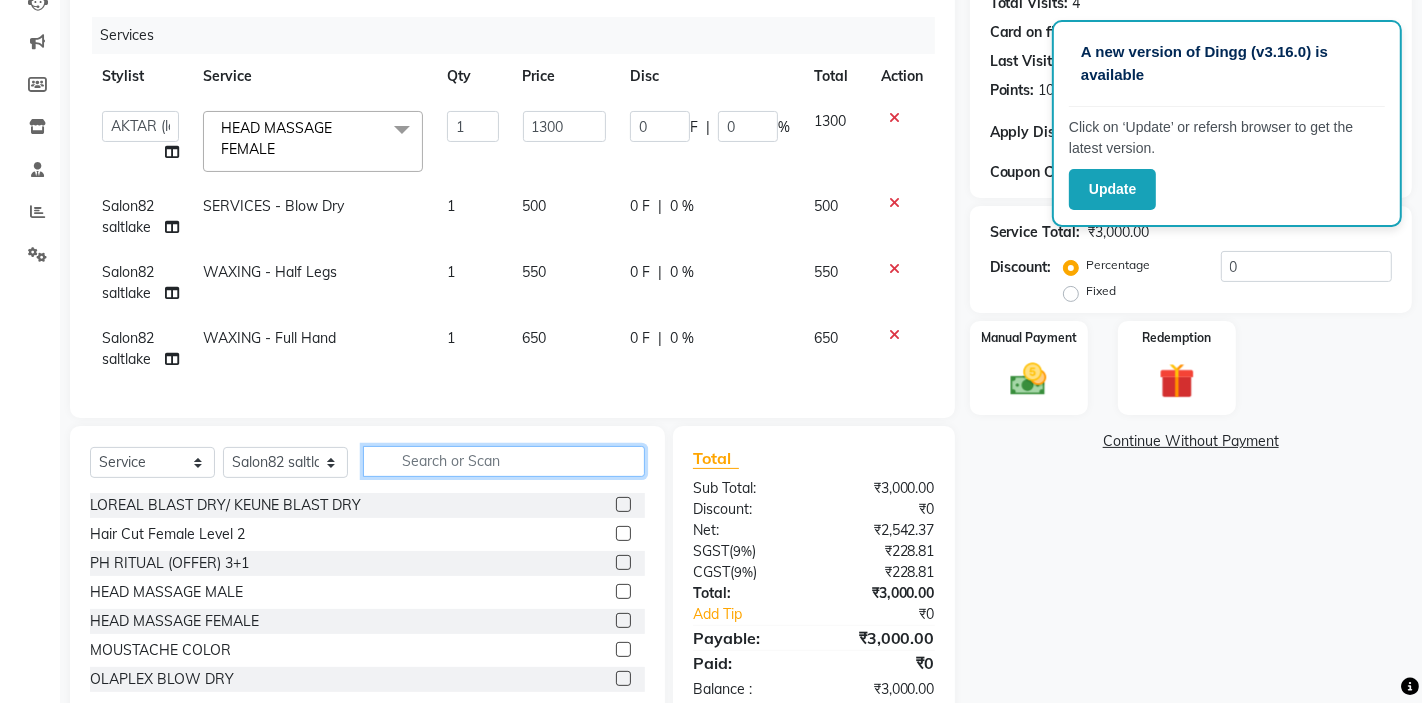 type on "P" 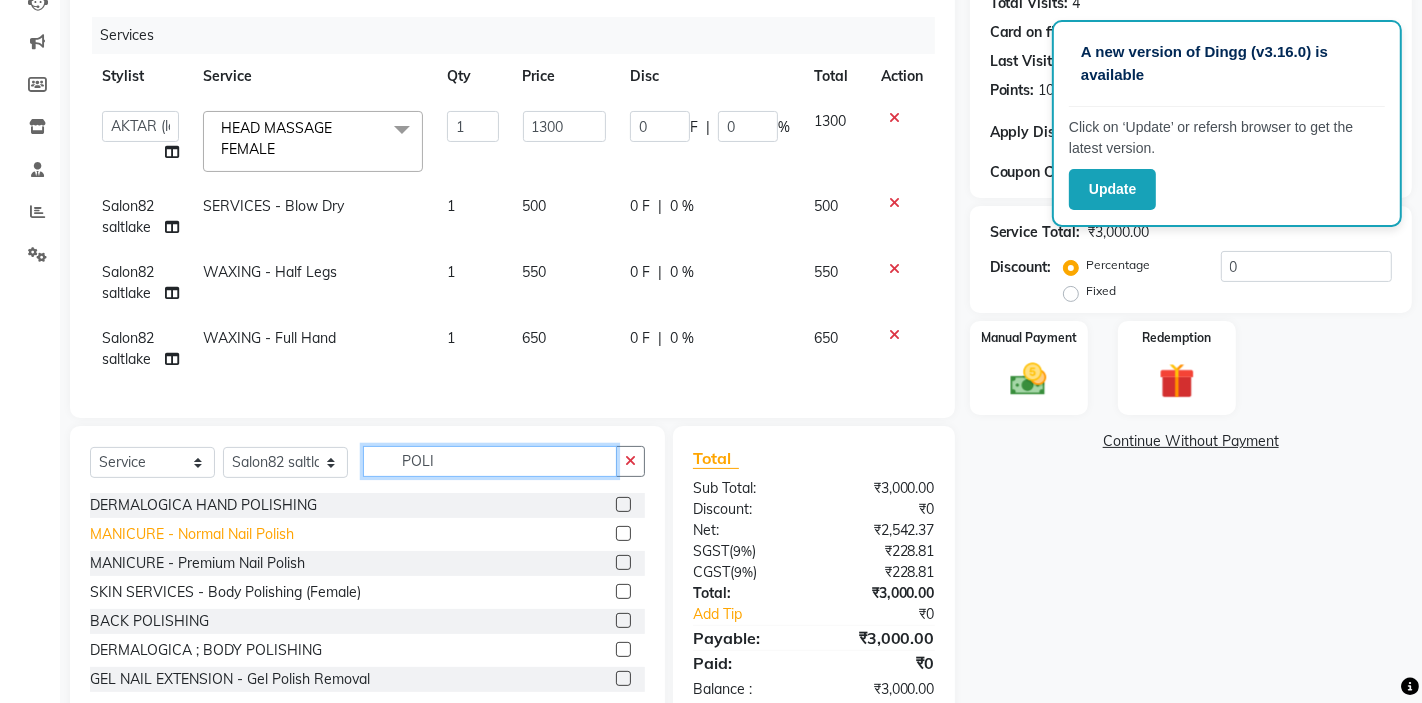 type on "POLI" 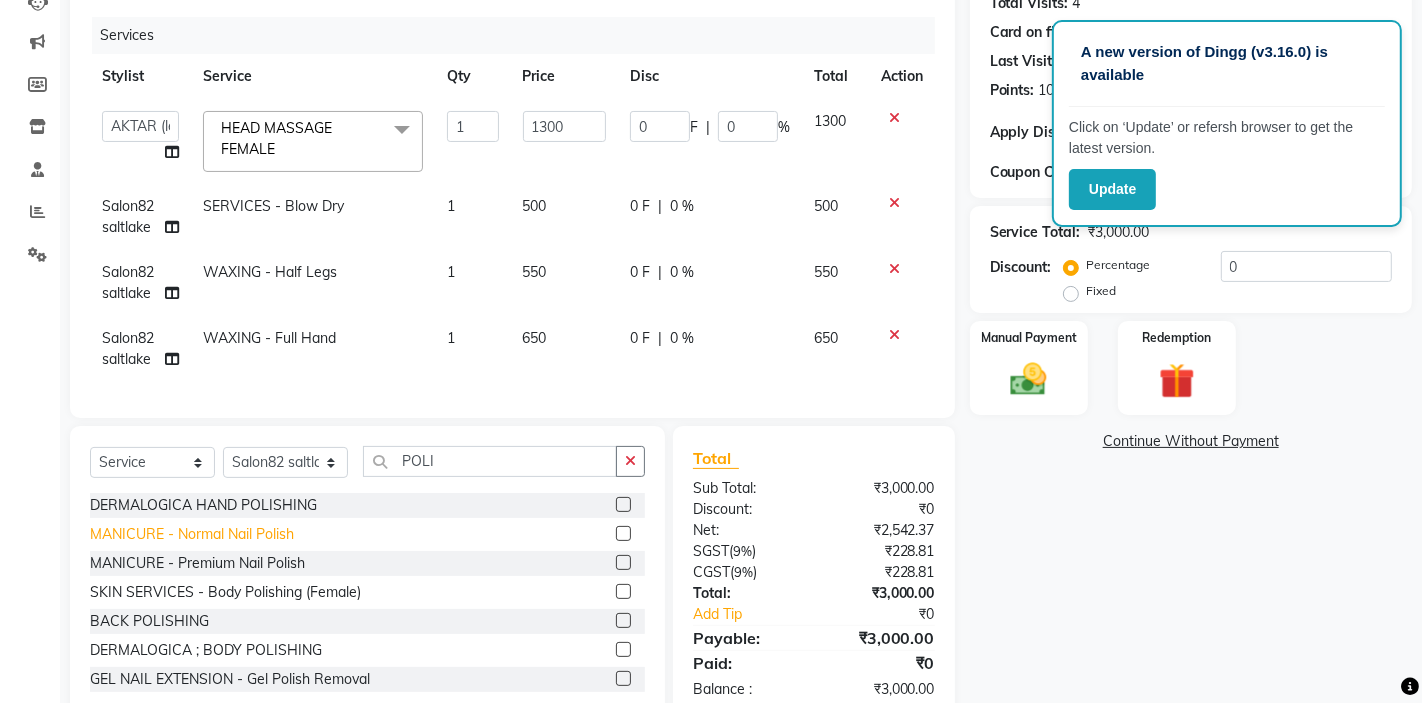 click on "MANICURE - Normal Nail Polish" 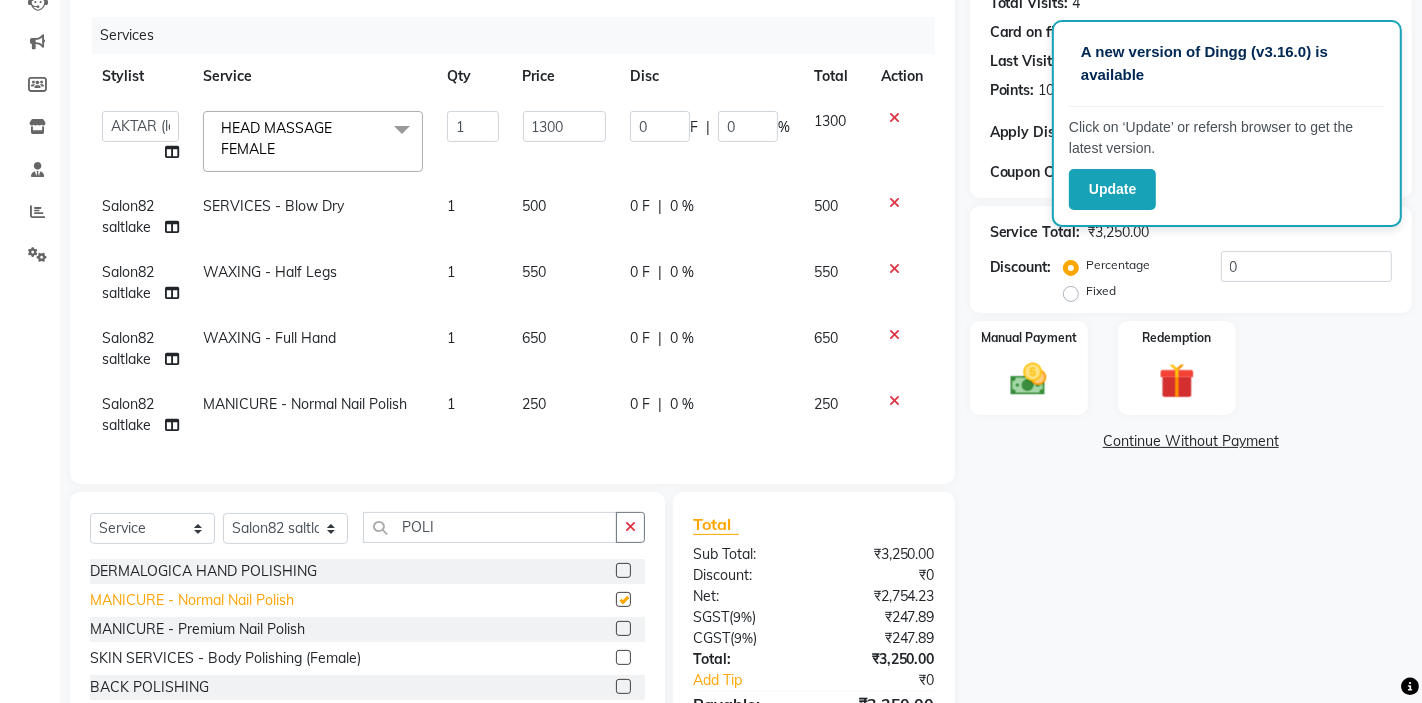 checkbox on "false" 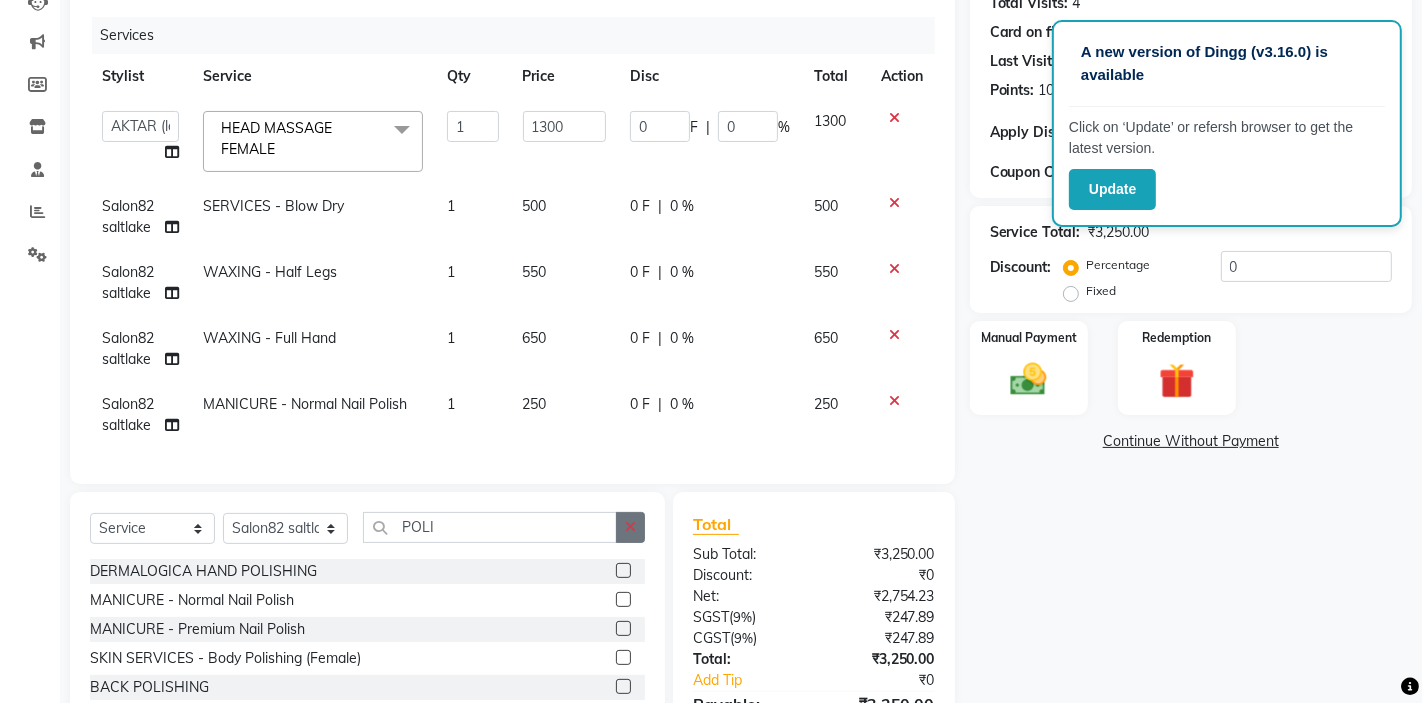 click 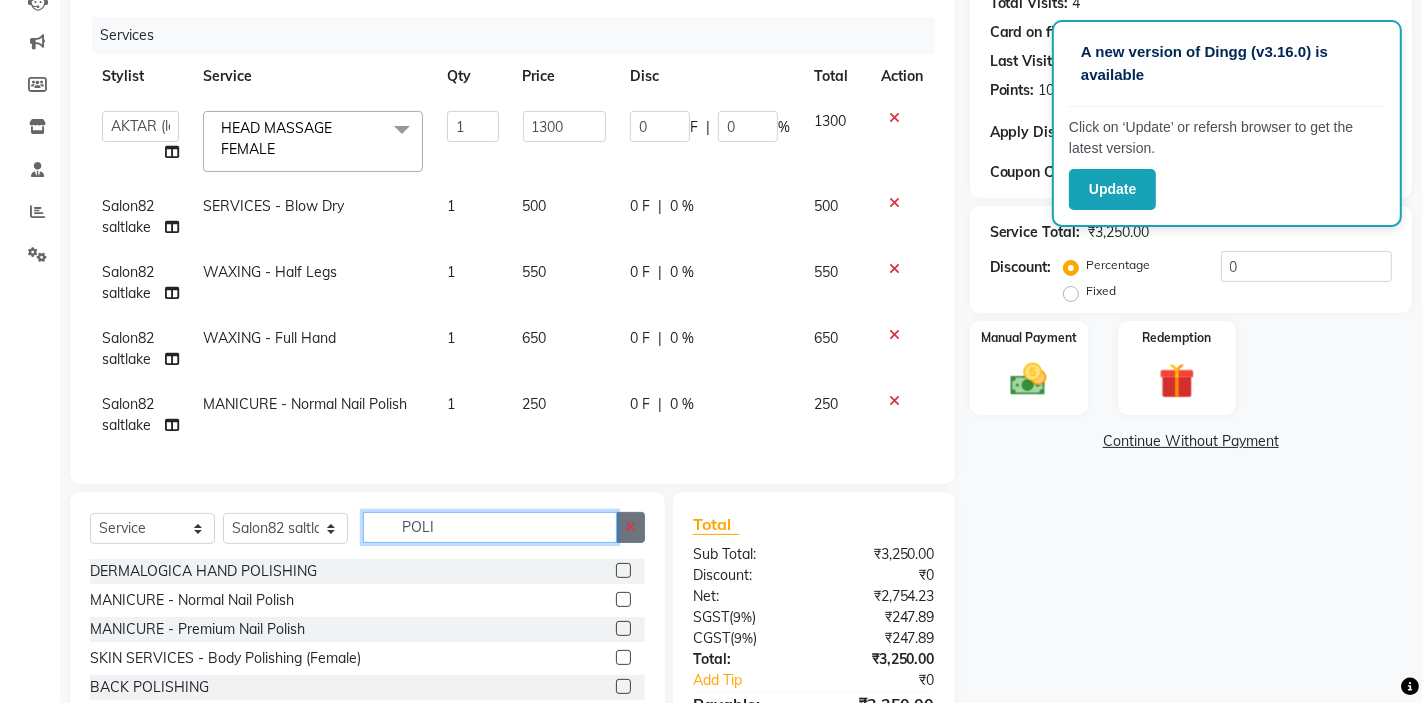 type 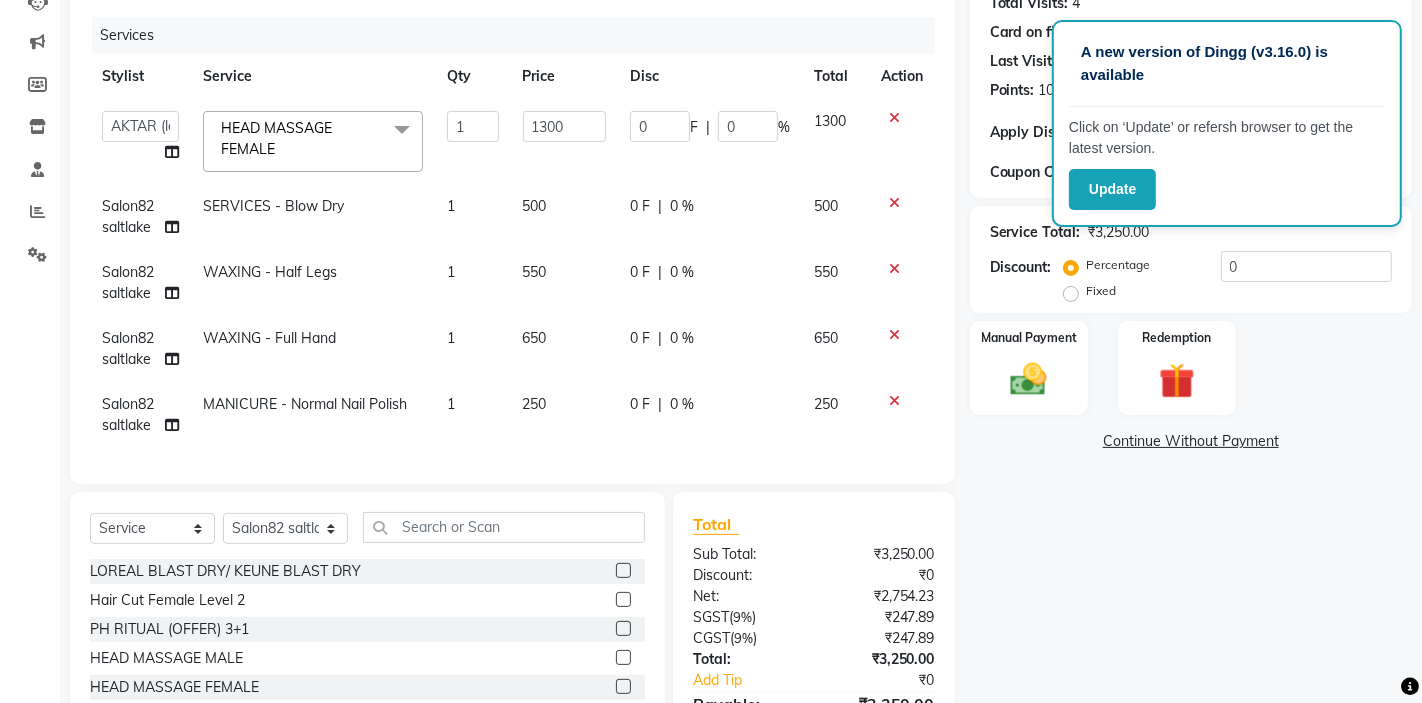 click 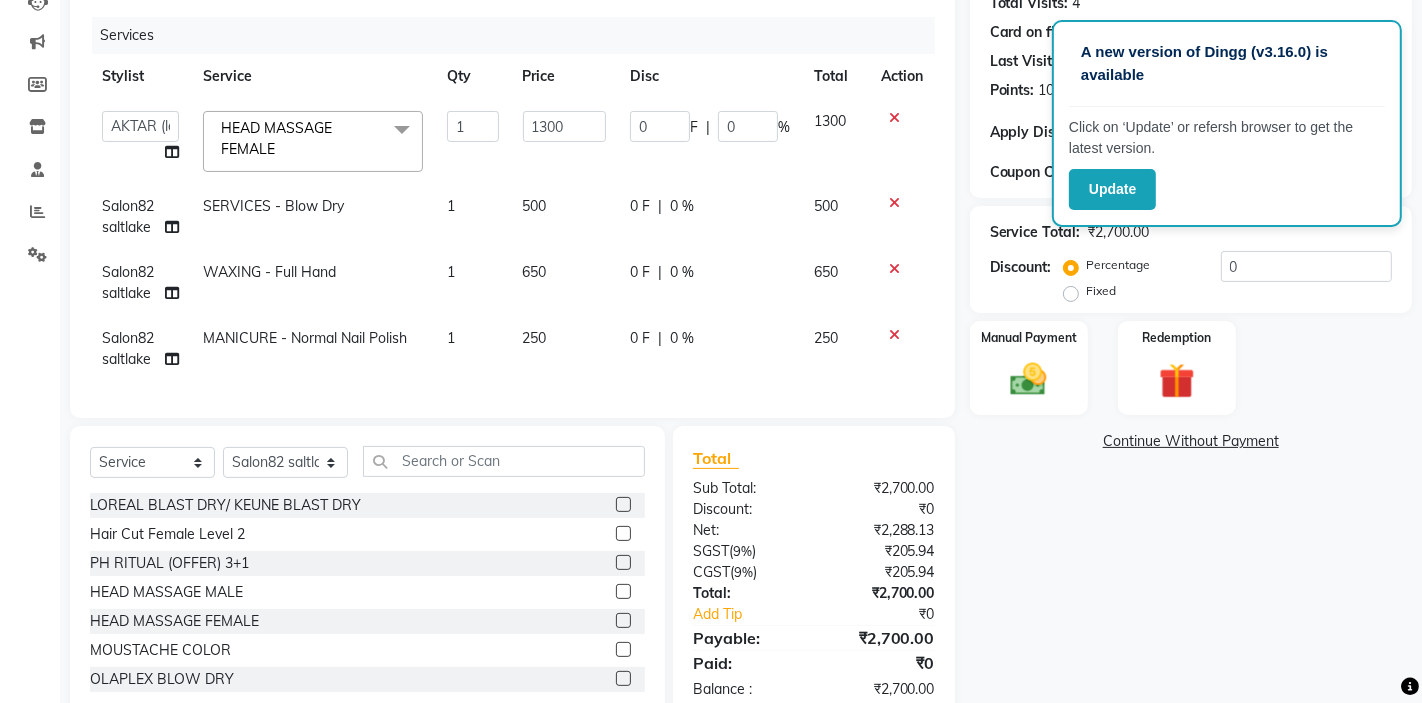 click 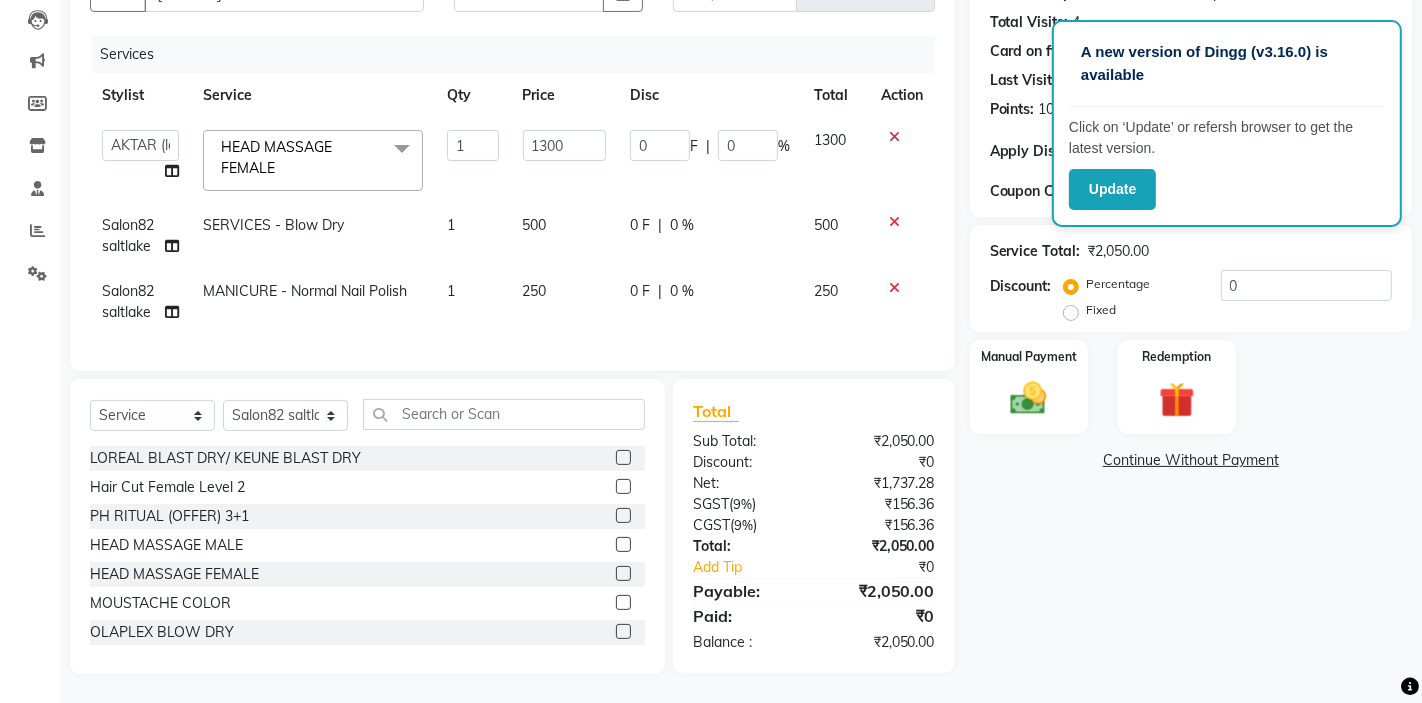 click 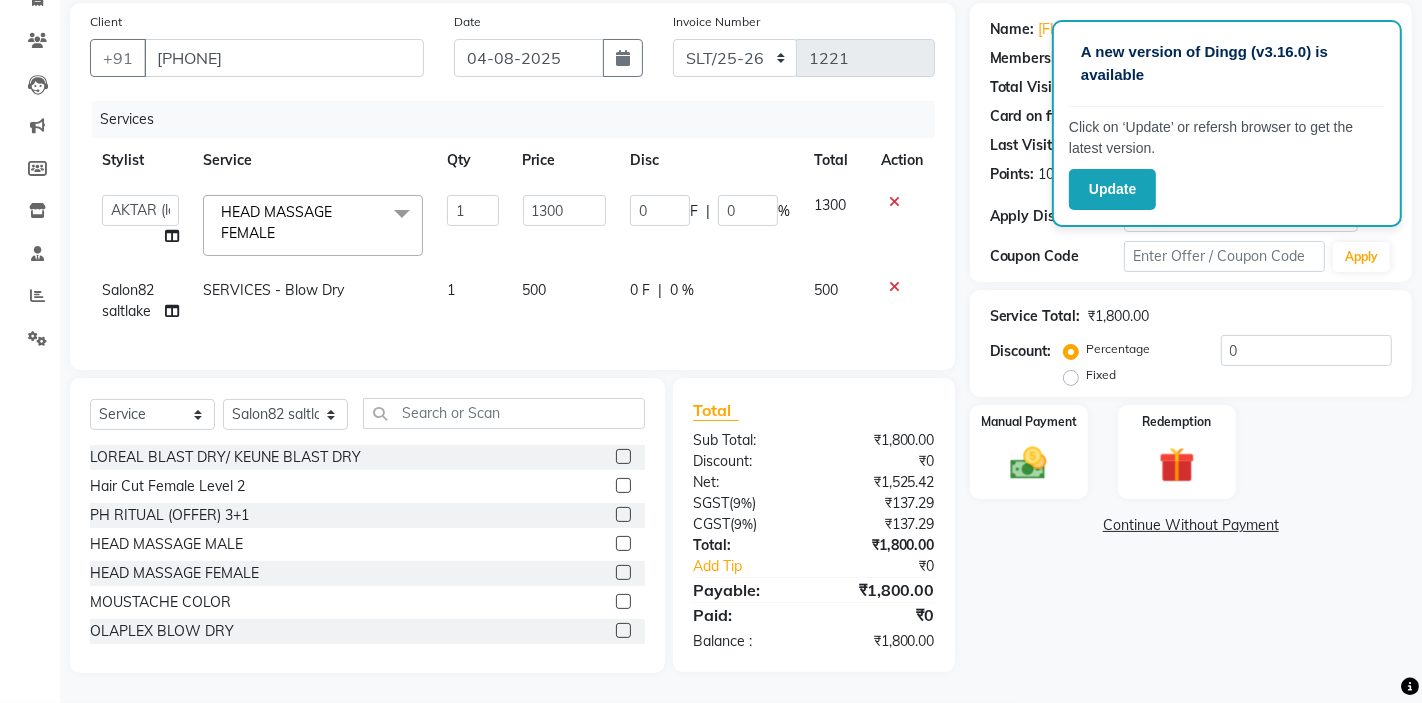 scroll, scrollTop: 146, scrollLeft: 0, axis: vertical 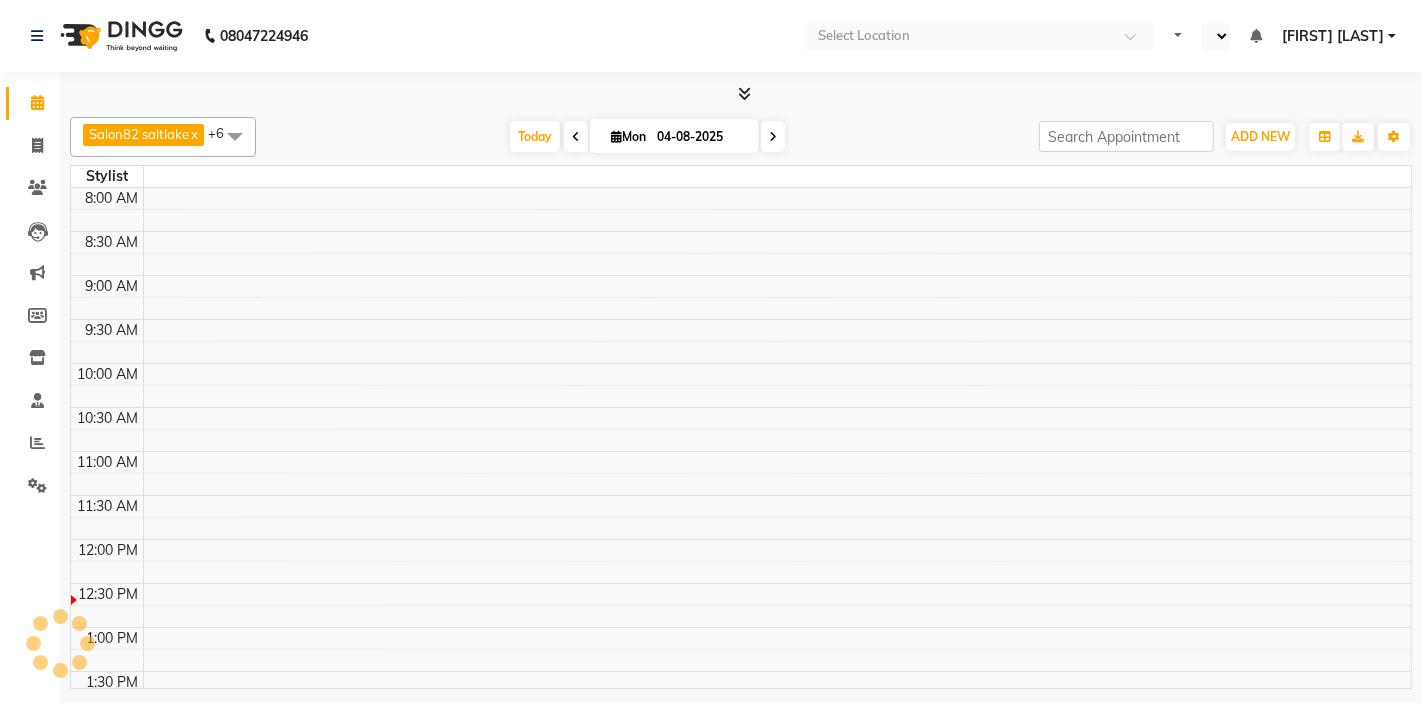 select on "en" 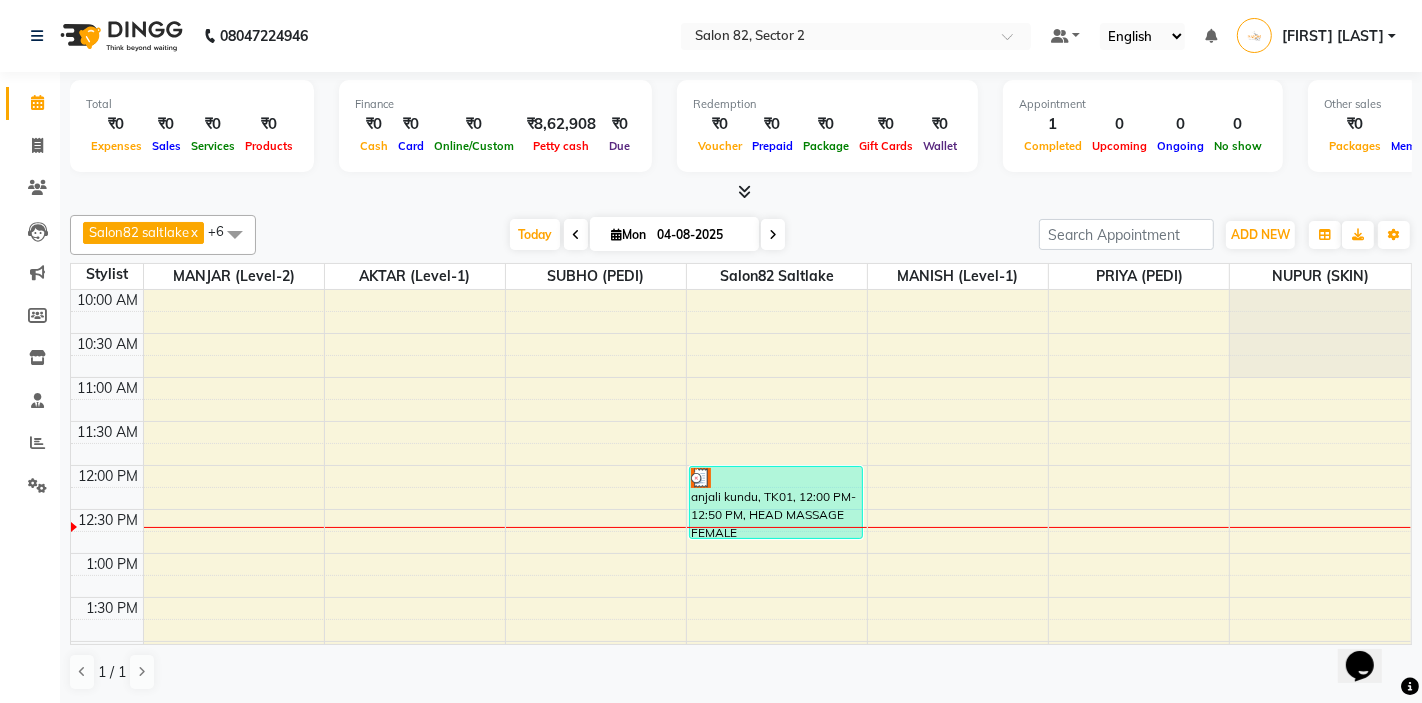 scroll, scrollTop: 0, scrollLeft: 0, axis: both 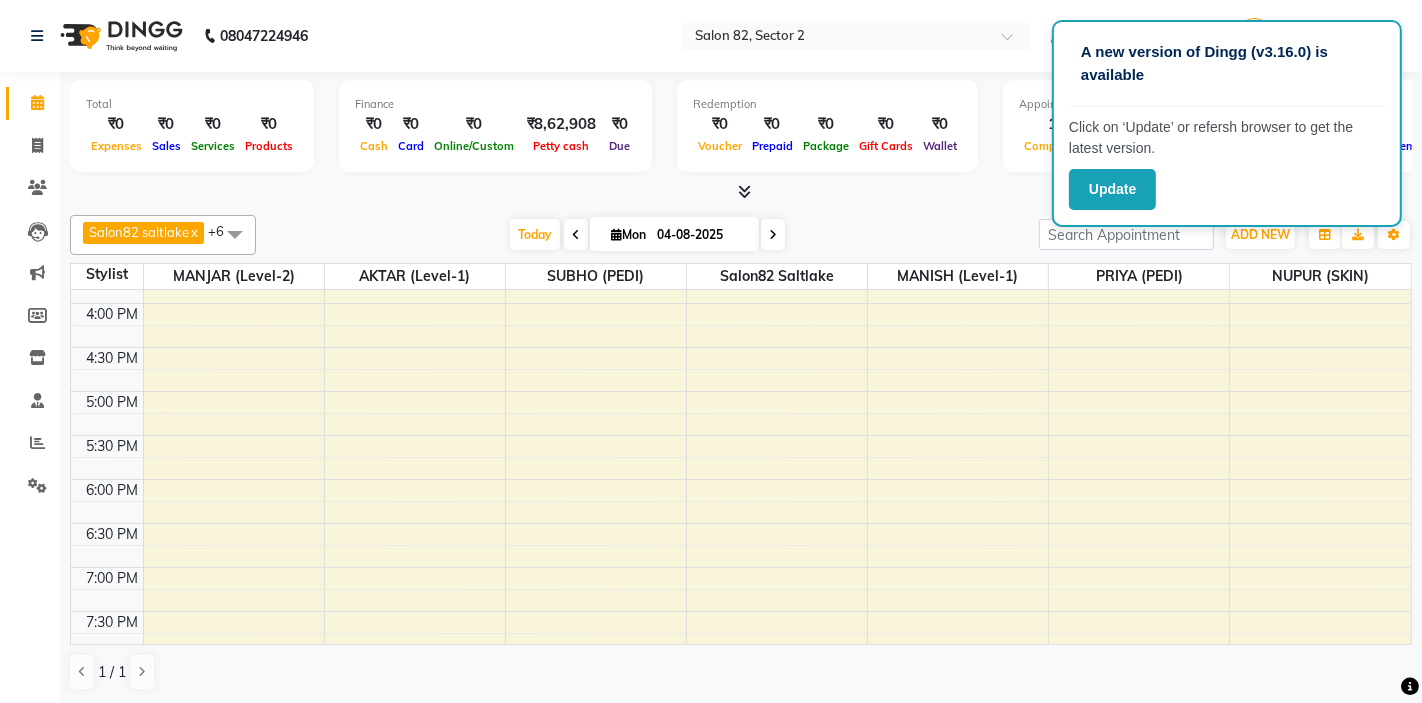 click on "10:00 AM 10:30 AM 11:00 AM 11:30 AM 12:00 PM 12:30 PM 1:00 PM 1:30 PM 2:00 PM 2:30 PM 3:00 PM 3:30 PM 4:00 PM 4:30 PM 5:00 PM 5:30 PM 6:00 PM 6:30 PM 7:00 PM 7:30 PM 8:00 PM 8:30 PM     anjali kundu, TK01, 12:00 PM-12:50 PM, HEAD MASSAGE FEMALE" at bounding box center [741, 259] 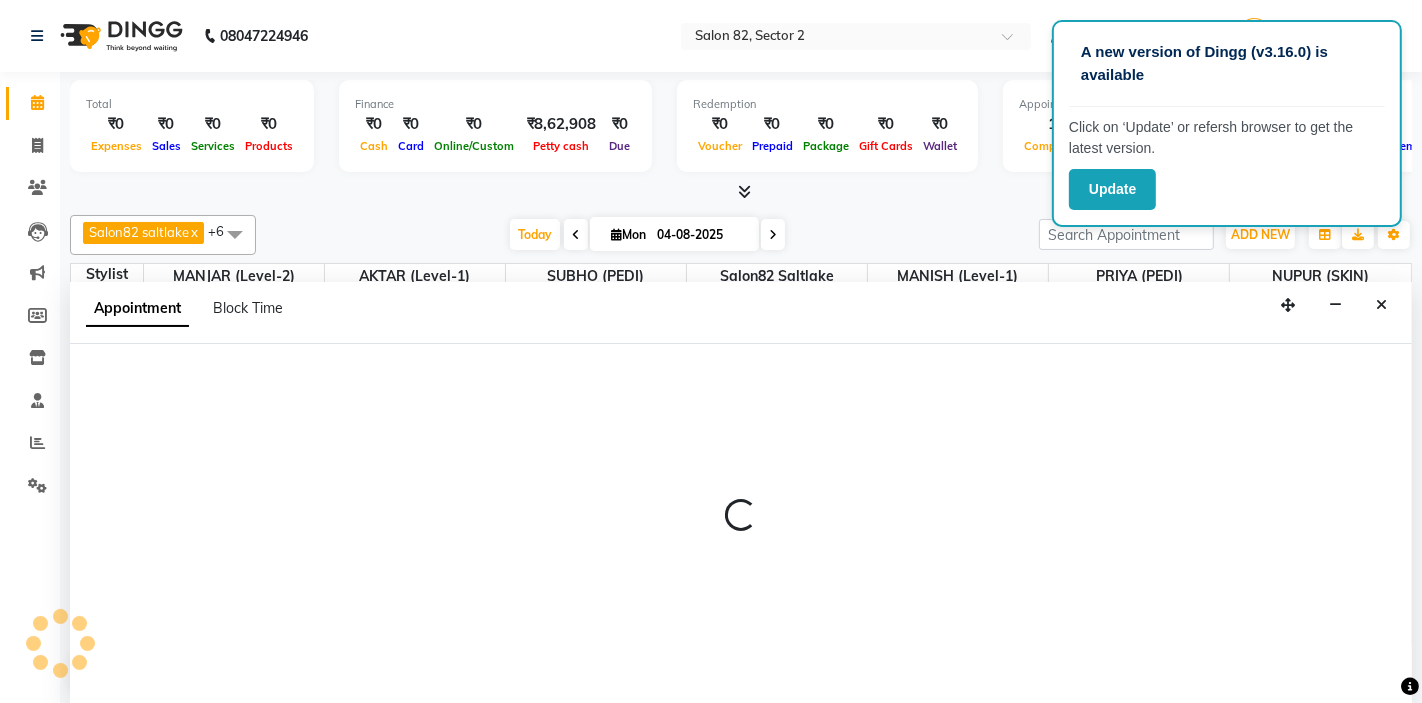 scroll, scrollTop: 1, scrollLeft: 0, axis: vertical 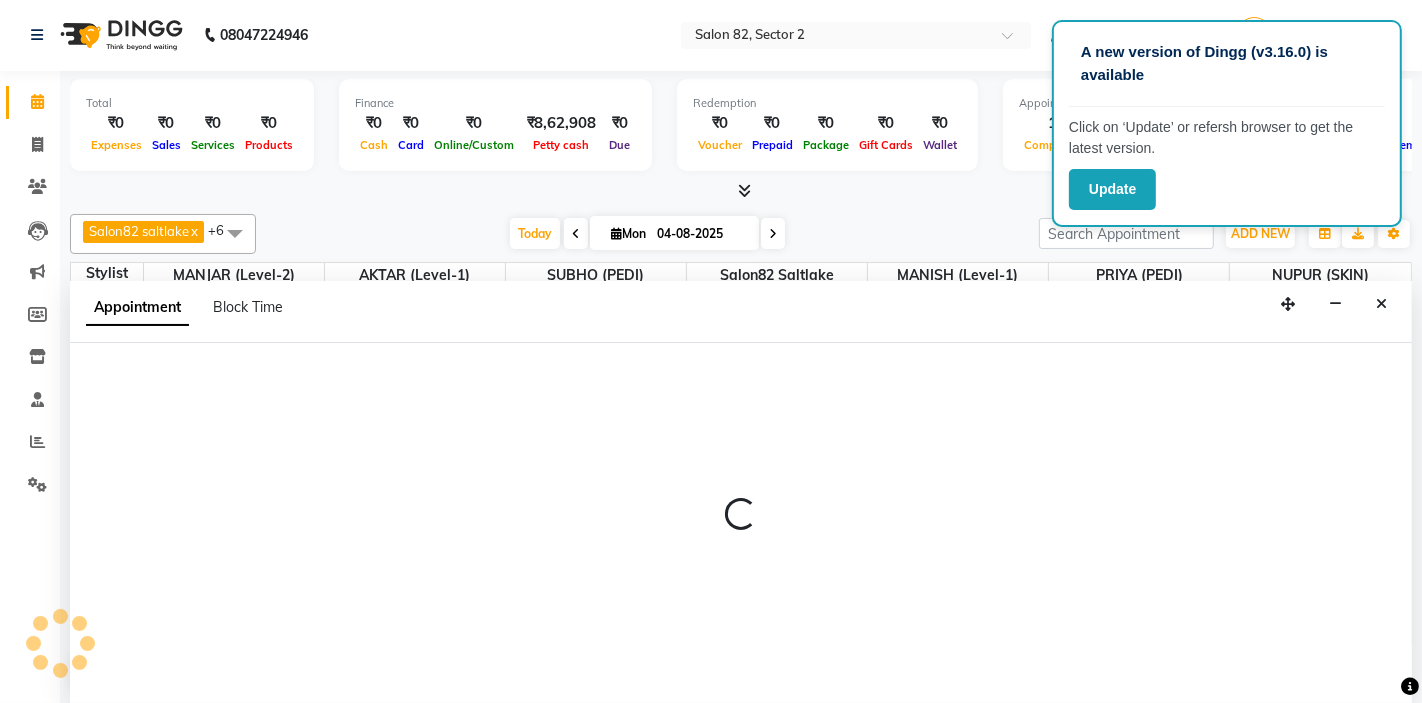 select on "33727" 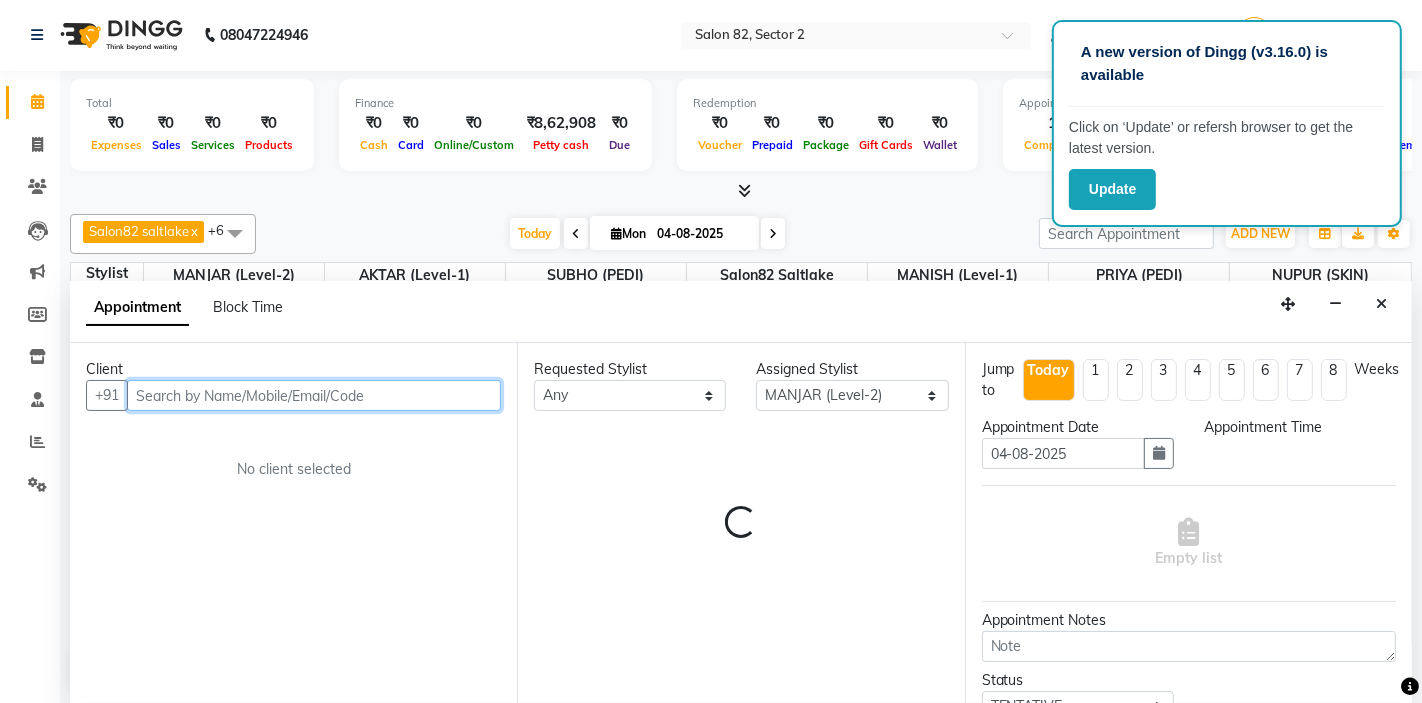 select on "1020" 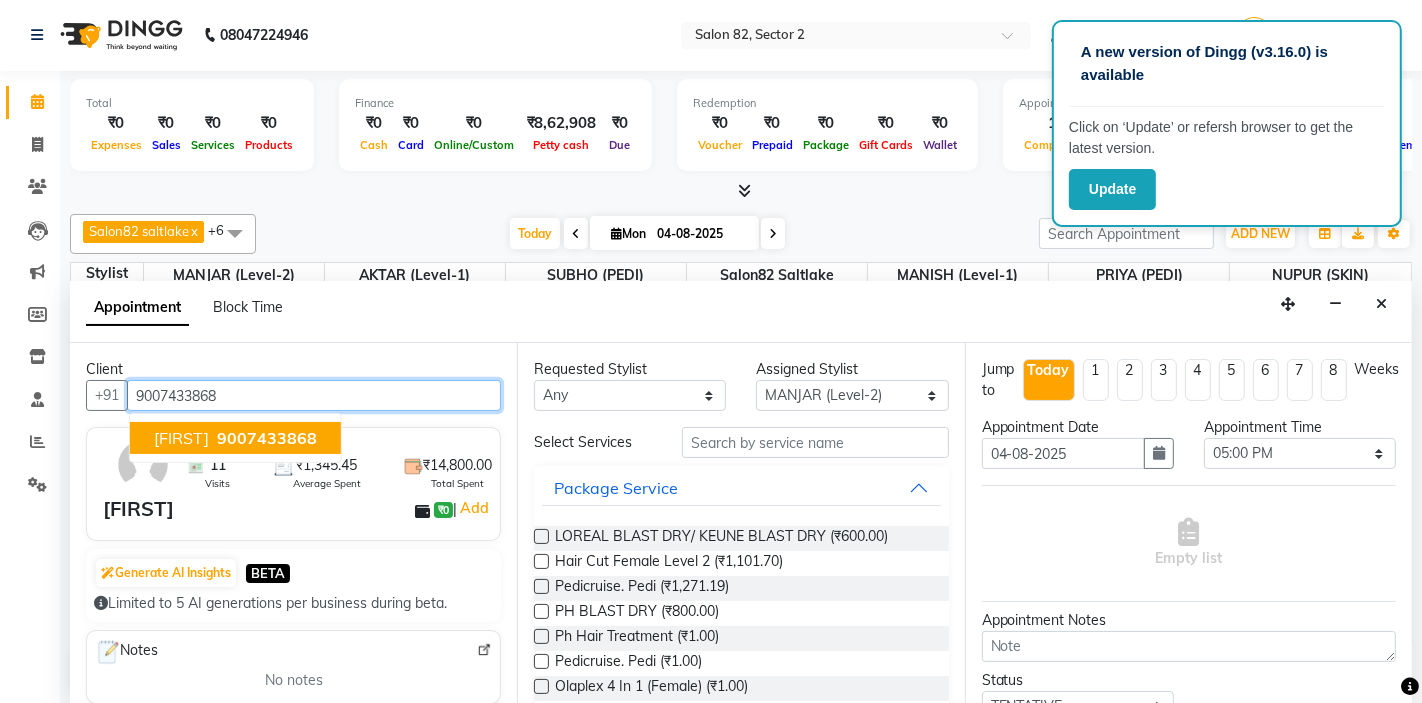 click on "9007433868" at bounding box center (267, 438) 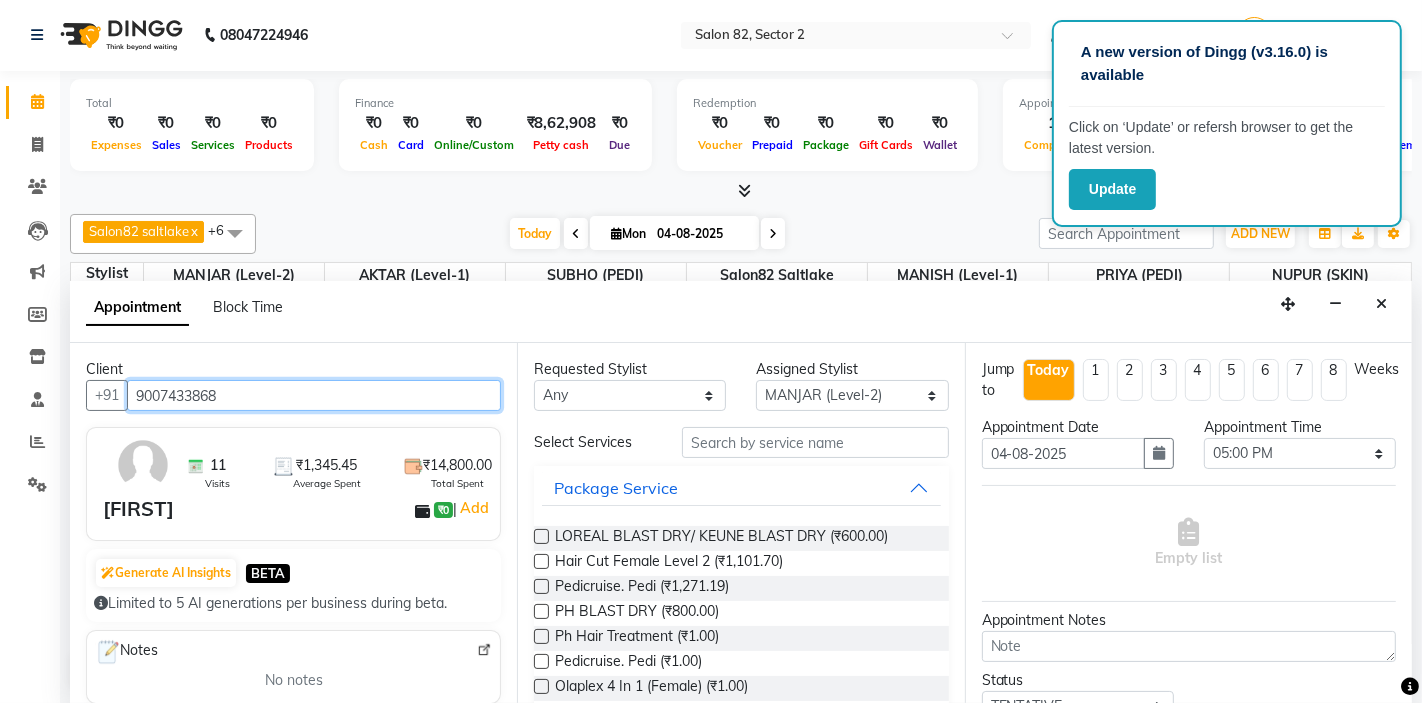 type on "9007433868" 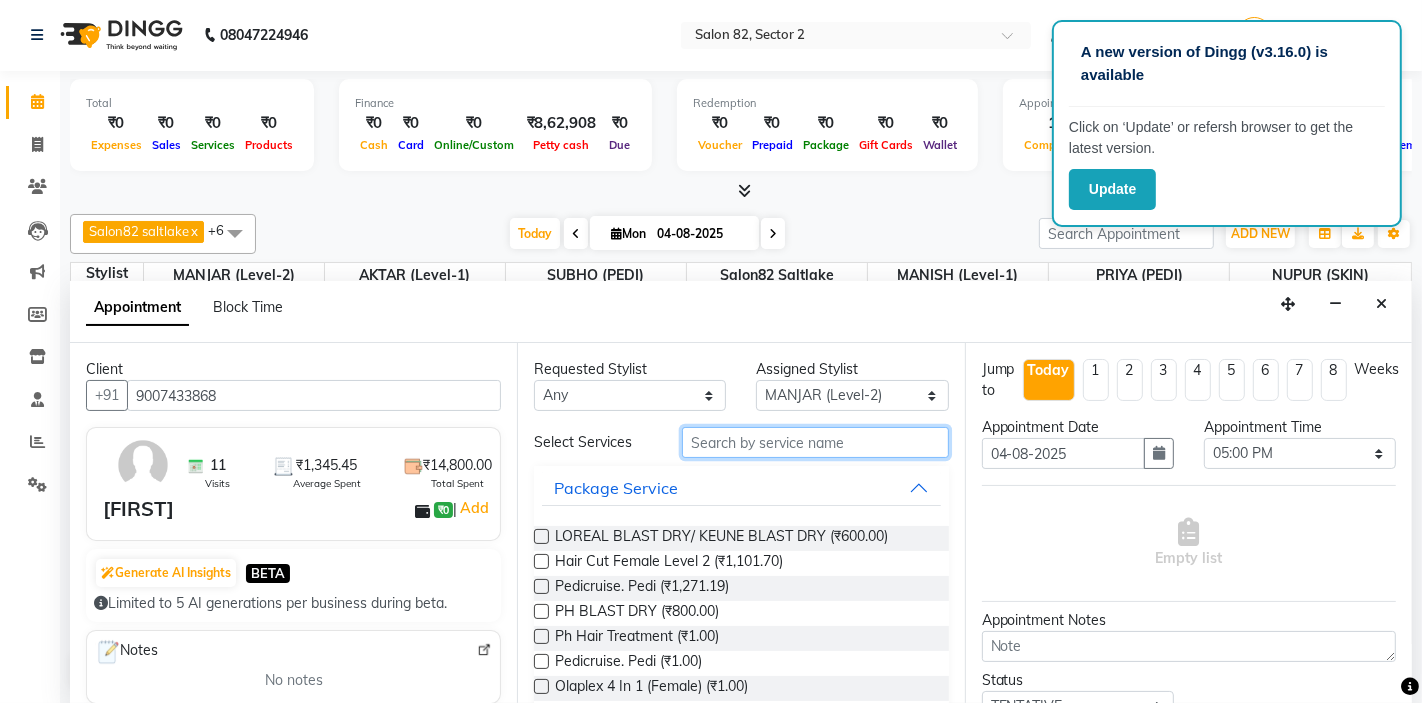 click at bounding box center (815, 442) 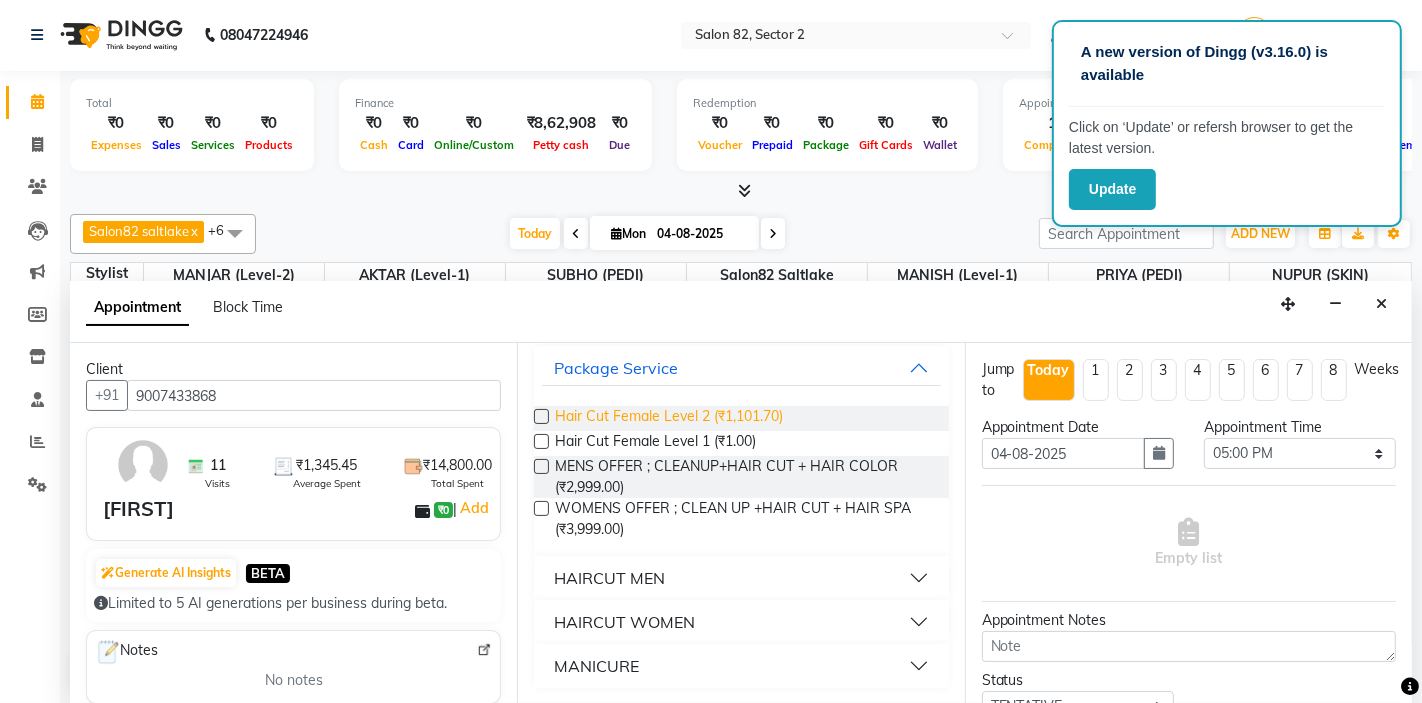 scroll, scrollTop: 121, scrollLeft: 0, axis: vertical 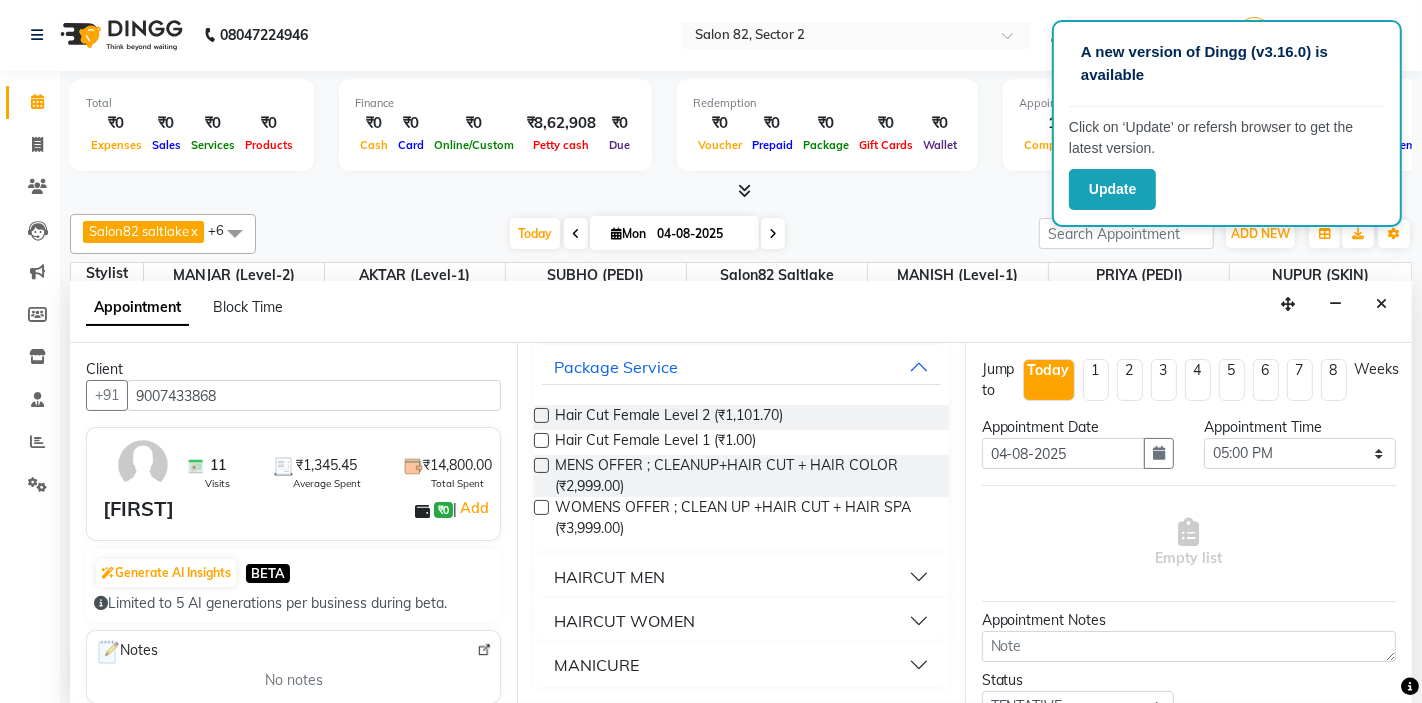 type on "CUT" 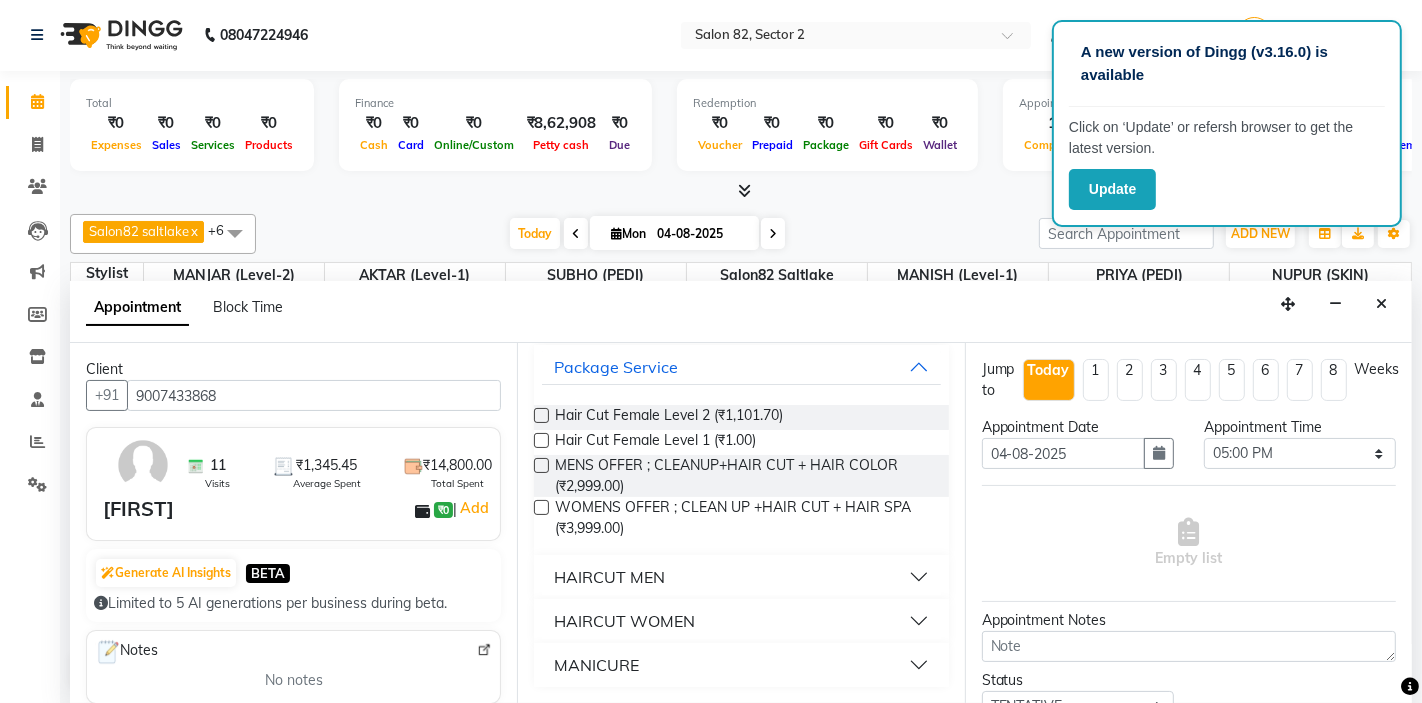 click on "HAIRCUT MEN" at bounding box center (609, 577) 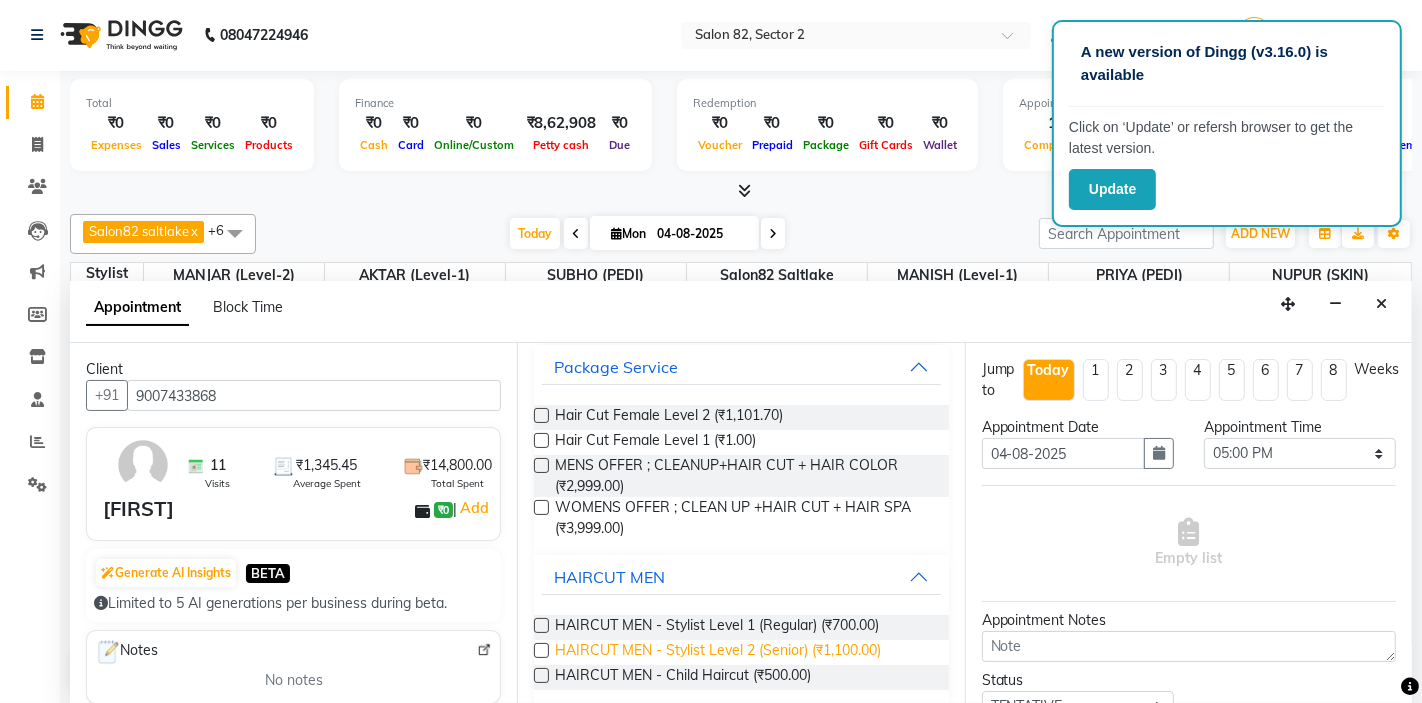 click on "HAIRCUT MEN - Stylist Level 2 (Senior) (₹1,100.00)" at bounding box center (718, 652) 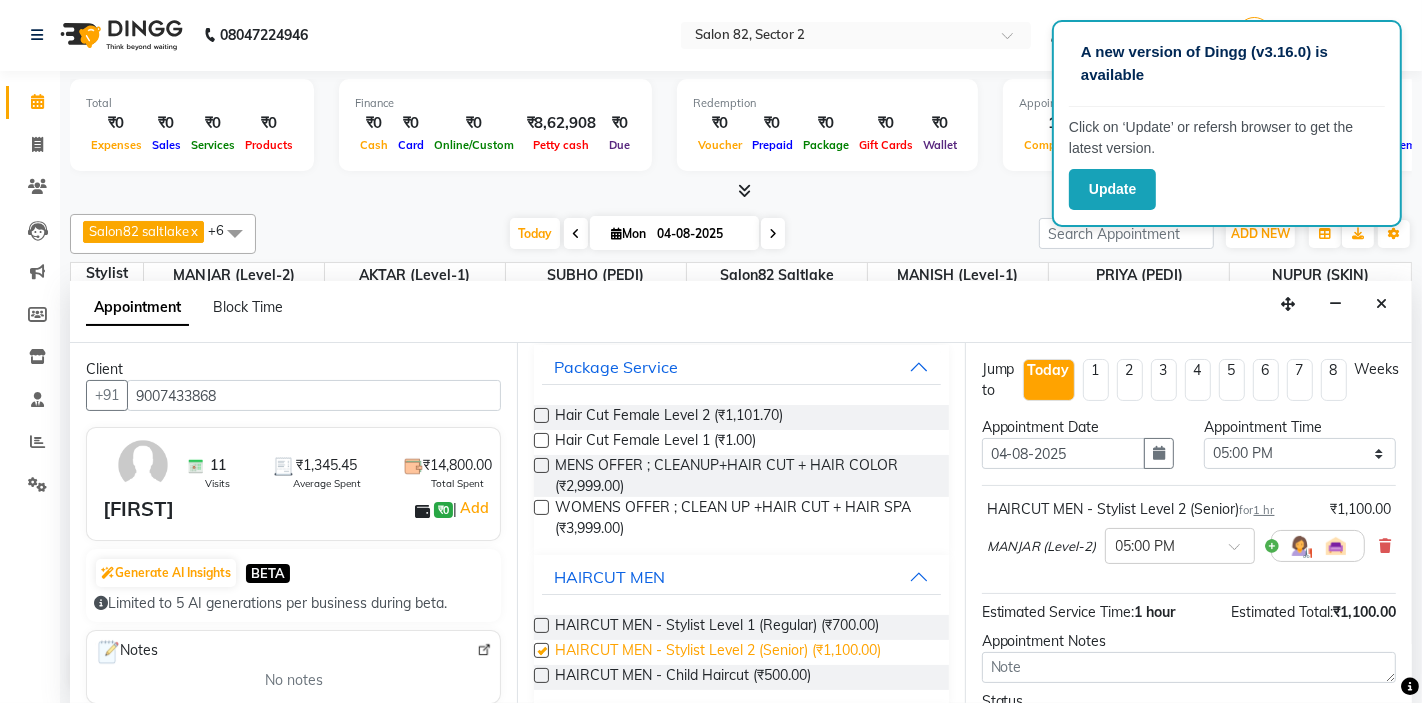 checkbox on "false" 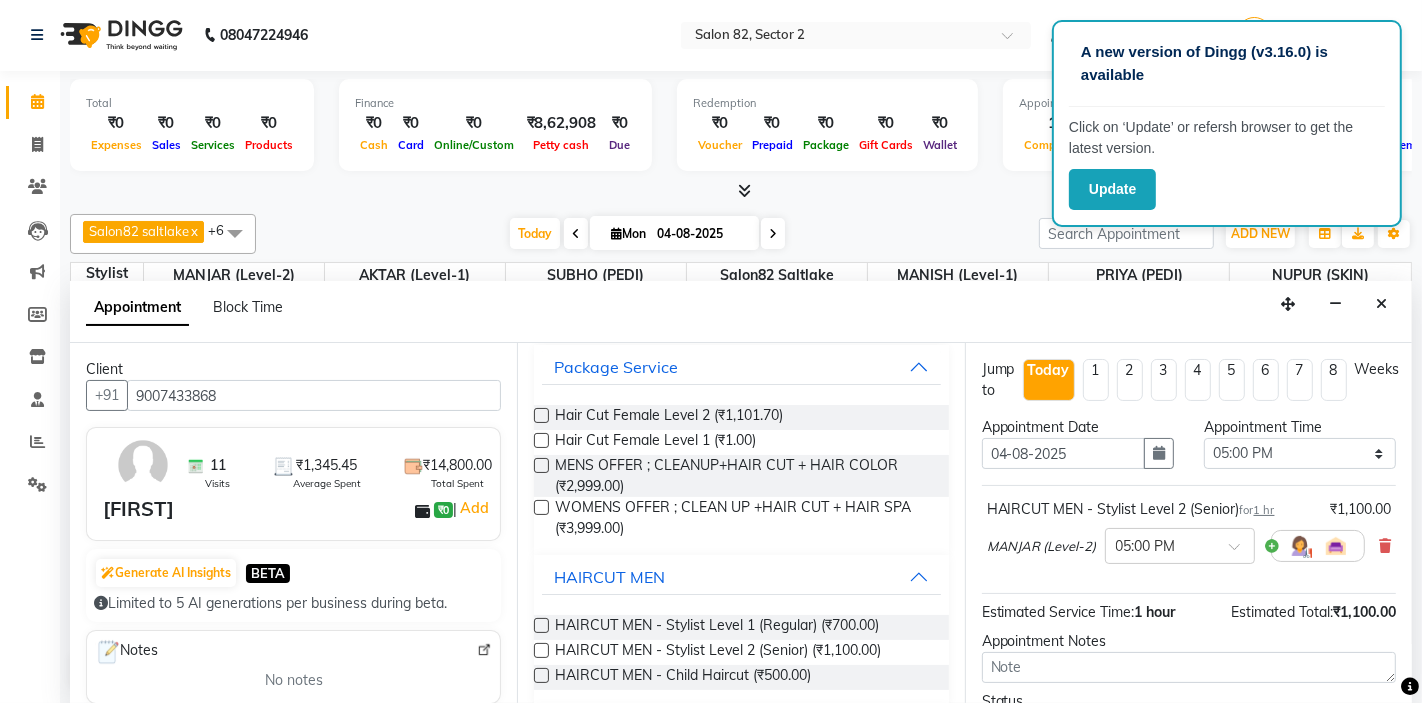 scroll, scrollTop: 227, scrollLeft: 0, axis: vertical 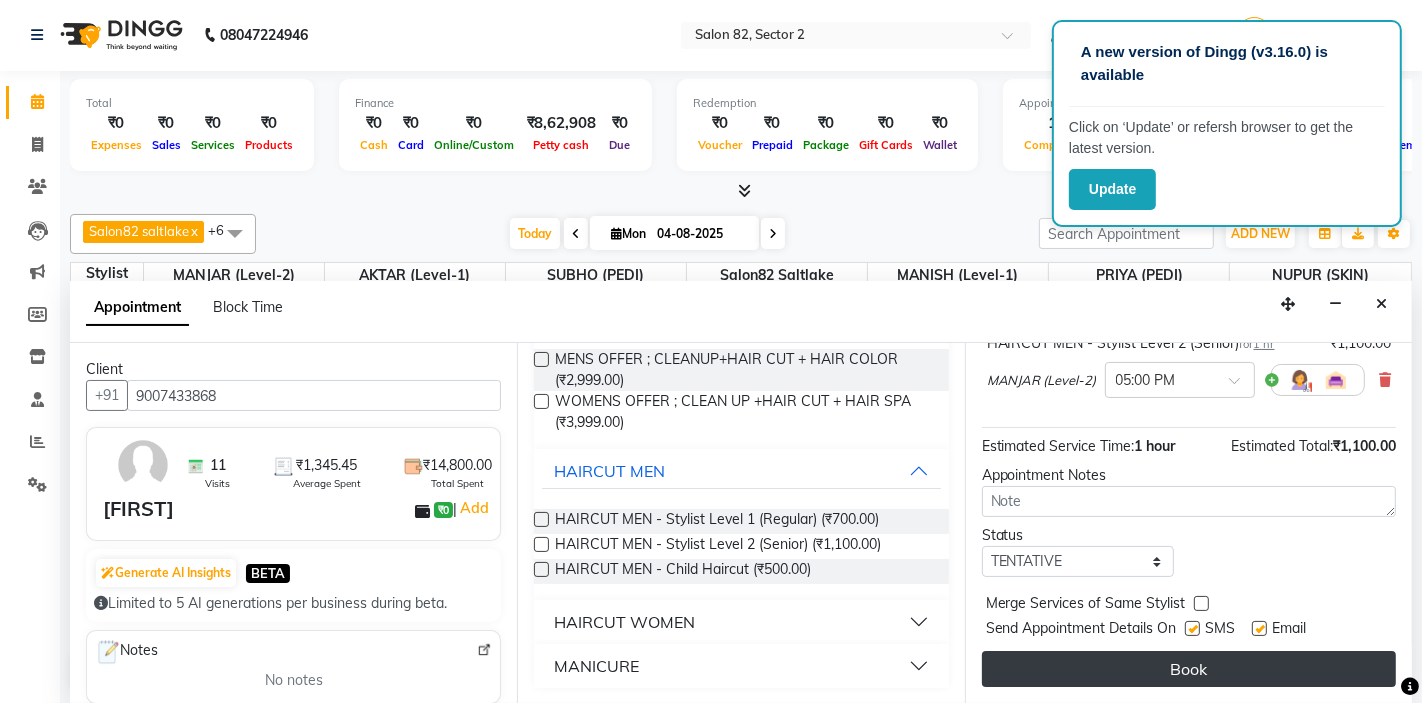 click on "Book" at bounding box center [1189, 669] 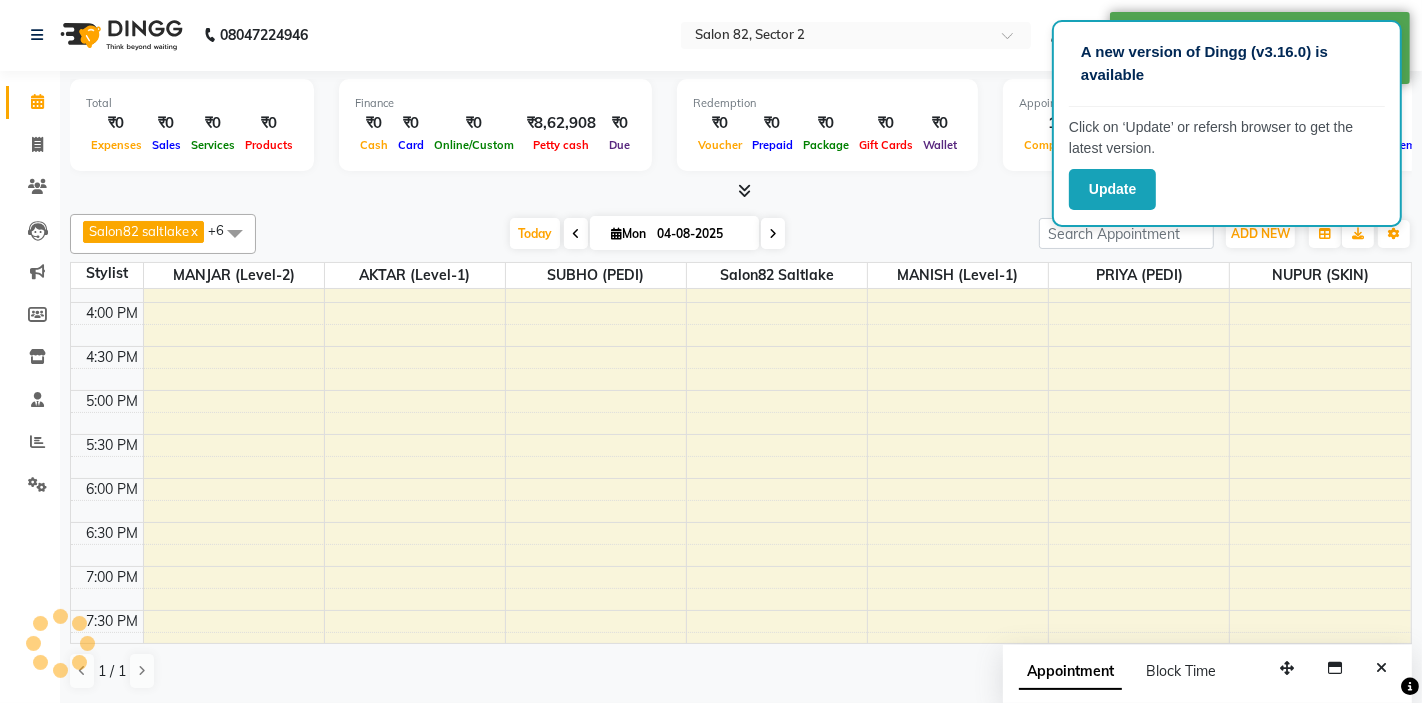 scroll, scrollTop: 0, scrollLeft: 0, axis: both 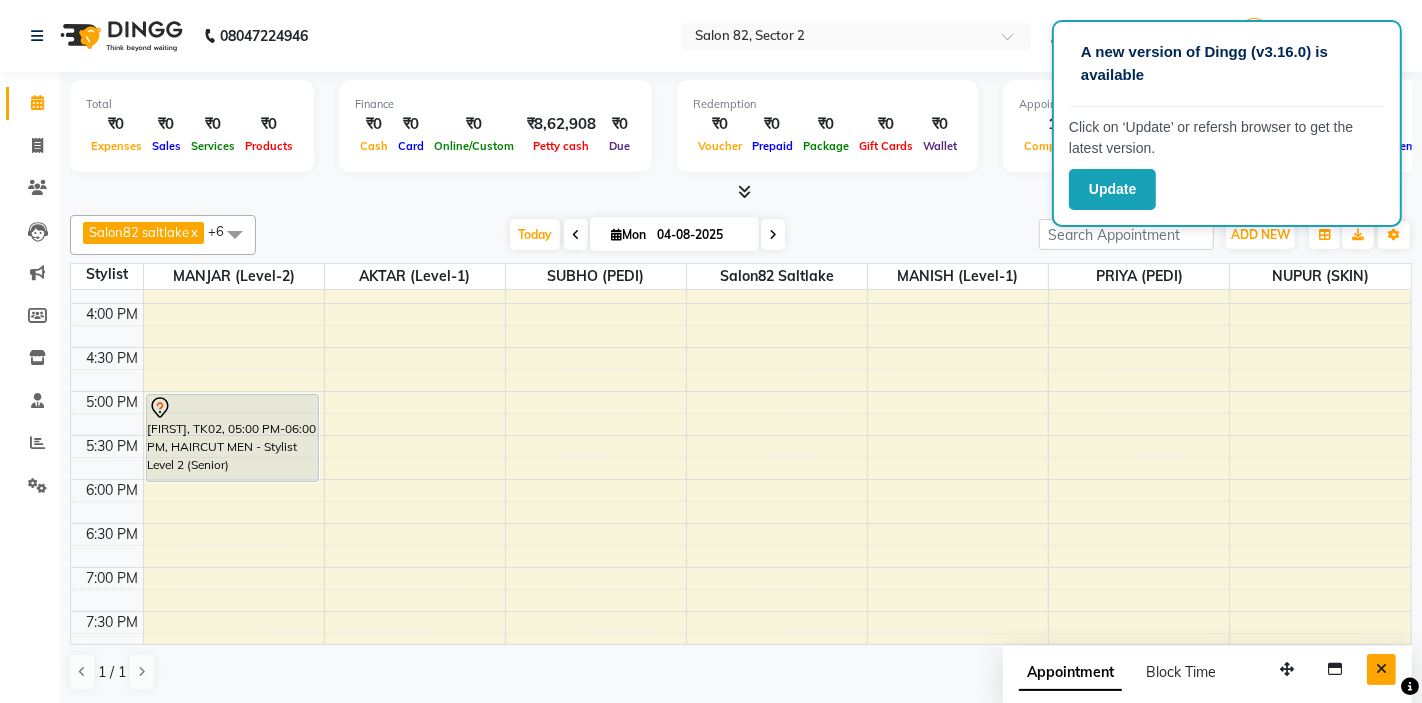 click at bounding box center (1381, 669) 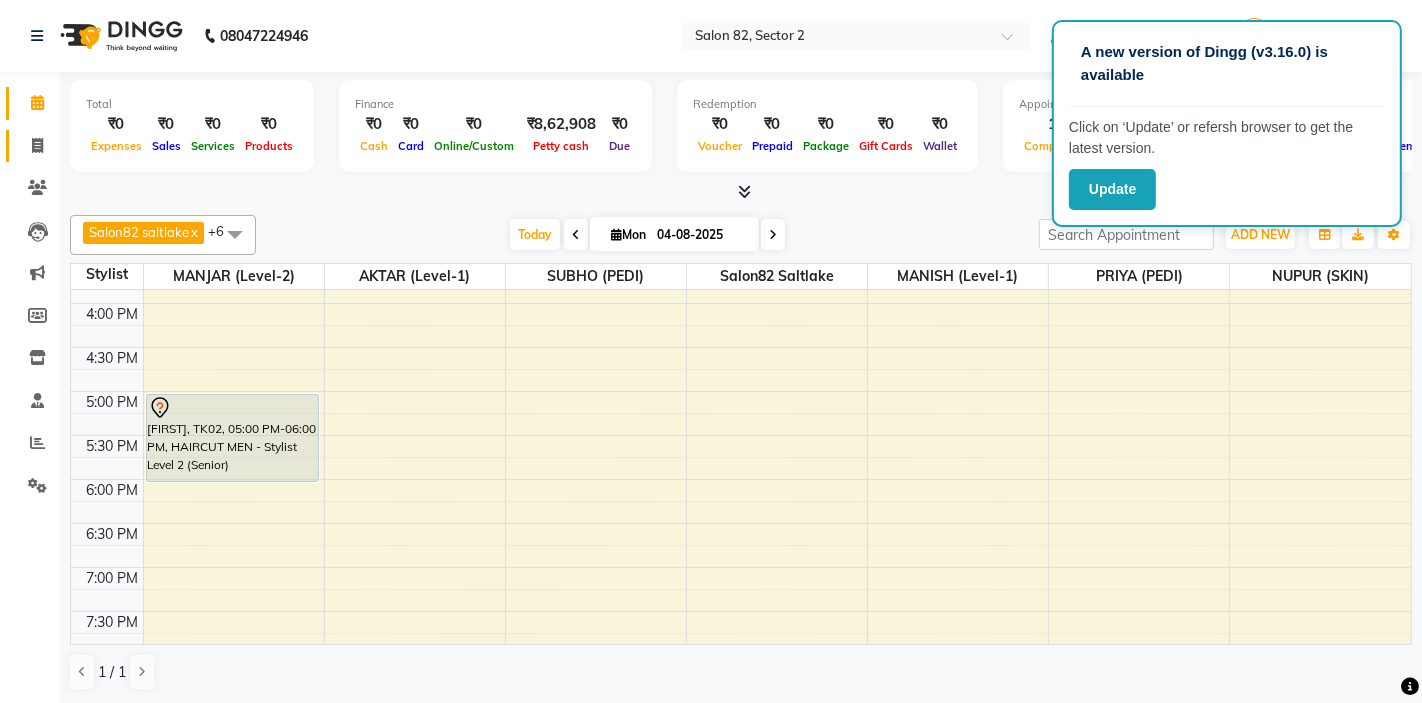 click 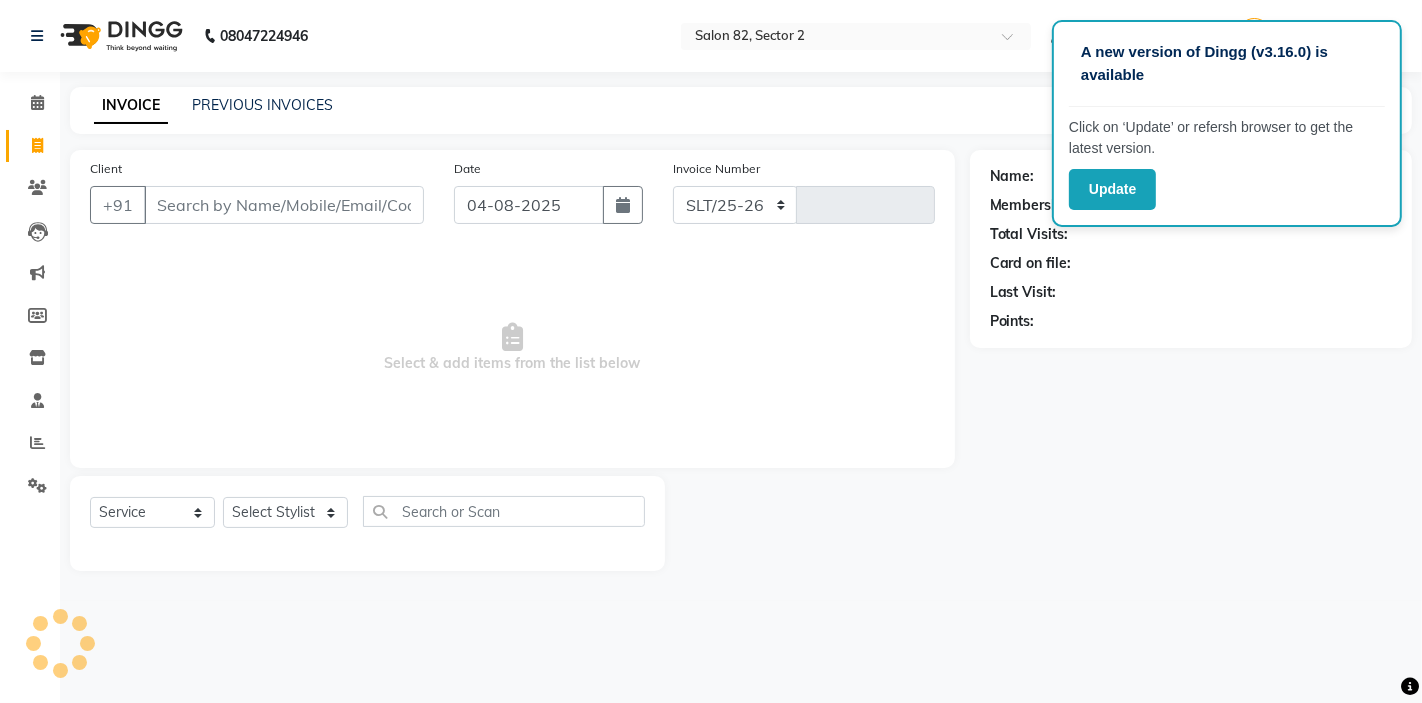 select on "8703" 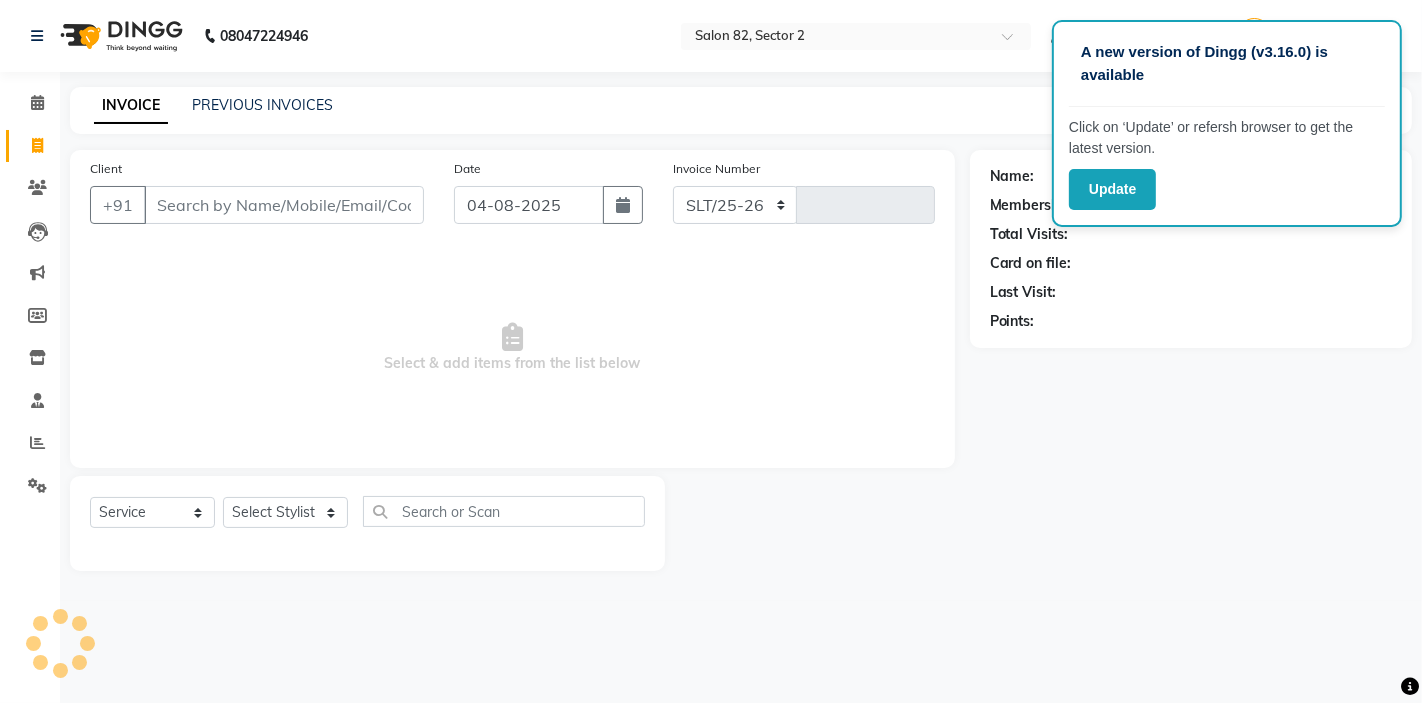 type on "1221" 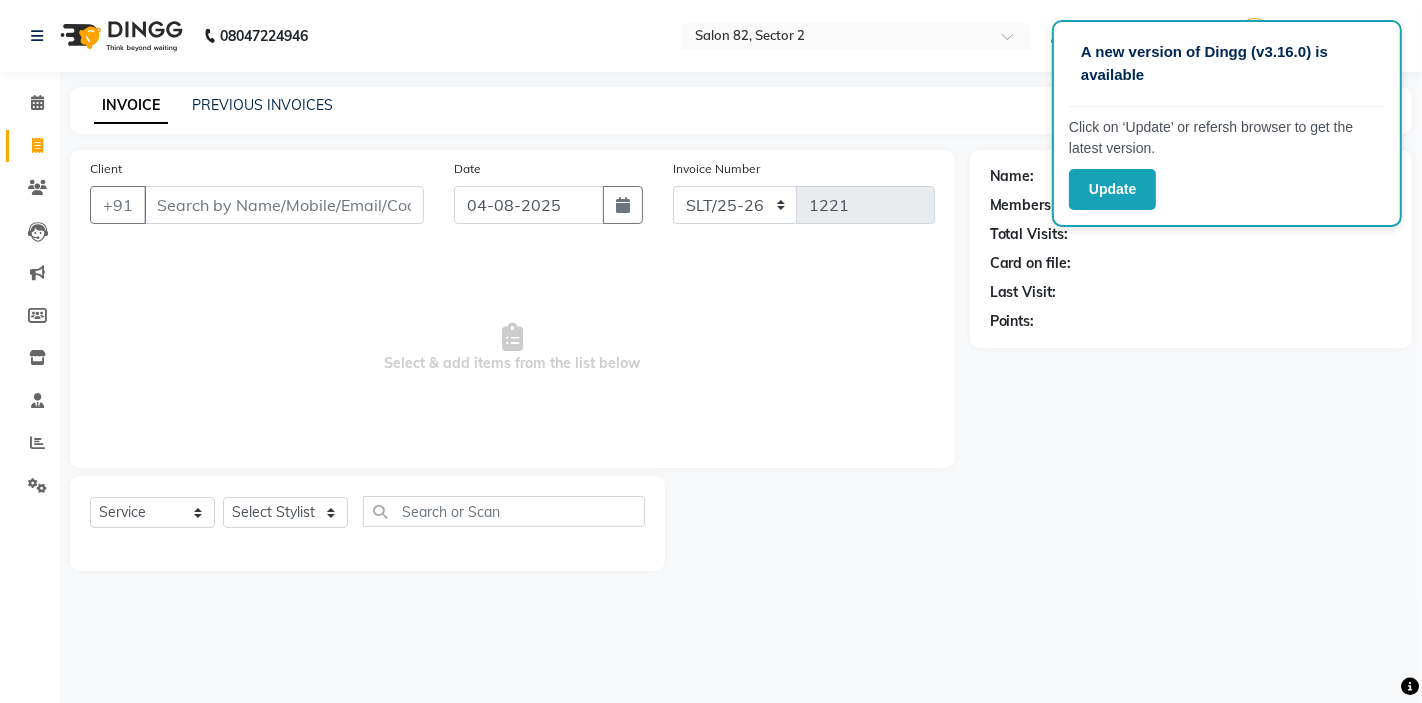 click on "Client" at bounding box center [284, 205] 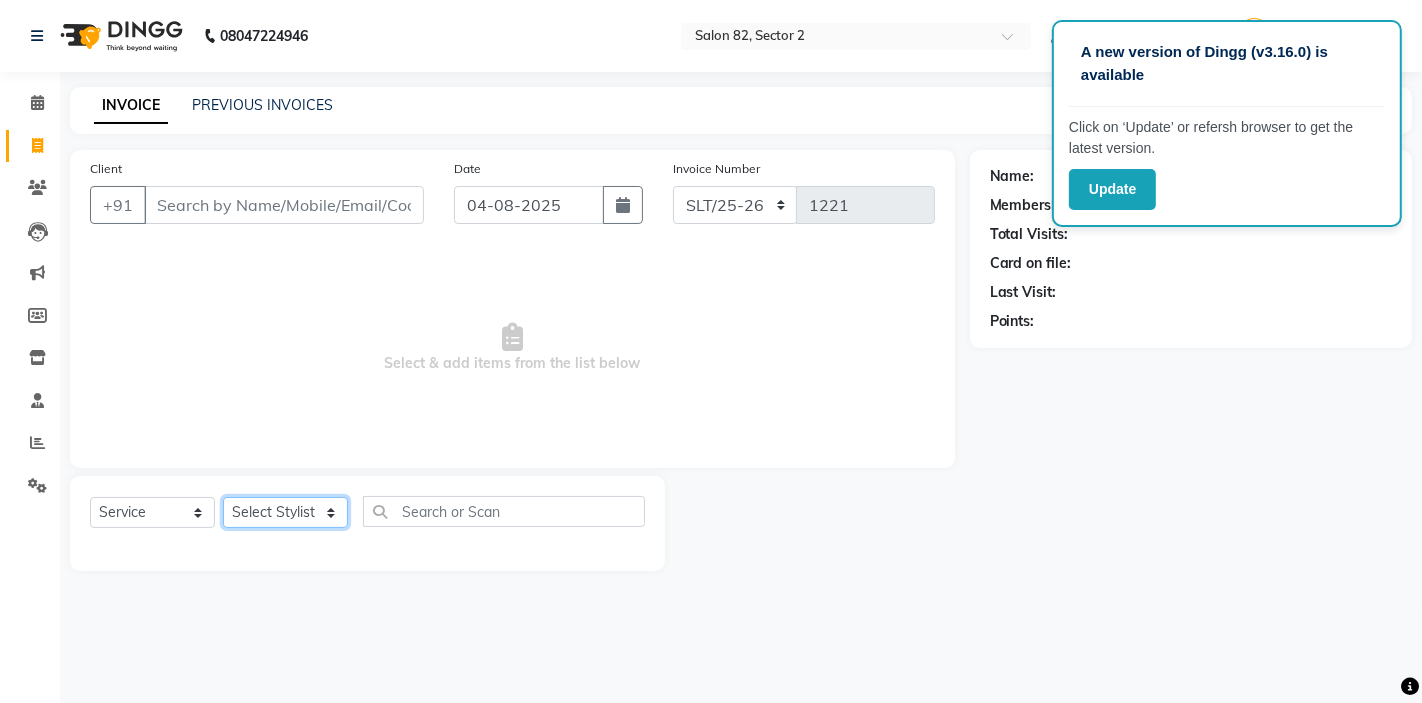 click on "Select Stylist AKTAR (level-1) ARZOO (level-2) BUNNY (level-1) FAIZAL INJAMAM MANISH (level-1) MANJAR (Level-2) NUPUR (SKIN) POONAM PRIYA (PEDI) ROHIT  Salon82 saltlake SOMA DEY SUBHO (PEDI) SUMON (NAILS)" 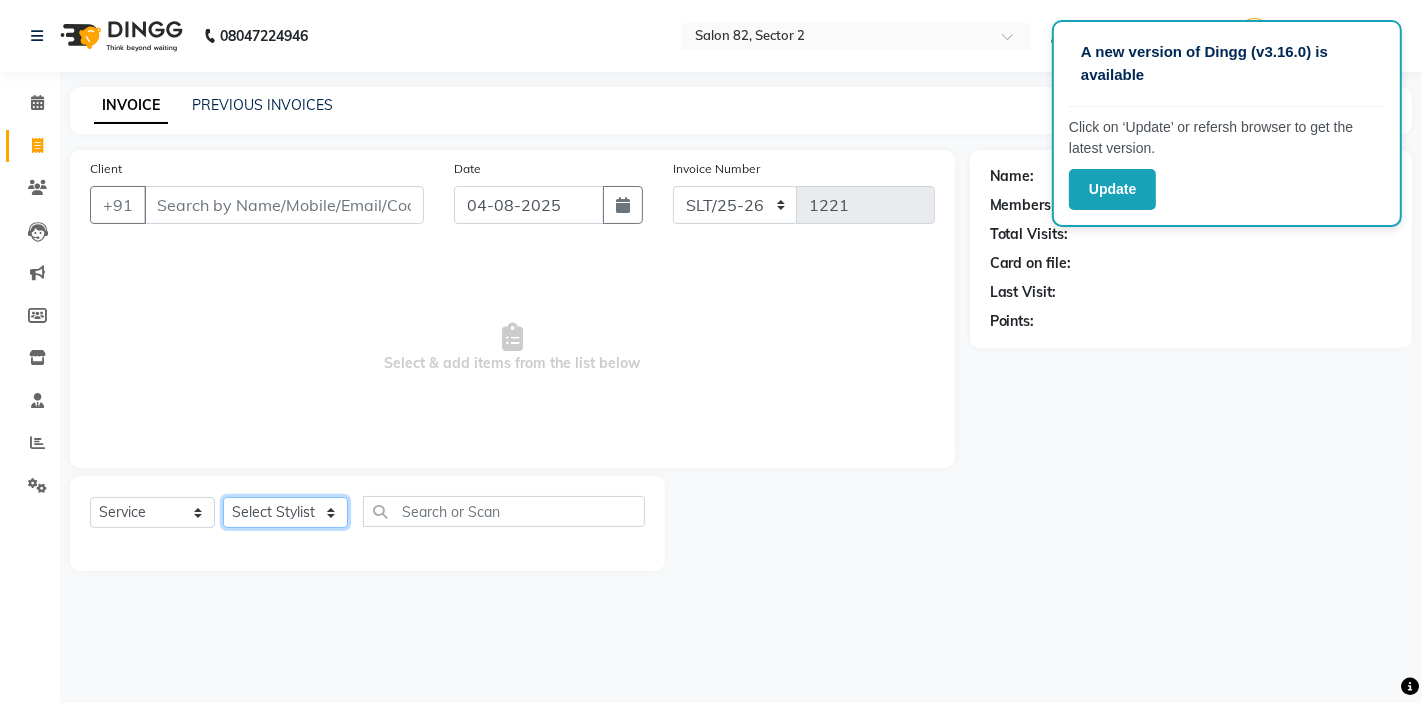 select on "67954" 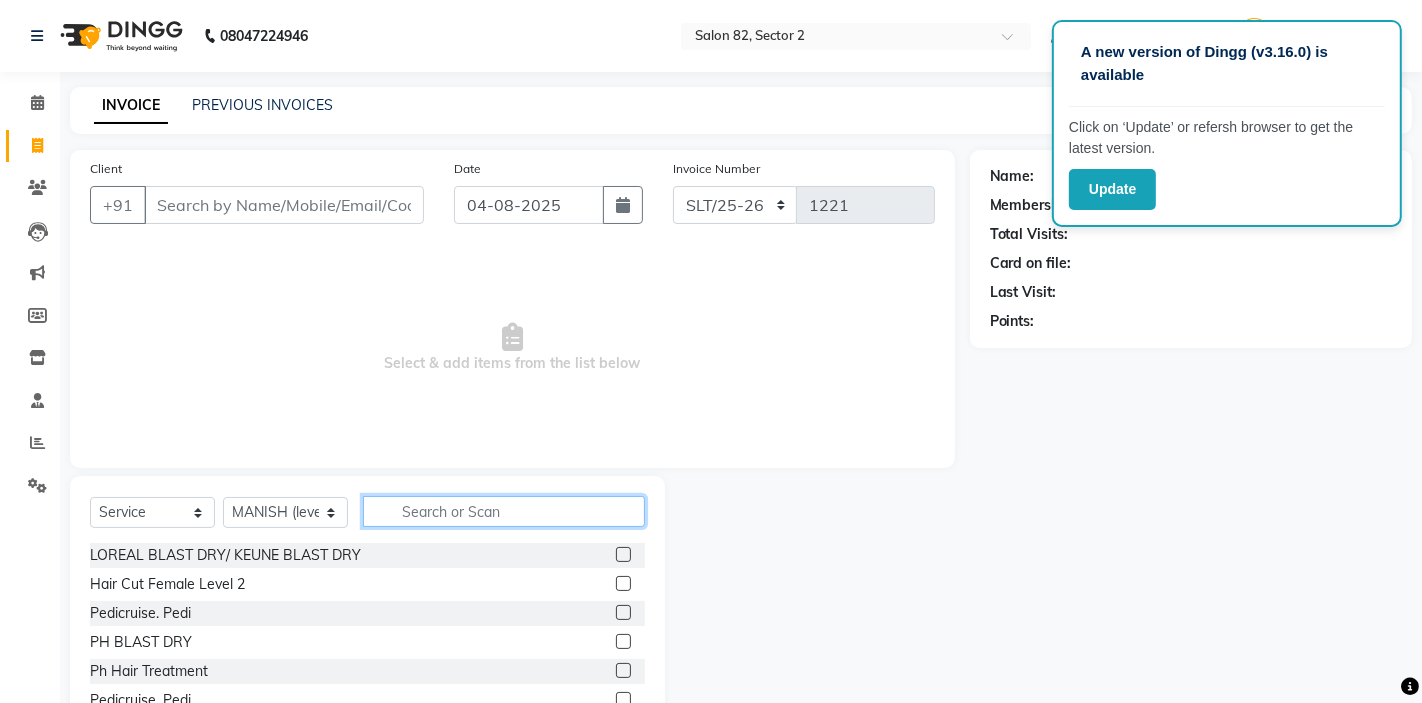 click 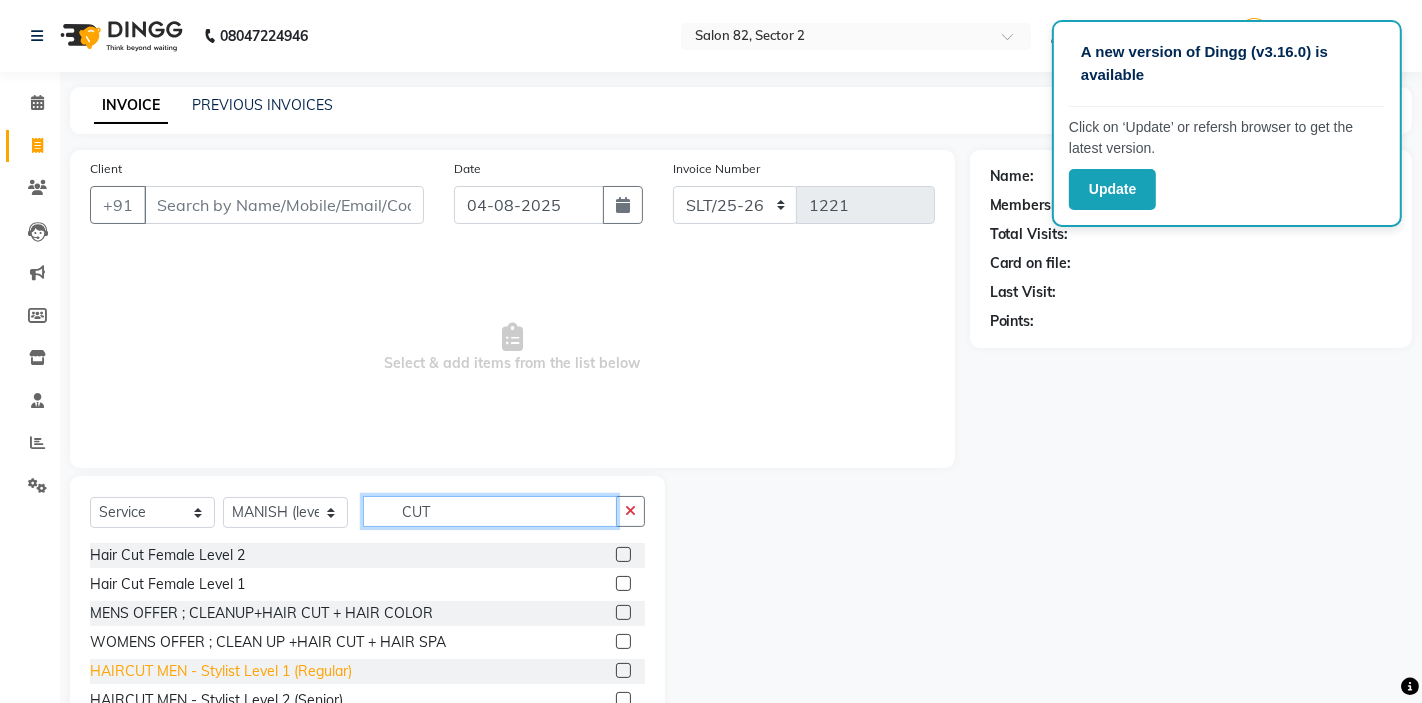 type on "CUT" 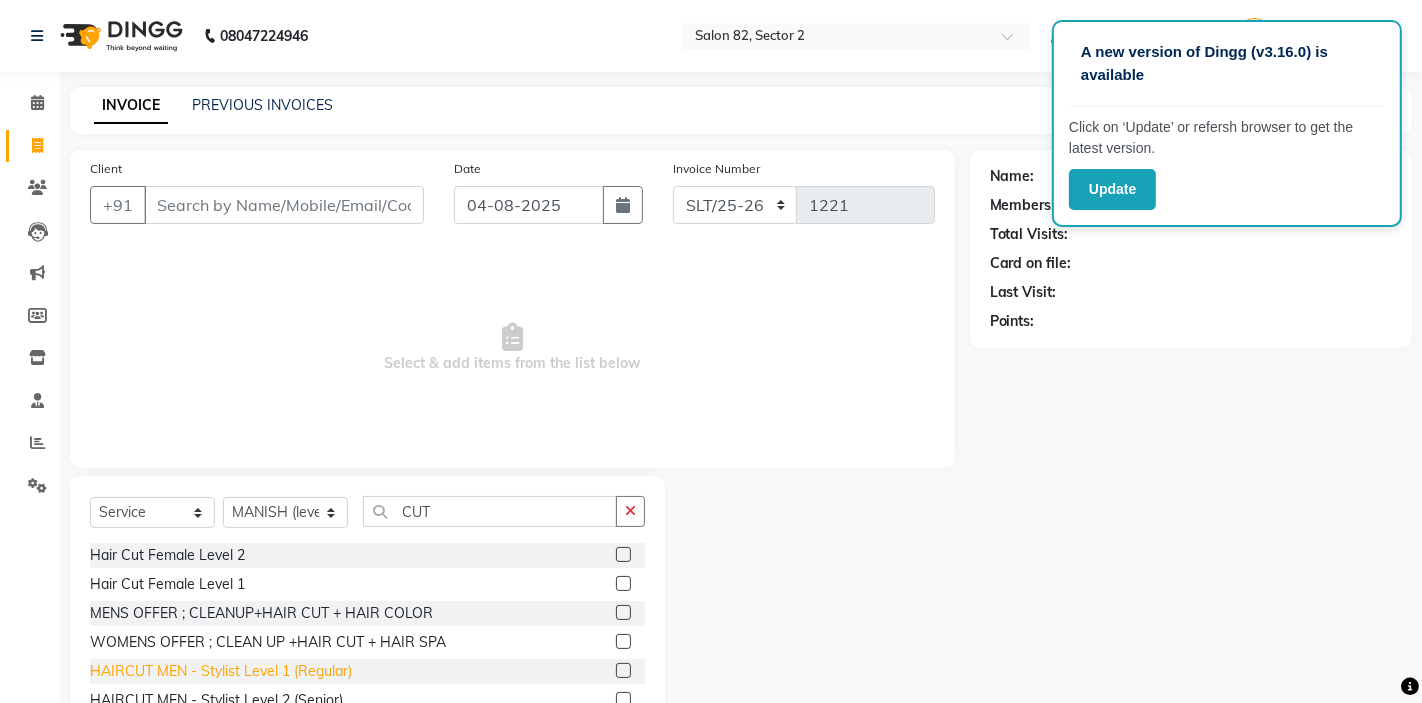 click on "HAIRCUT MEN - Stylist Level 1 (Regular)" 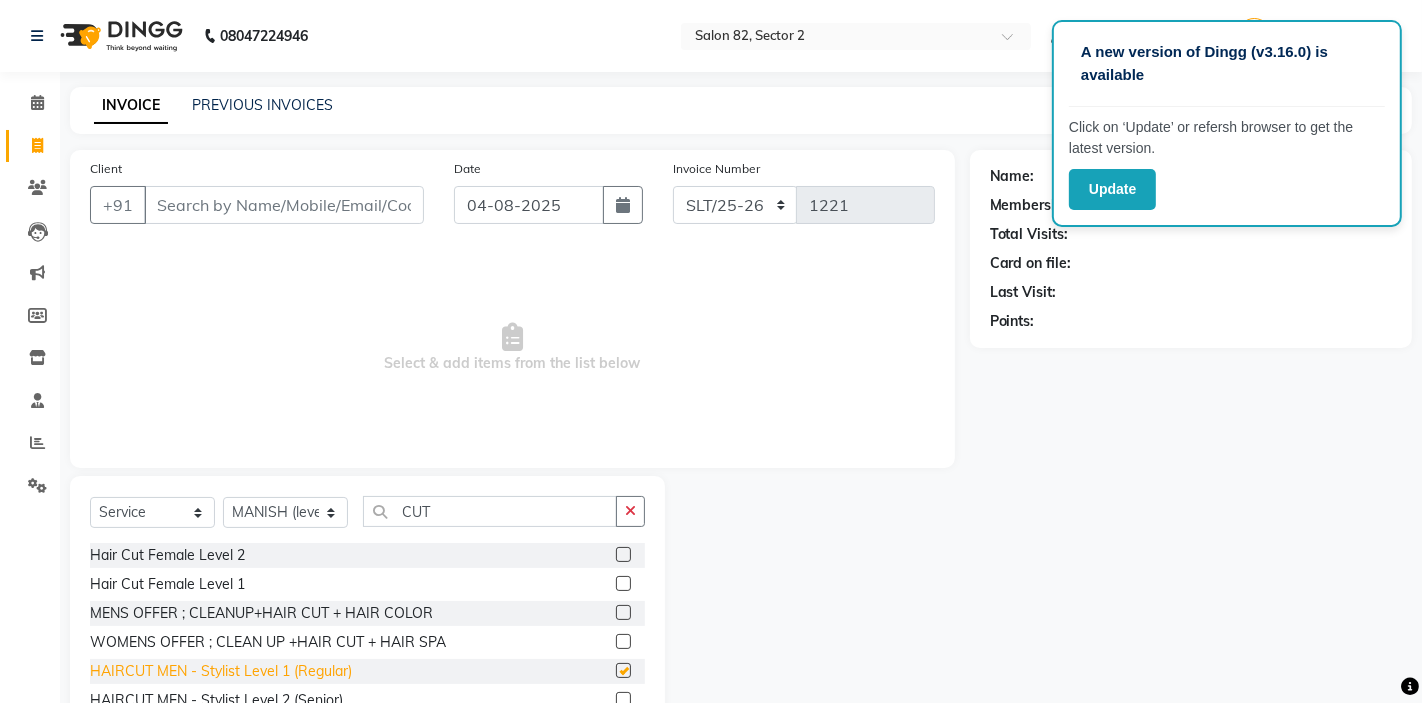 checkbox on "false" 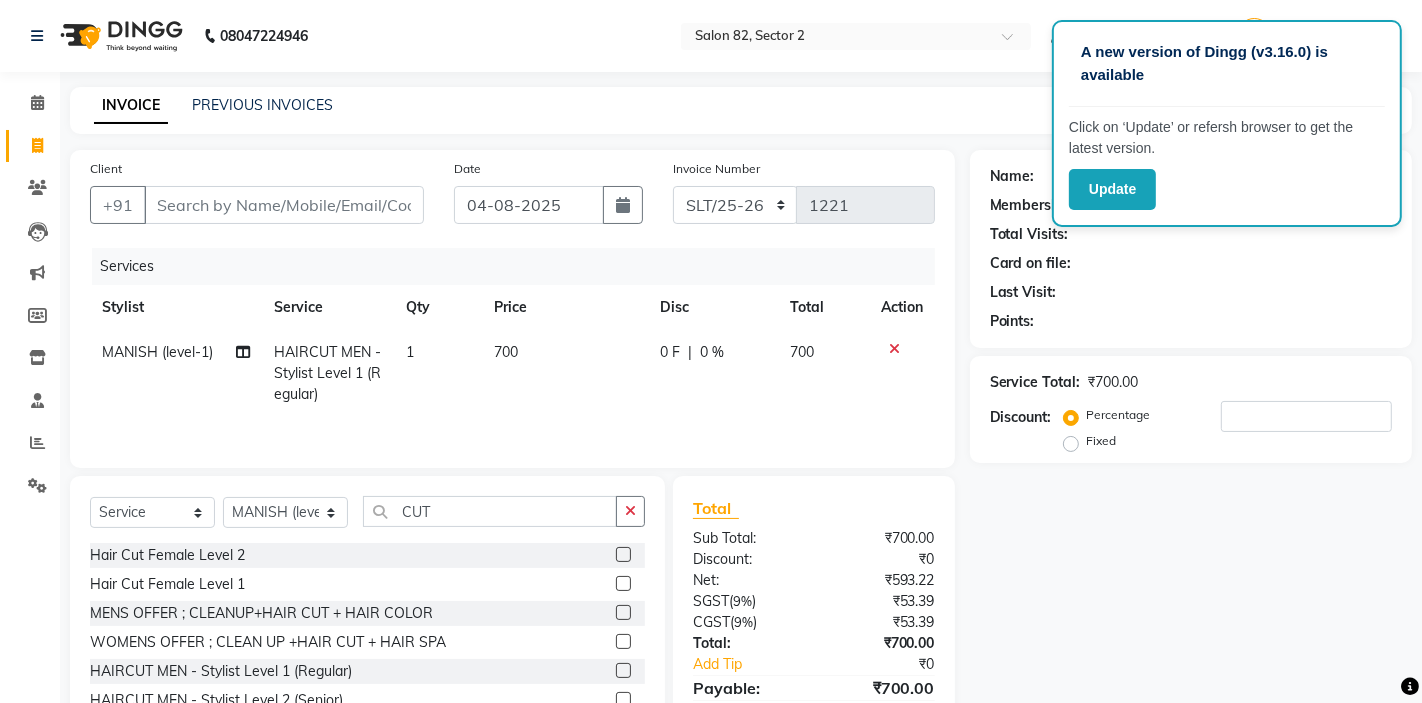 scroll, scrollTop: 97, scrollLeft: 0, axis: vertical 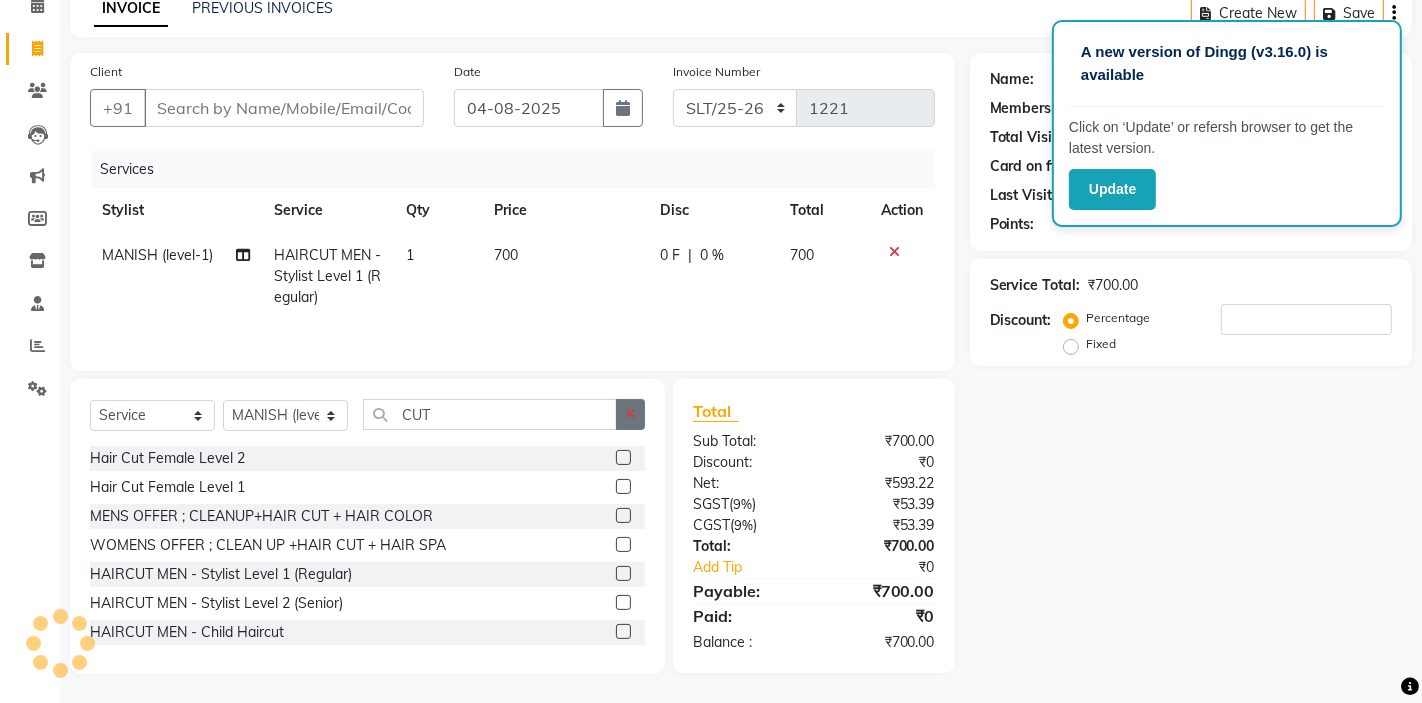 click 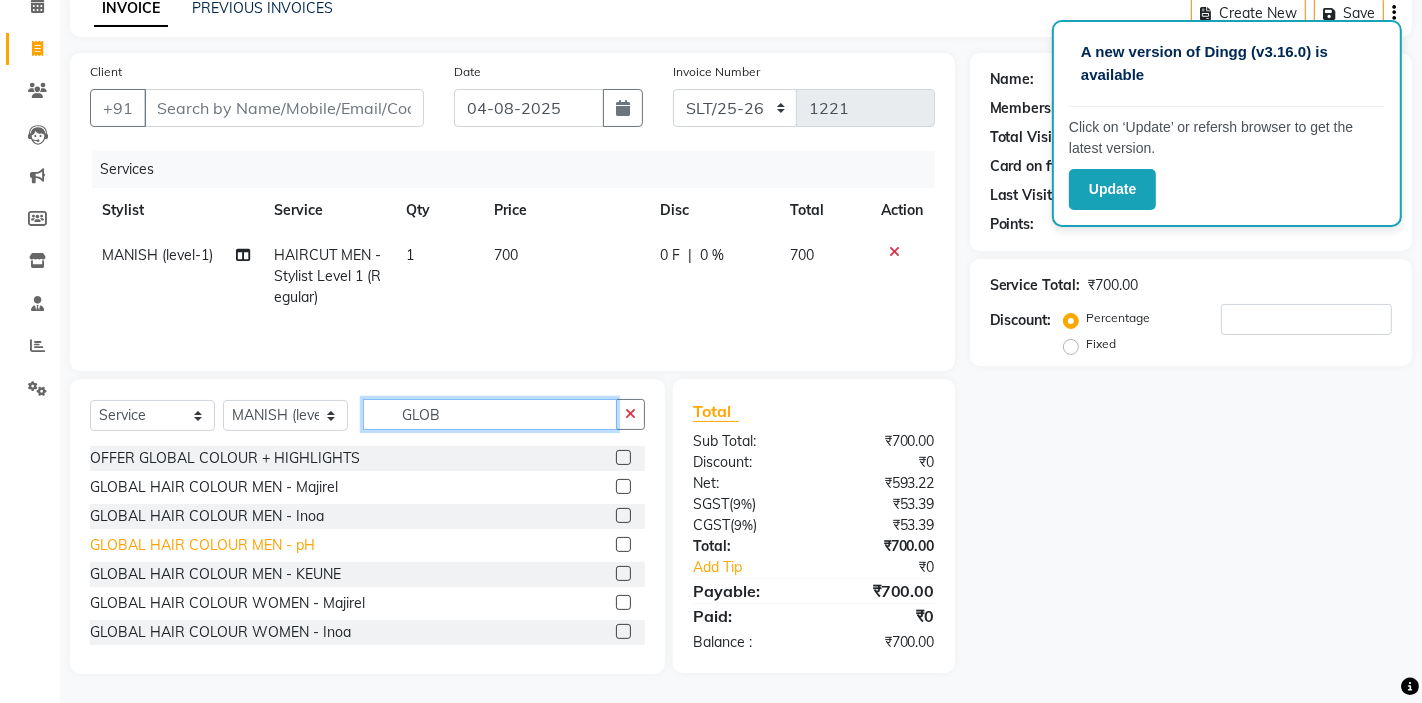 type on "GLOB" 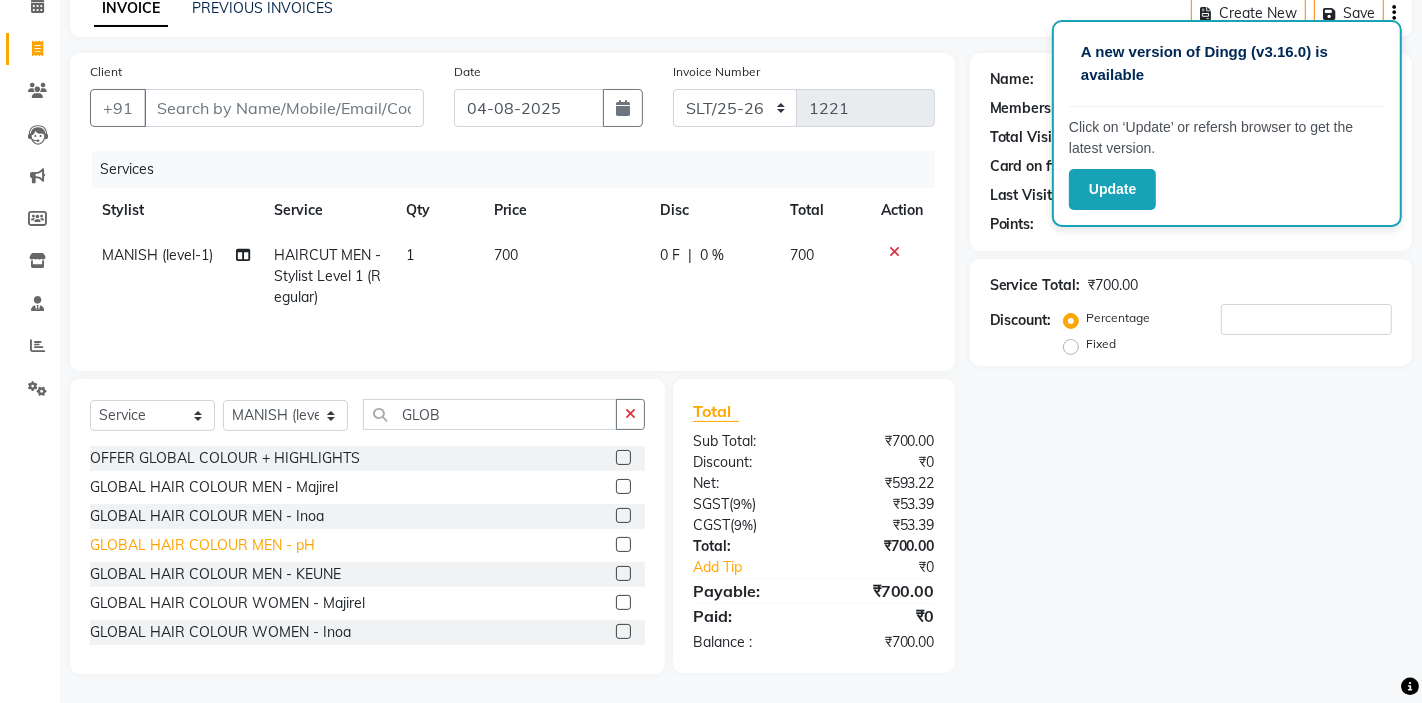 click on "GLOBAL HAIR COLOUR MEN - pH" 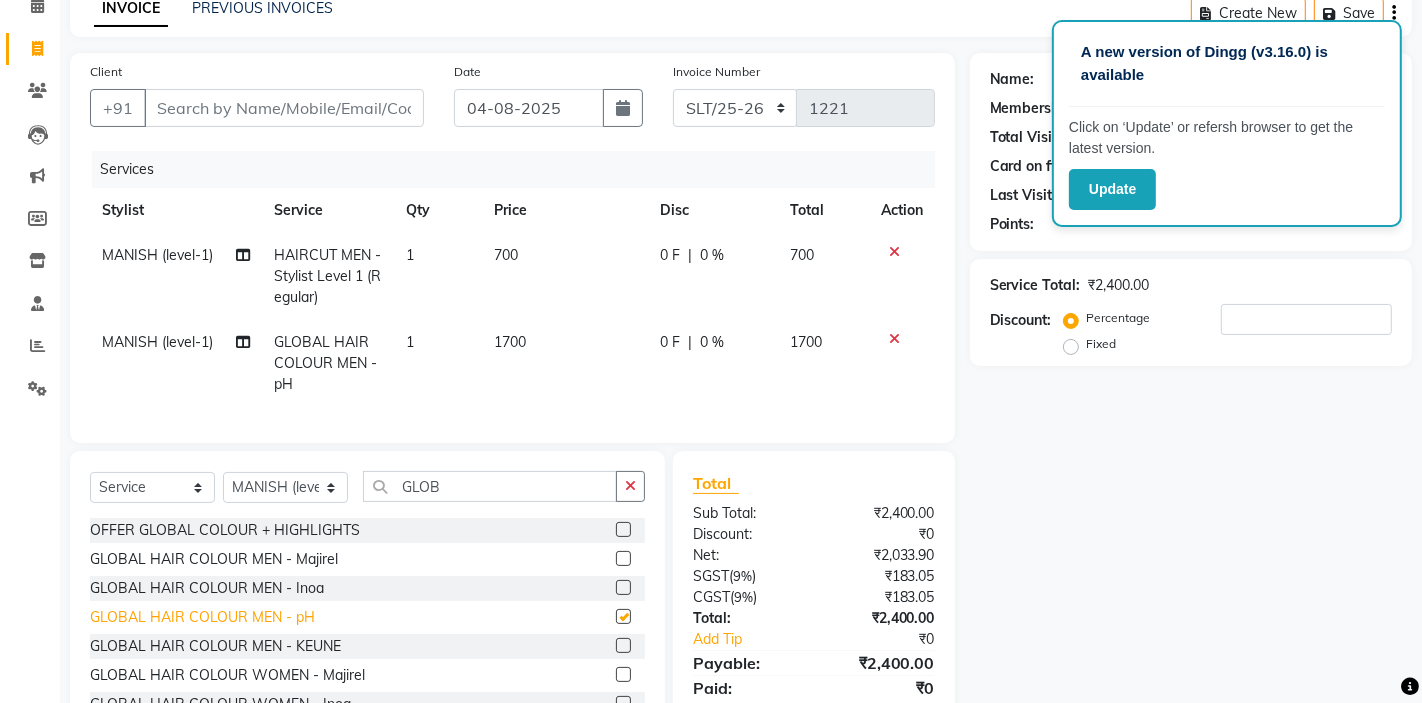 checkbox on "false" 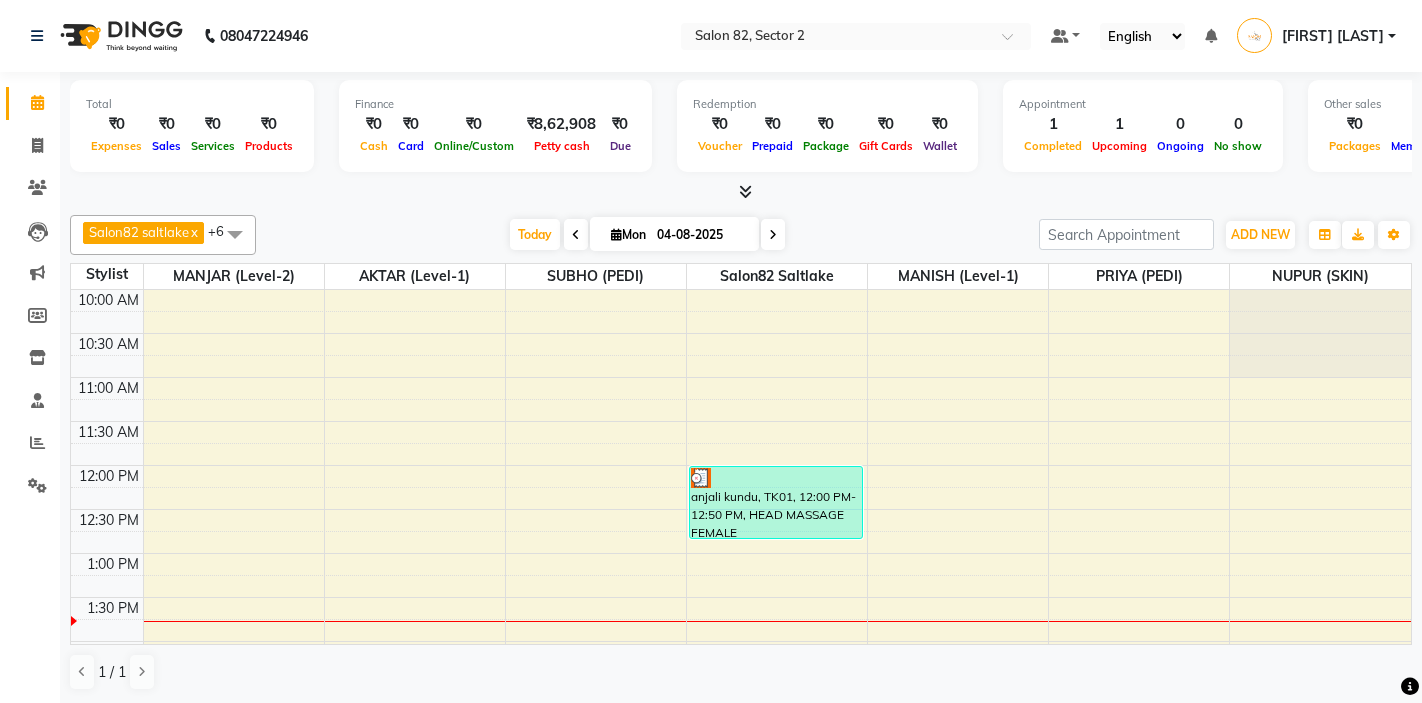 scroll, scrollTop: 0, scrollLeft: 0, axis: both 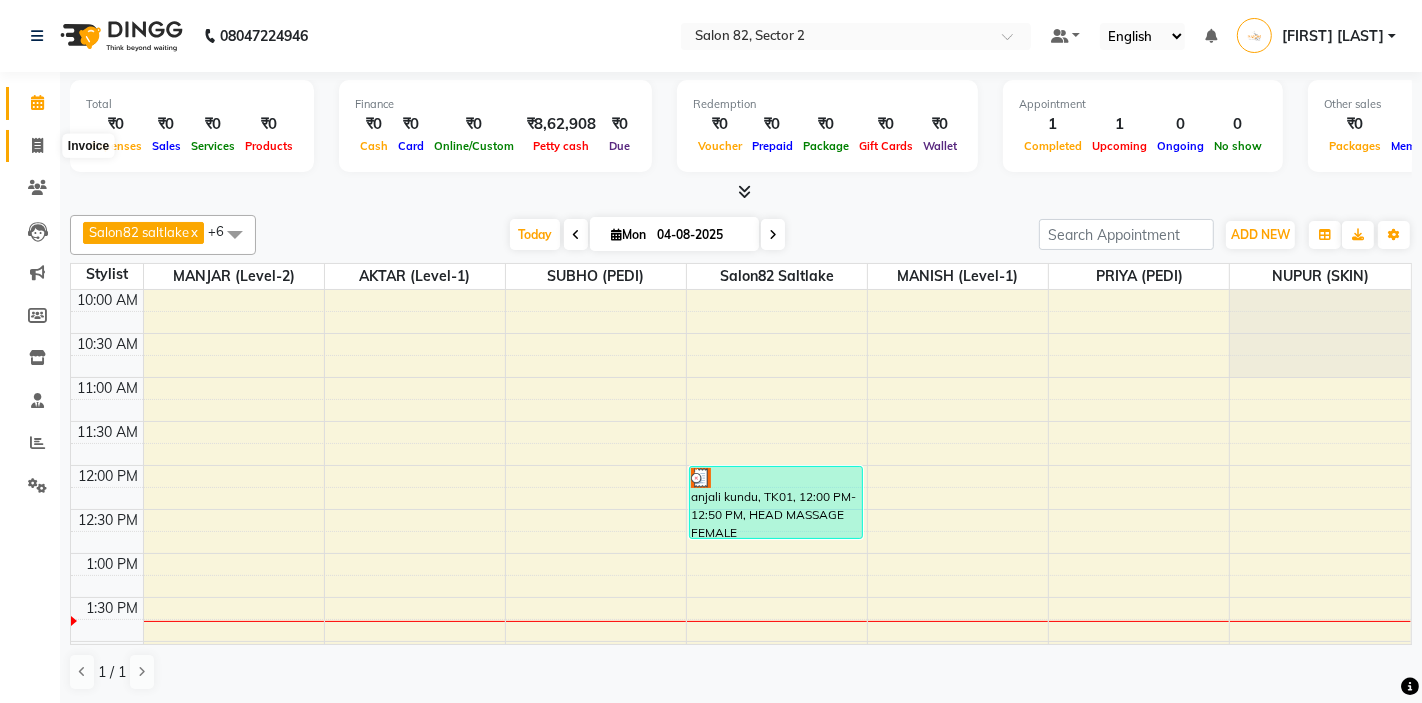 click 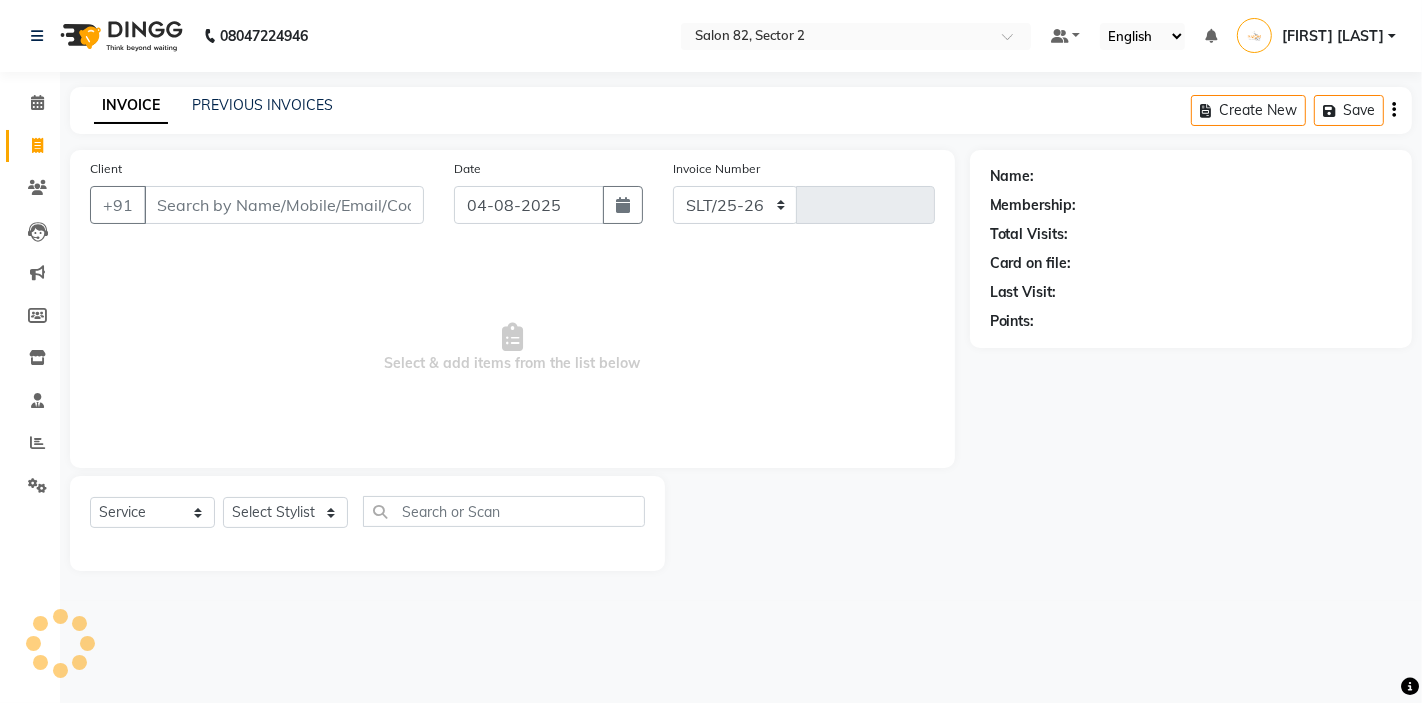 select on "8703" 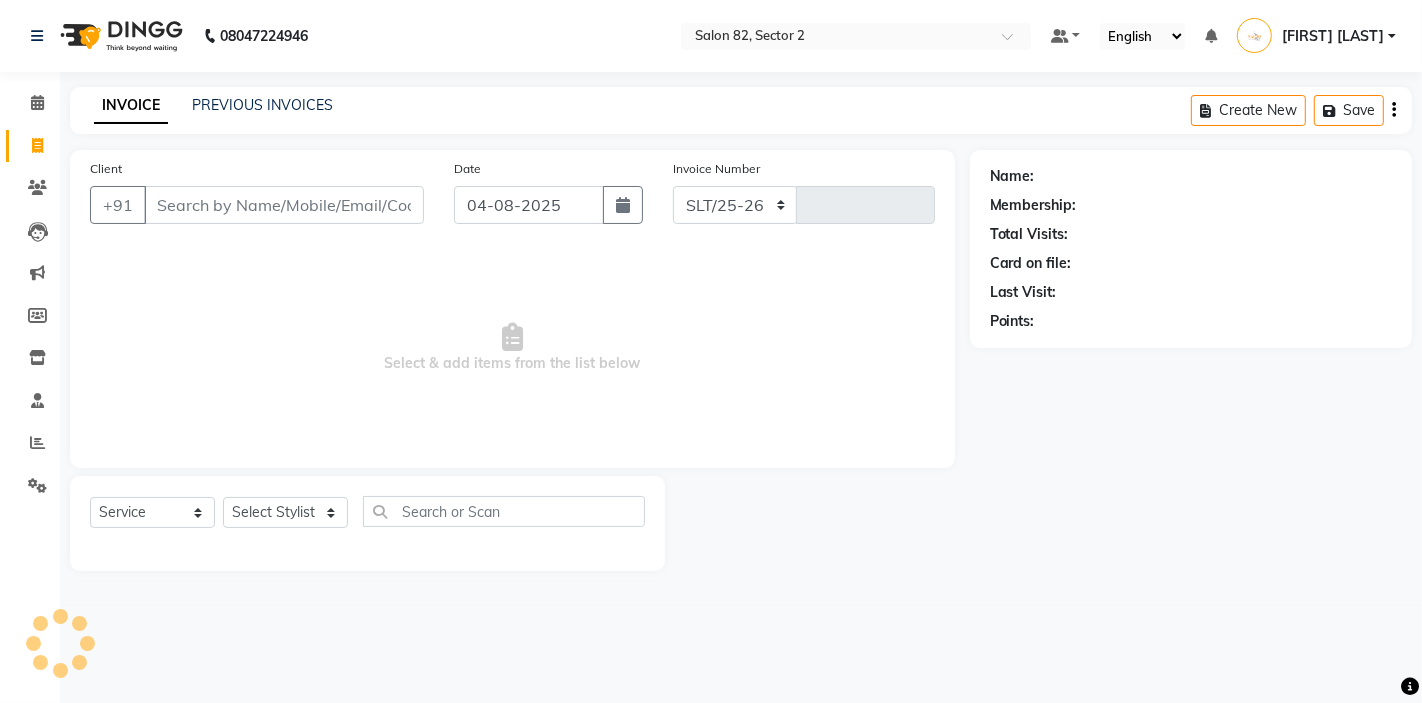 type on "1221" 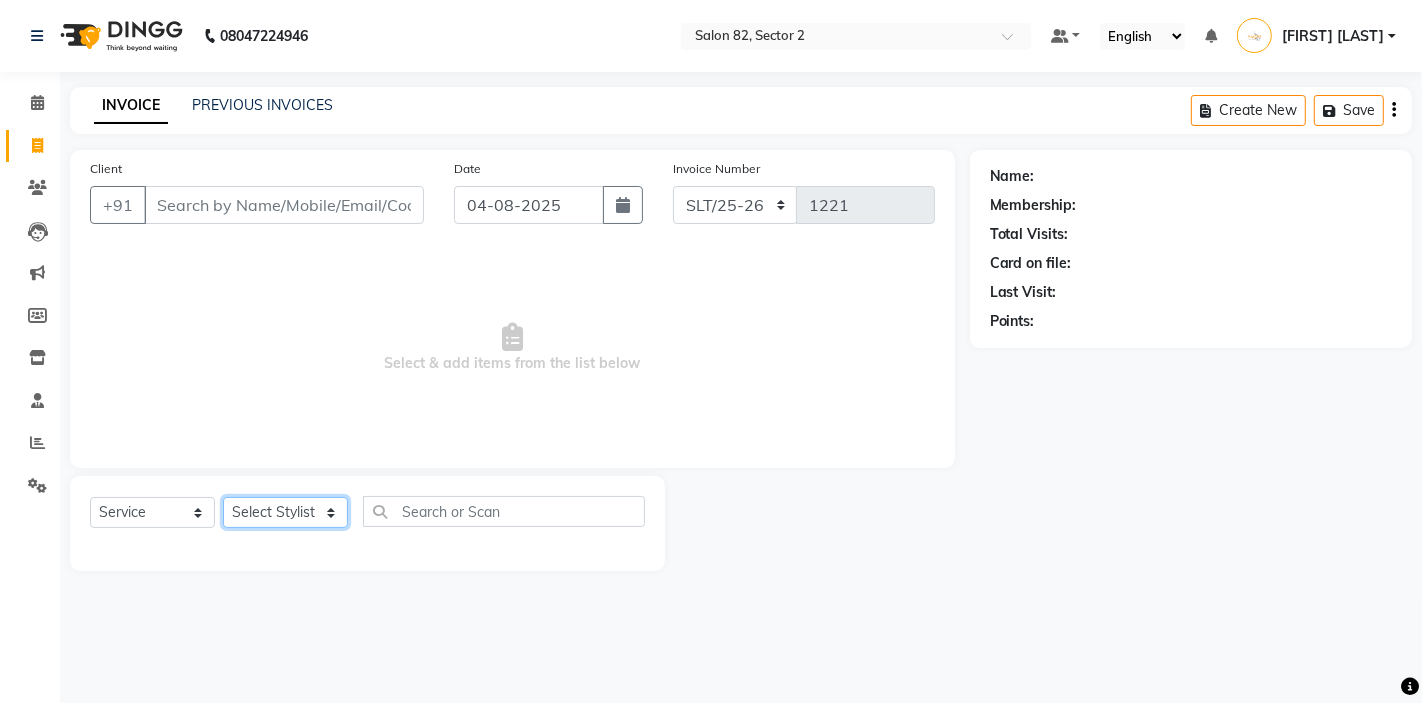 click on "Select Stylist AKTAR (level-1) ARZOO (level-2) BUNNY (level-1) FAIZAL INJAMAM MANISH (level-1) MANJAR (Level-2) NUPUR (SKIN) POONAM PRIYA (PEDI) ROHIT  Salon82 saltlake SOMA DEY SUBHO (PEDI) SUMON (NAILS)" 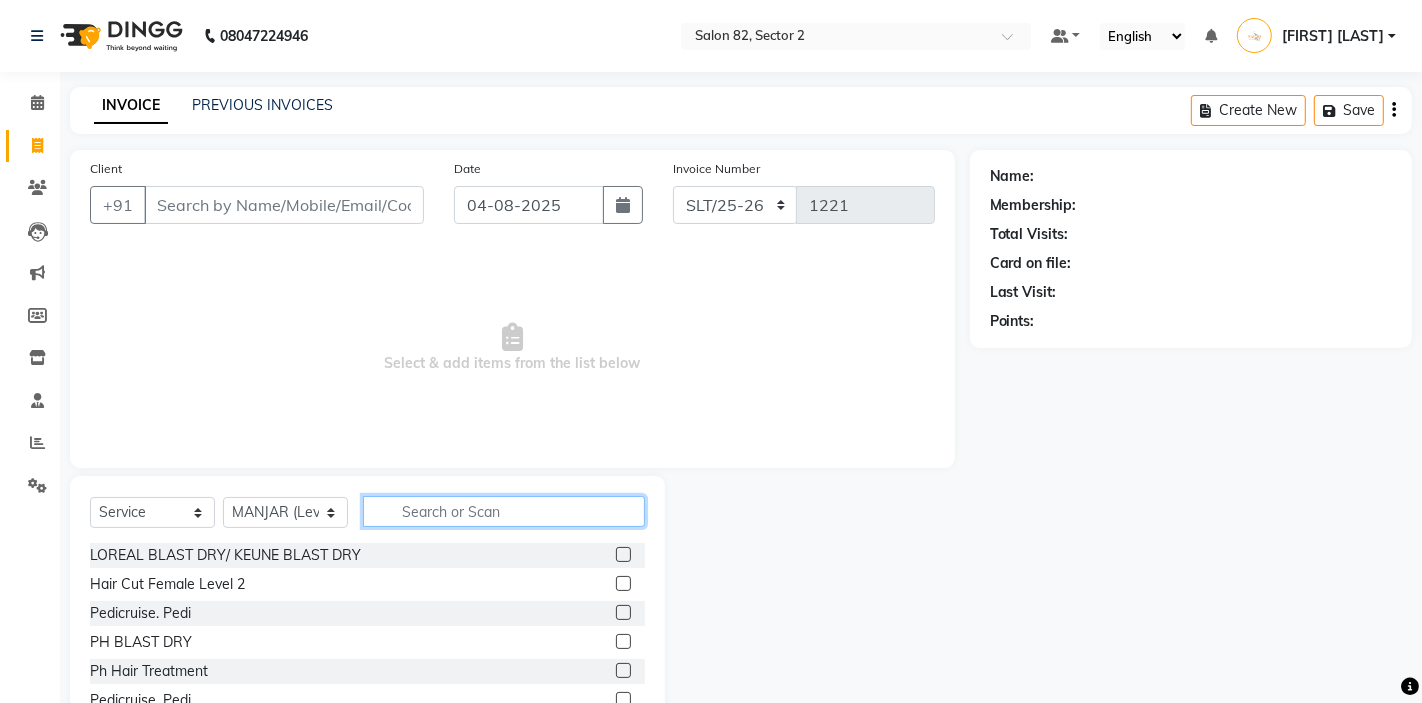 click 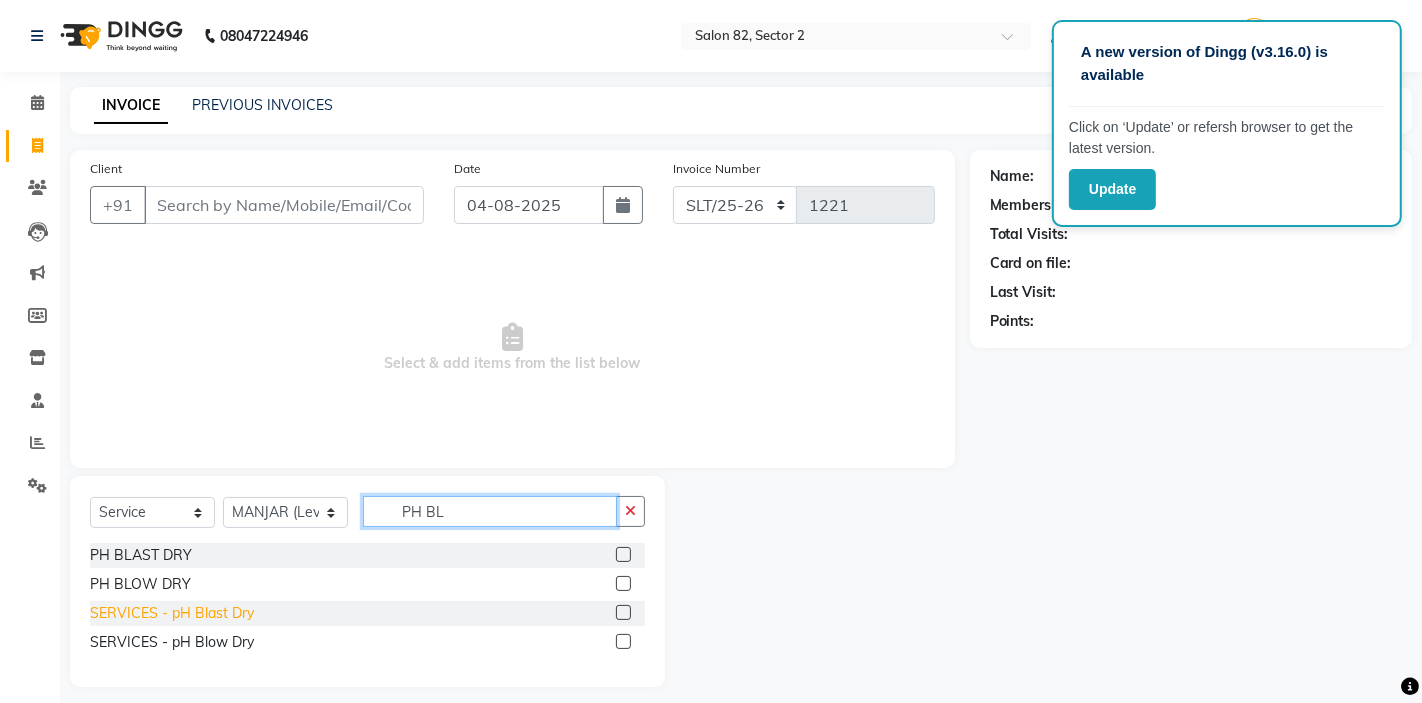type on "PH BL" 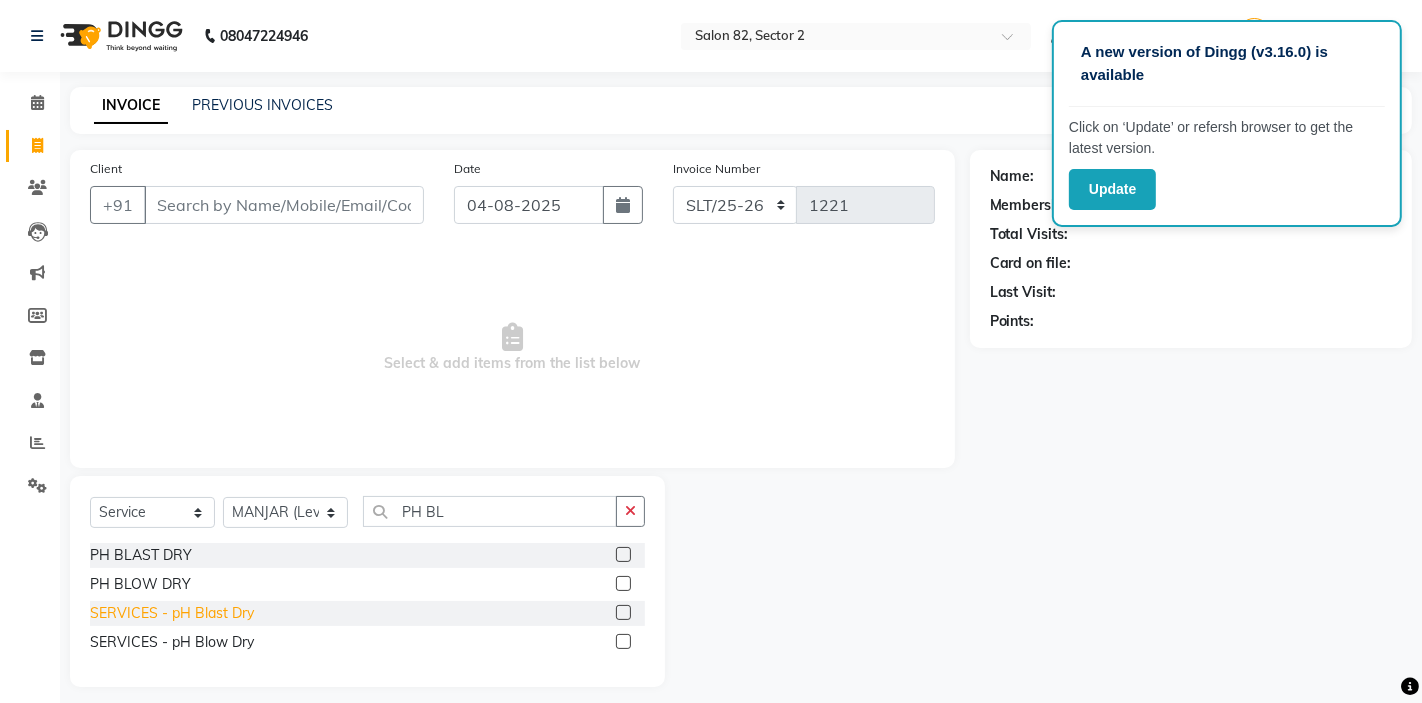 click on "SERVICES - pH Blast Dry" 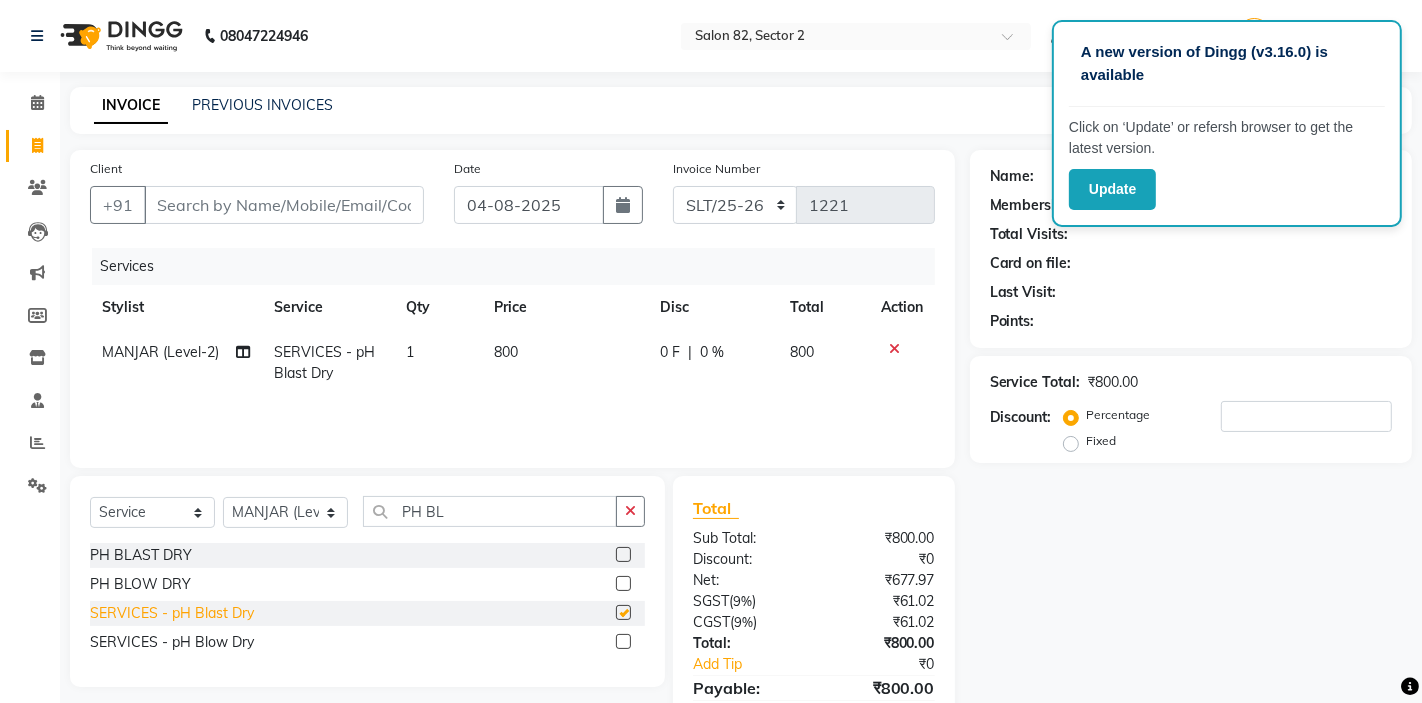 checkbox on "false" 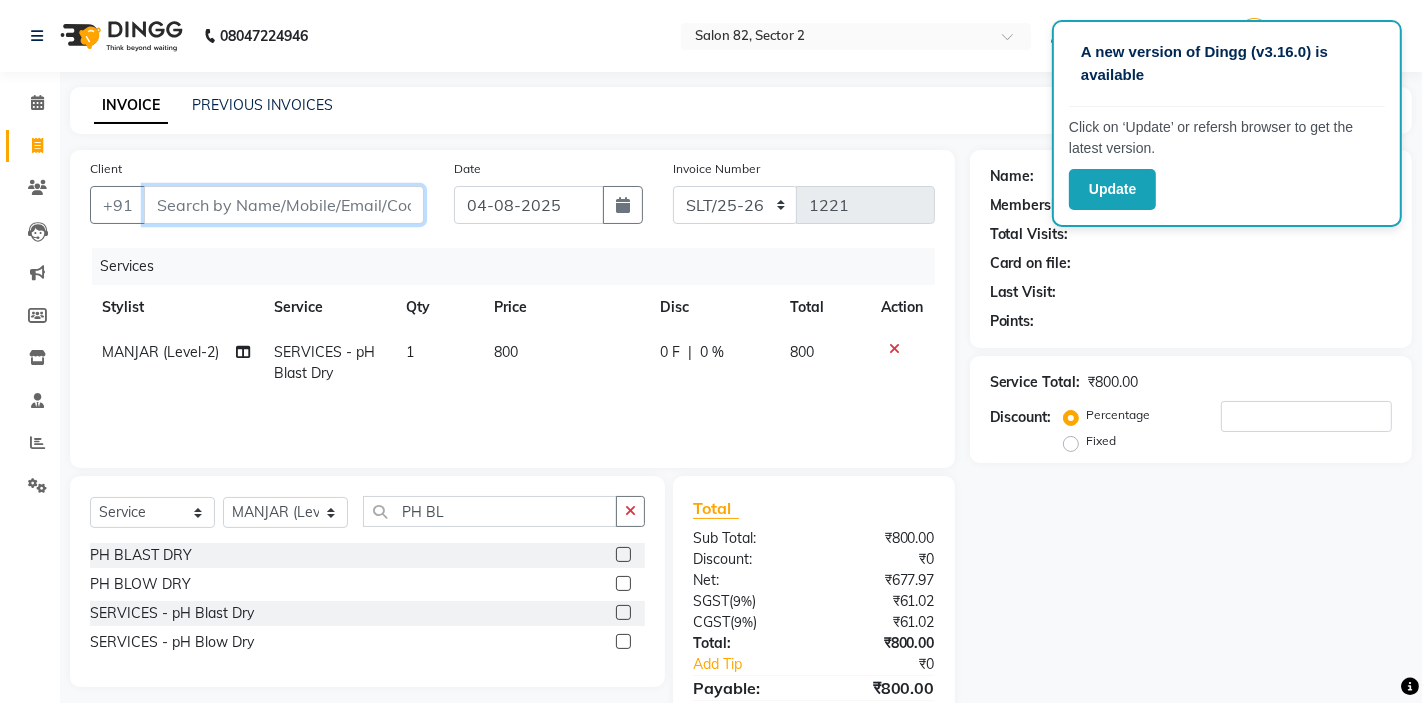 click on "Client" at bounding box center [284, 205] 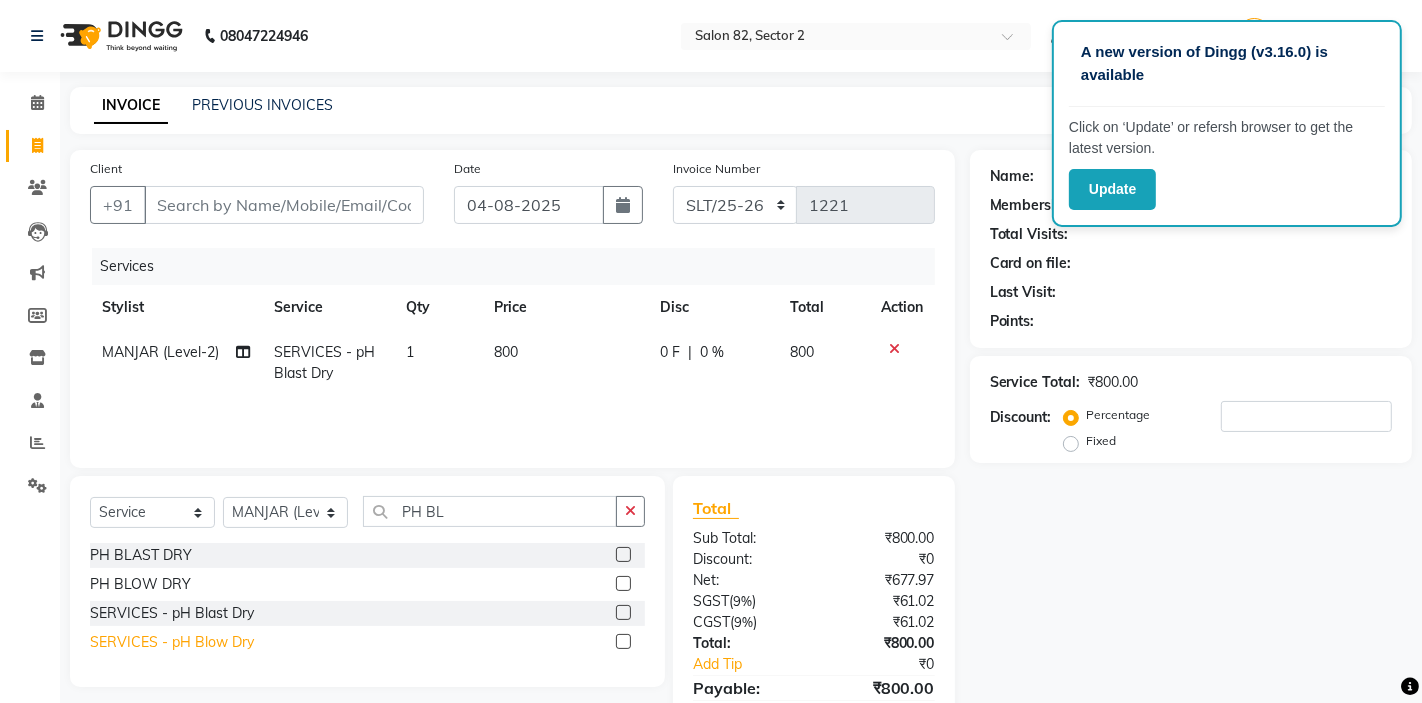 click on "SERVICES - pH Blow Dry" 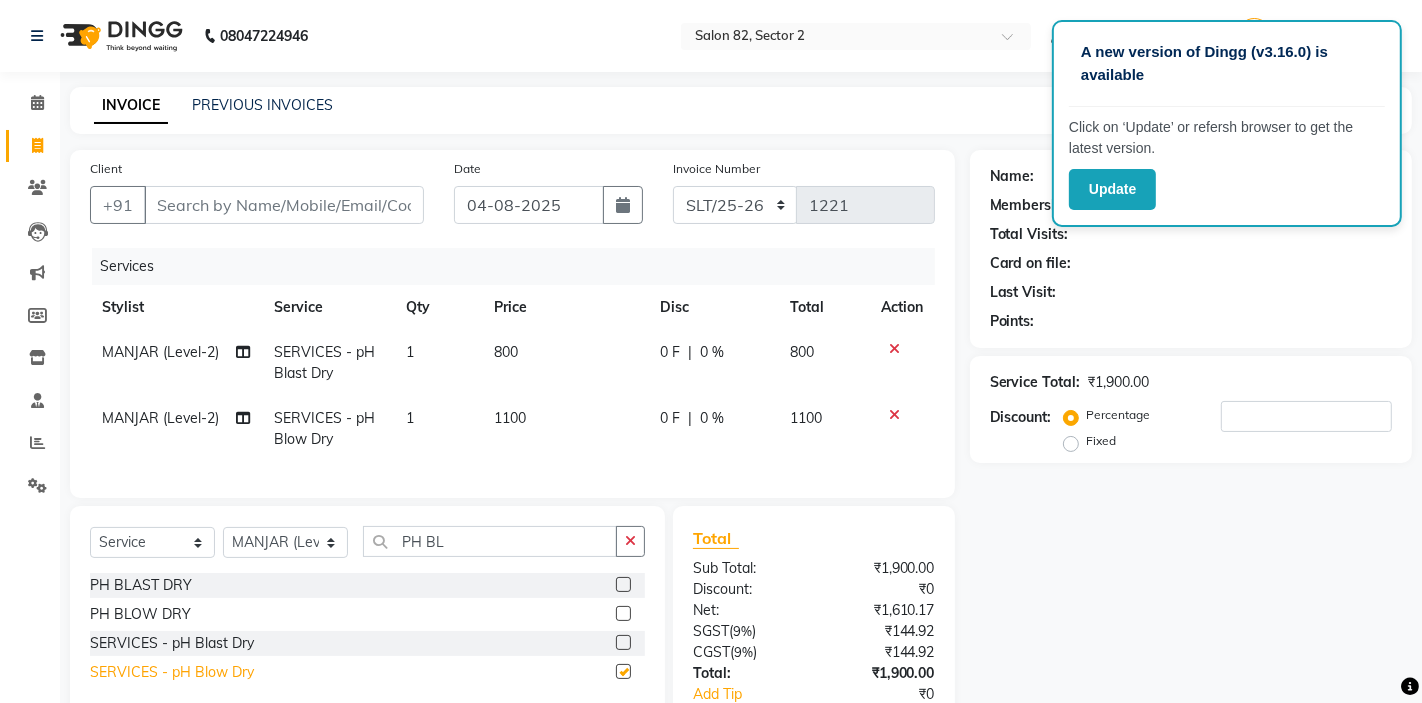 checkbox on "false" 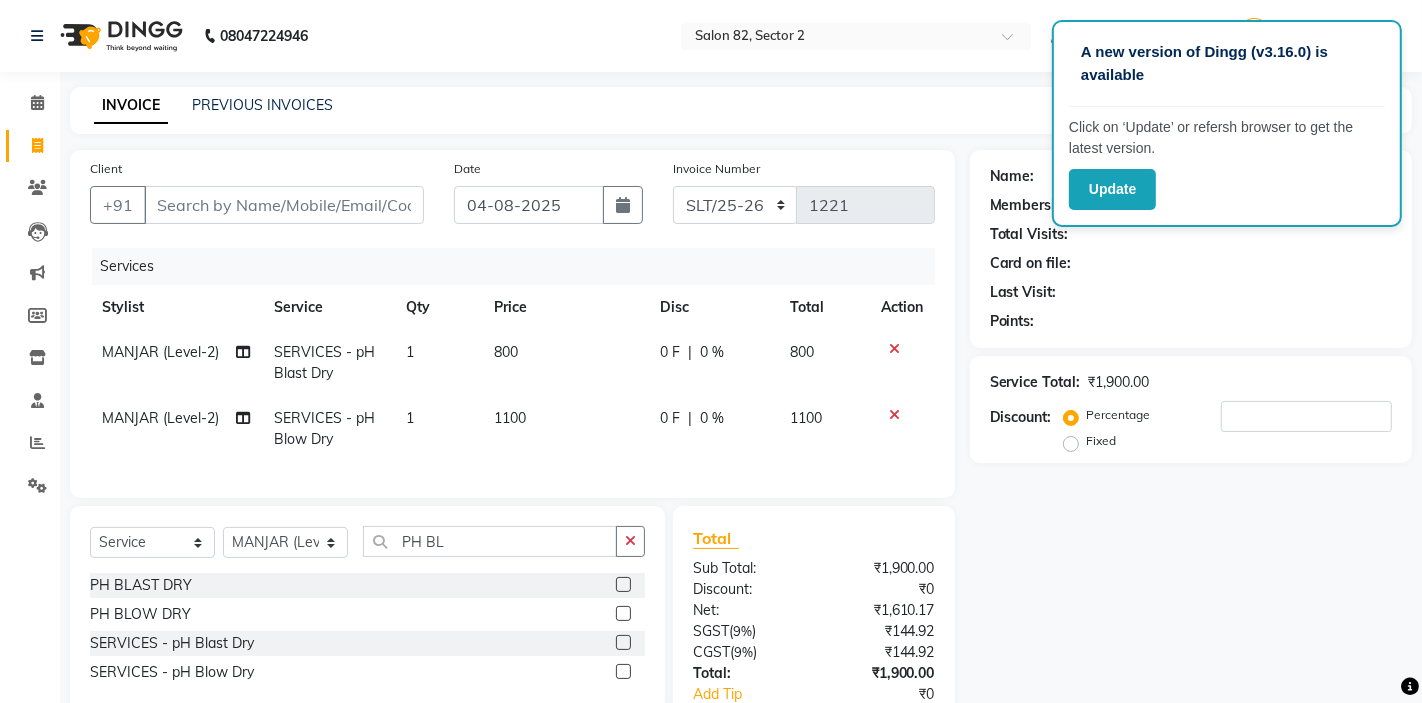 click 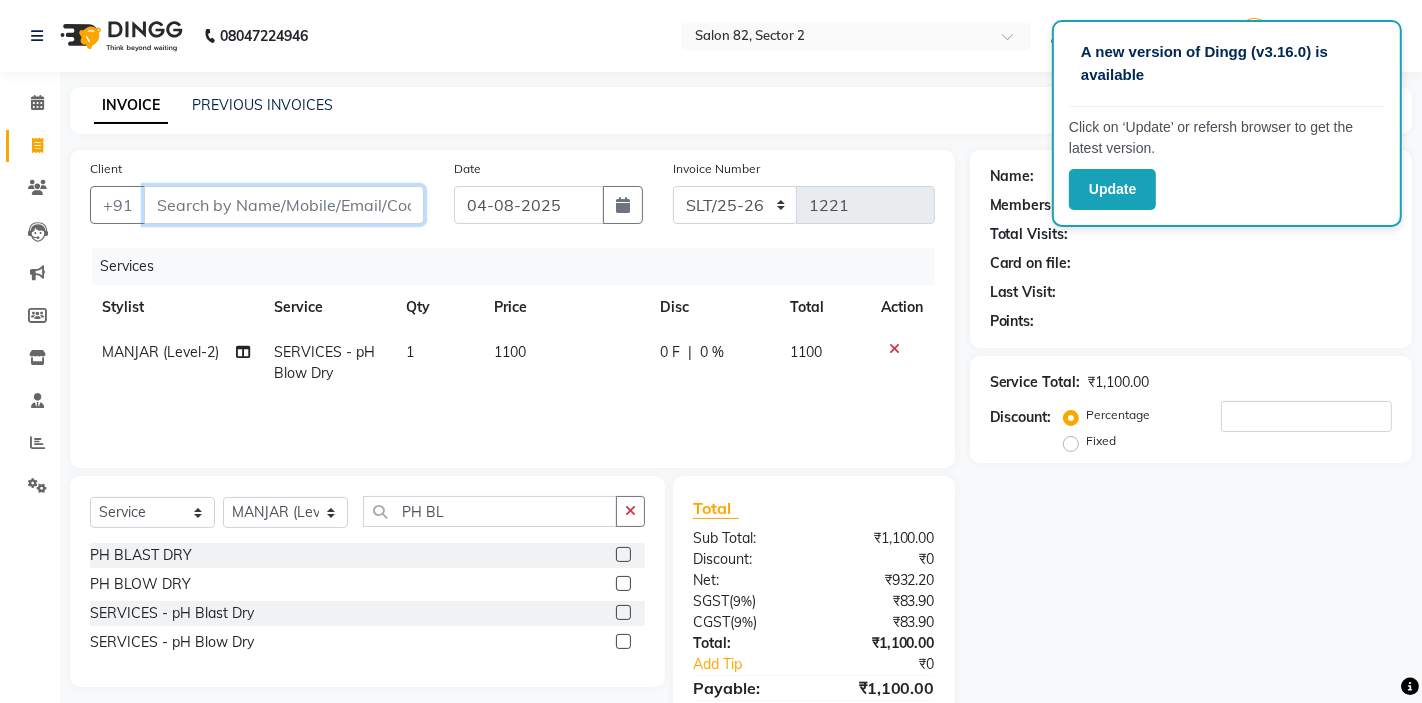 click on "Client" at bounding box center (284, 205) 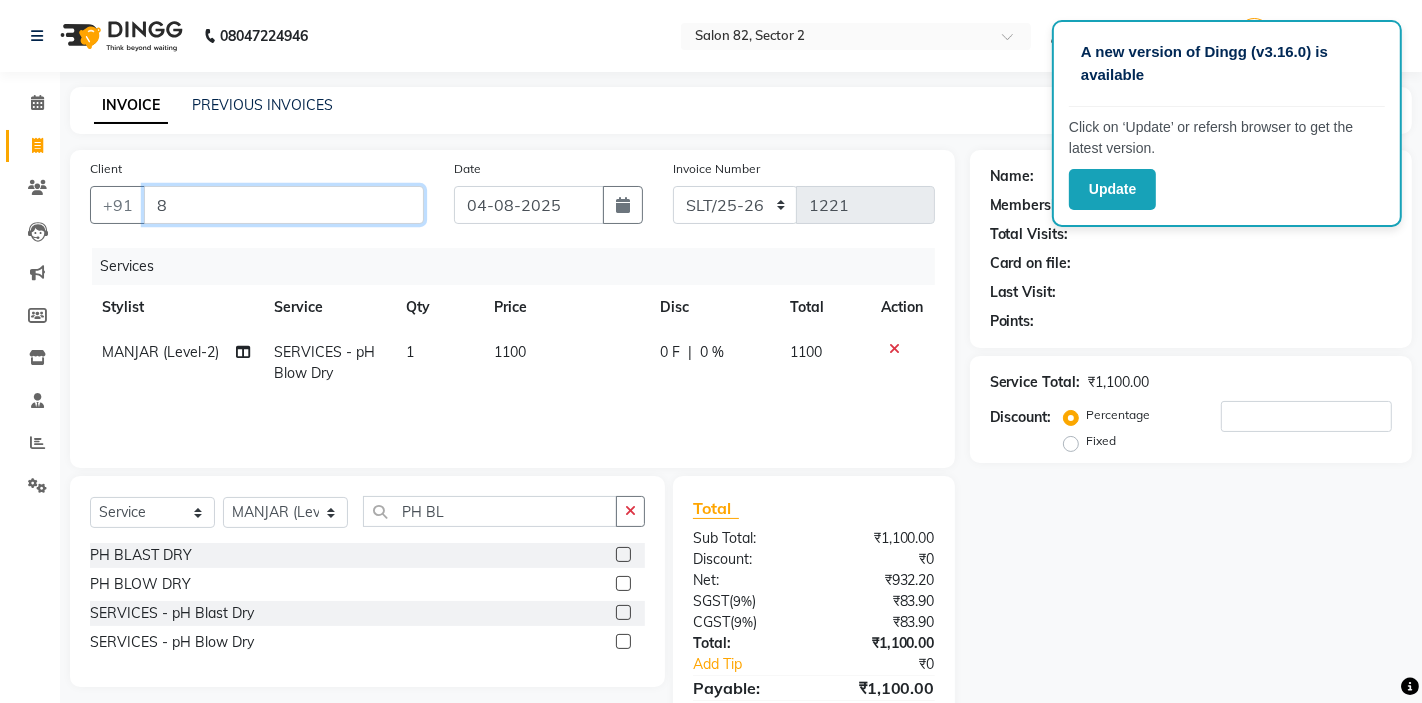 type on "0" 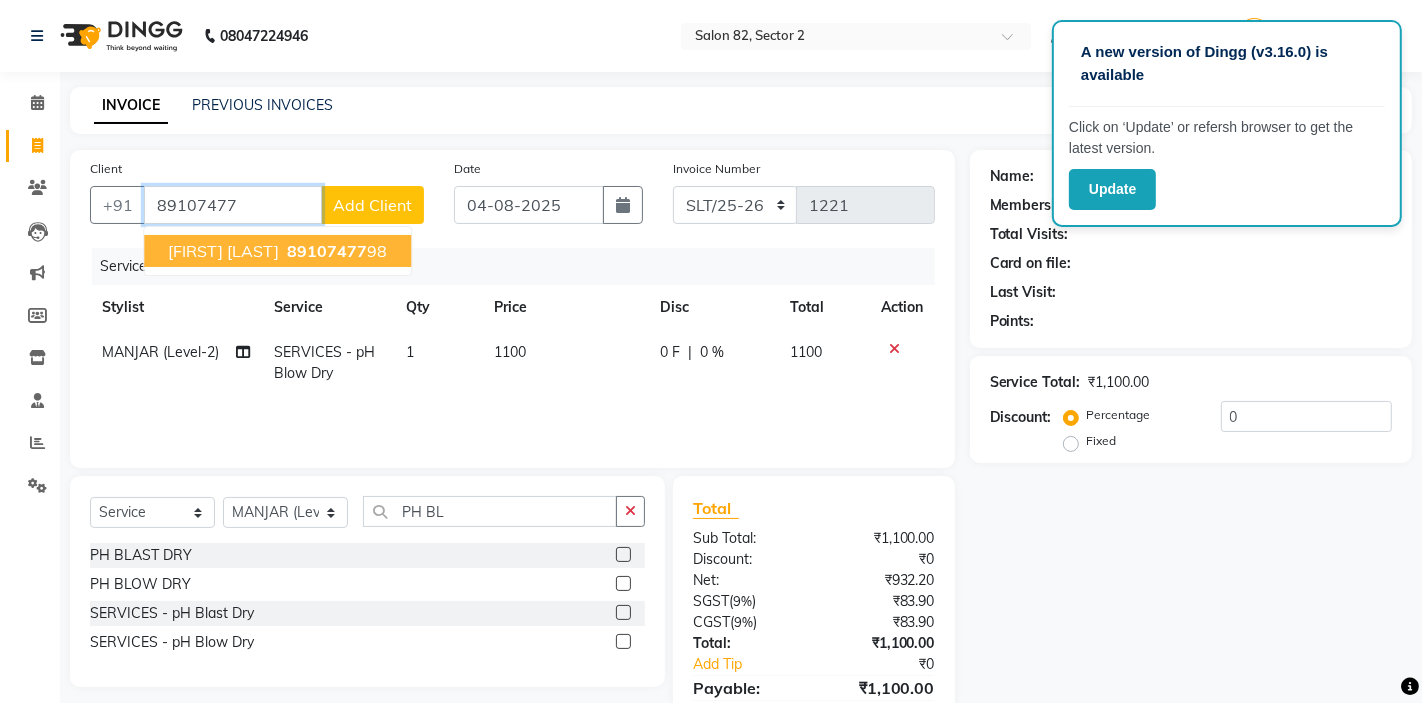 click on "RACHI KAMANI" at bounding box center [223, 251] 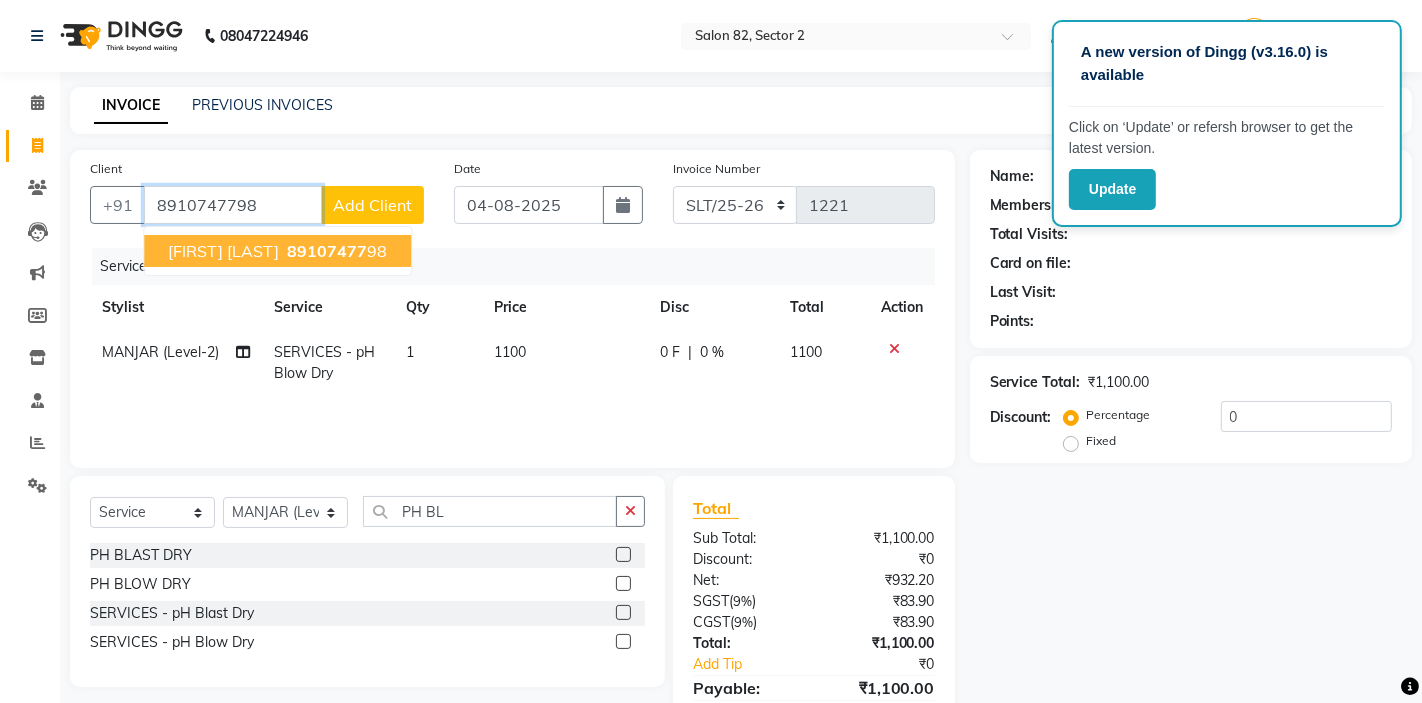 type on "8910747798" 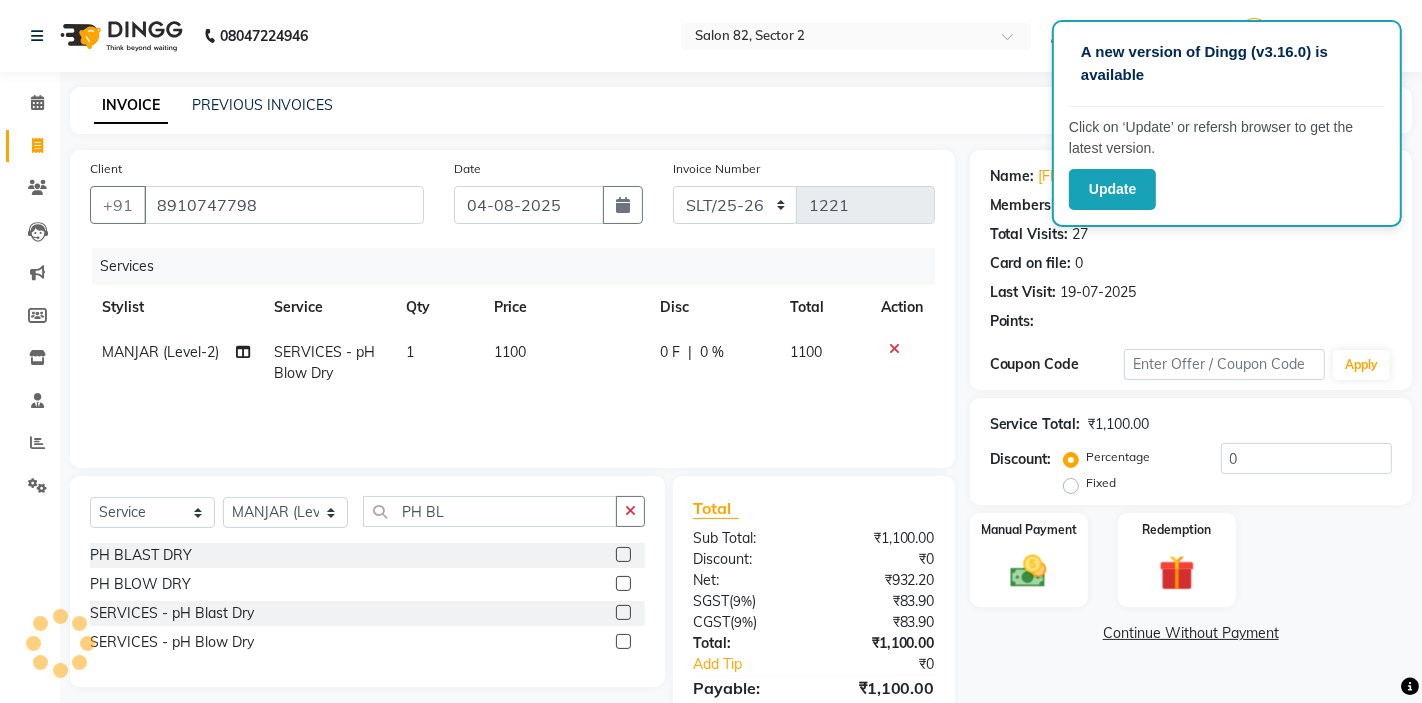 select on "1: Object" 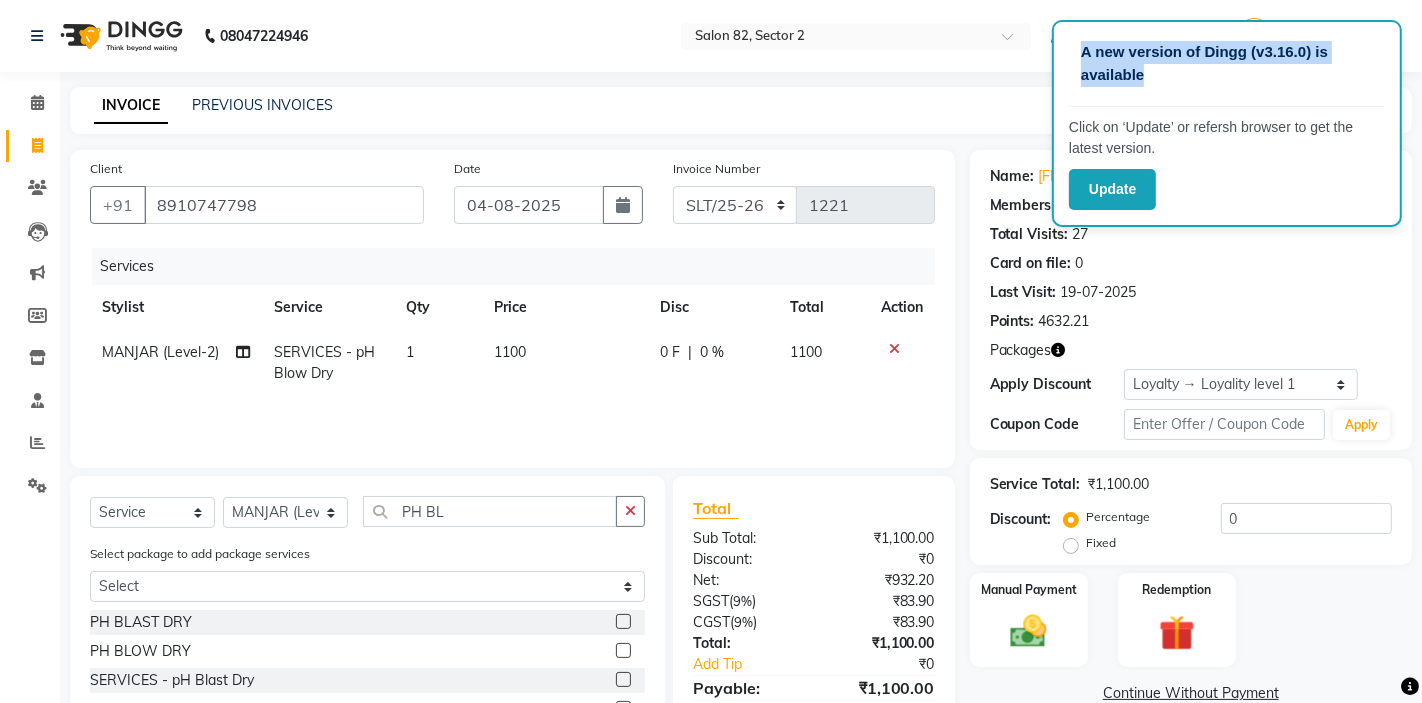 drag, startPoint x: 1289, startPoint y: 78, endPoint x: 1263, endPoint y: 32, distance: 52.83938 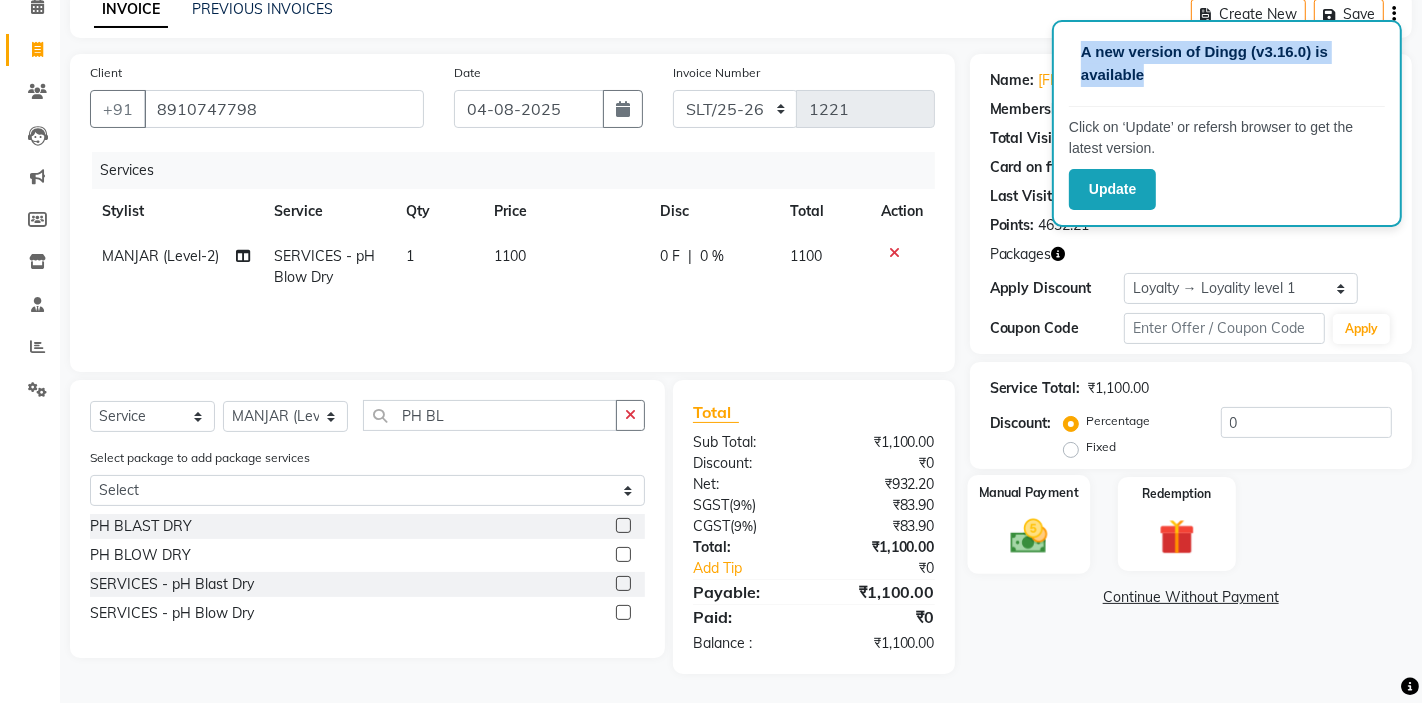 click on "Manual Payment" 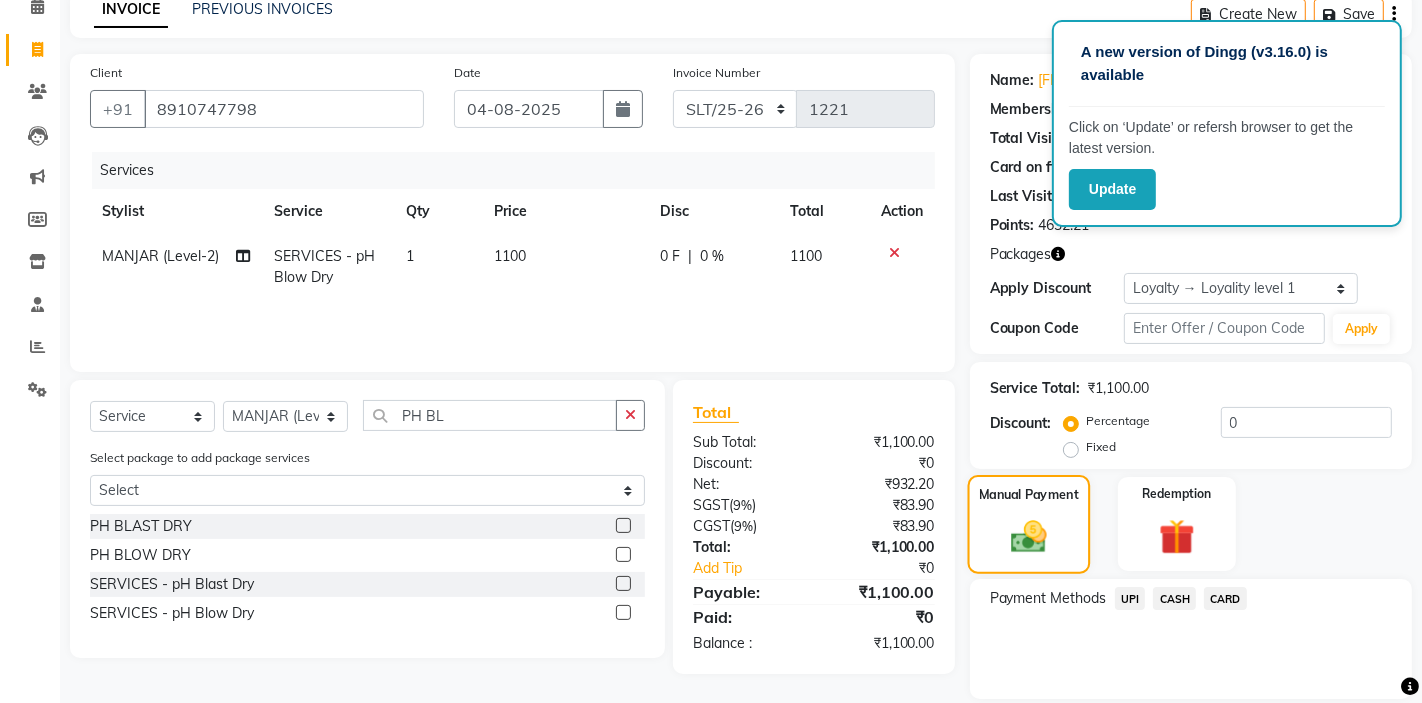 scroll, scrollTop: 163, scrollLeft: 0, axis: vertical 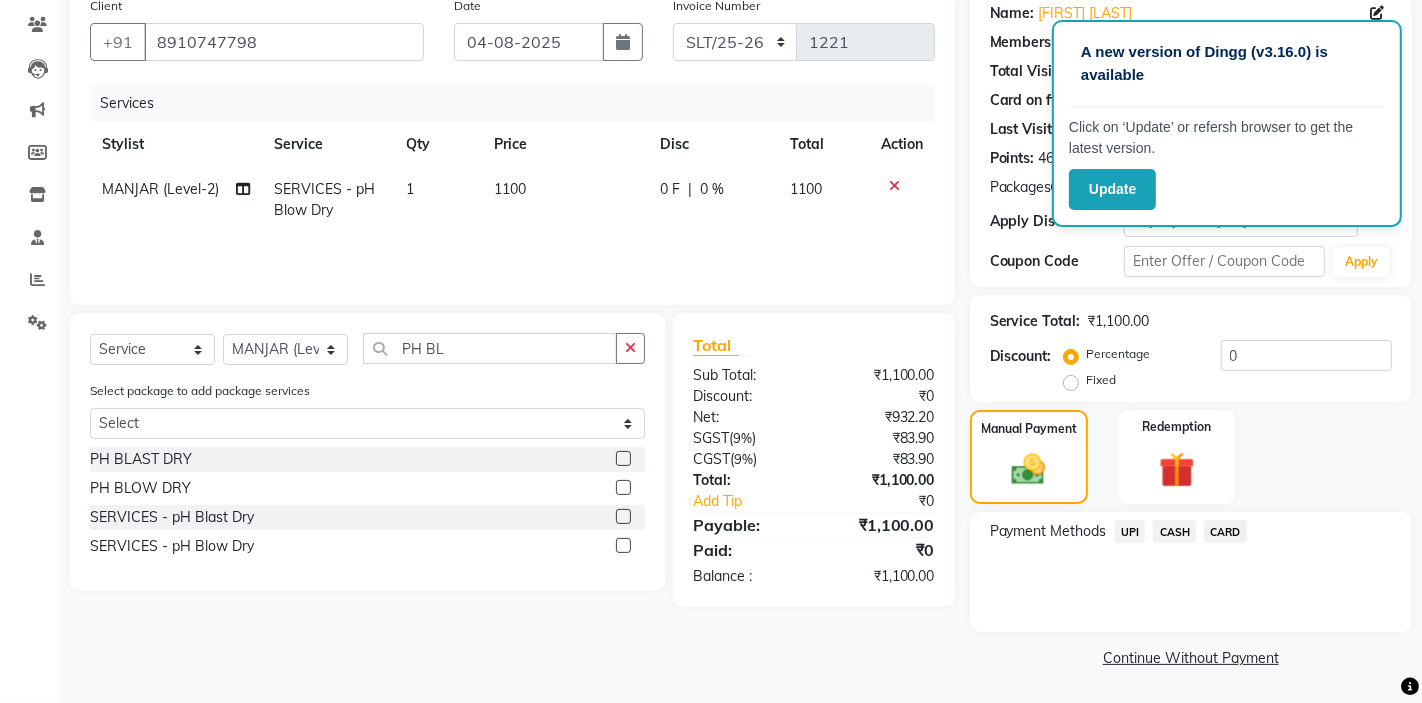 click on "CASH" 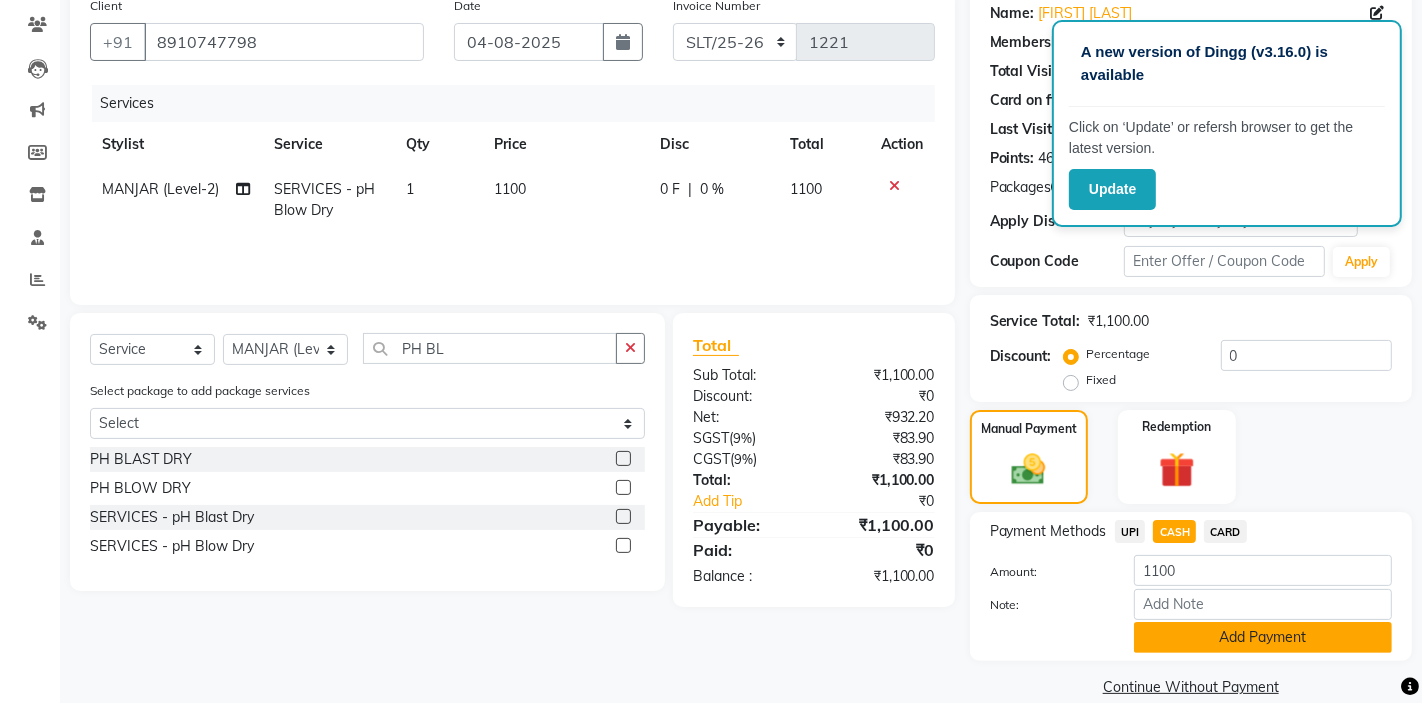 click on "Add Payment" 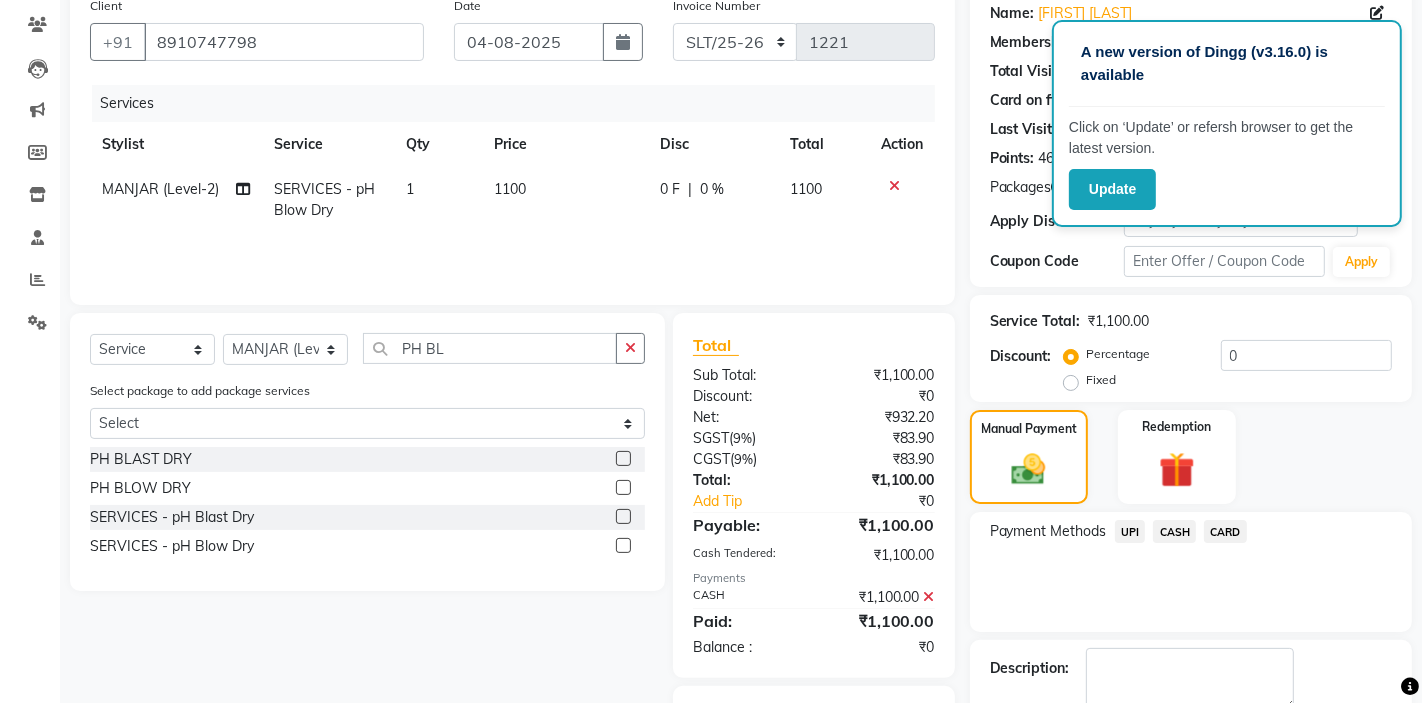 scroll, scrollTop: 276, scrollLeft: 0, axis: vertical 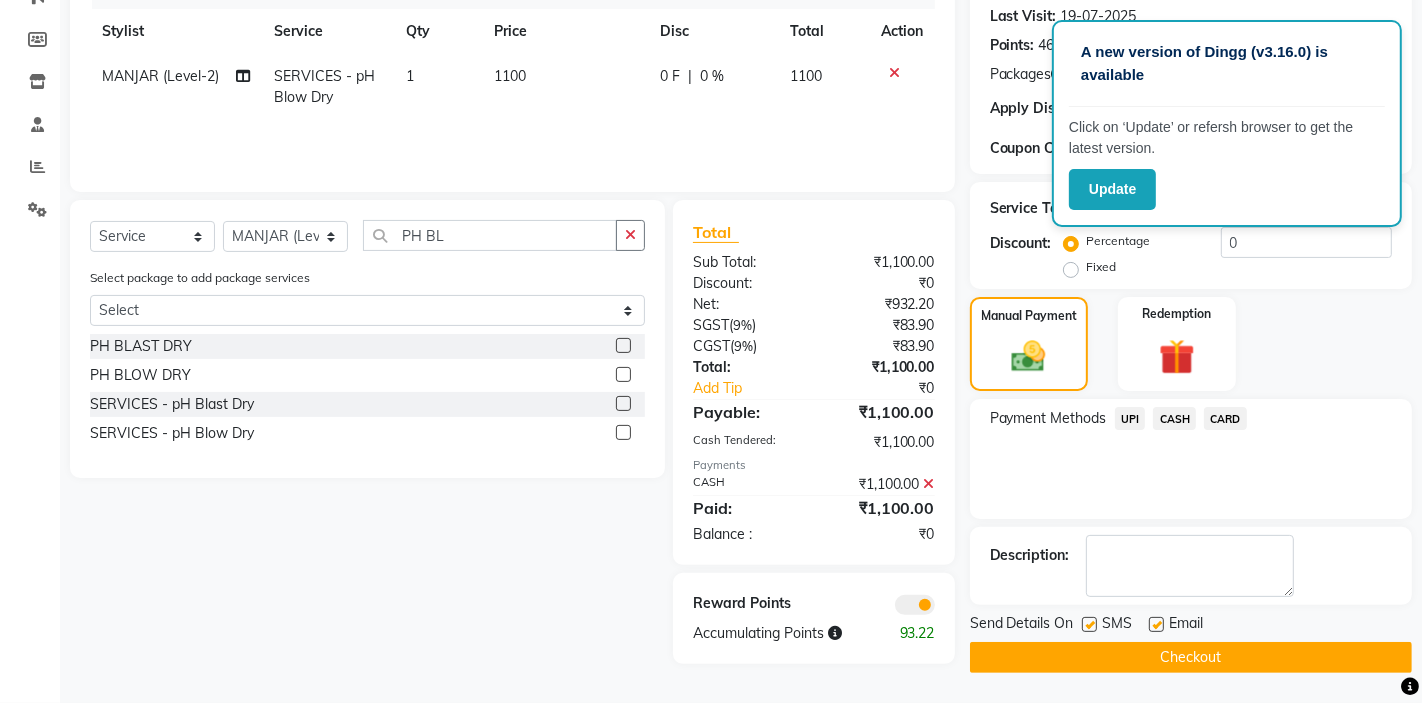 click on "Checkout" 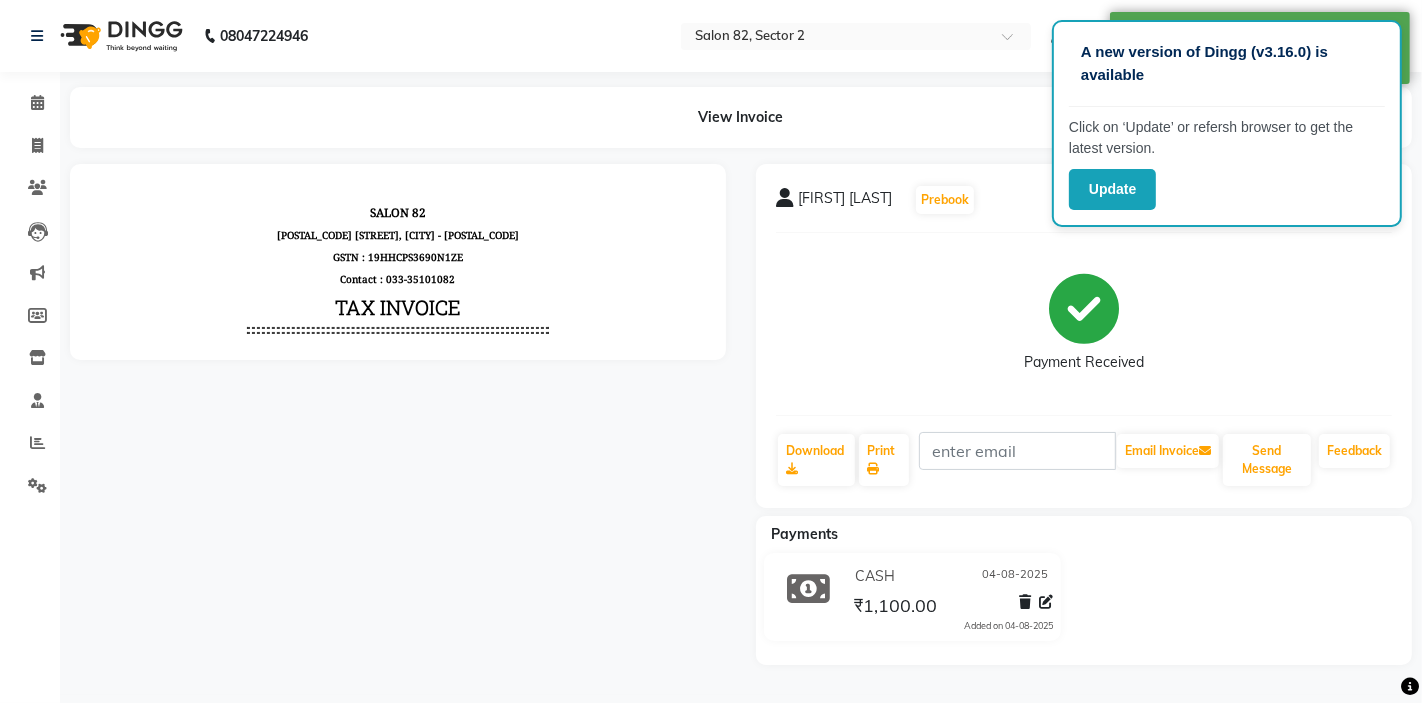 scroll, scrollTop: 0, scrollLeft: 0, axis: both 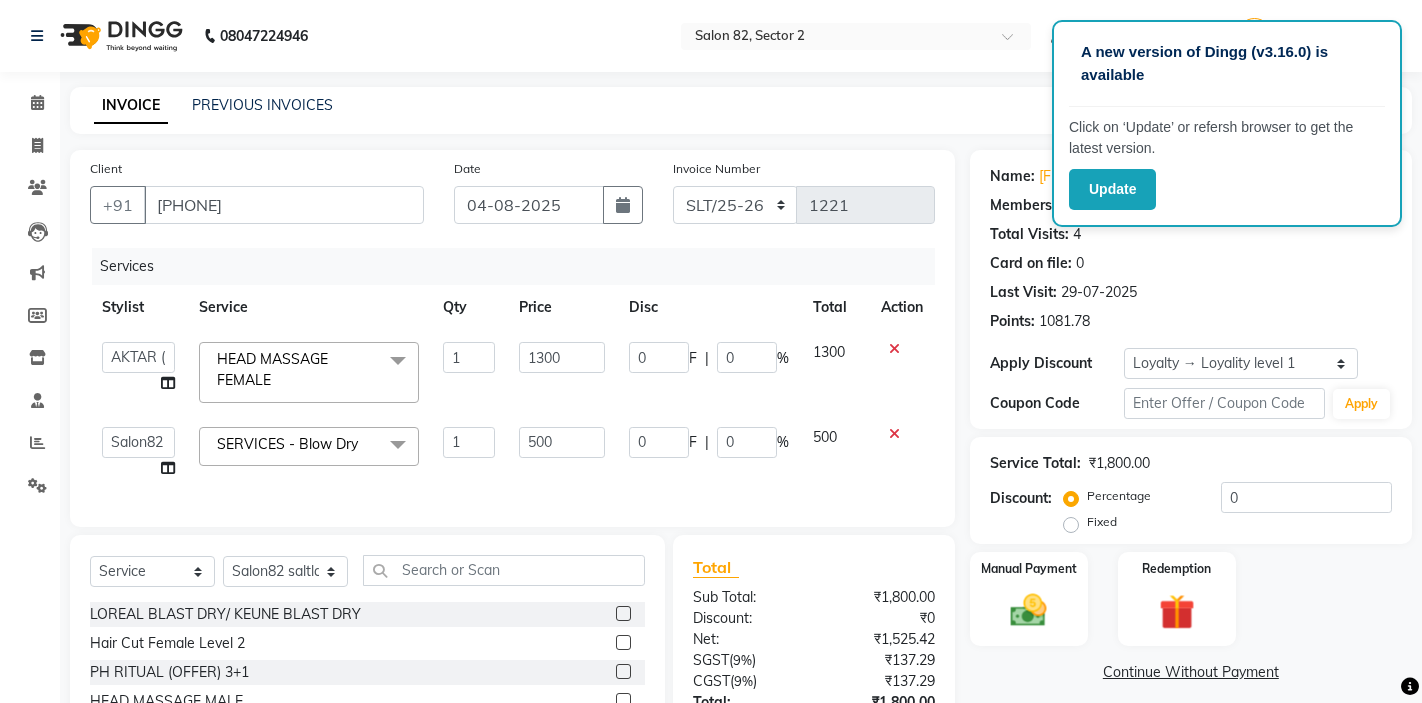 select on "34192" 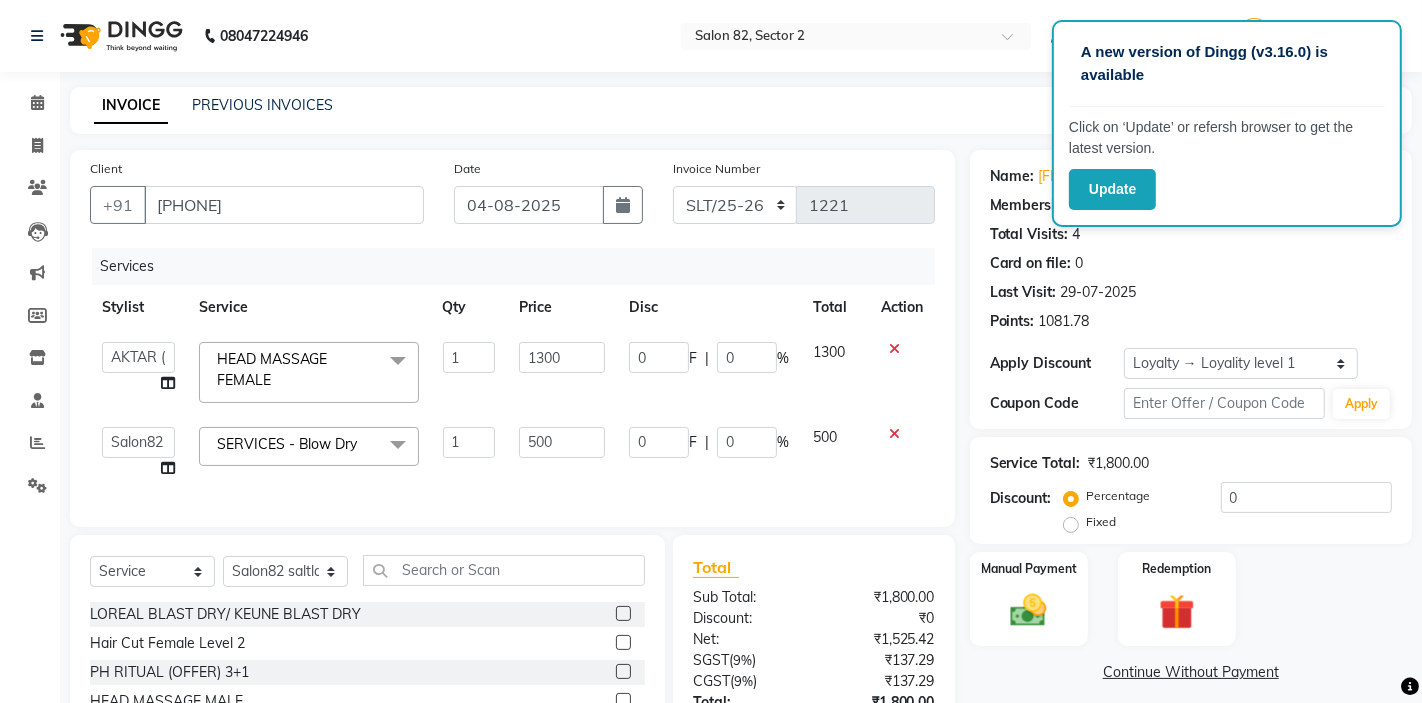 scroll, scrollTop: 156, scrollLeft: 0, axis: vertical 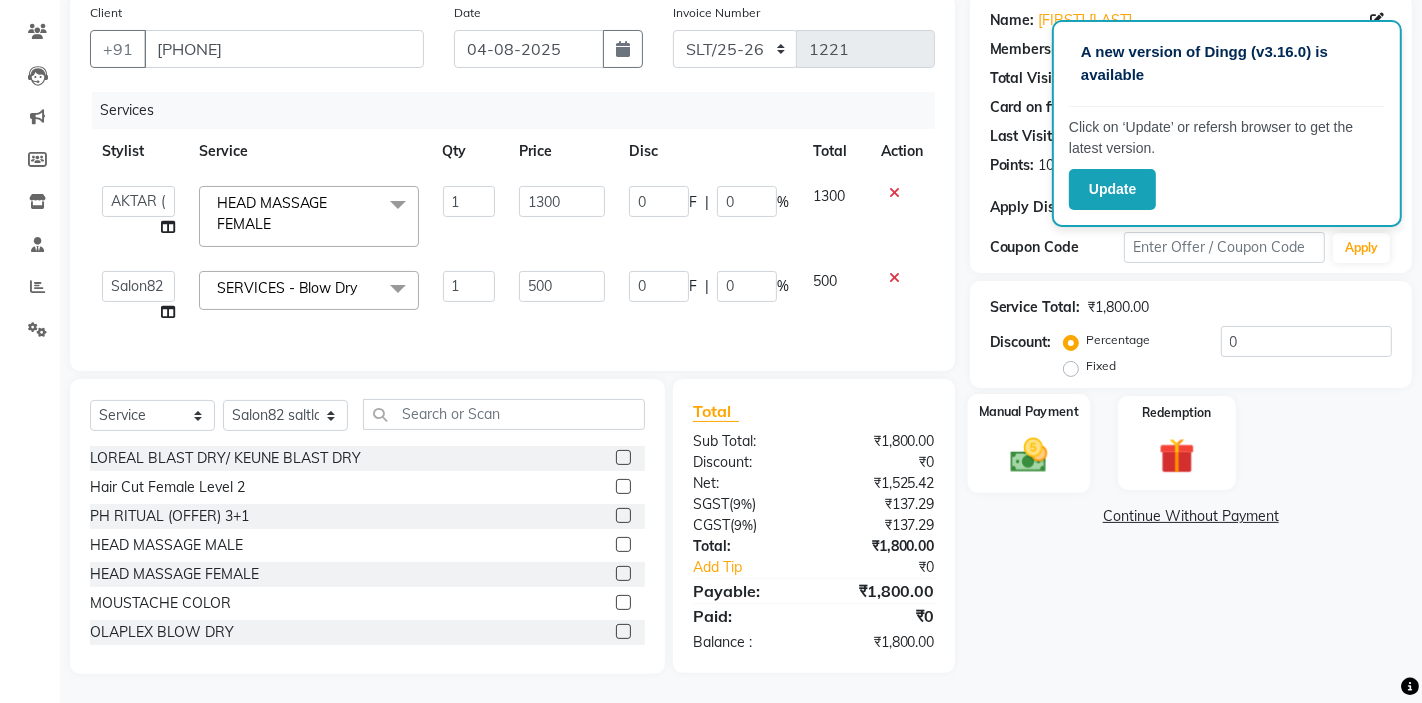 click 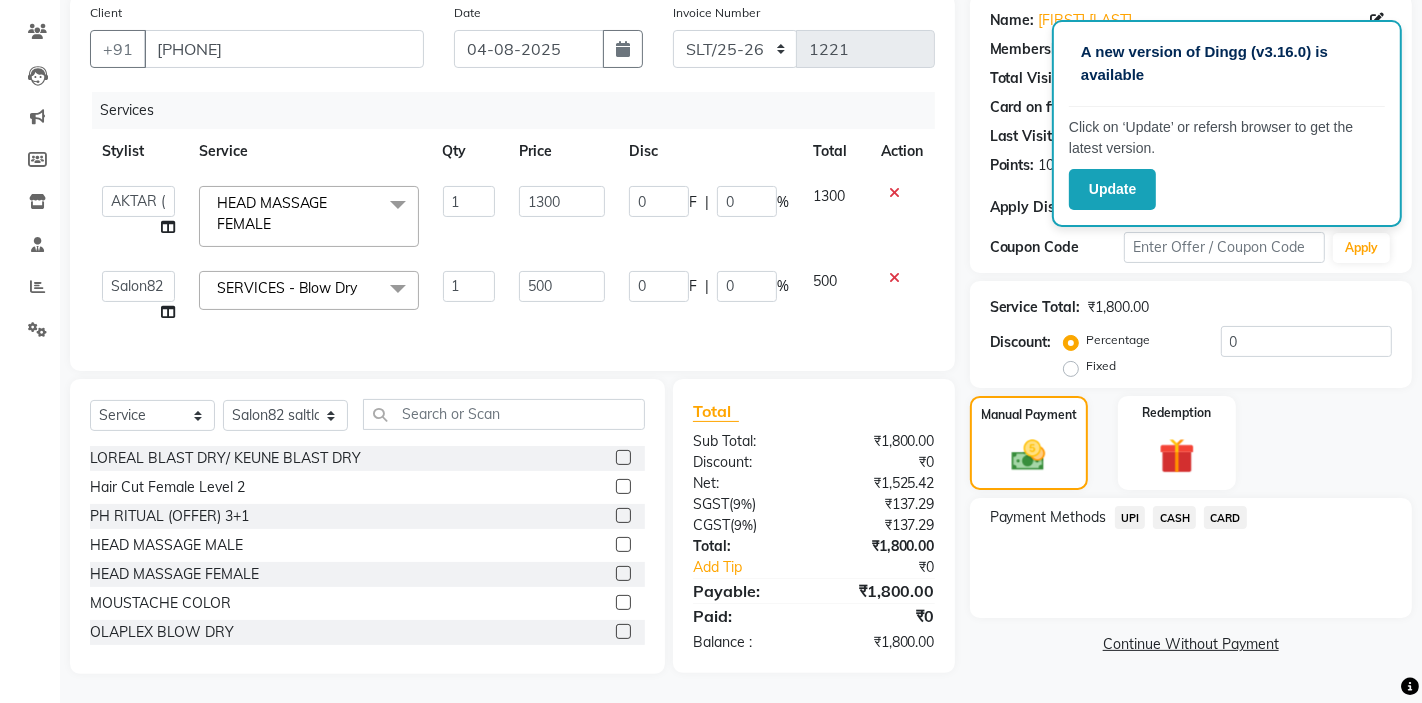 click on "CARD" 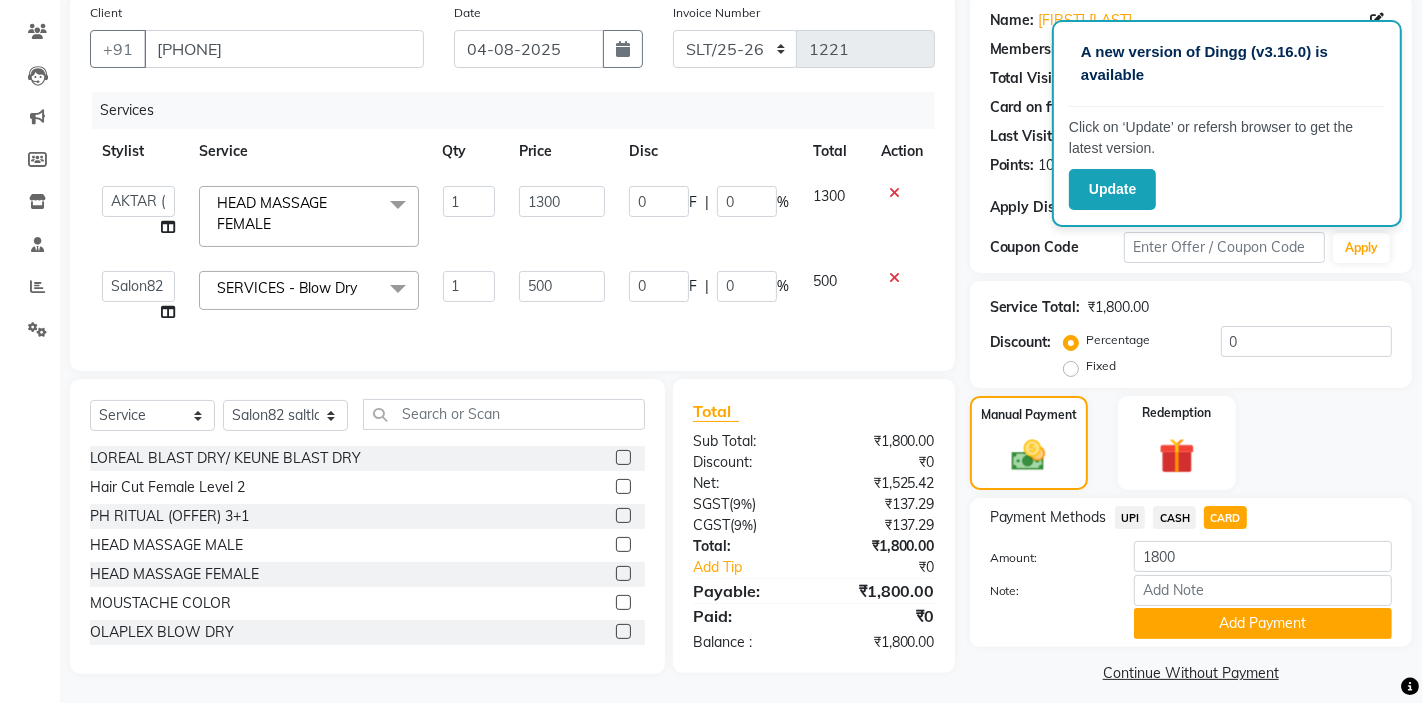 click on "CASH" 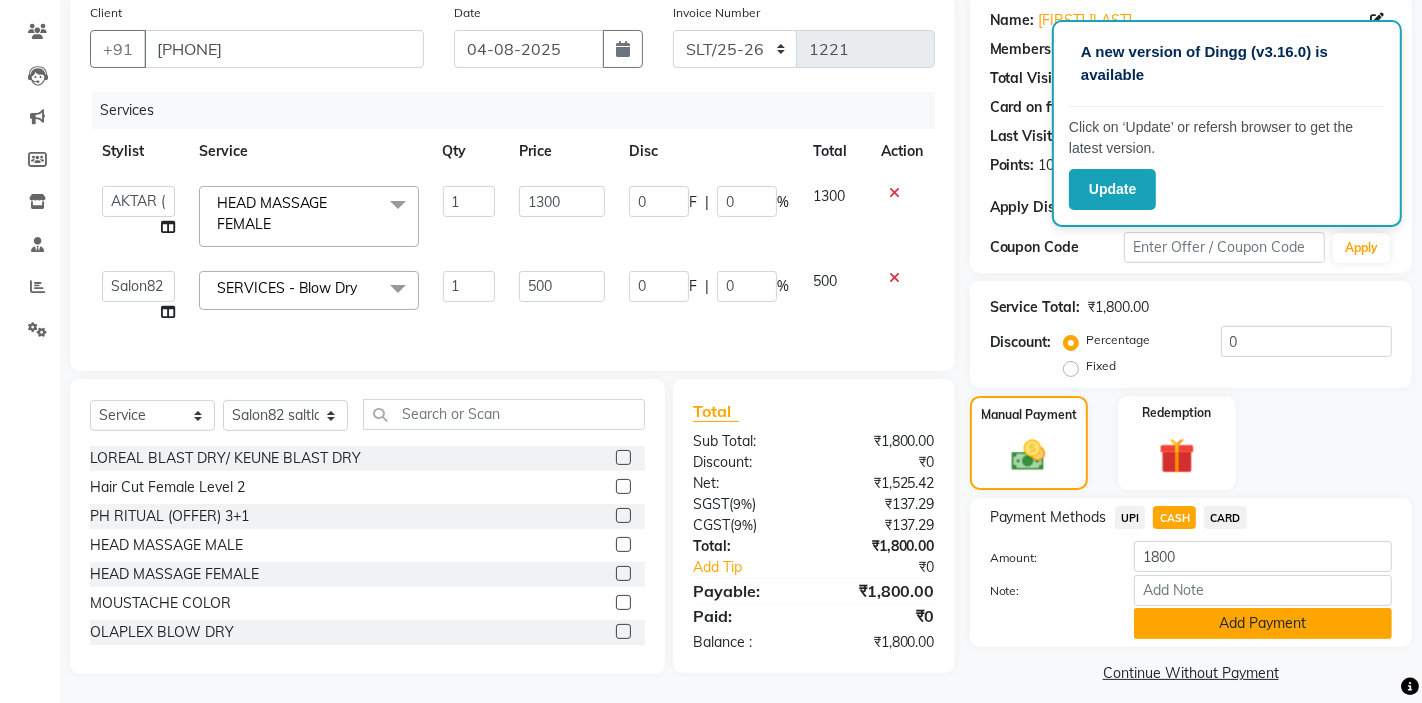 click on "Add Payment" 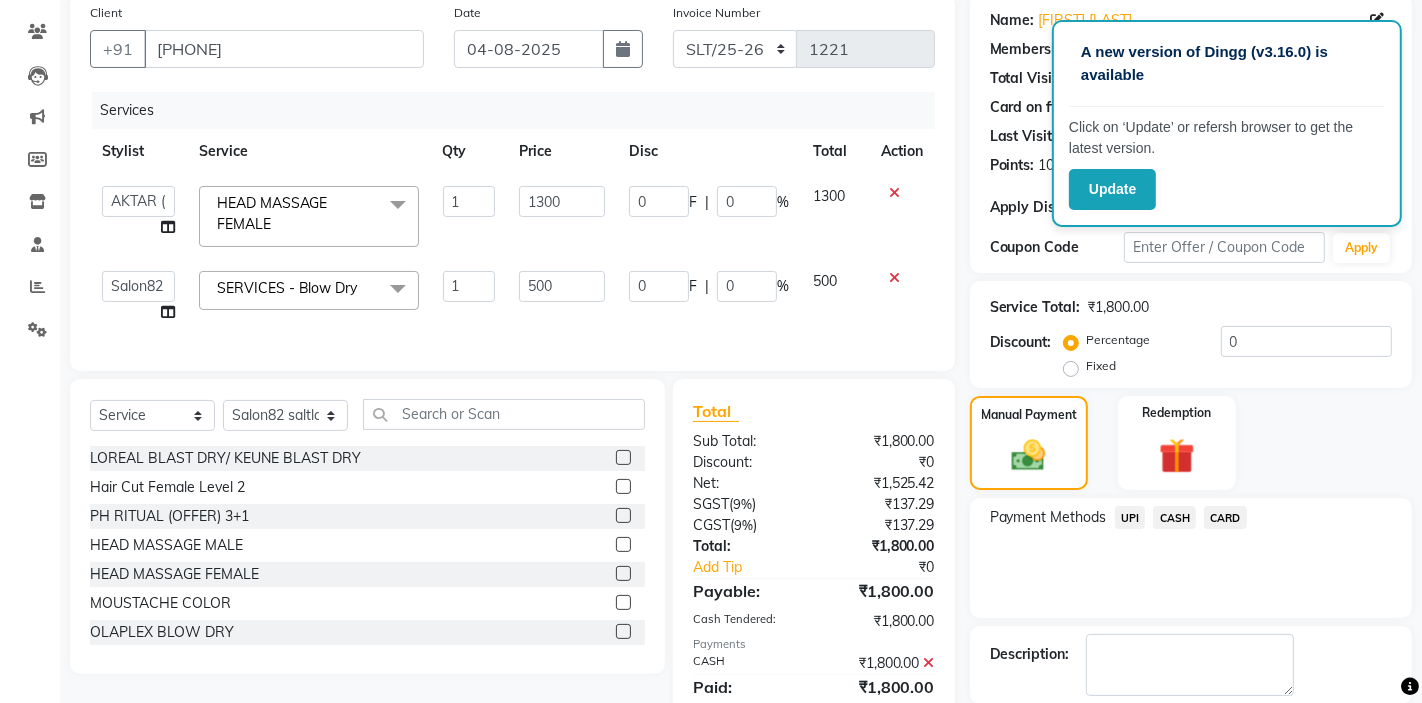 scroll, scrollTop: 346, scrollLeft: 0, axis: vertical 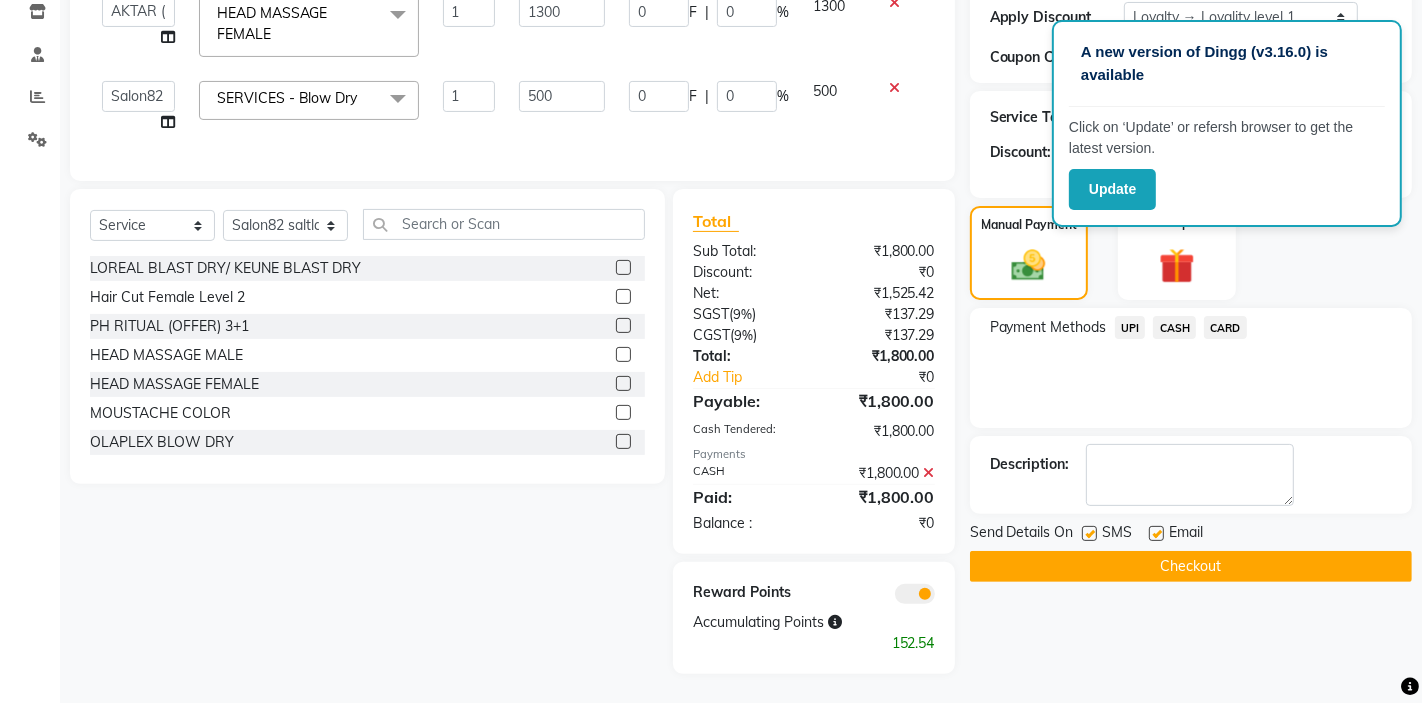 click on "Checkout" 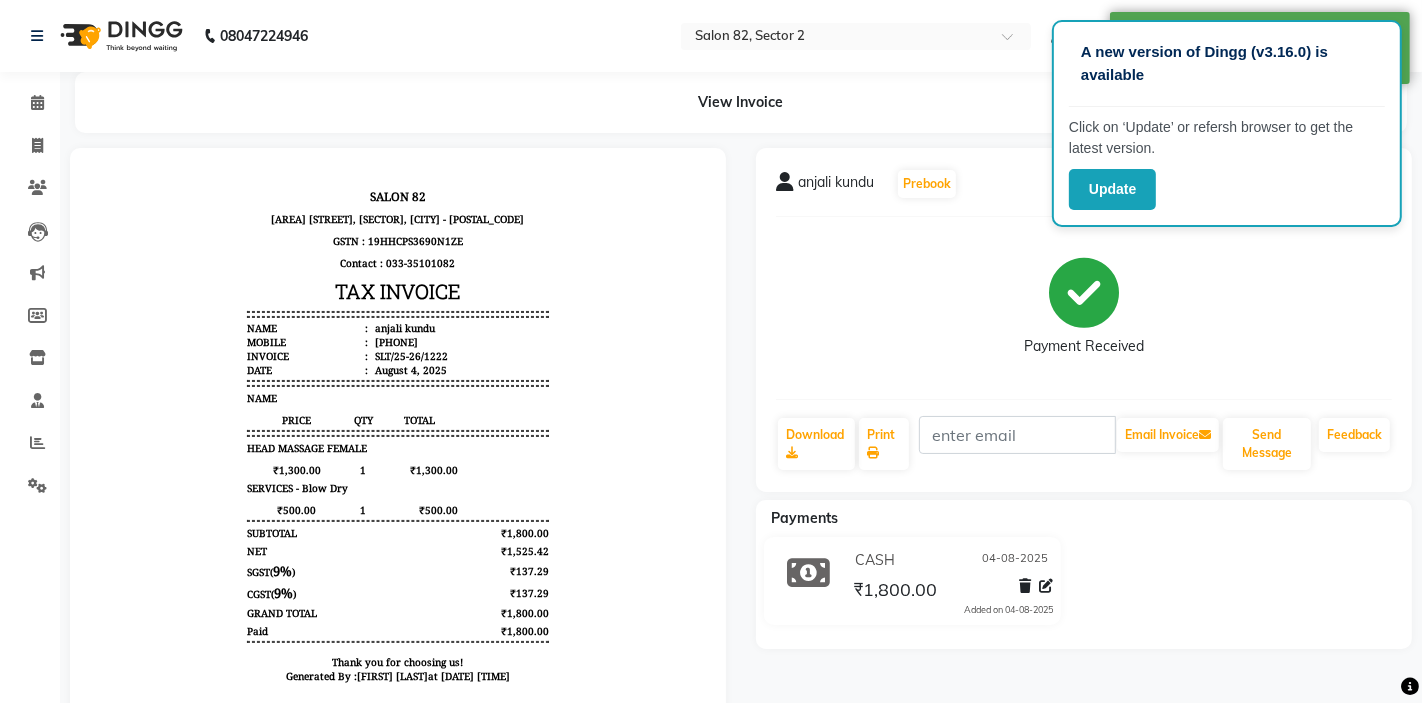 scroll, scrollTop: 0, scrollLeft: 0, axis: both 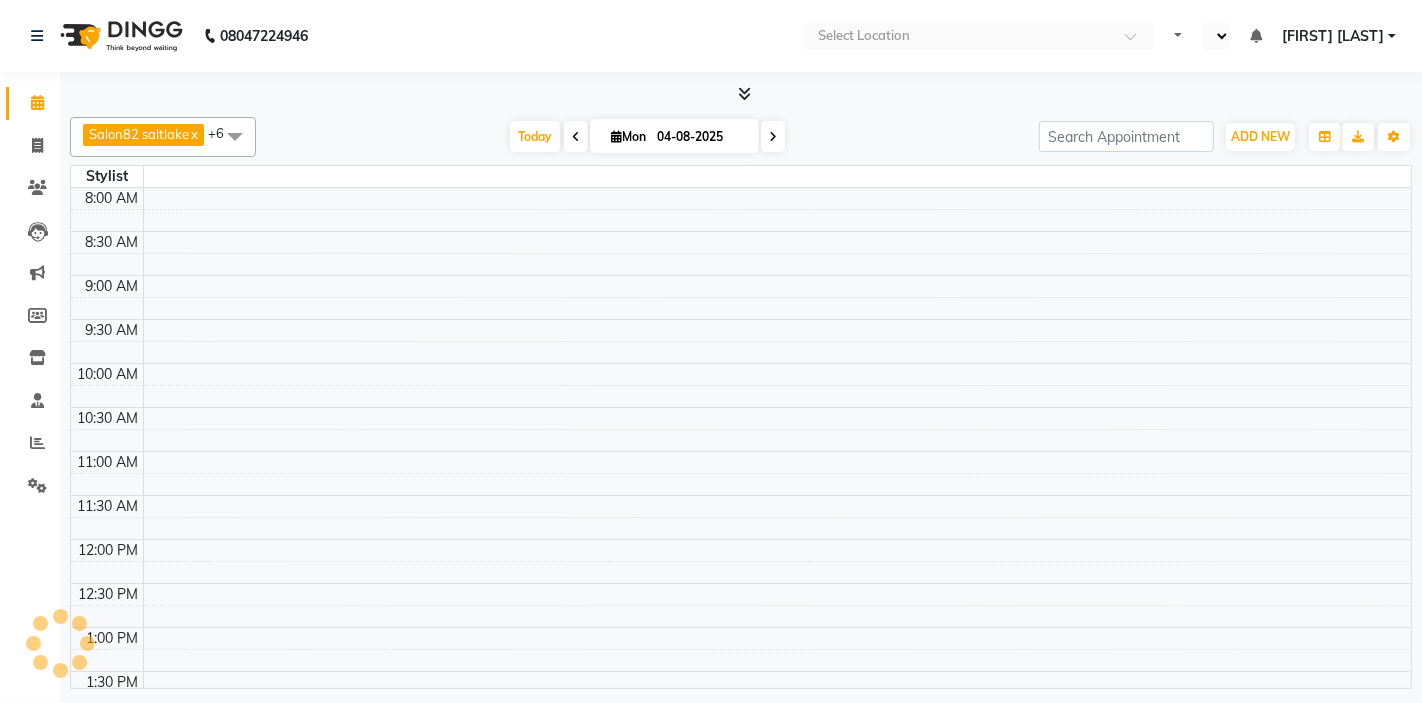 select on "en" 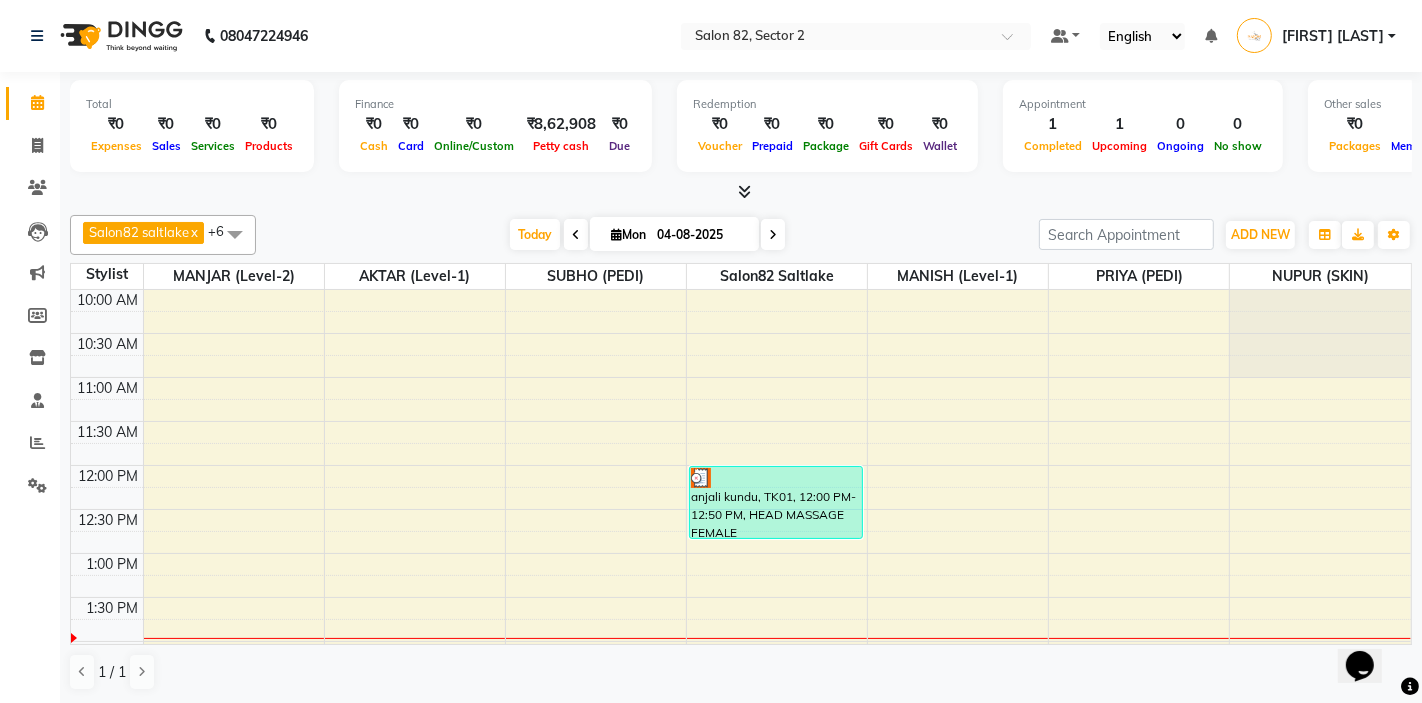 scroll, scrollTop: 0, scrollLeft: 0, axis: both 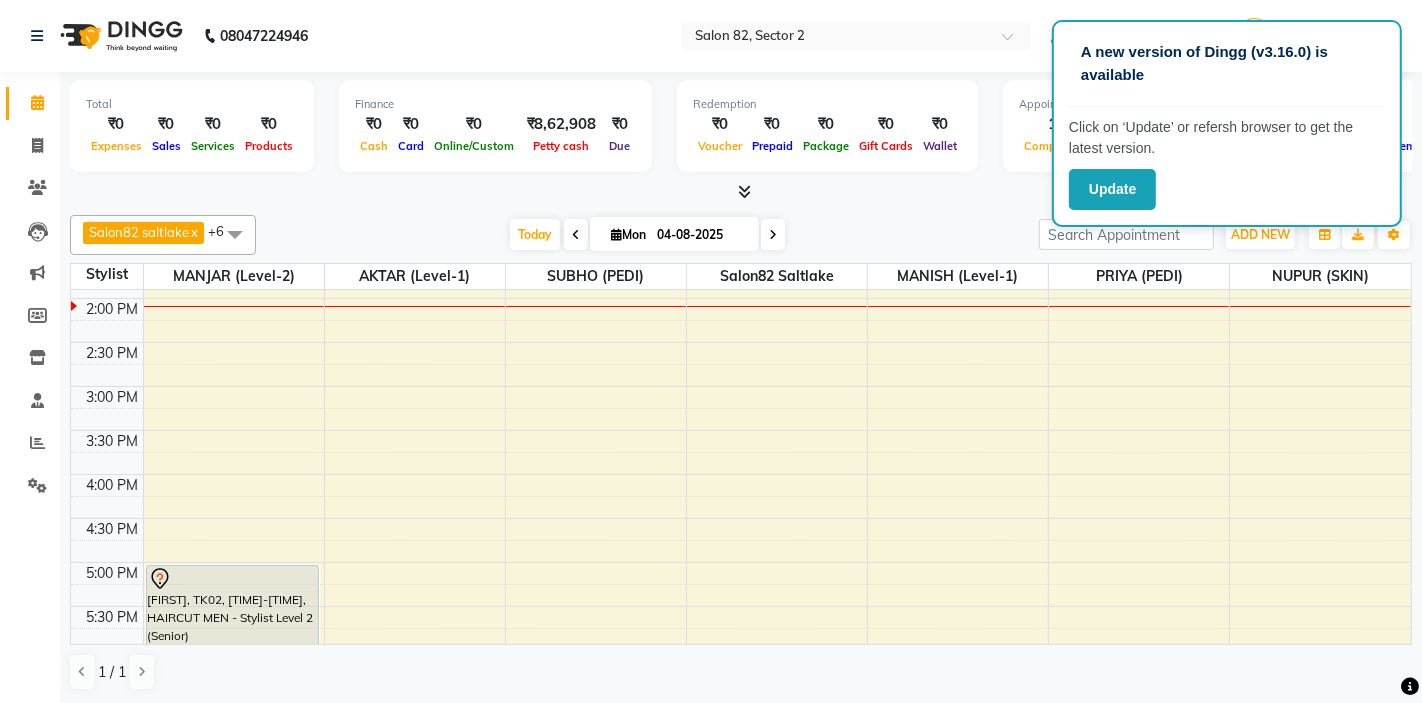 click on "10:00 AM 10:30 AM 11:00 AM 11:30 AM 12:00 PM 12:30 PM 1:00 PM 1:30 PM 2:00 PM 2:30 PM 3:00 PM 3:30 PM 4:00 PM 4:30 PM 5:00 PM 5:30 PM 6:00 PM 6:30 PM 7:00 PM 7:30 PM 8:00 PM 8:30 PM             ADITYA, TK02, 05:00 PM-06:00 PM, HAIRCUT MEN - Stylist Level 2 (Senior)     anjali kundu, TK01, 12:00 PM-12:50 PM, HEAD MASSAGE FEMALE" at bounding box center [741, 430] 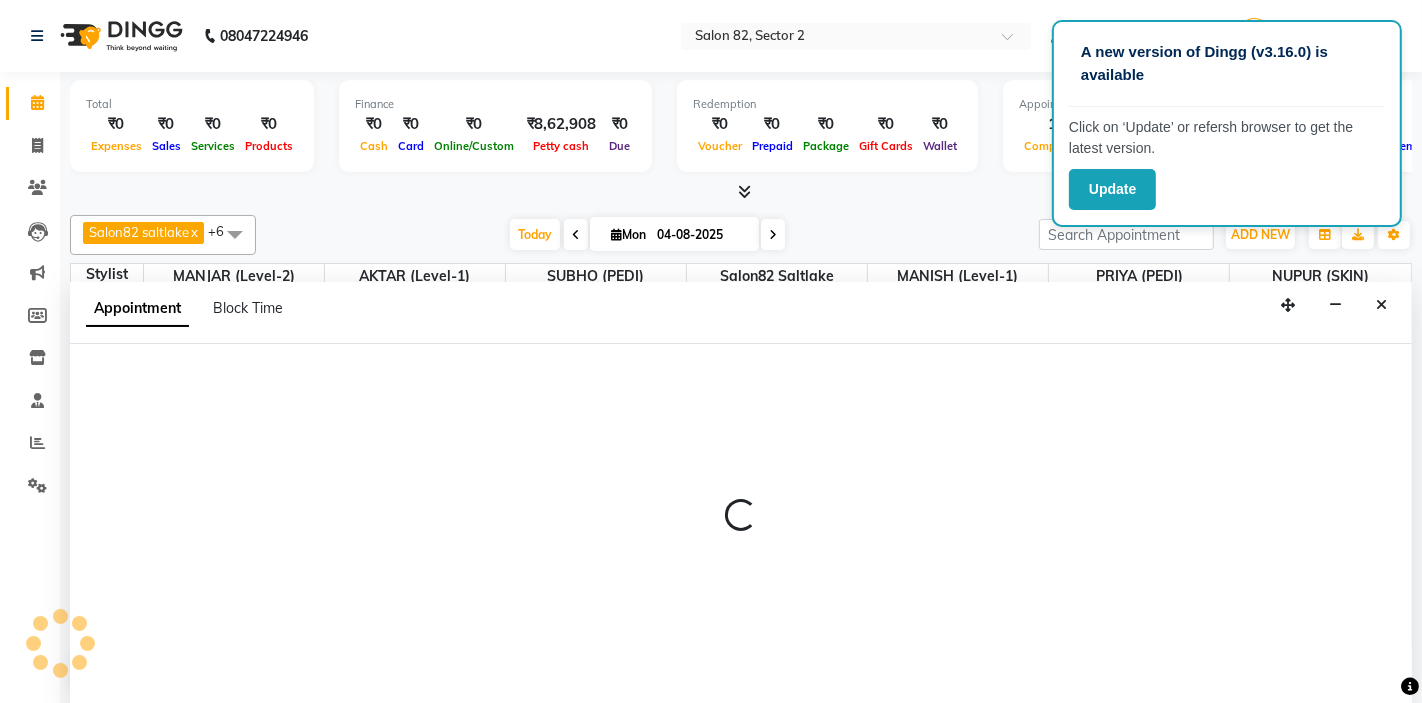 scroll, scrollTop: 1, scrollLeft: 0, axis: vertical 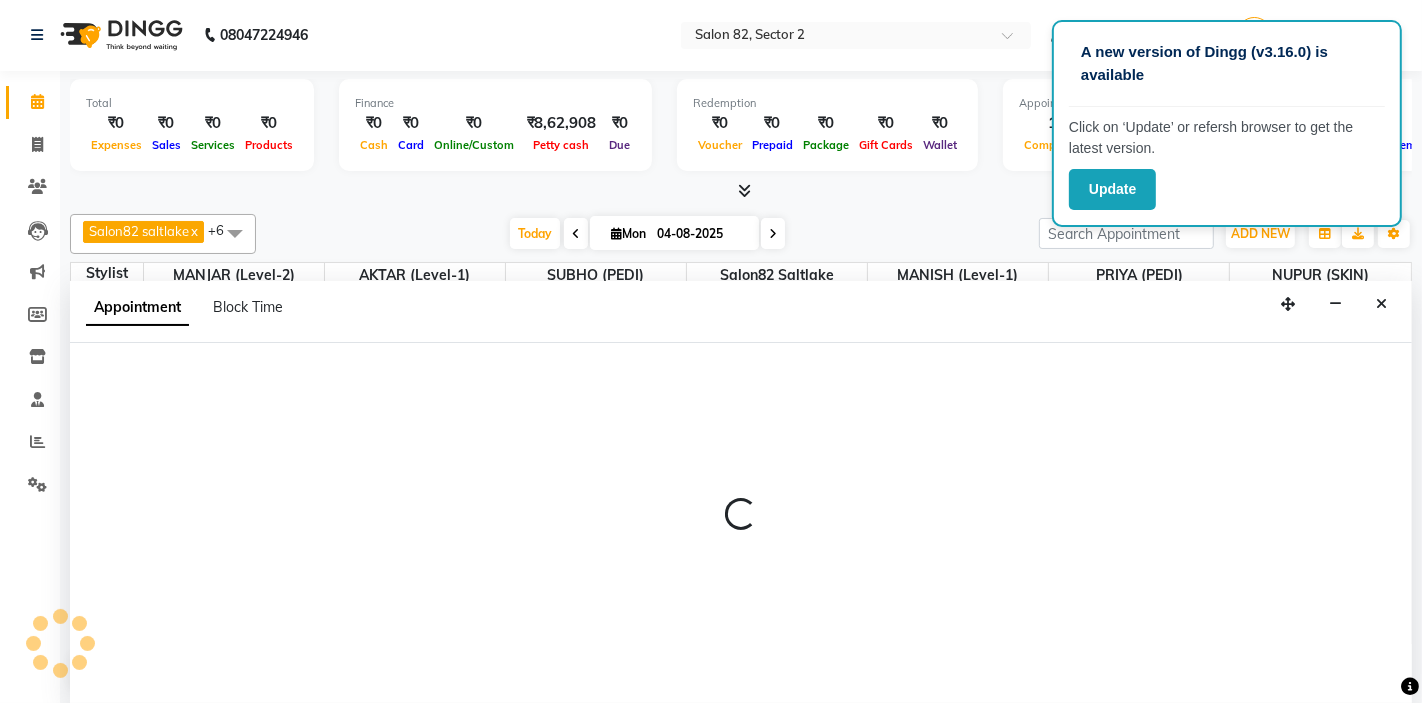 select on "33728" 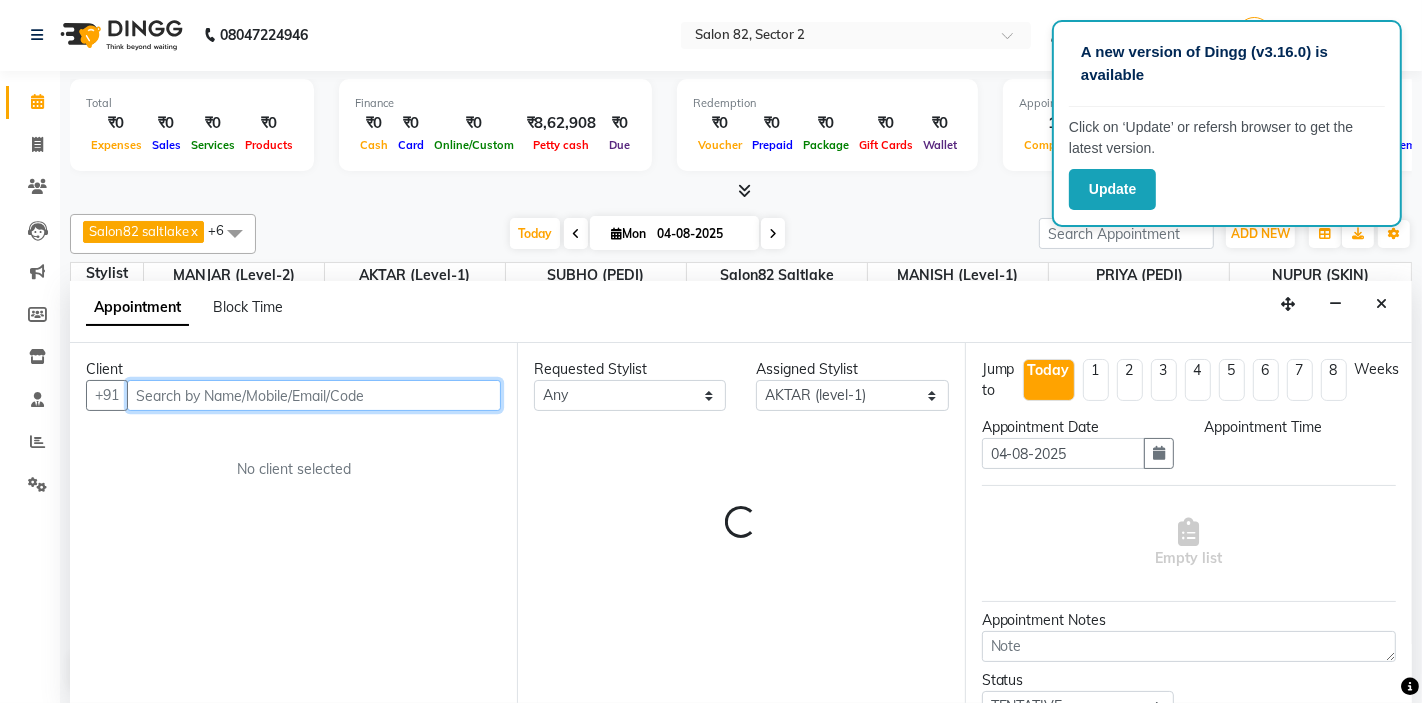 select on "915" 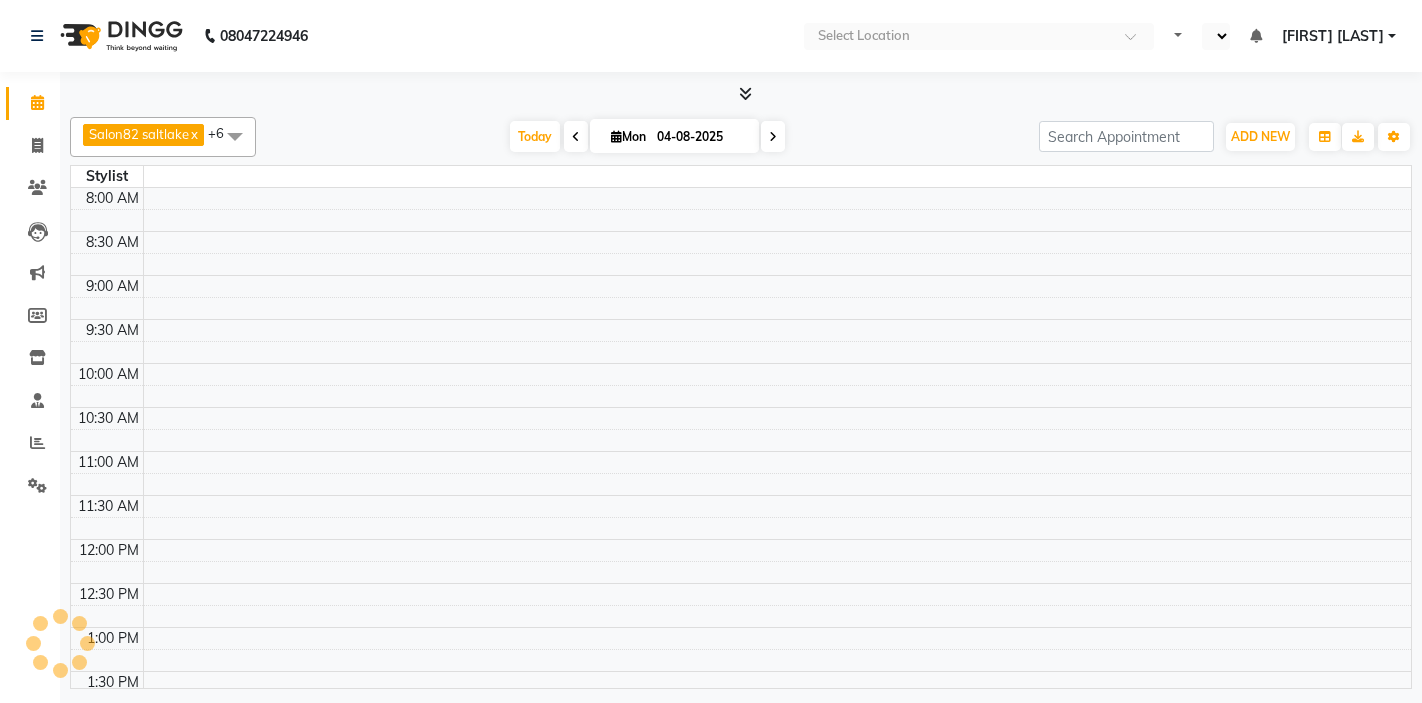 scroll, scrollTop: 0, scrollLeft: 0, axis: both 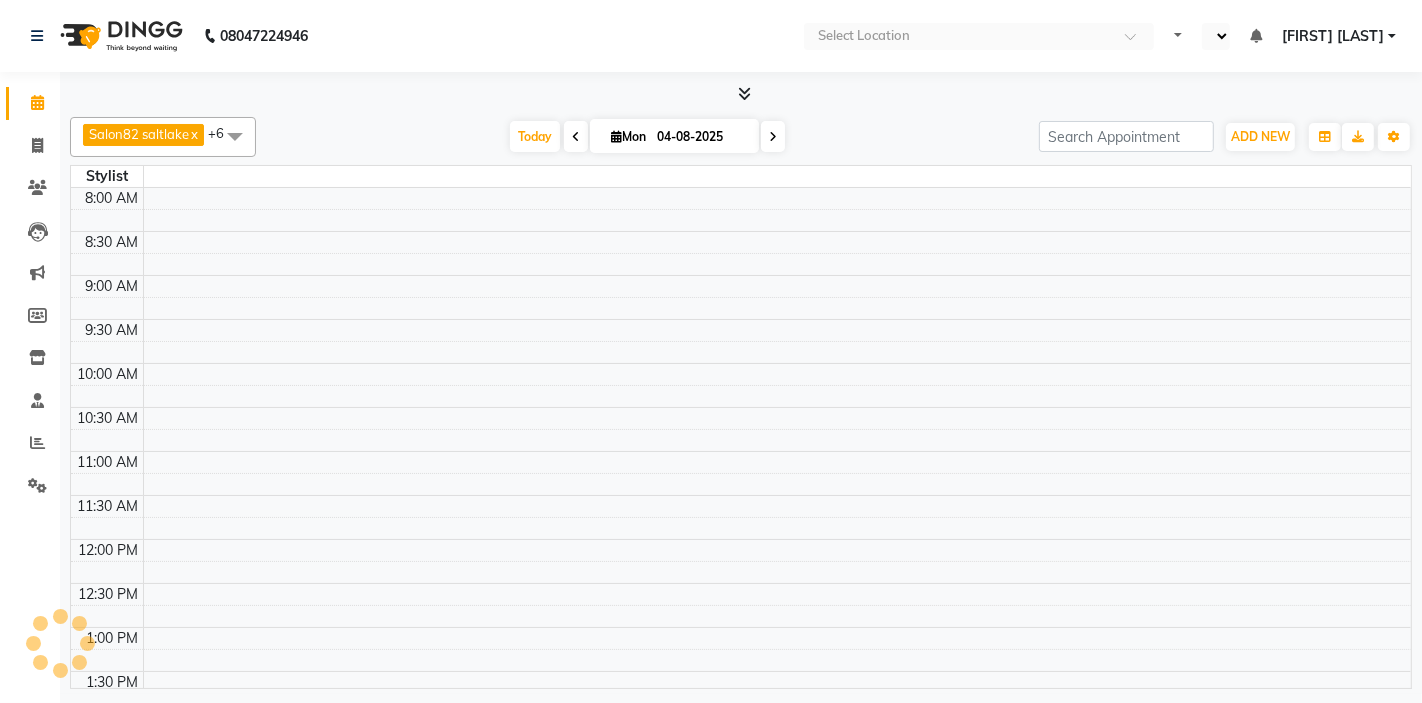 select on "en" 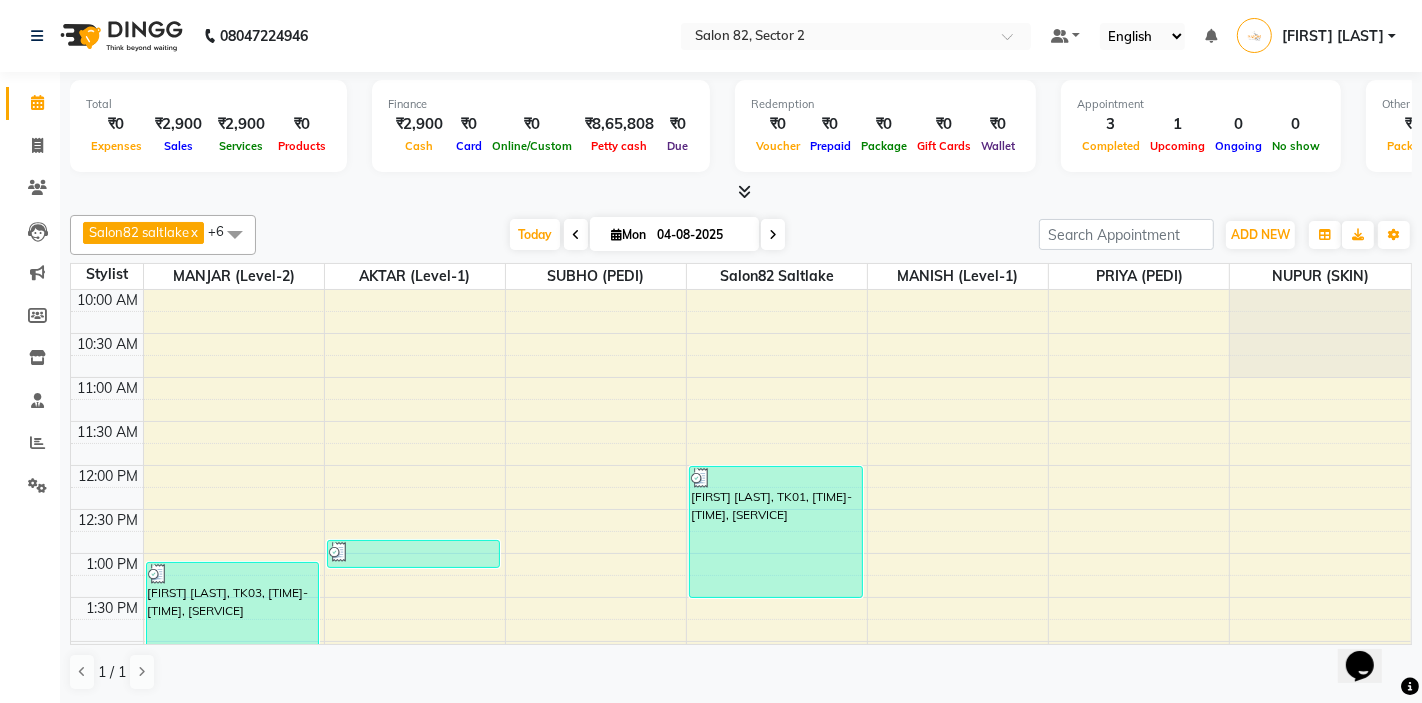 scroll, scrollTop: 0, scrollLeft: 0, axis: both 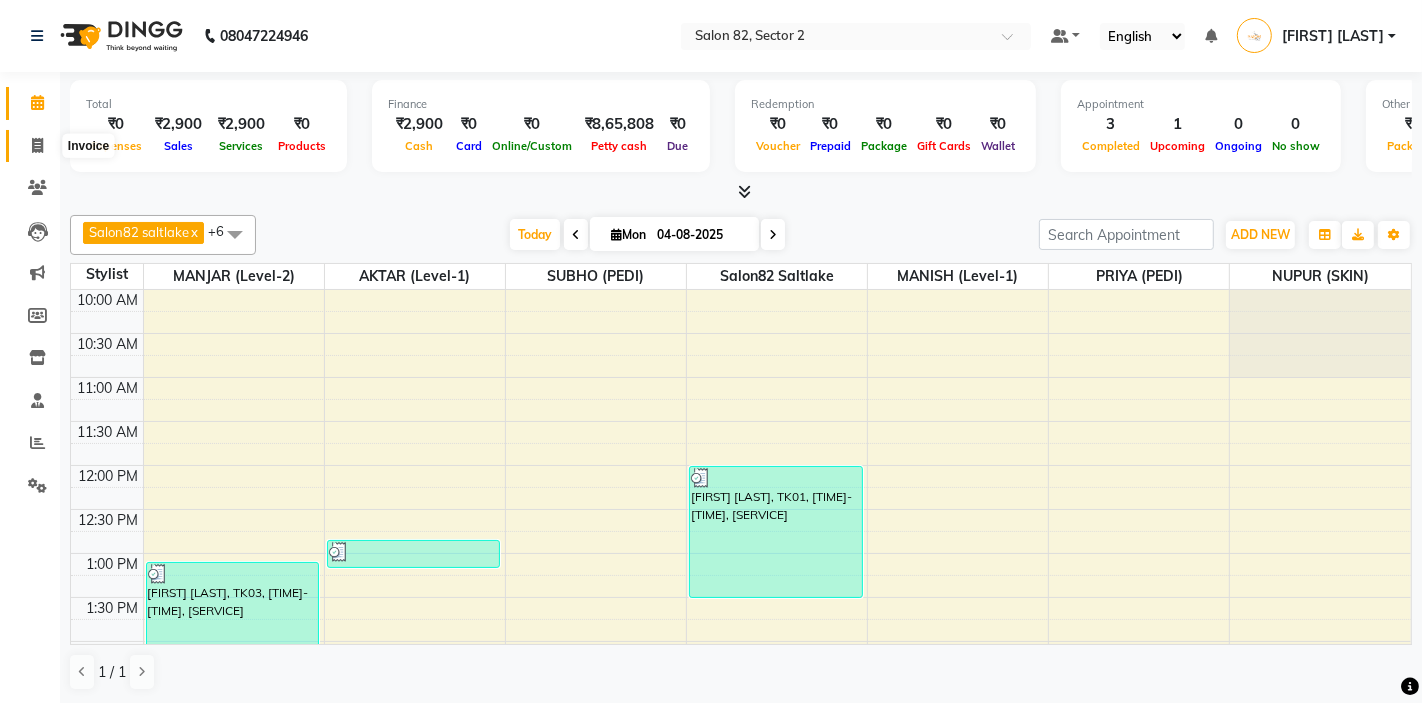 click 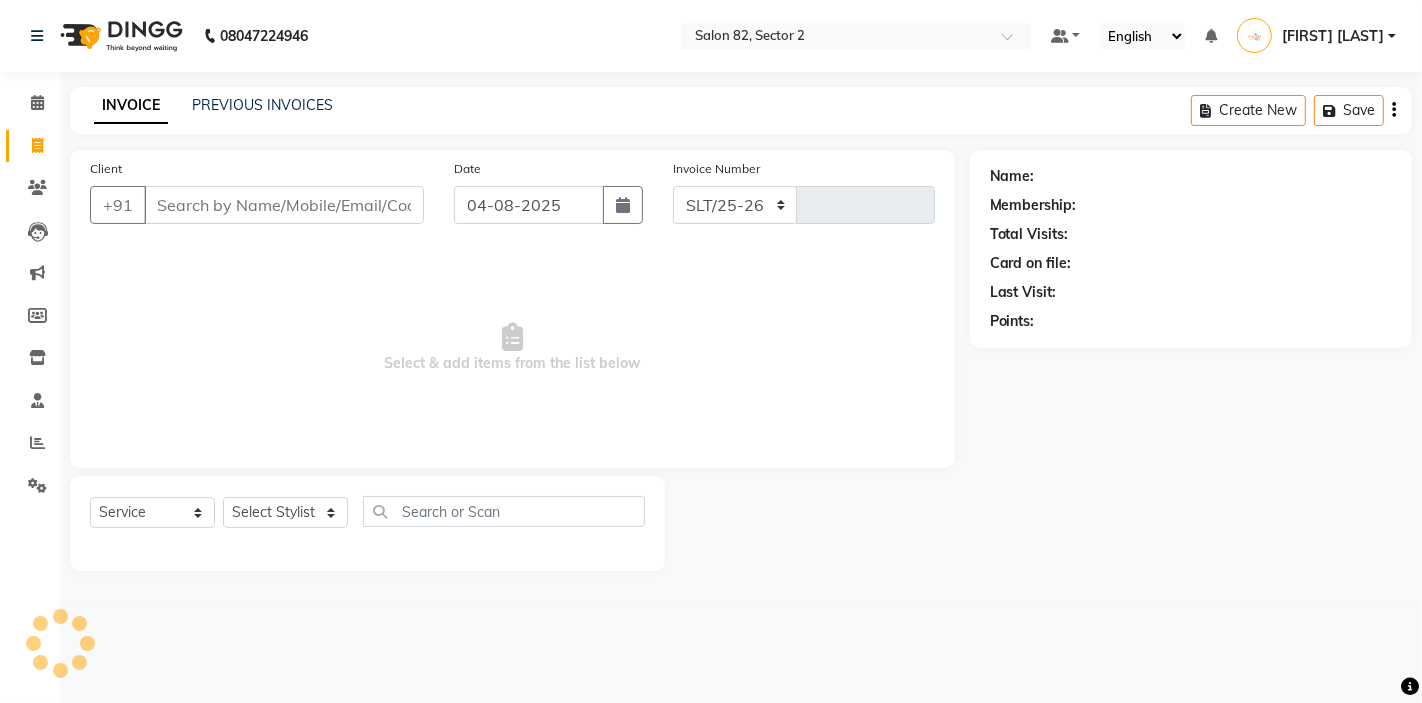 select on "8703" 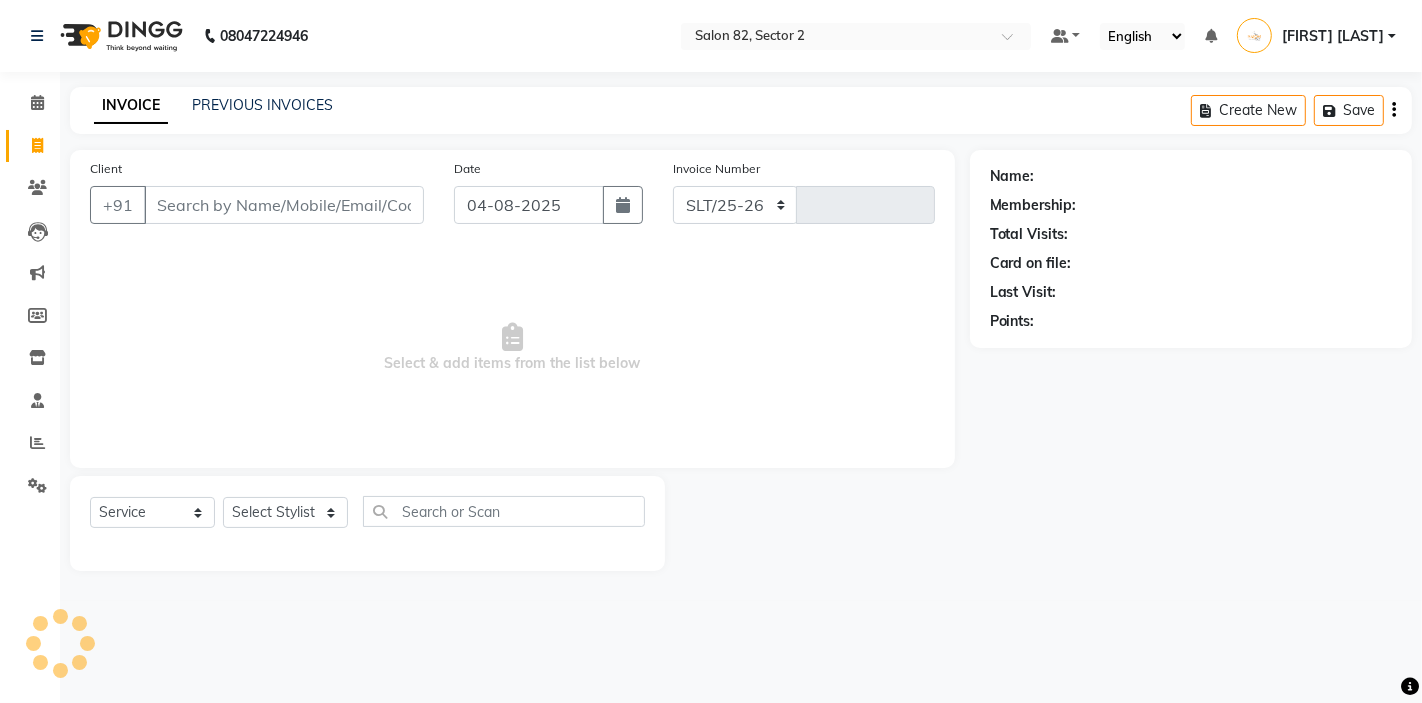 type on "1223" 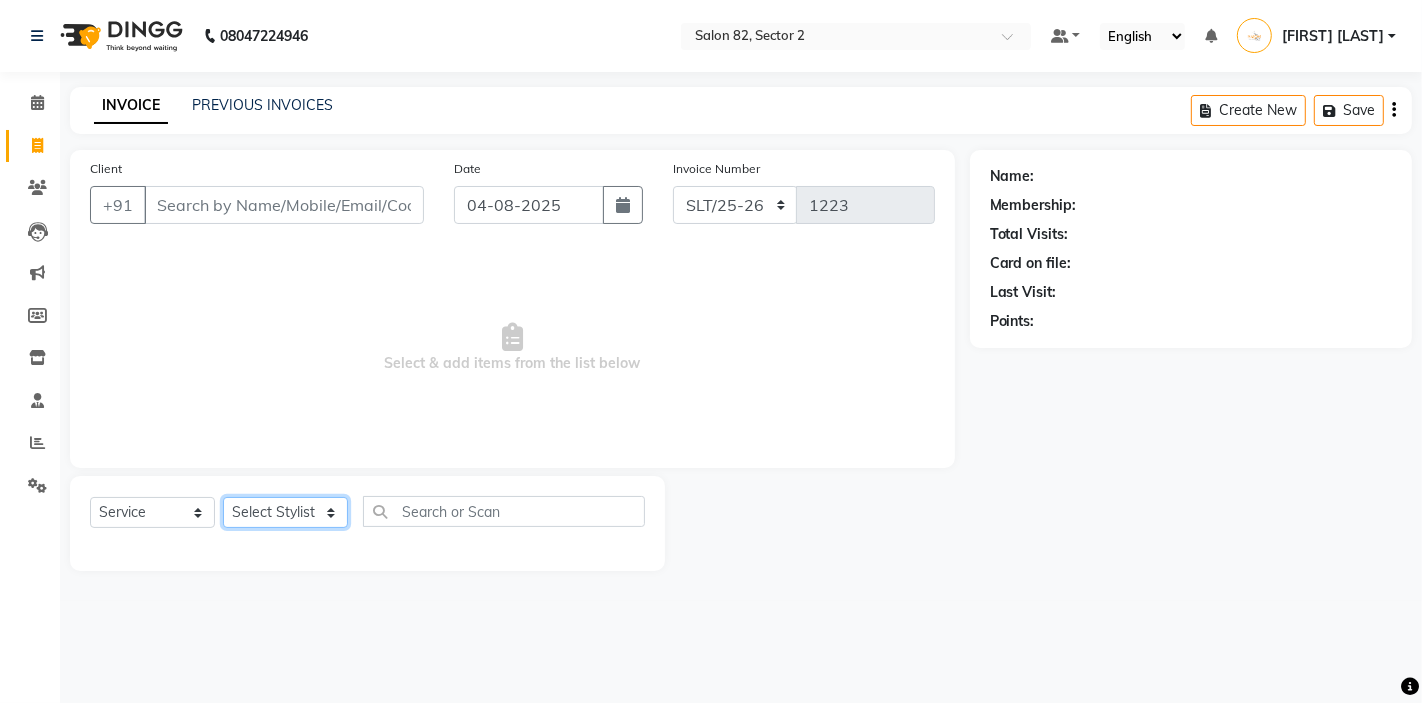 click on "Select Stylist" 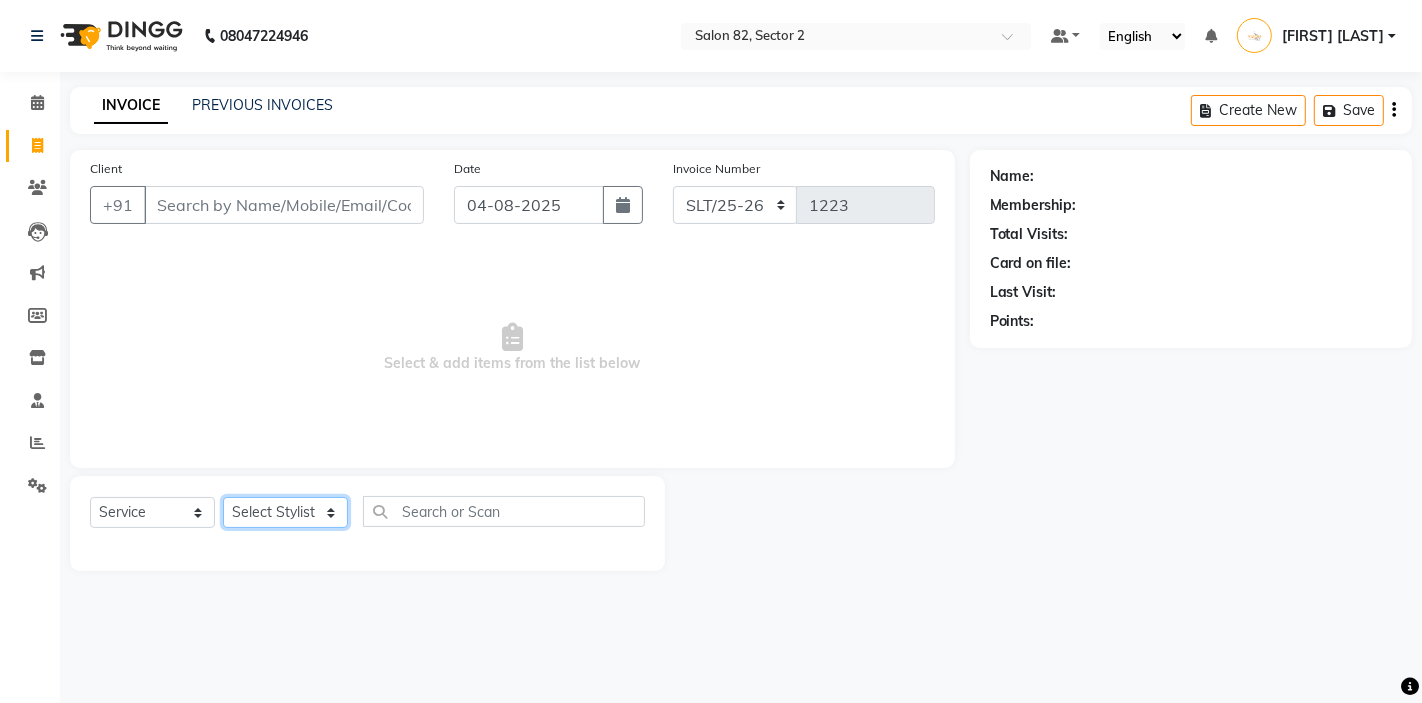 select on "34192" 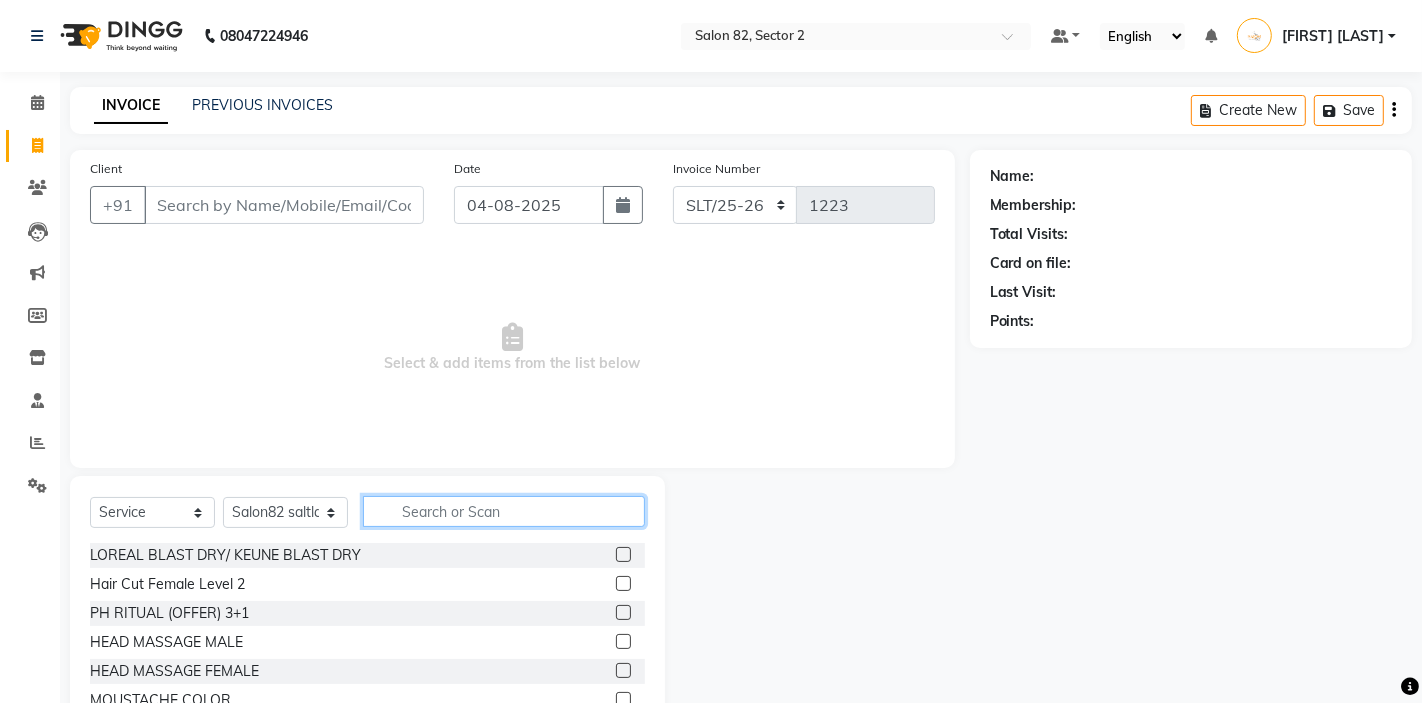 click 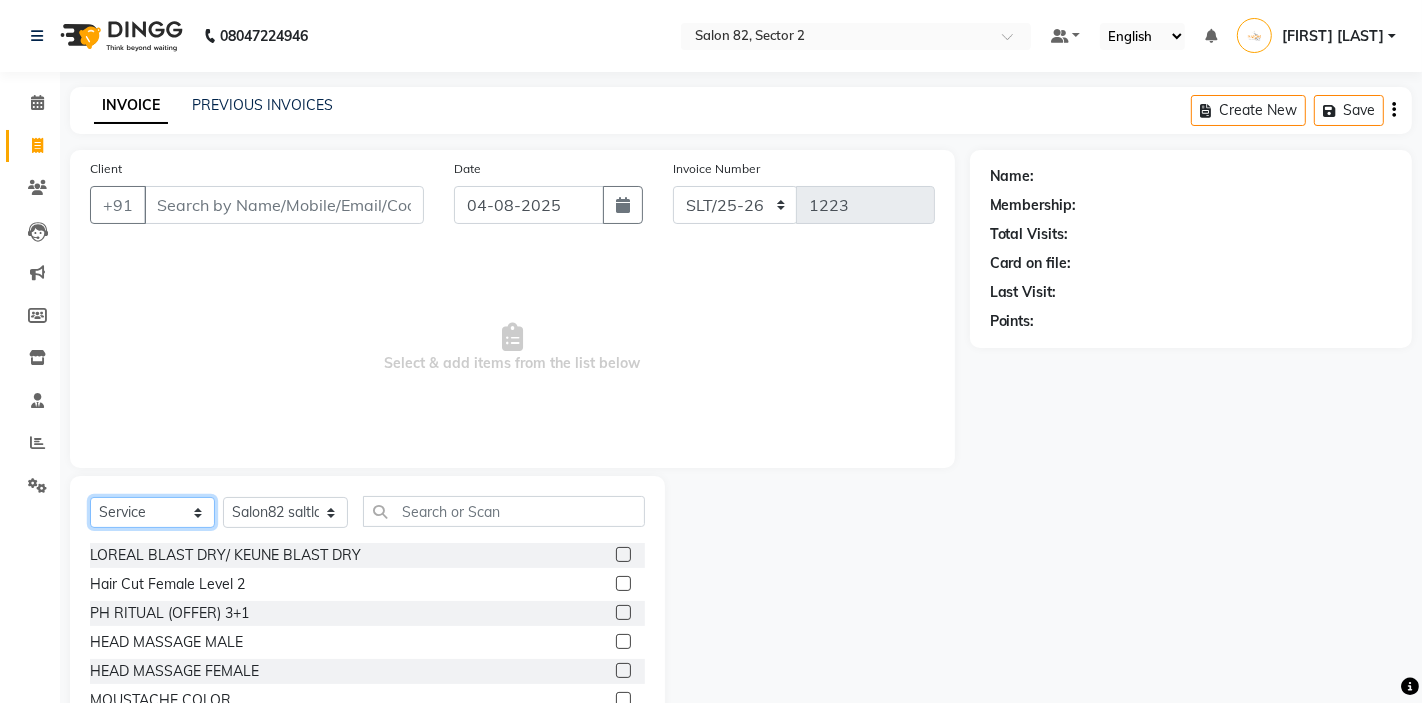 click on "Select  Service  Product  Membership  Package Voucher Prepaid Gift Card" 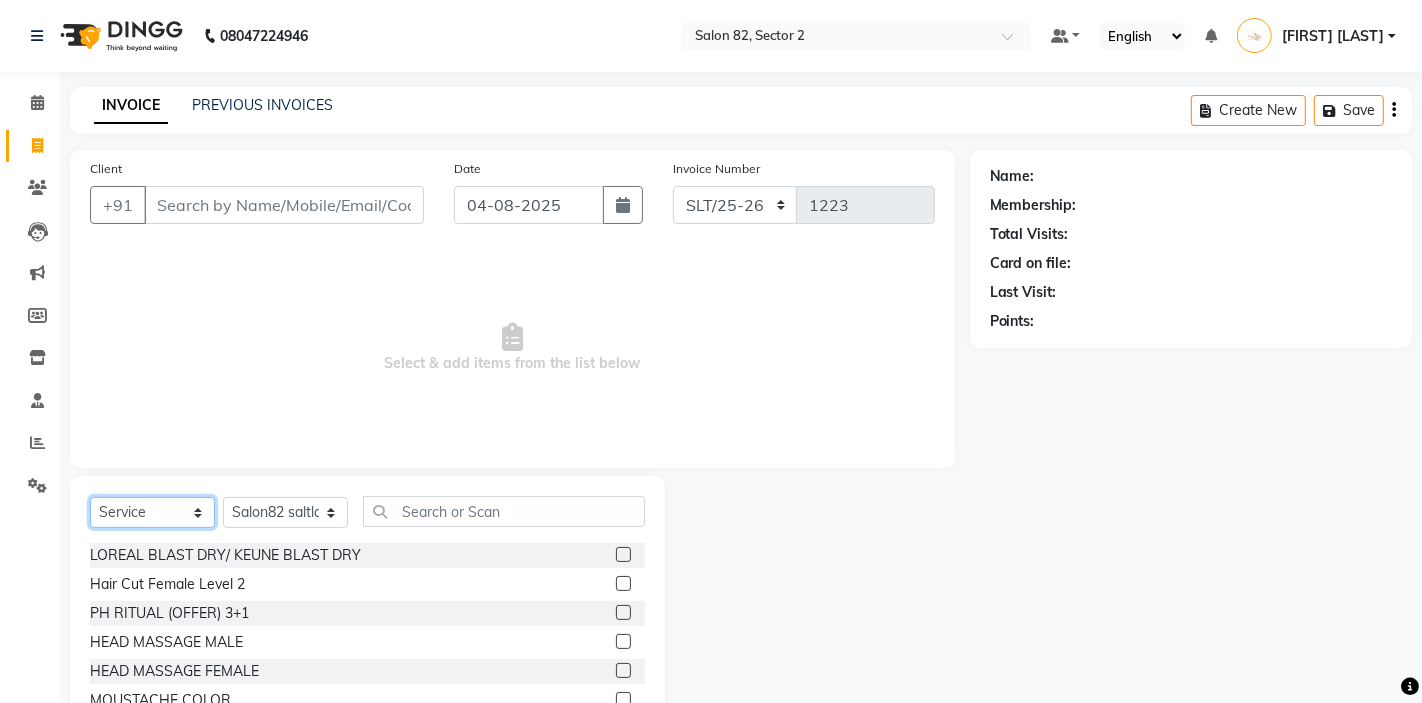 select on "product" 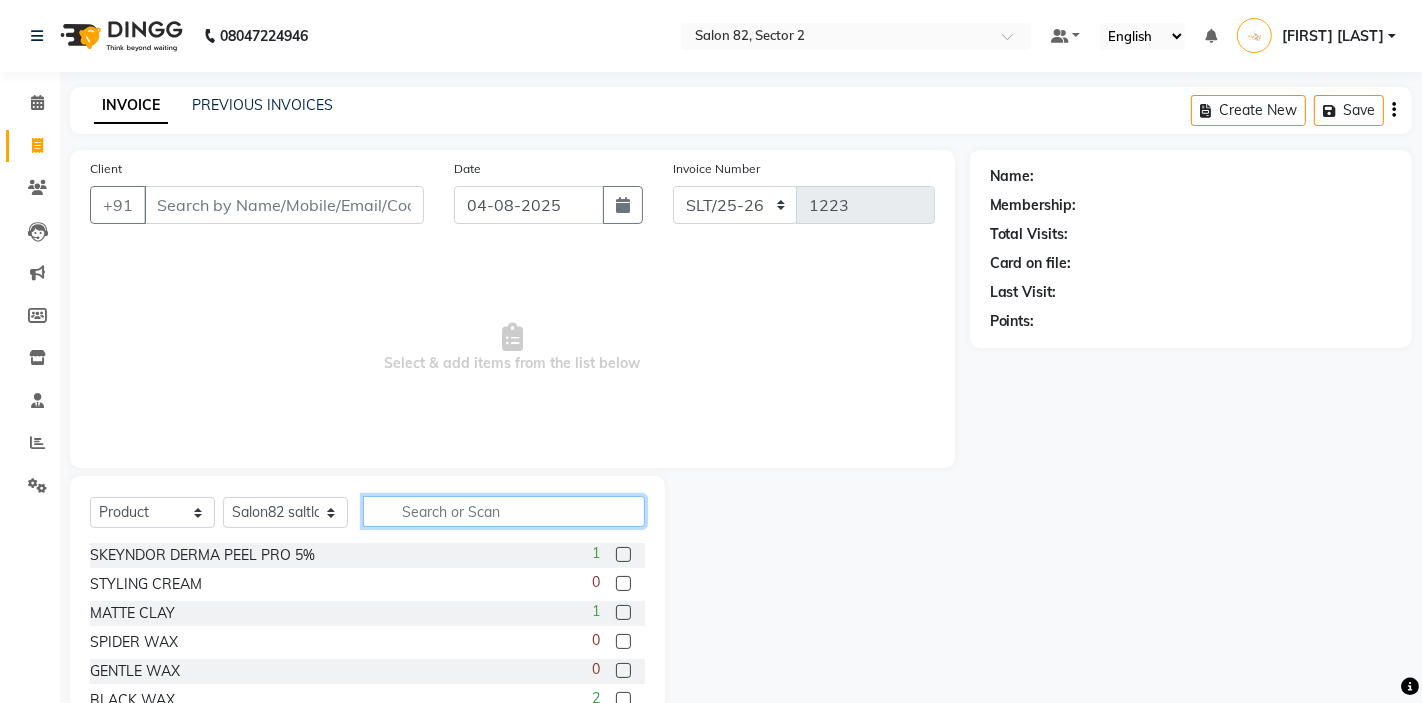 click 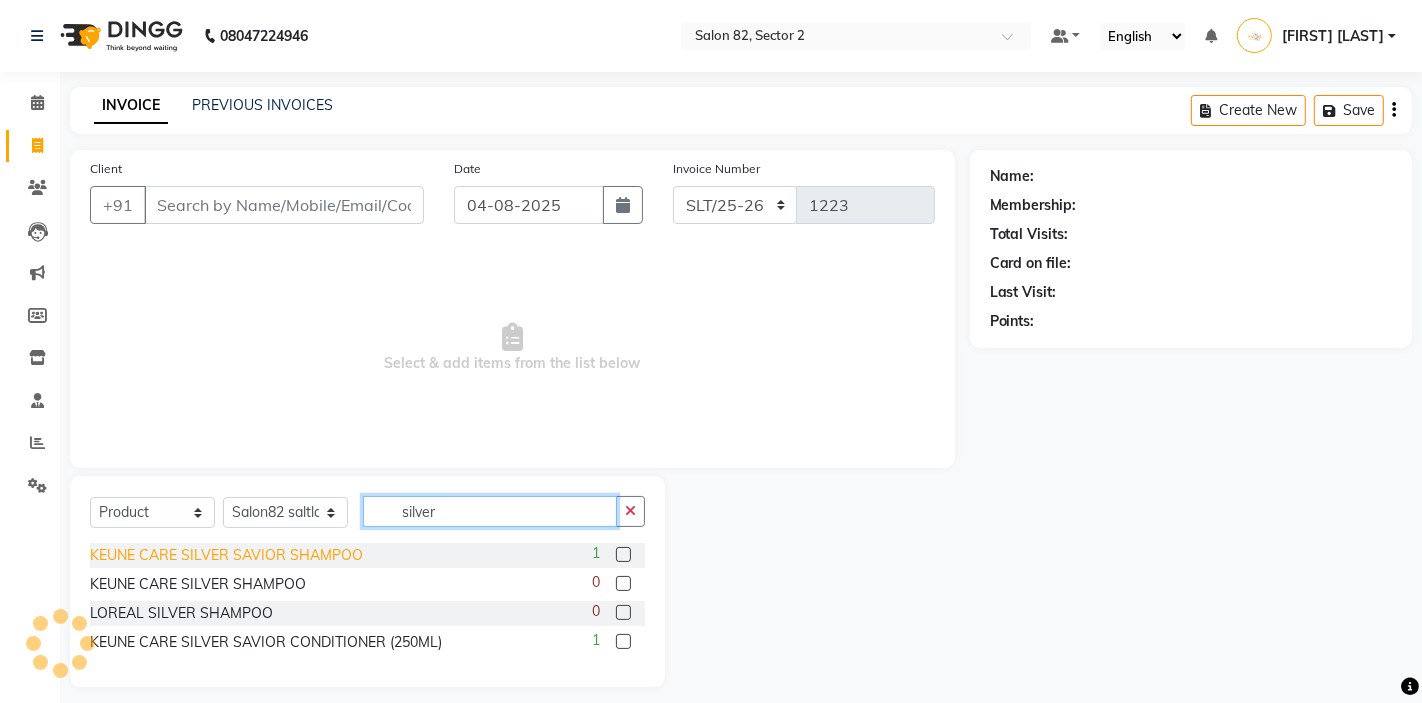type on "silver" 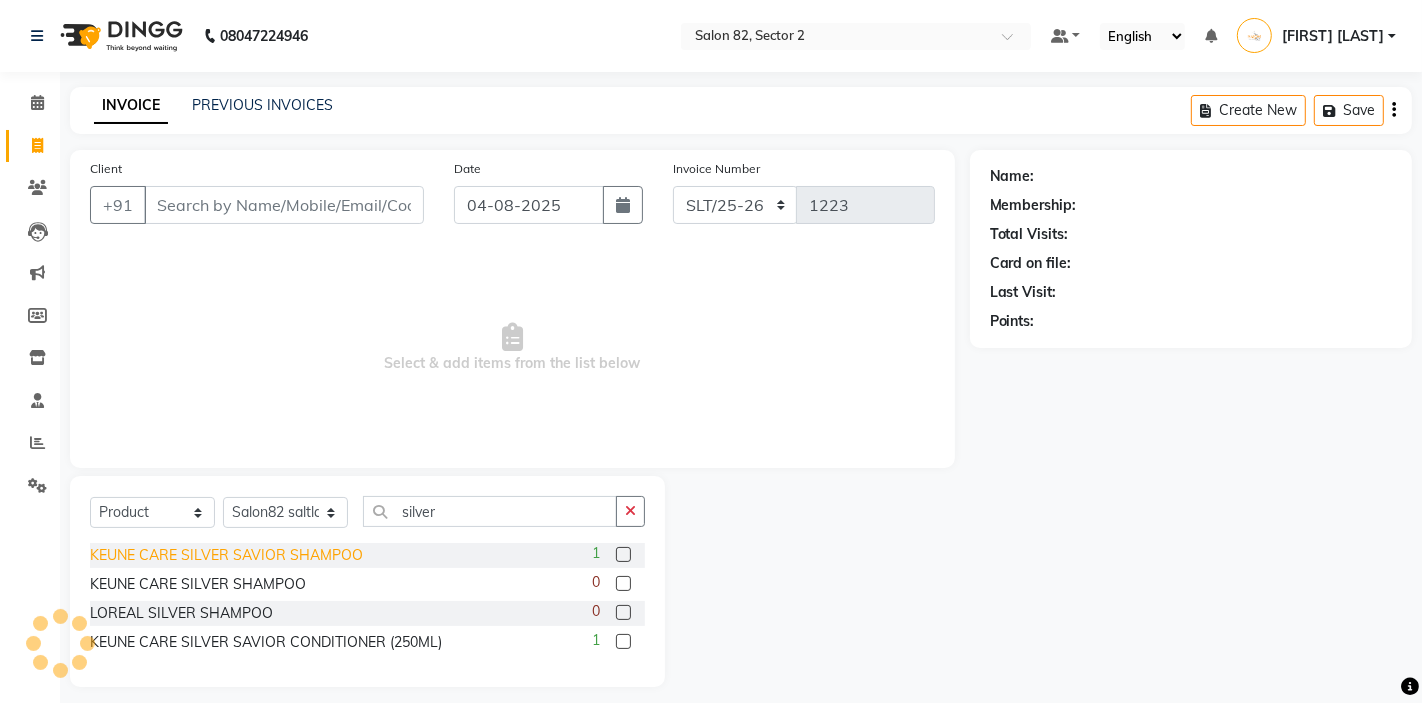 click on "KEUNE CARE SILVER SAVIOR SHAMPOO" 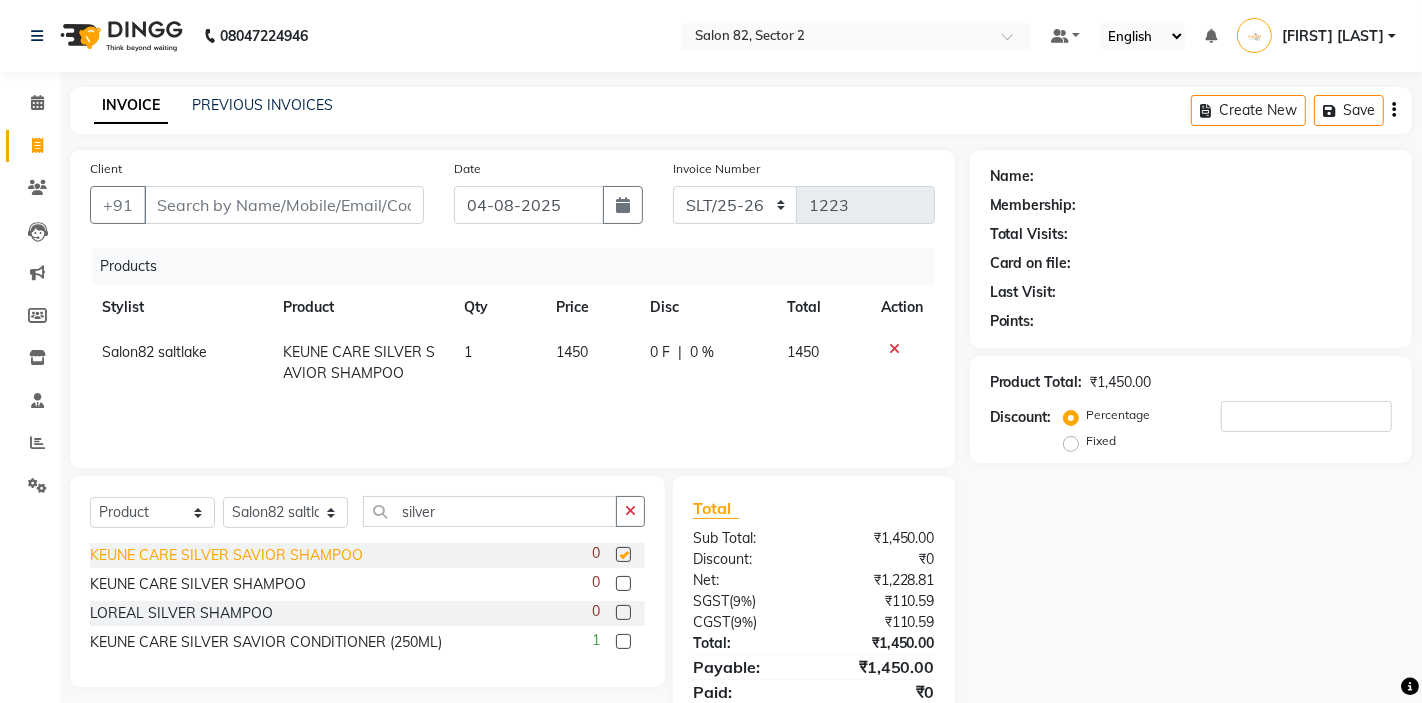 checkbox on "false" 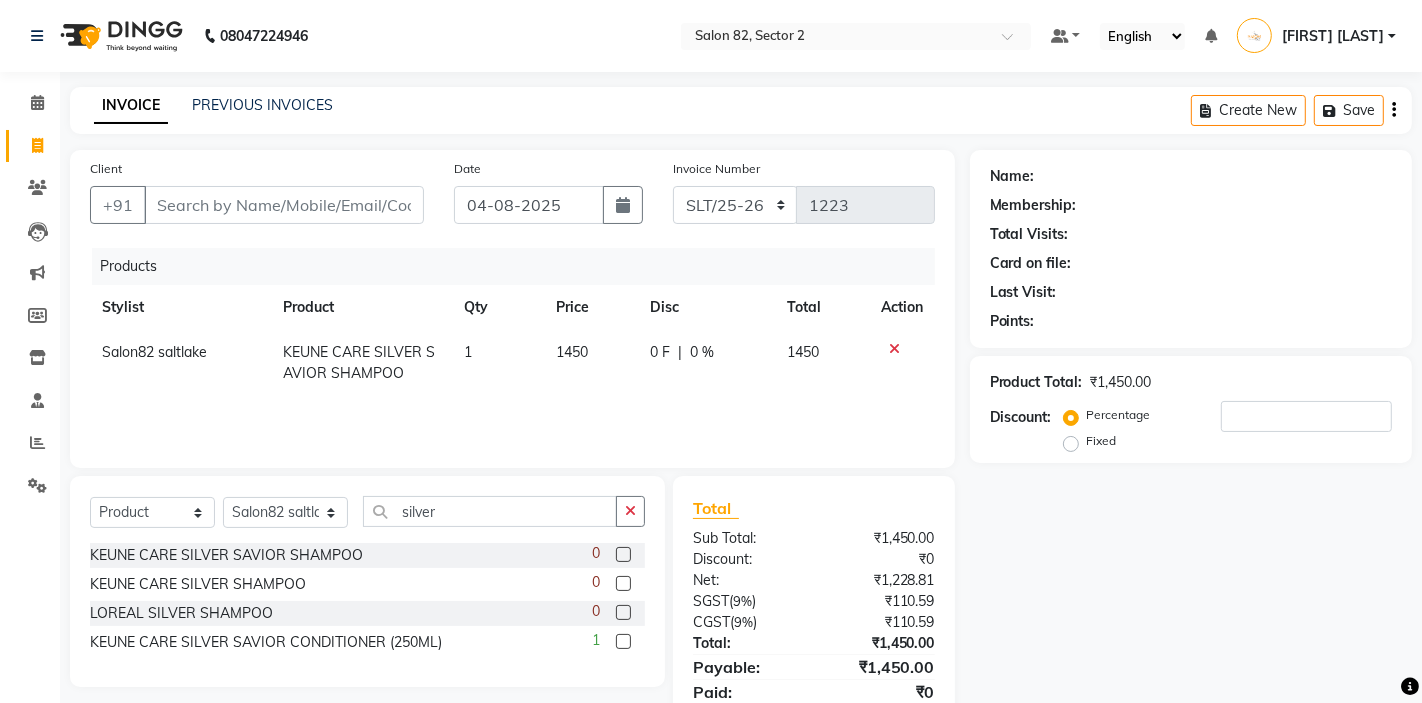 click on "0 F | 0 %" 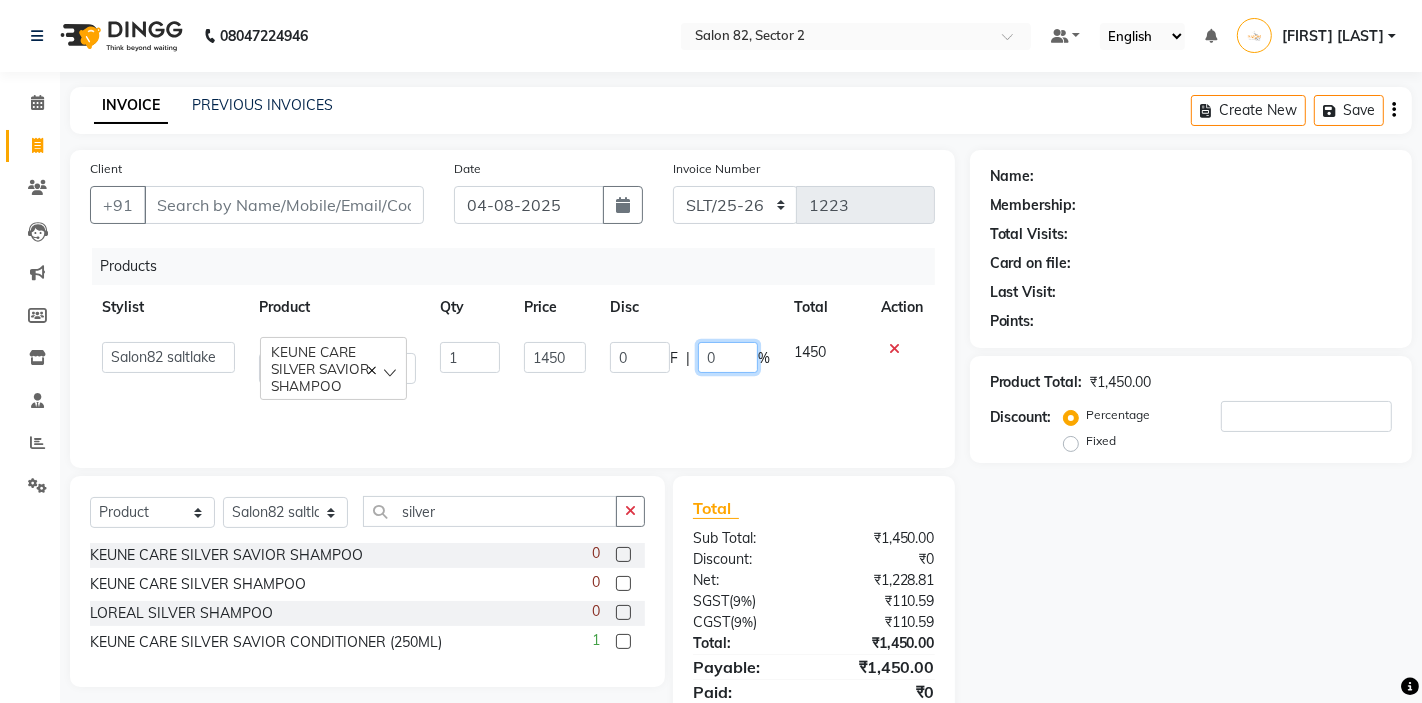 click on "0" 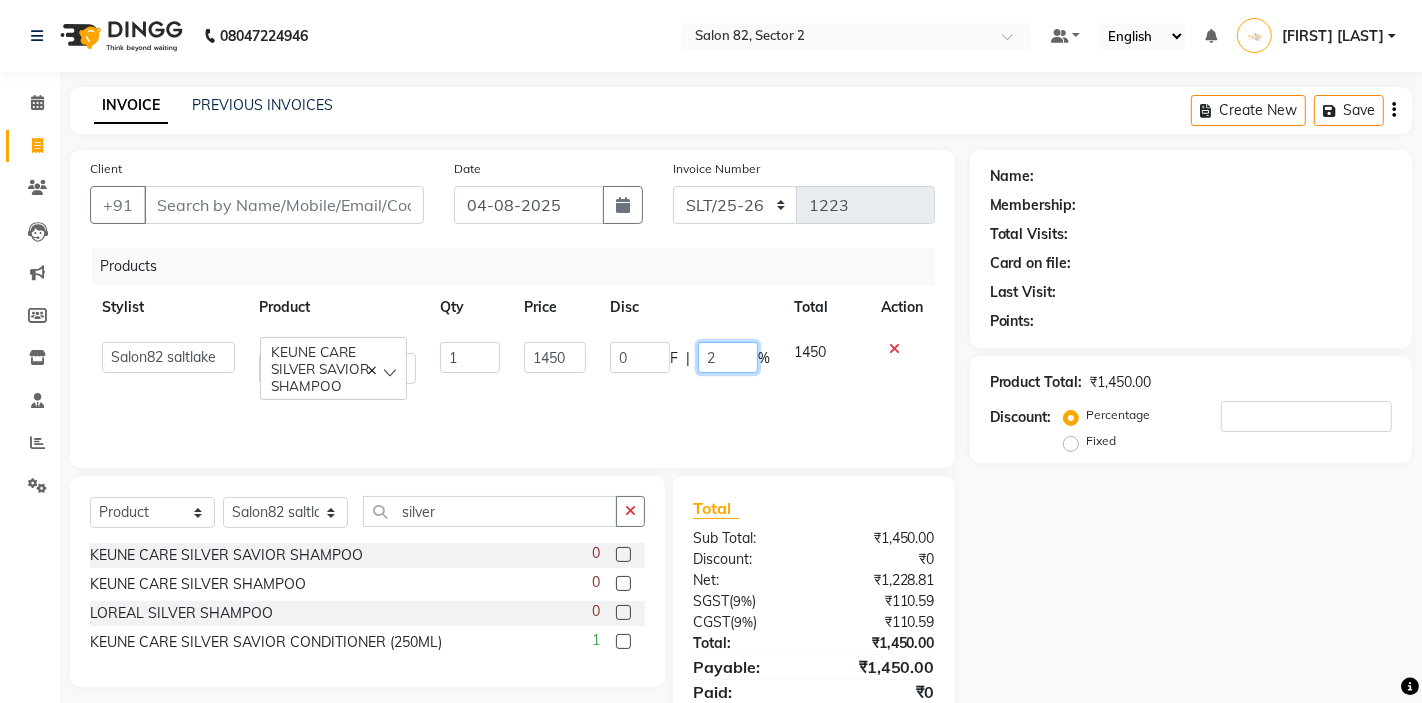 type on "20" 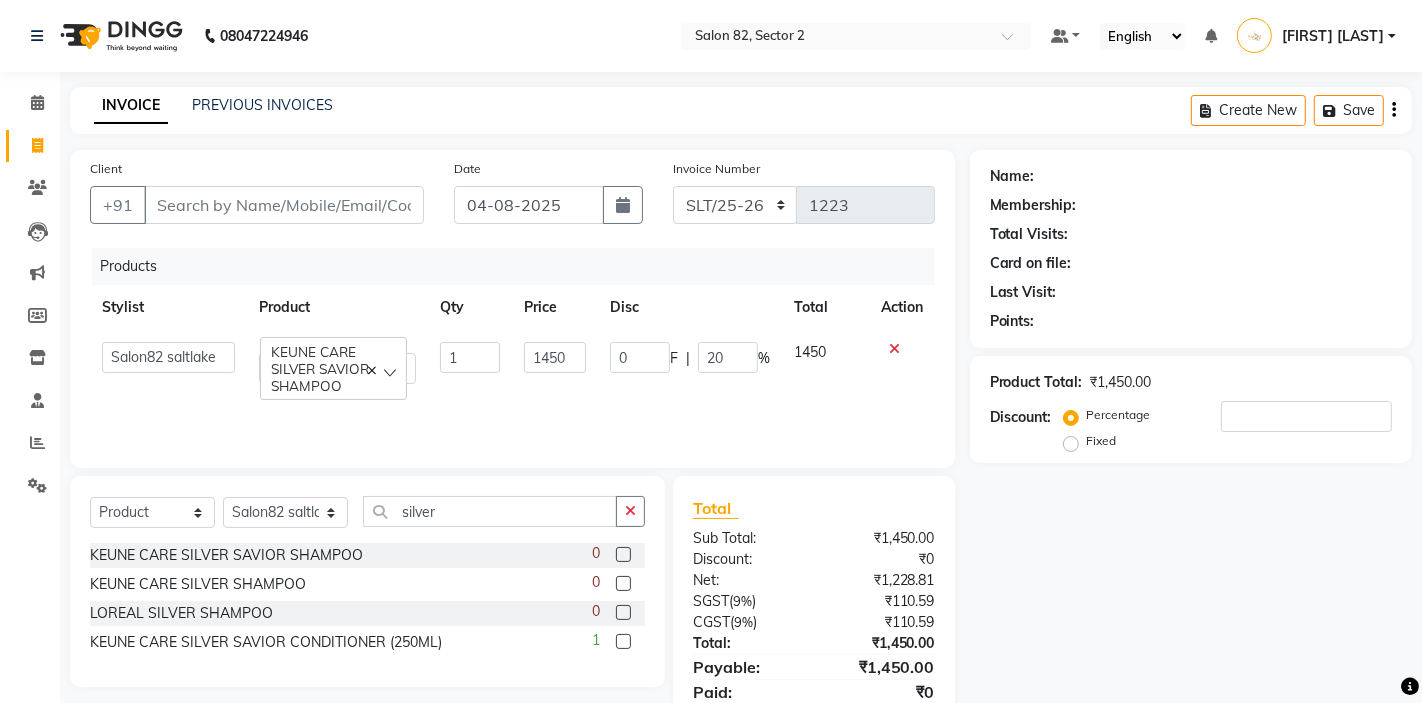 click on "Products Stylist Product Qty Price Disc Total Action  [FIRST] (level-1)   [FIRST] (level-2)   [FIRST] (level-1)   [FIRST]   [FIRST]   [FIRST] (level-1)   [FIRST] (Level-2)   [FIRST] (SKIN)   [FIRST]   [FIRST] (PEDI)   [FIRST]    Salon82 [CITY]   [FIRST] [LAST]   [FIRST] (PEDI)   [FIRST] (NAILS)   [PRODUCT]  1 1450 0 F | 20 % 1450" 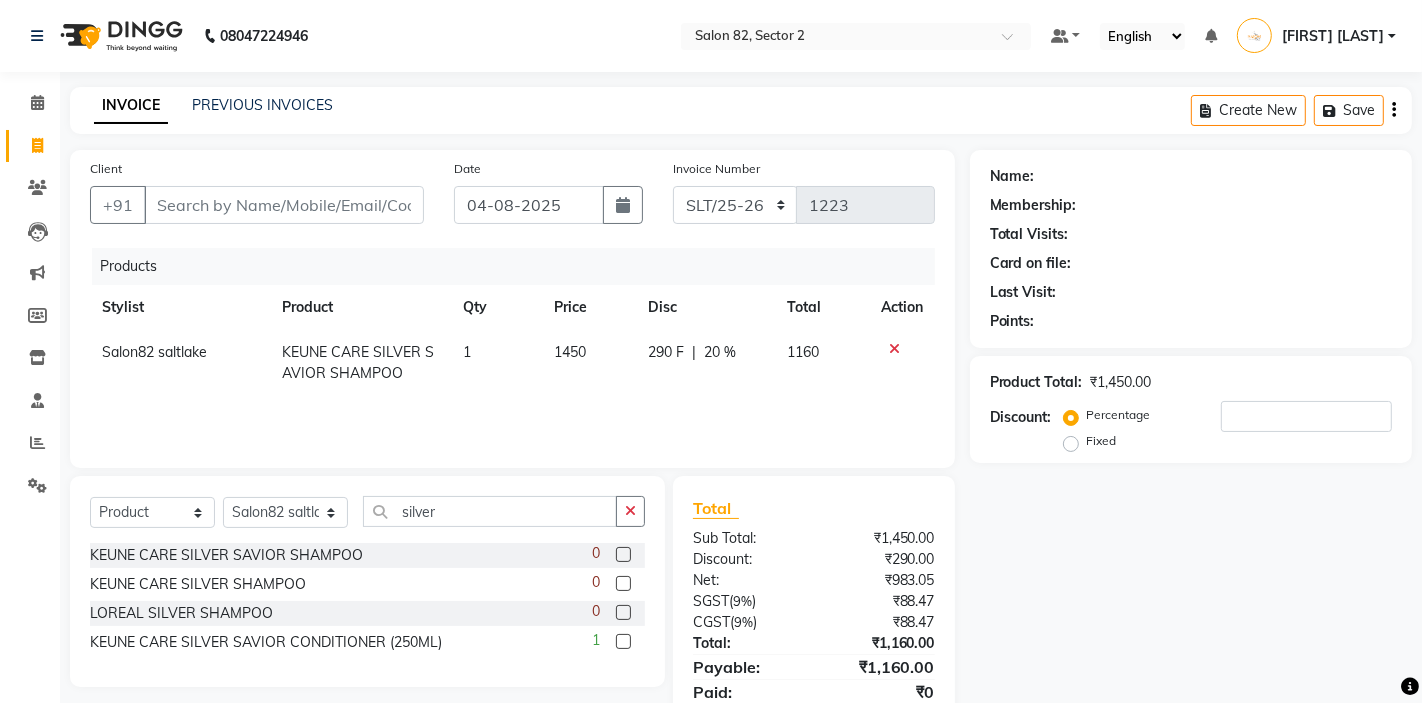 scroll, scrollTop: 75, scrollLeft: 0, axis: vertical 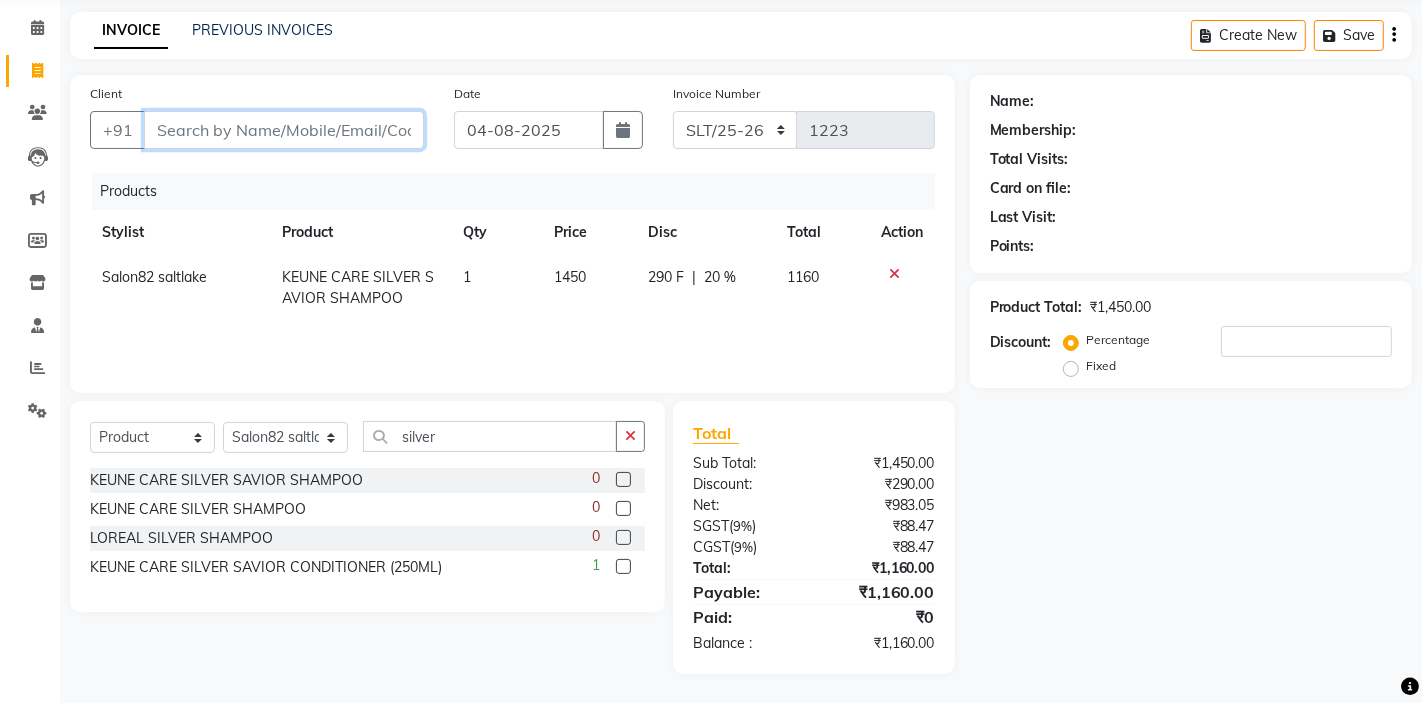 click on "Client" at bounding box center (284, 130) 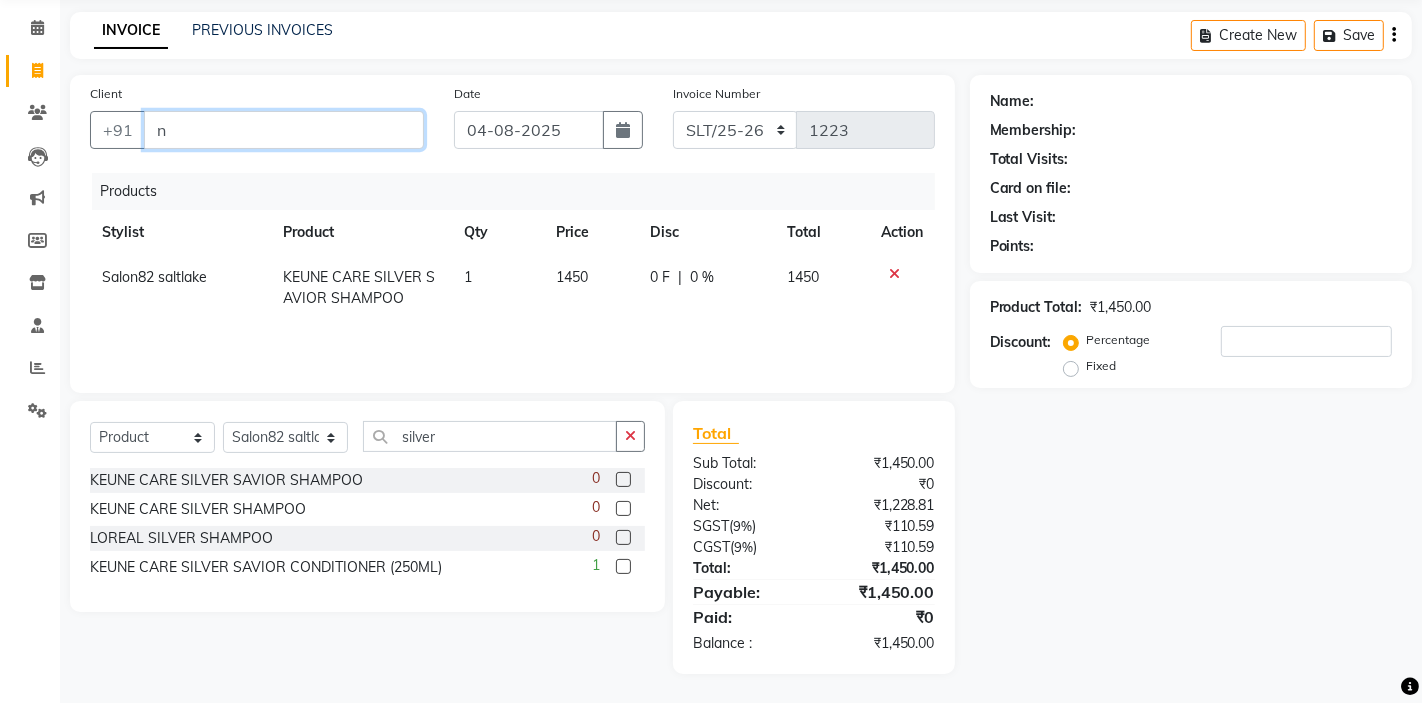 type on "na" 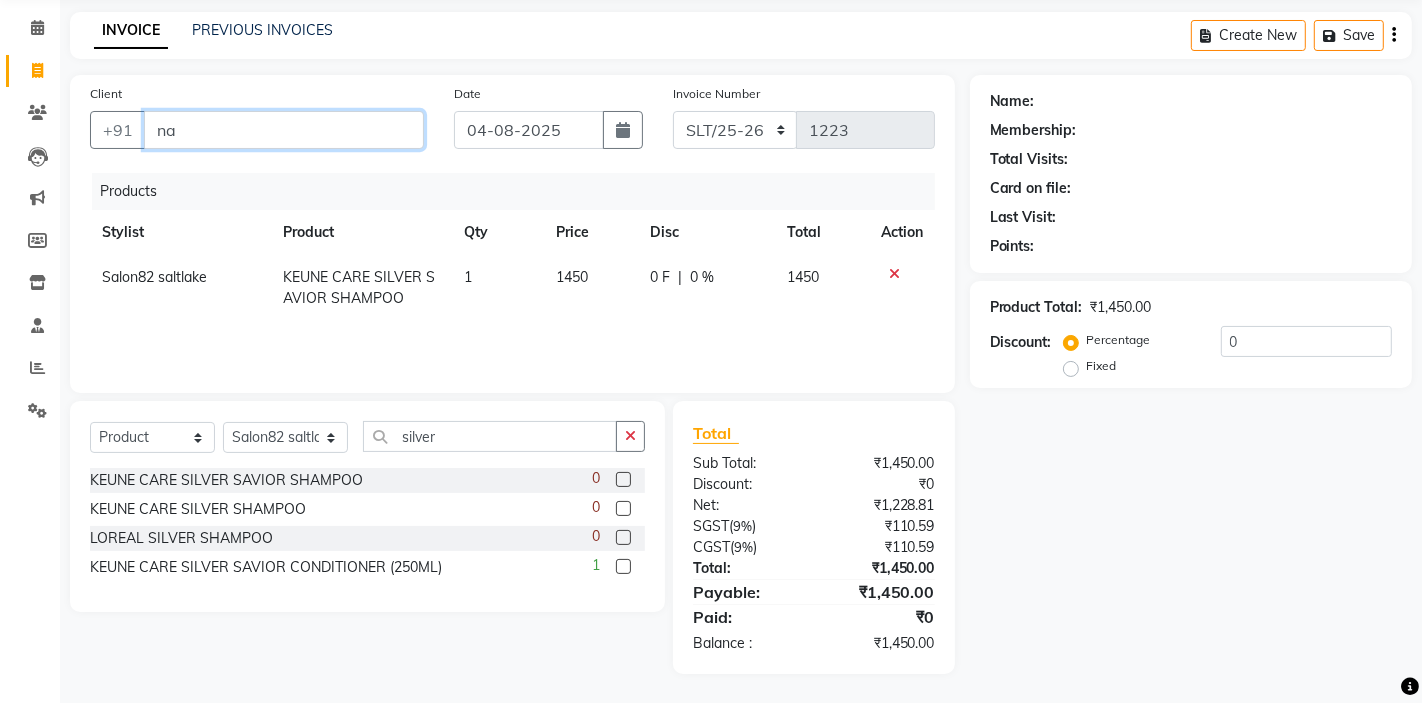 type on "n" 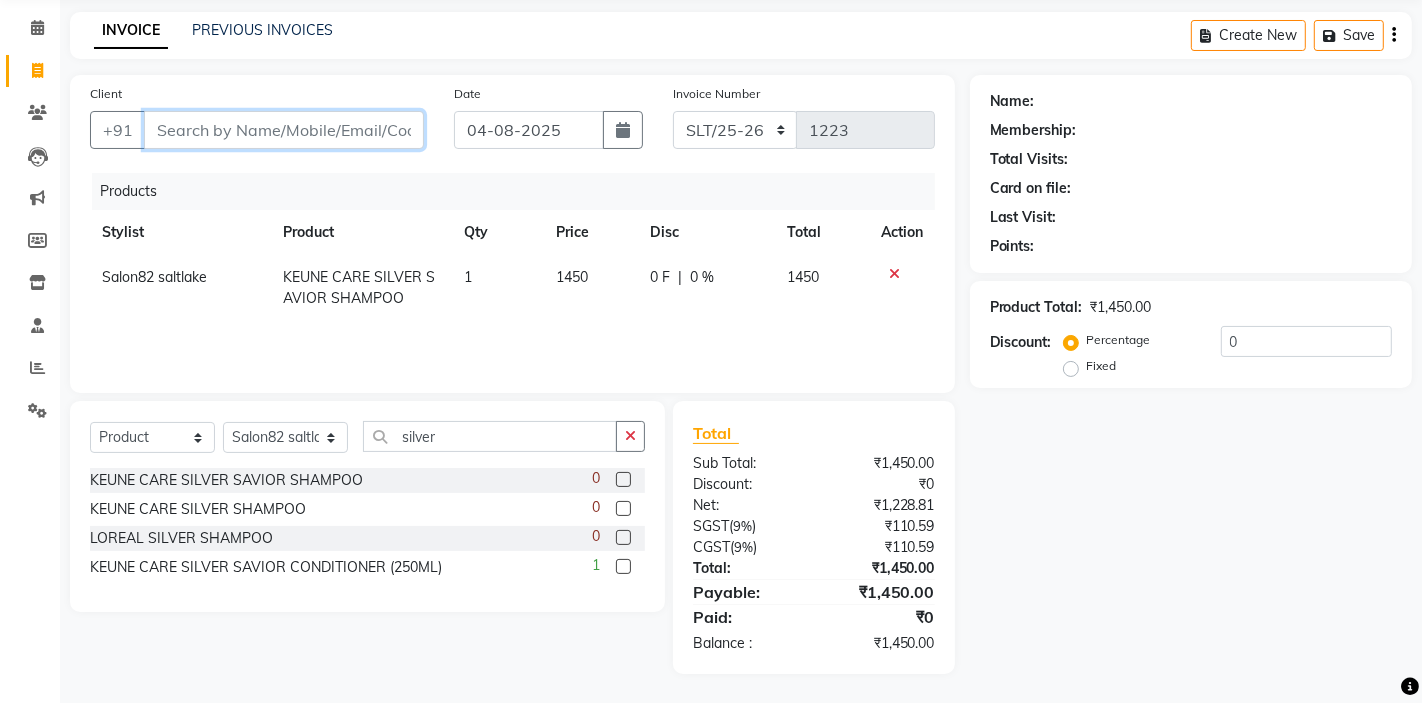click on "Client" at bounding box center (284, 130) 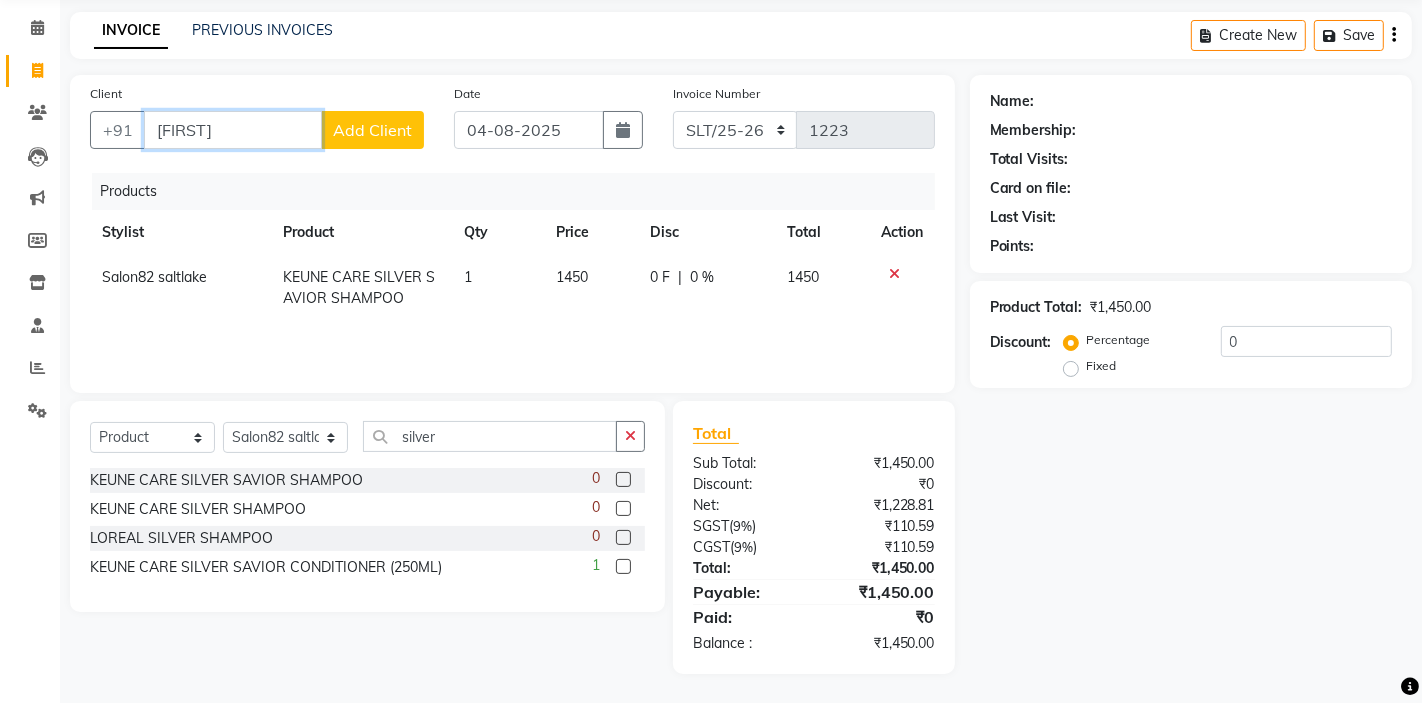 type on "[FIRST]" 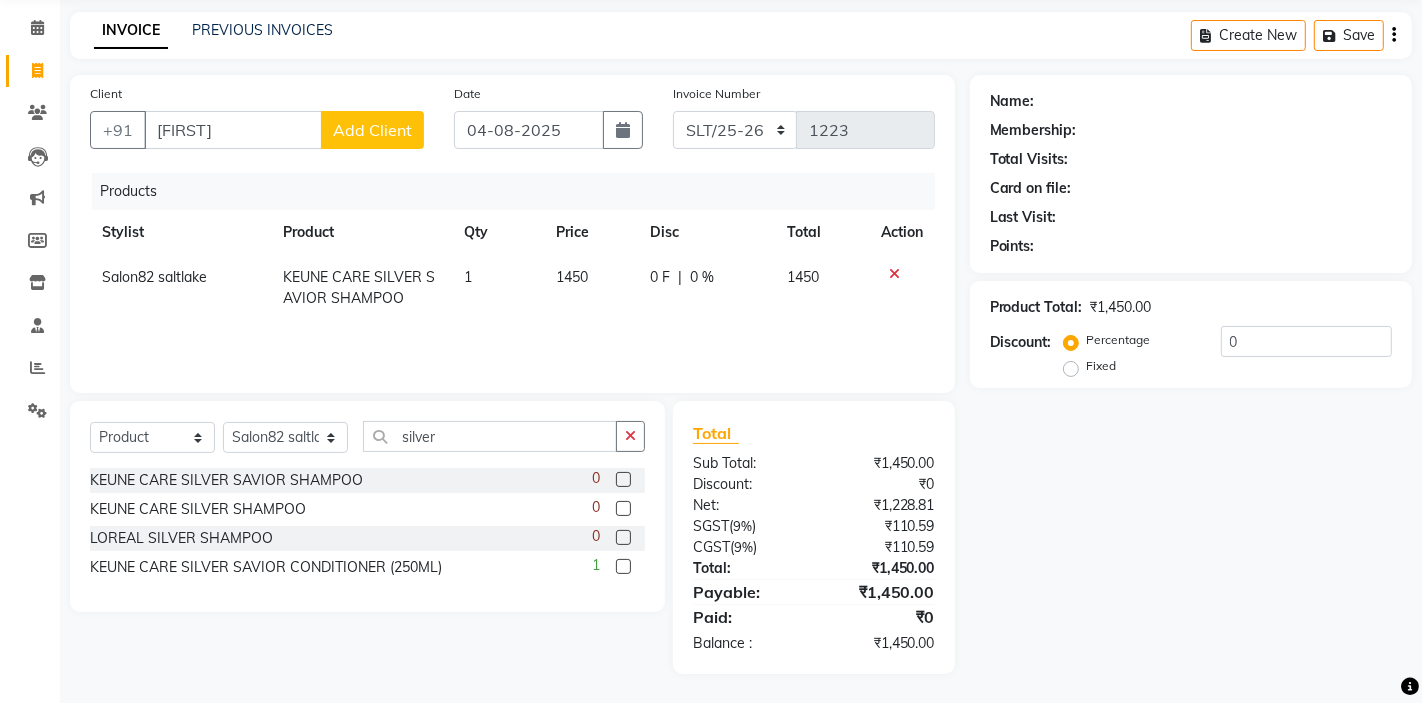click on "Add Client" 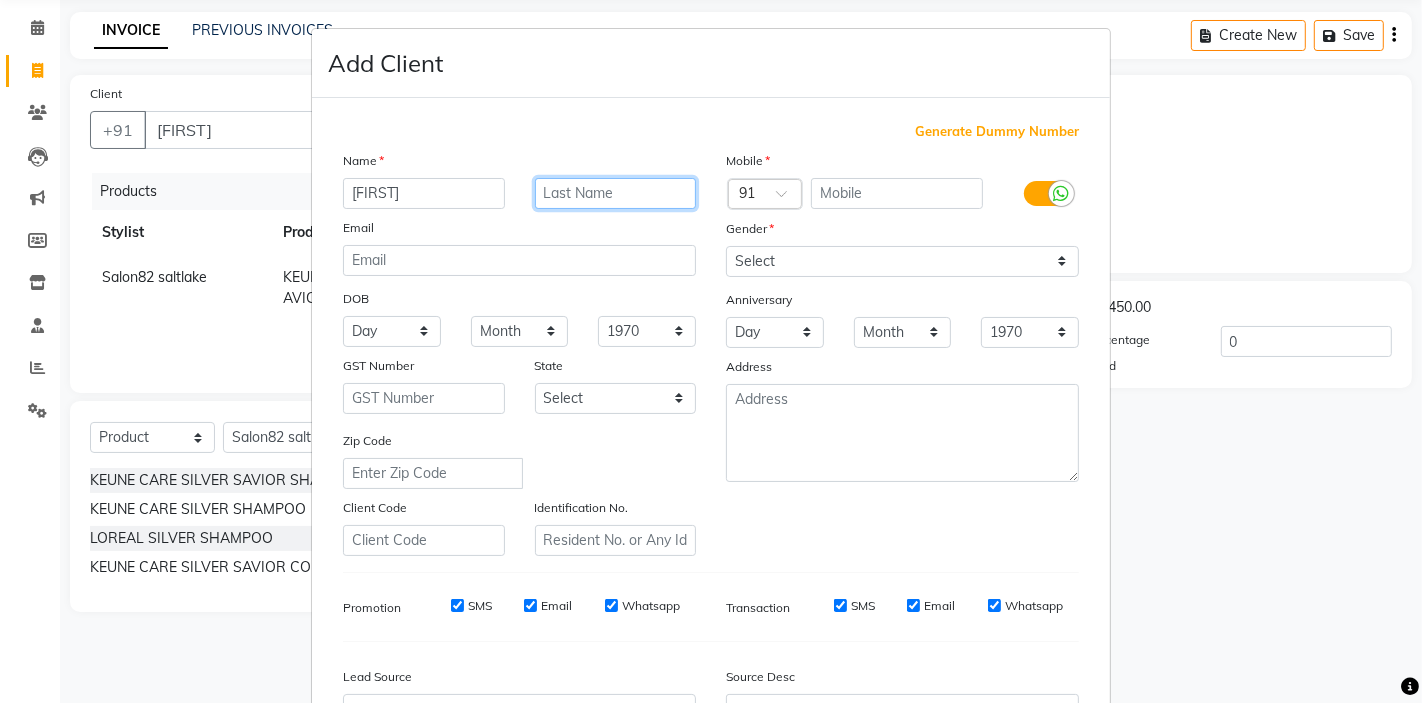 click at bounding box center [616, 193] 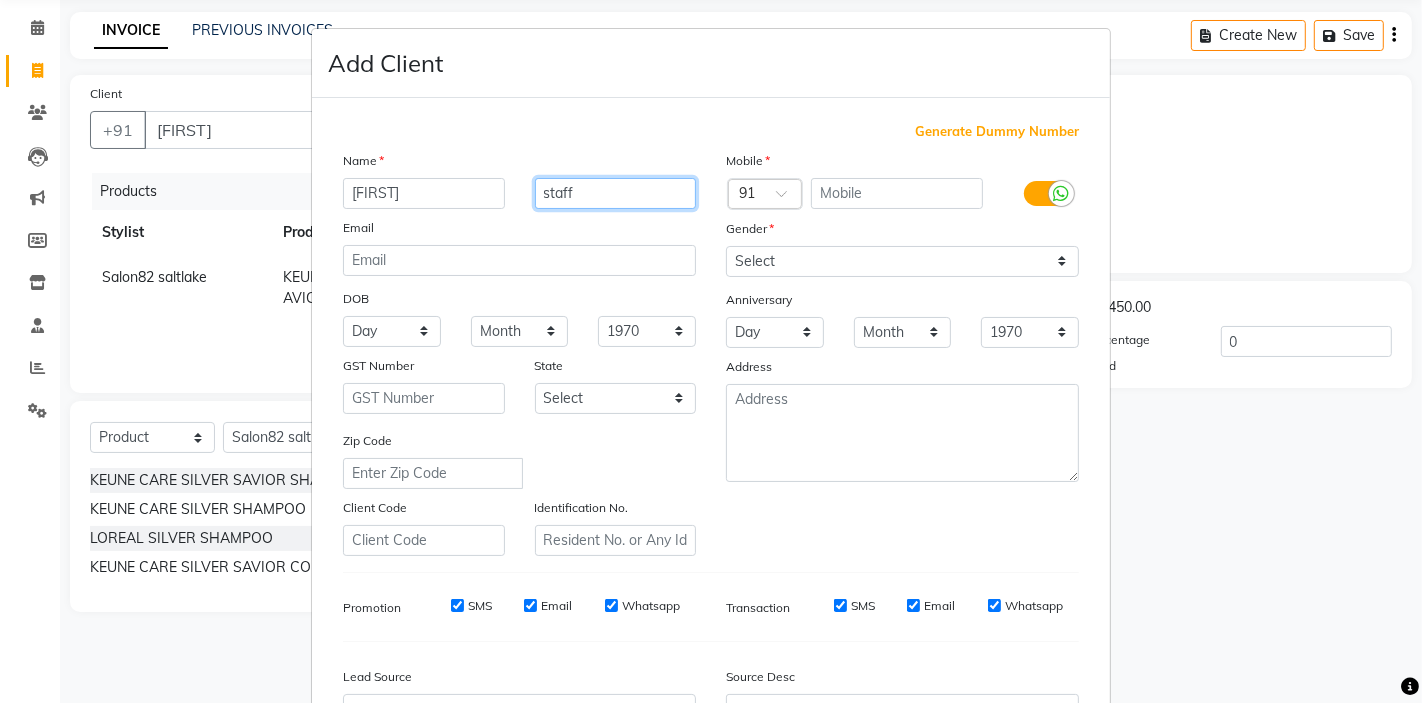 type on "staff" 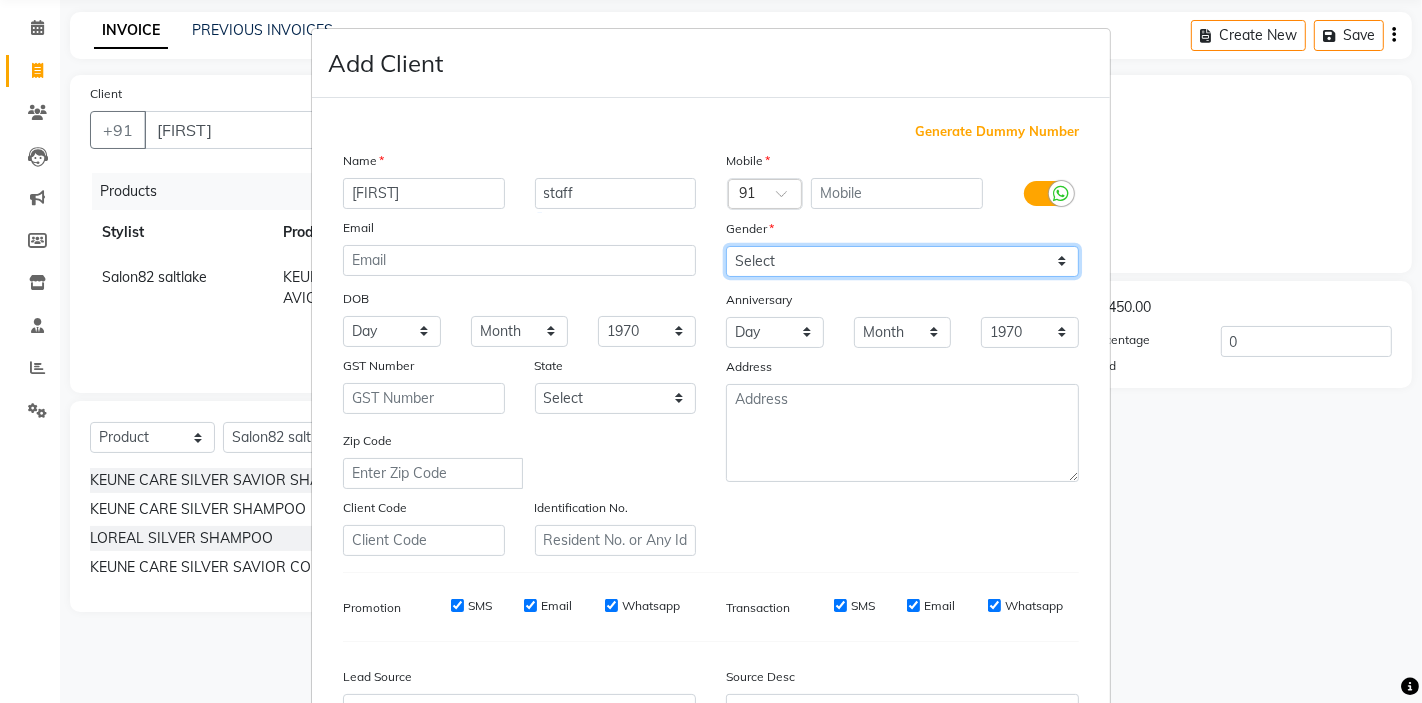 click on "Select Male Female Other Prefer Not To Say" at bounding box center (902, 261) 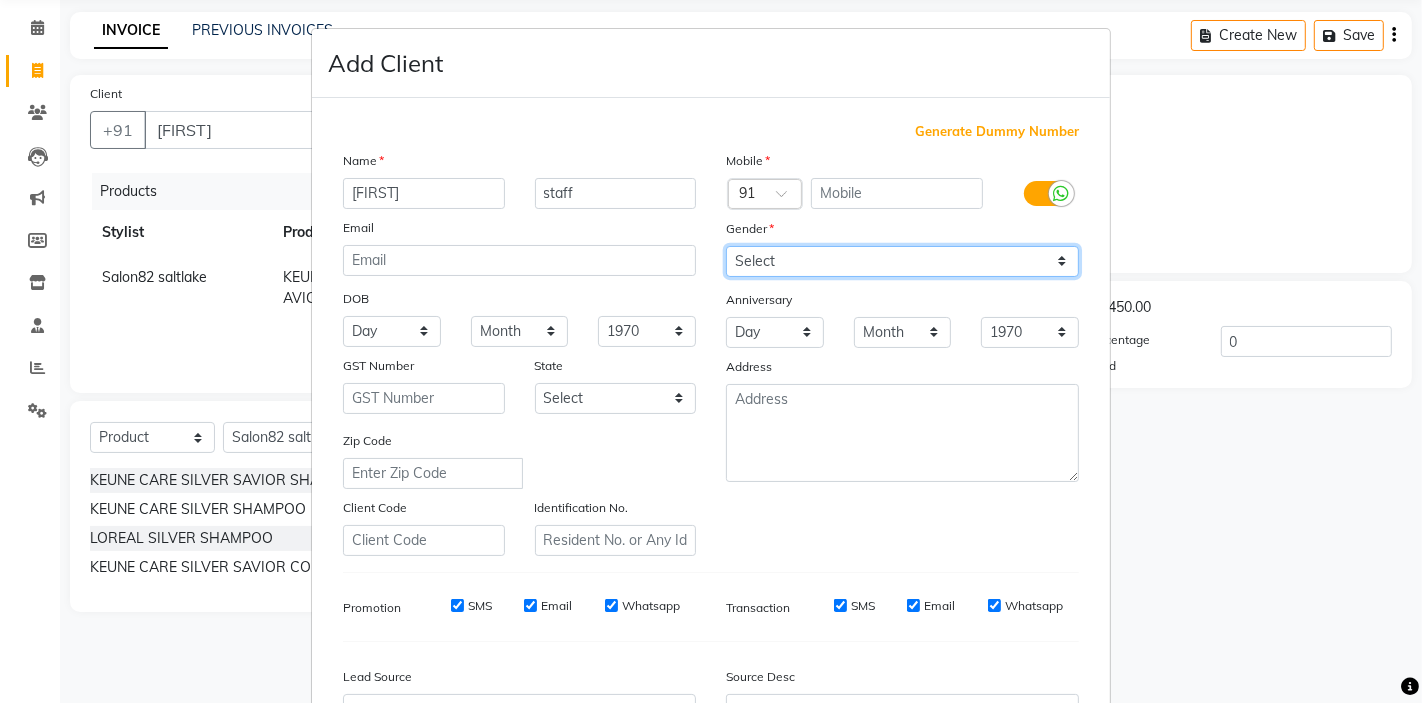 select on "male" 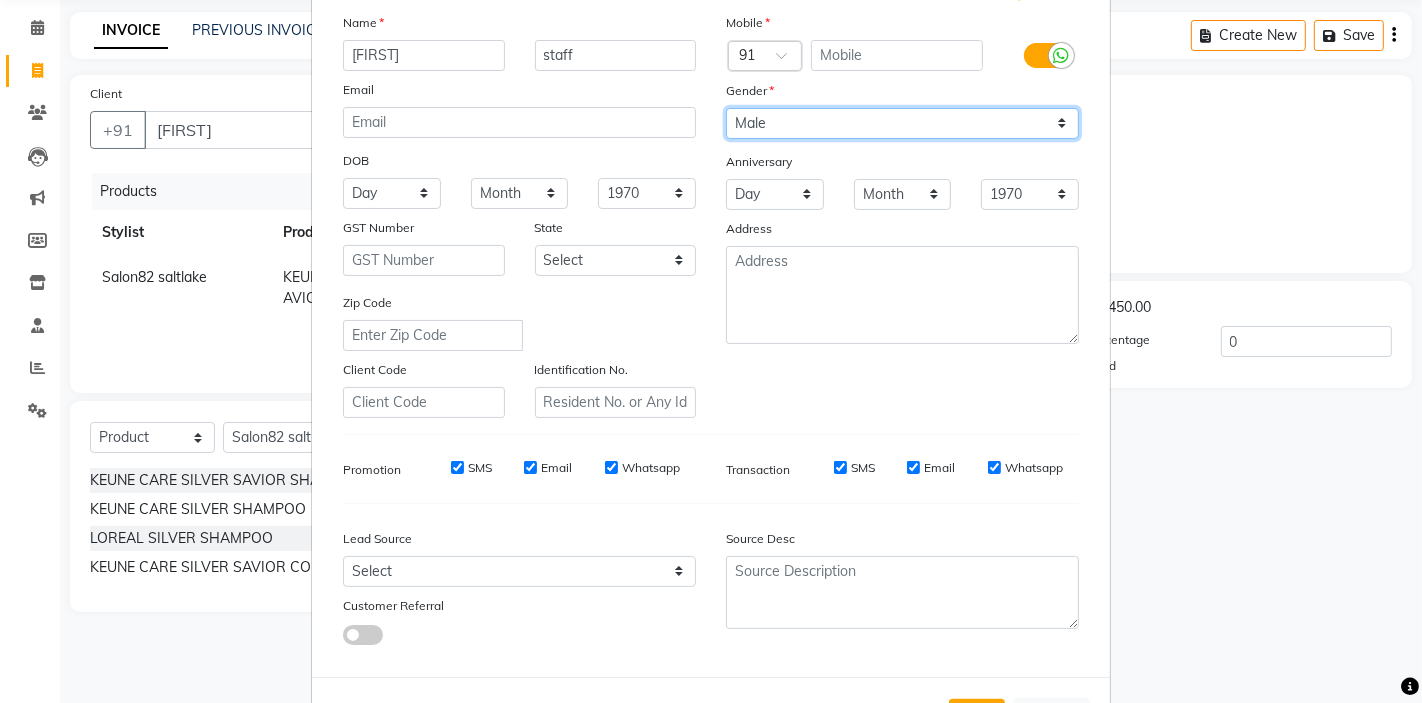 scroll, scrollTop: 204, scrollLeft: 0, axis: vertical 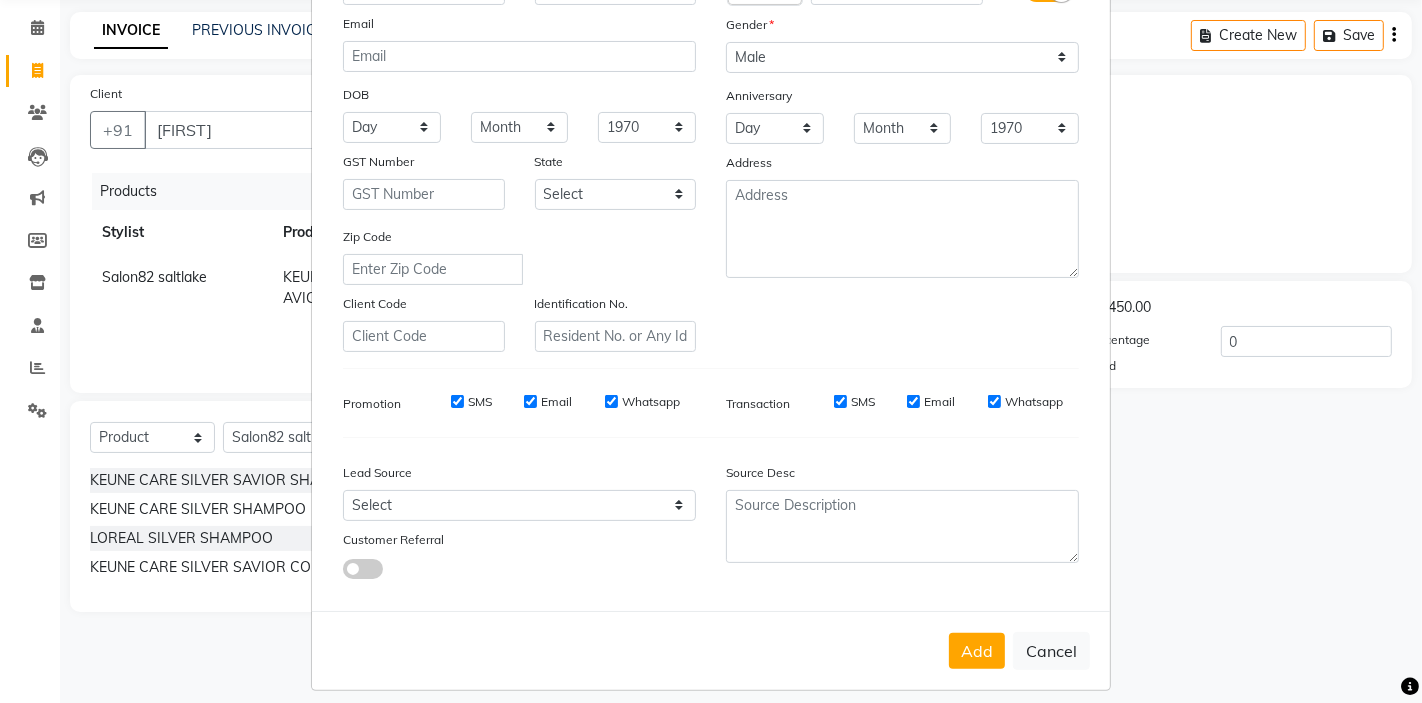click on "Add   Cancel" at bounding box center [711, 650] 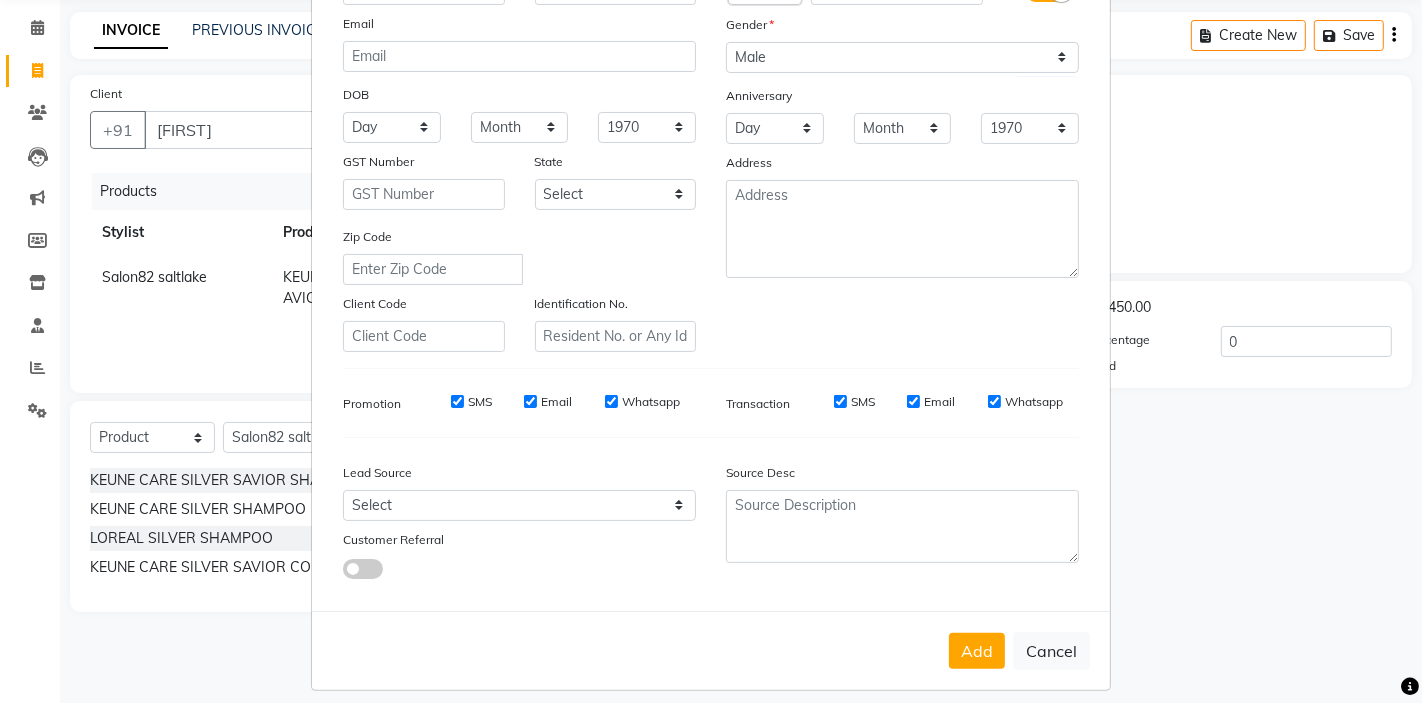 click on "Add   Cancel" at bounding box center [711, 650] 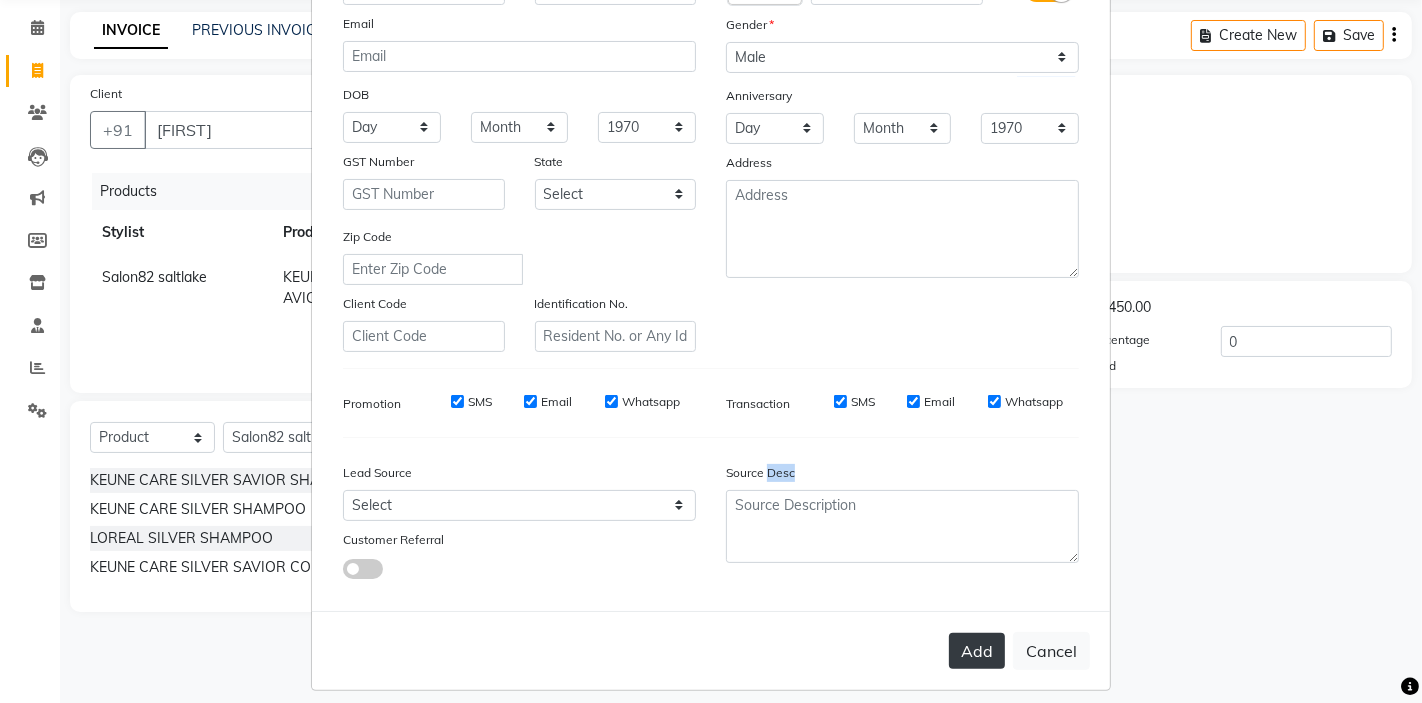 click on "Add" at bounding box center [977, 651] 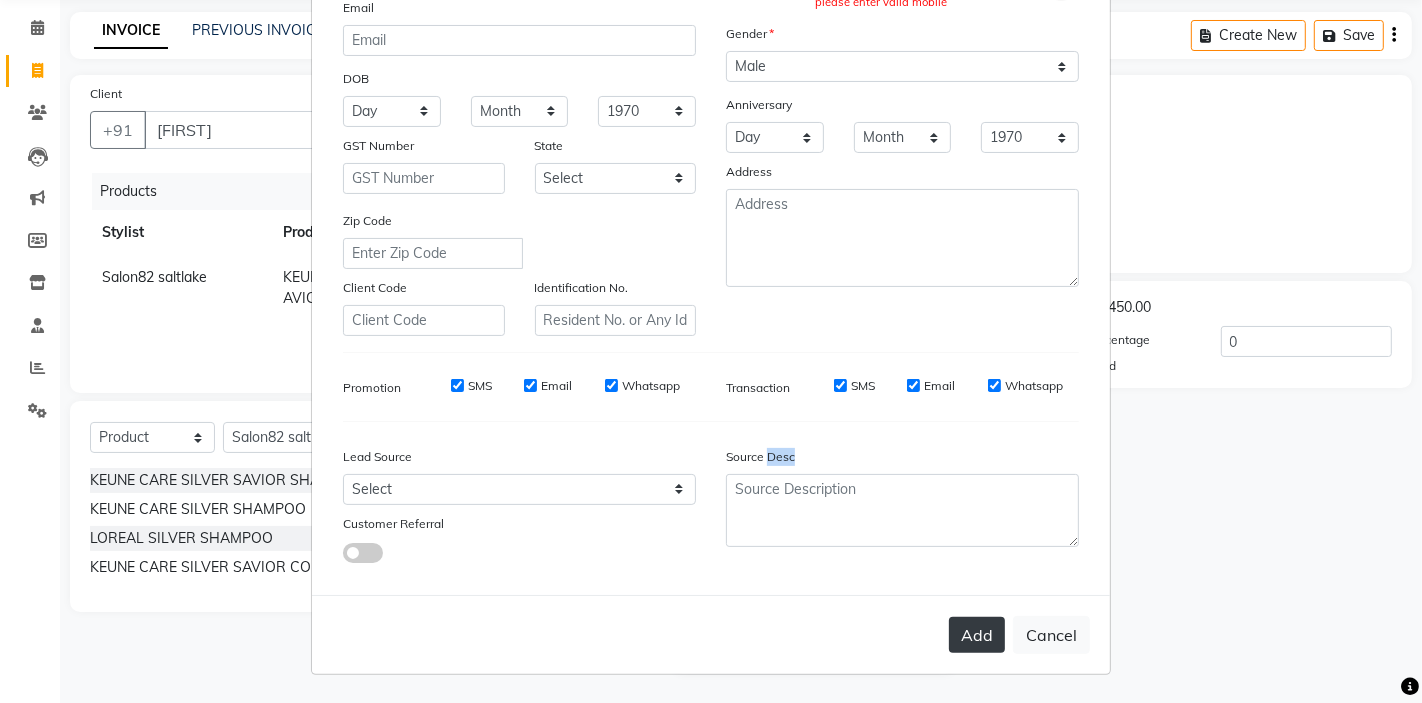 scroll, scrollTop: 0, scrollLeft: 0, axis: both 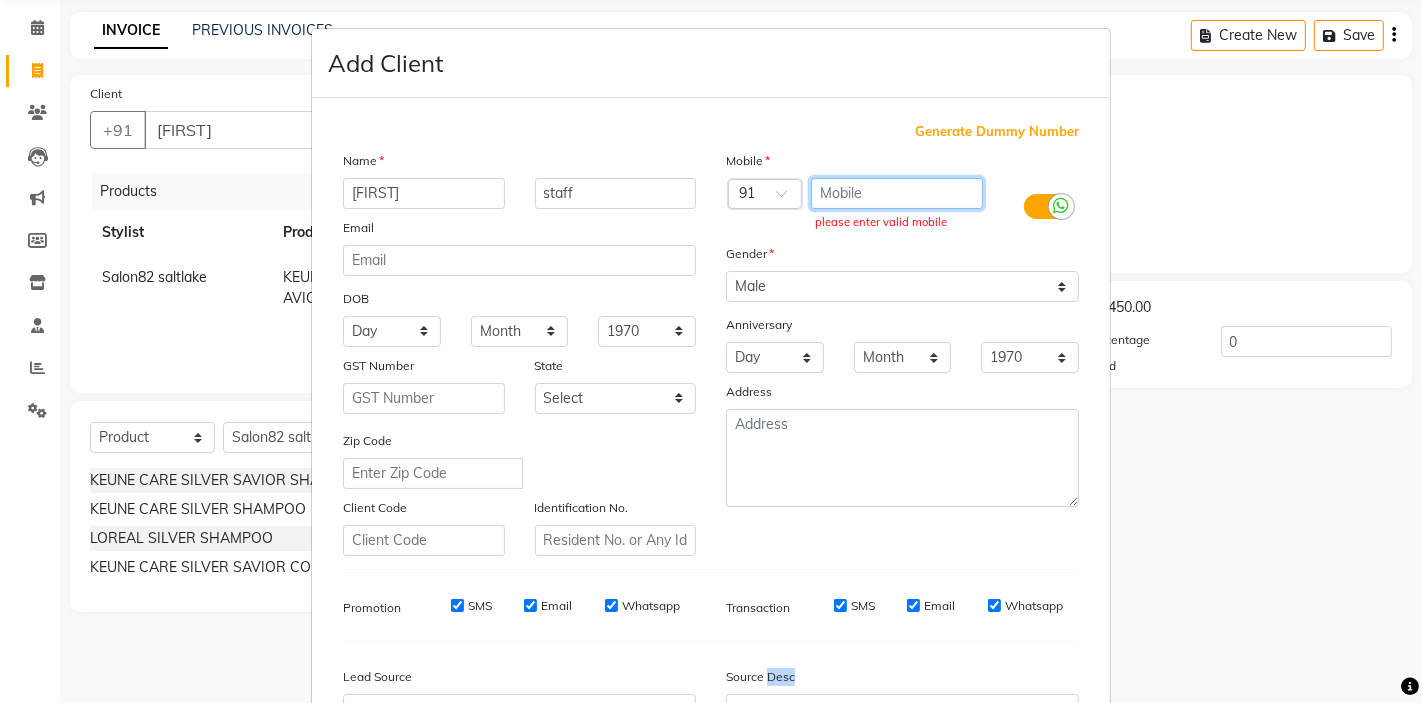 click at bounding box center [897, 193] 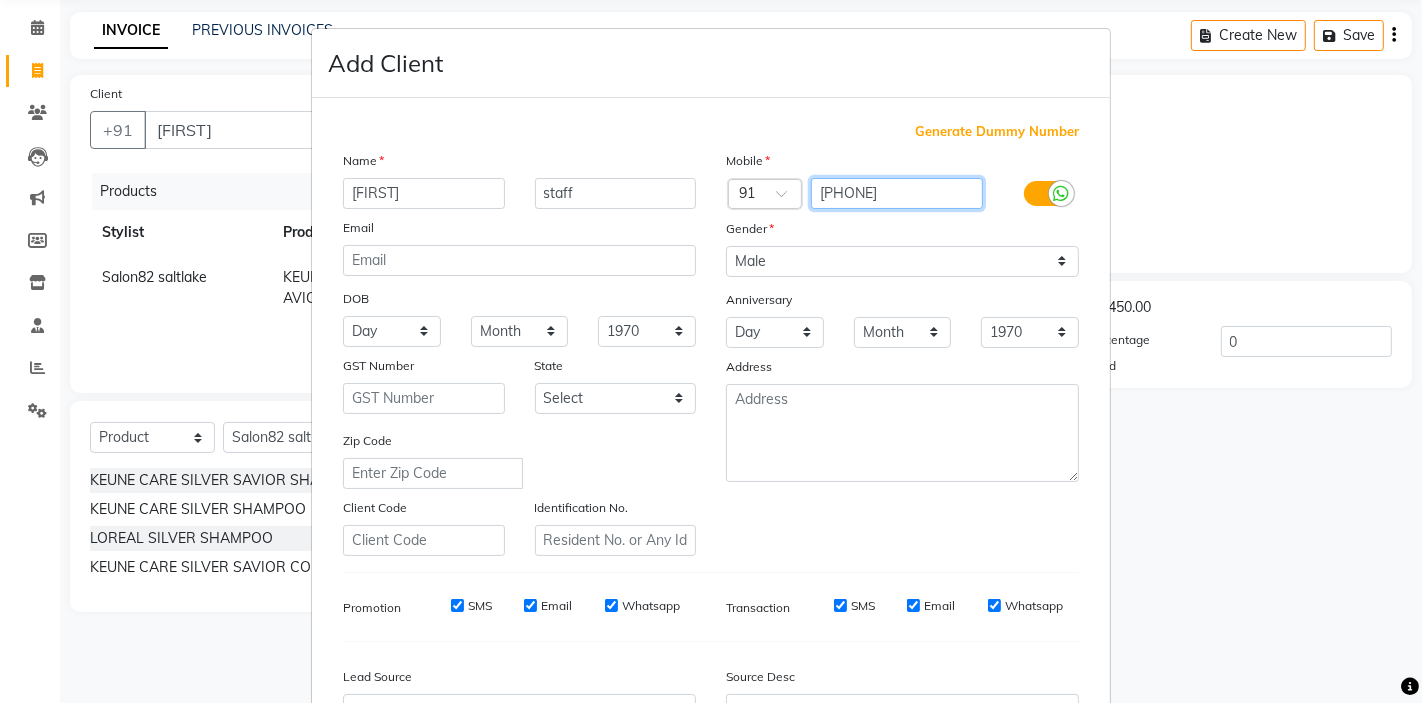 scroll, scrollTop: 221, scrollLeft: 0, axis: vertical 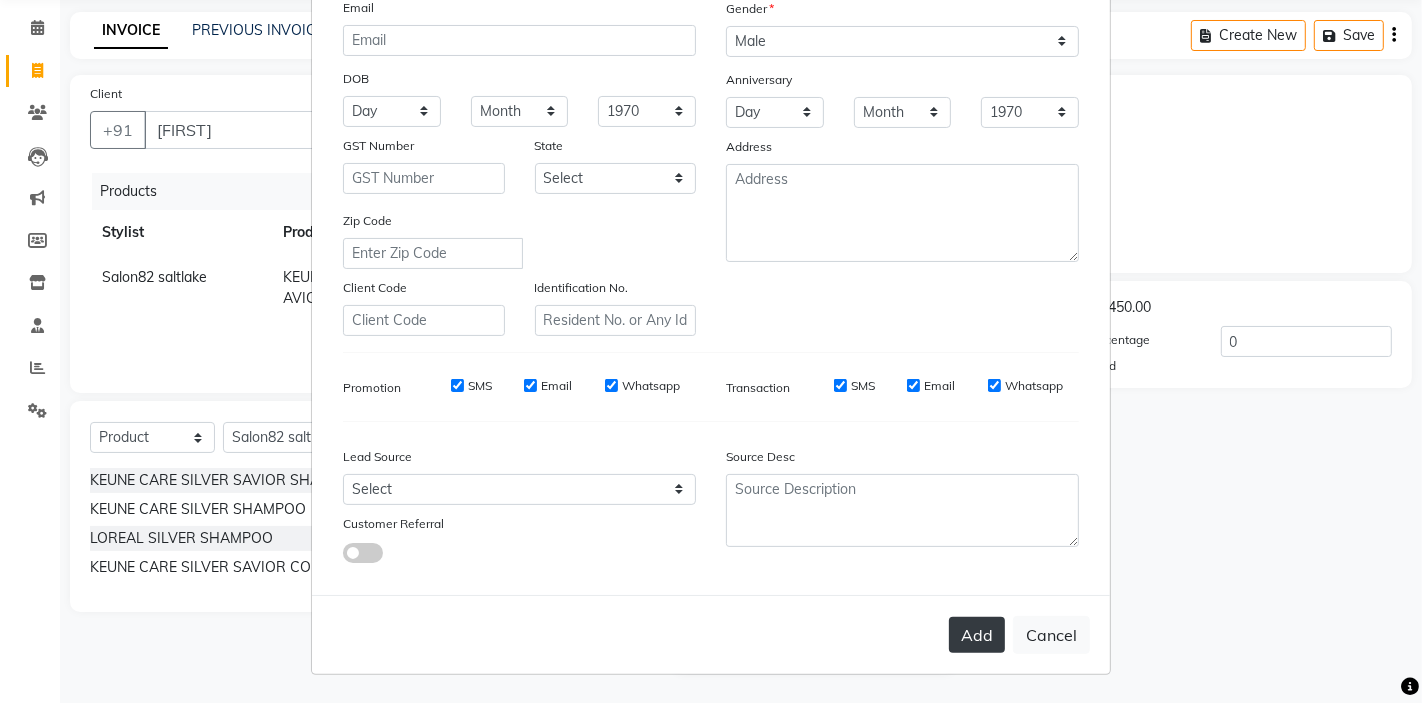type on "7980943920" 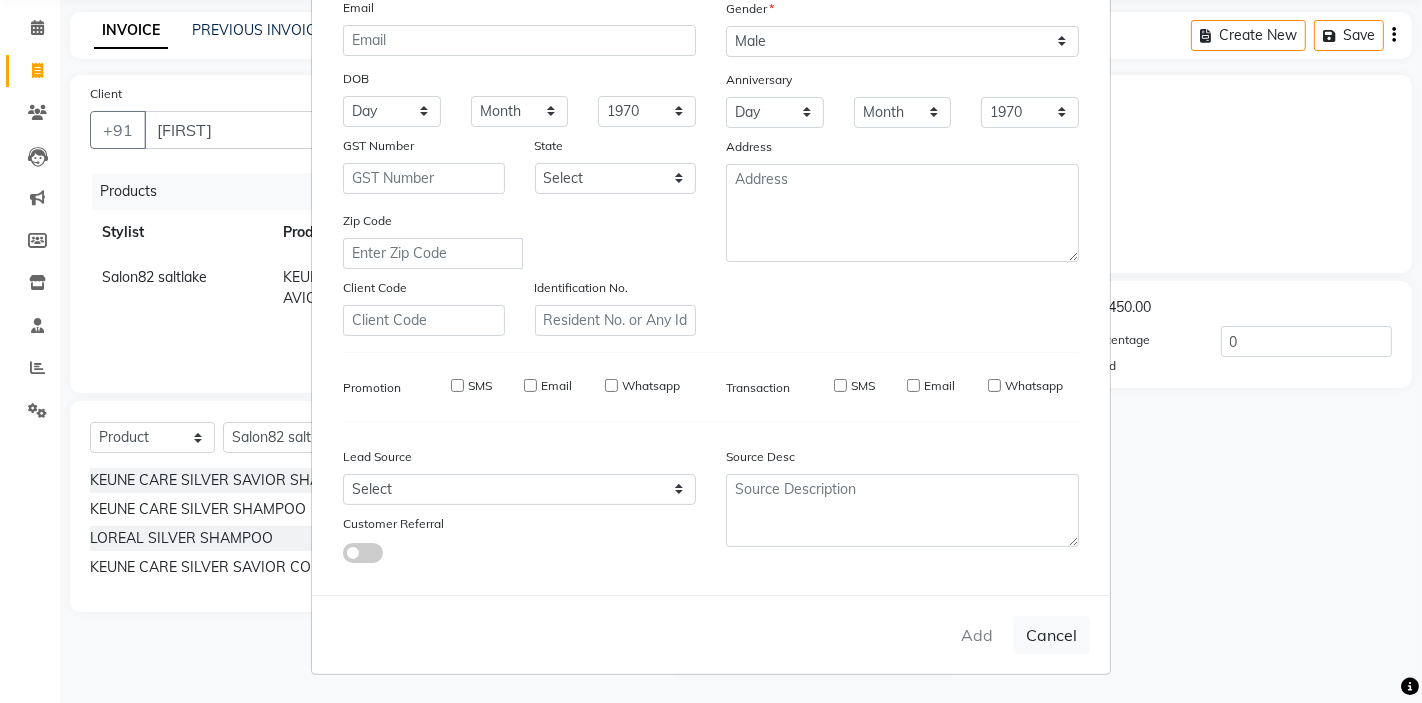 type on "7980943920" 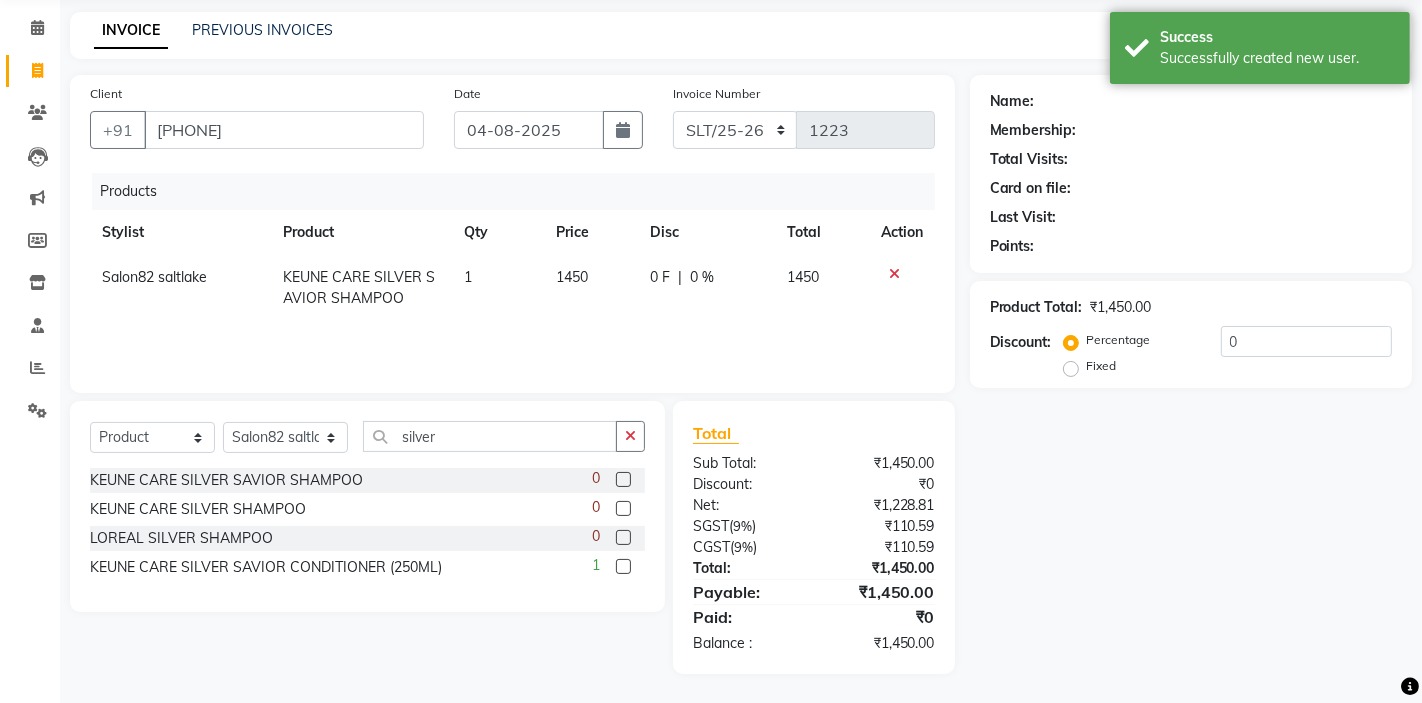 select on "1: Object" 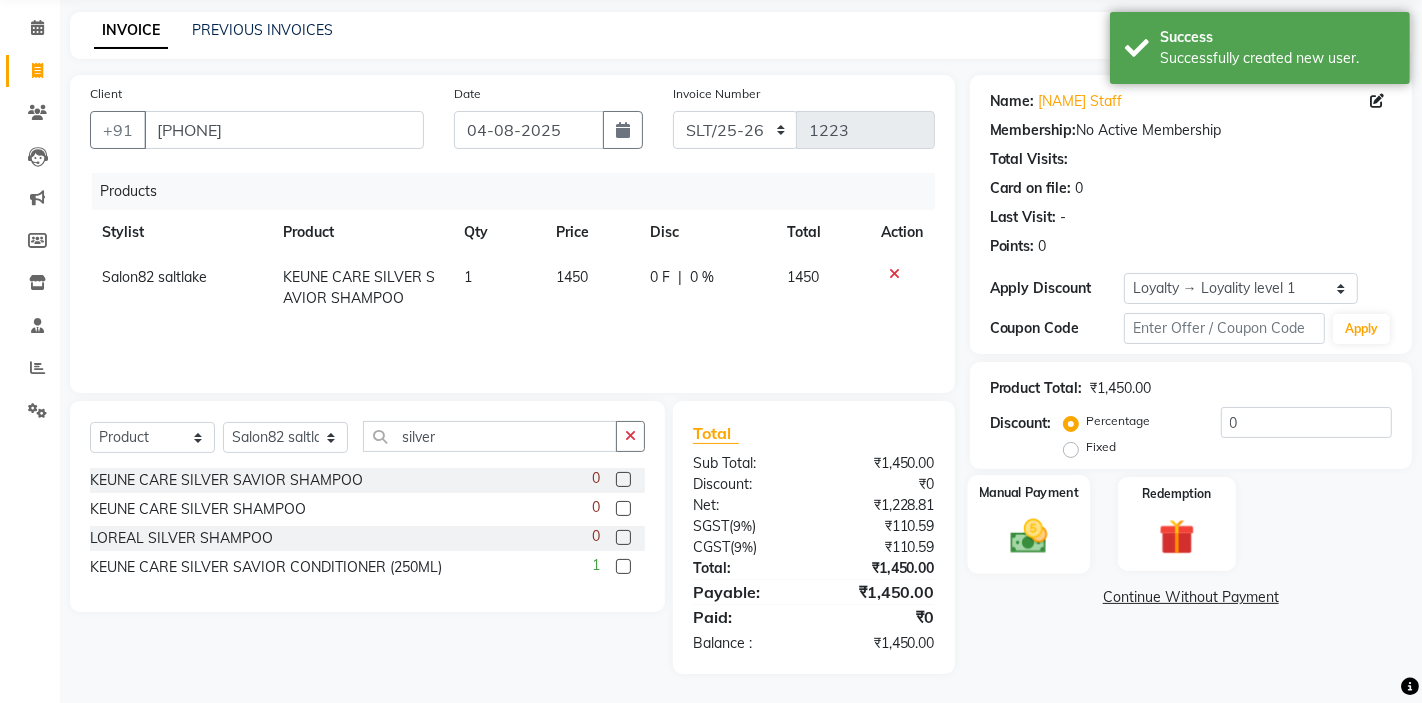 click on "Manual Payment" 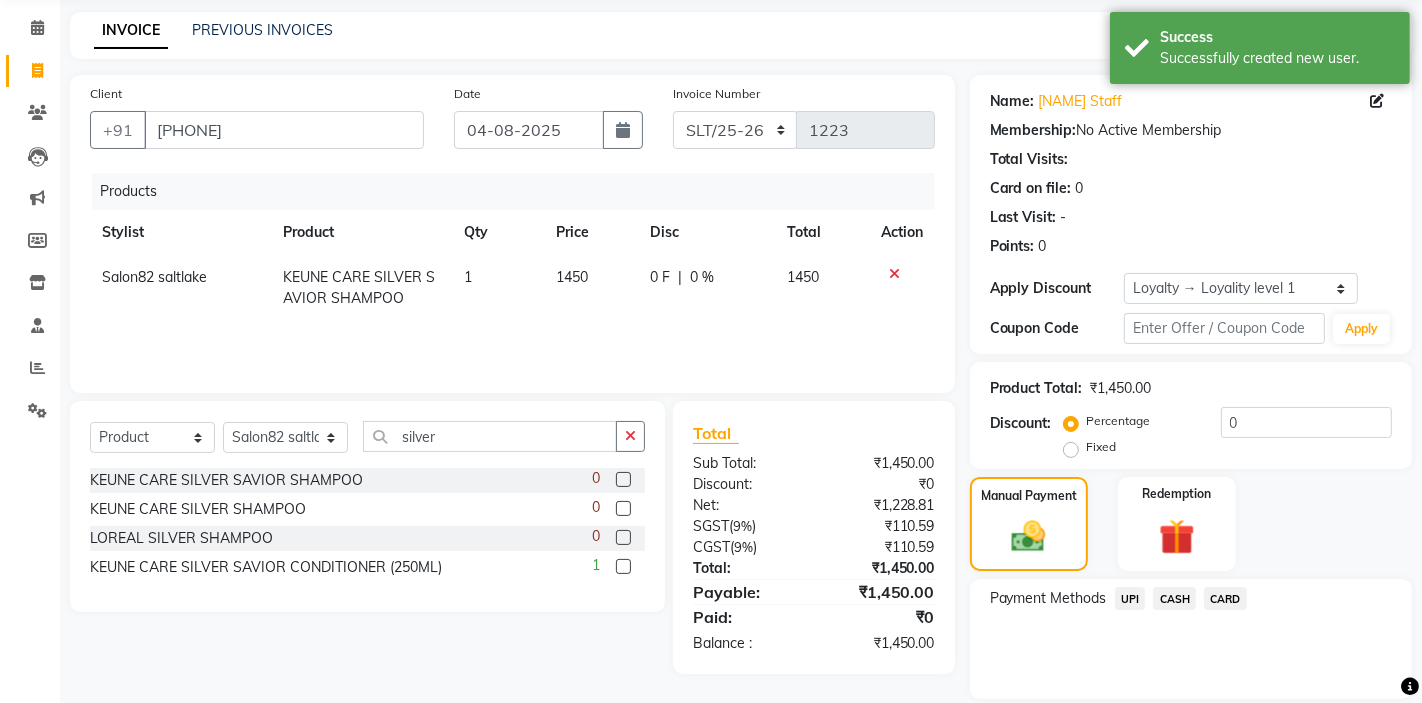 click on "UPI" 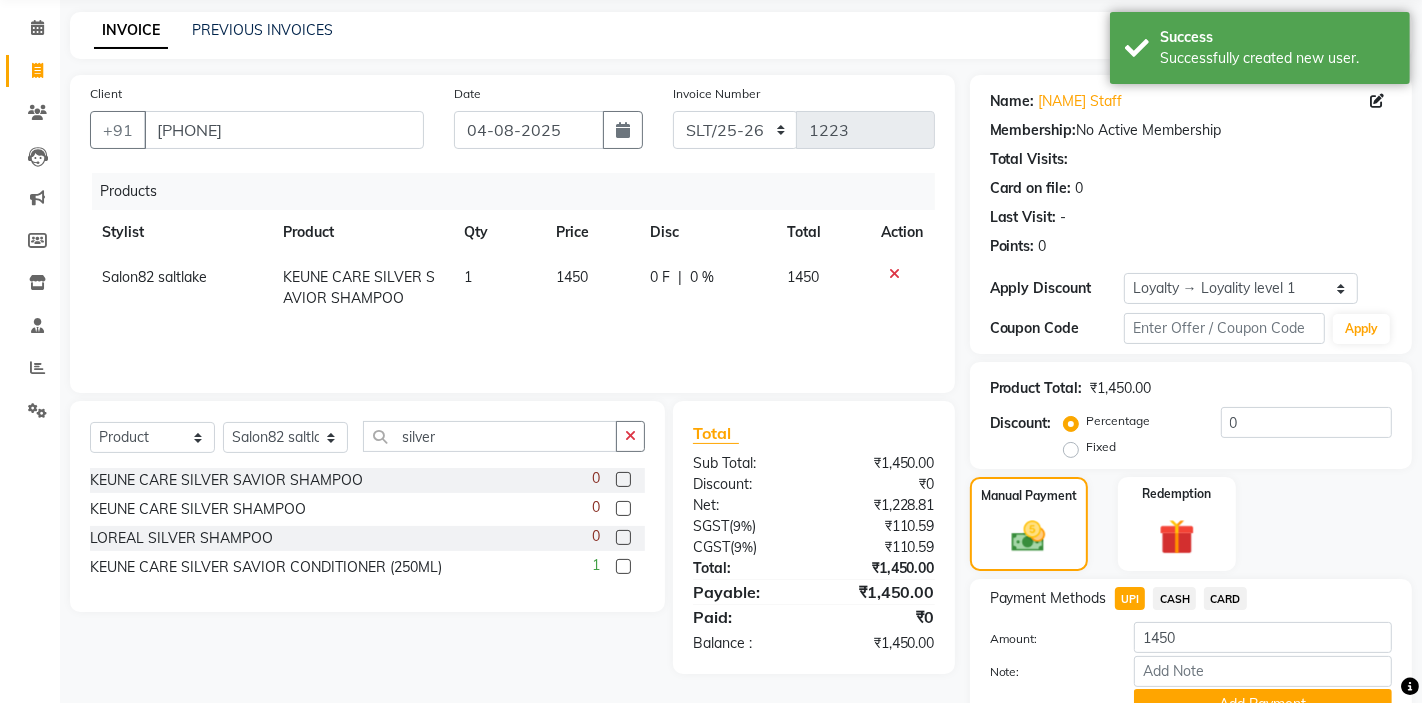 scroll, scrollTop: 172, scrollLeft: 0, axis: vertical 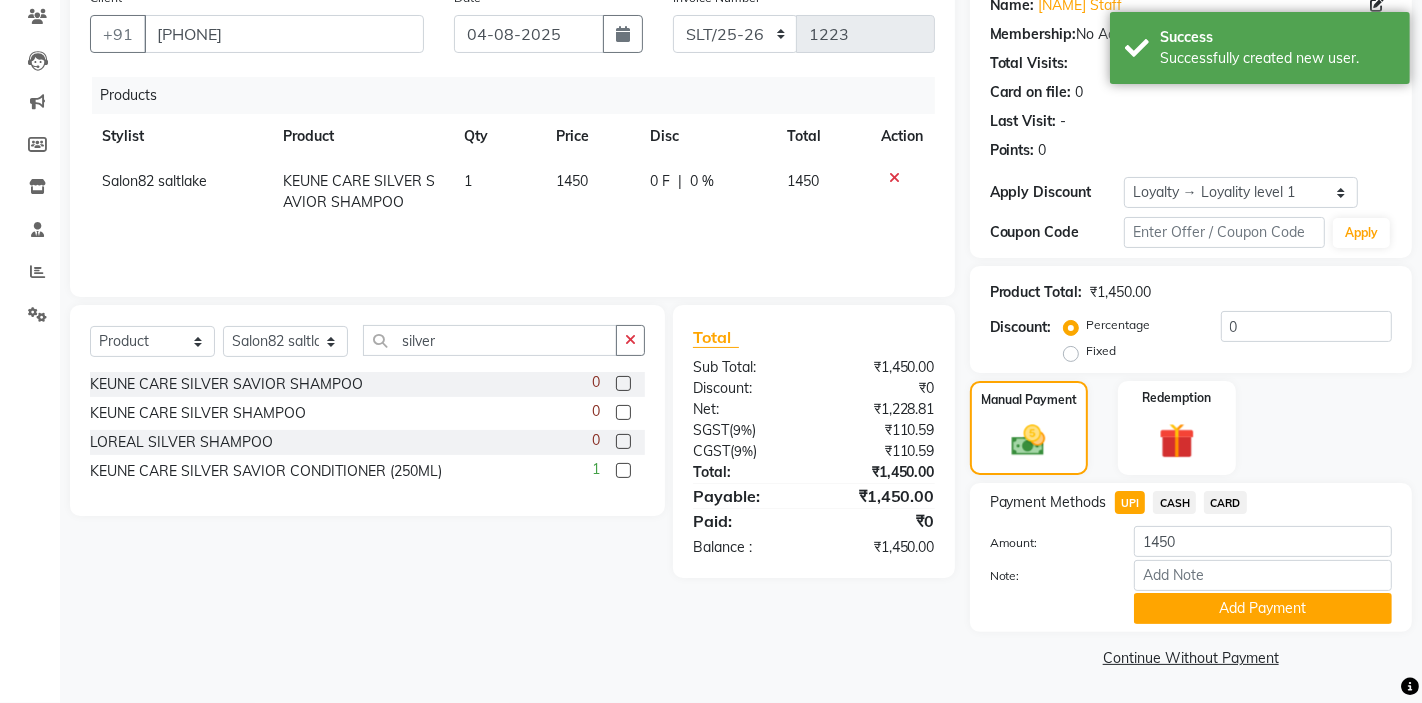 click on "0 %" 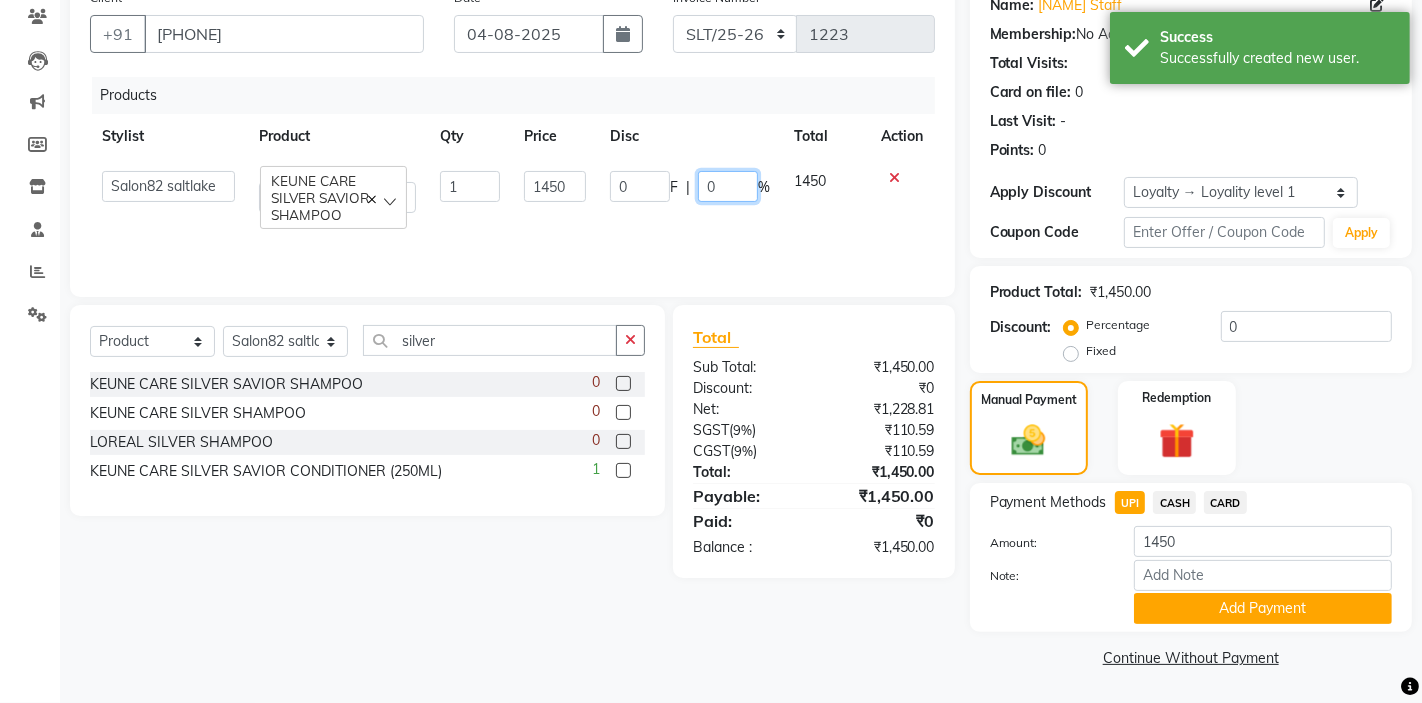 click on "0" 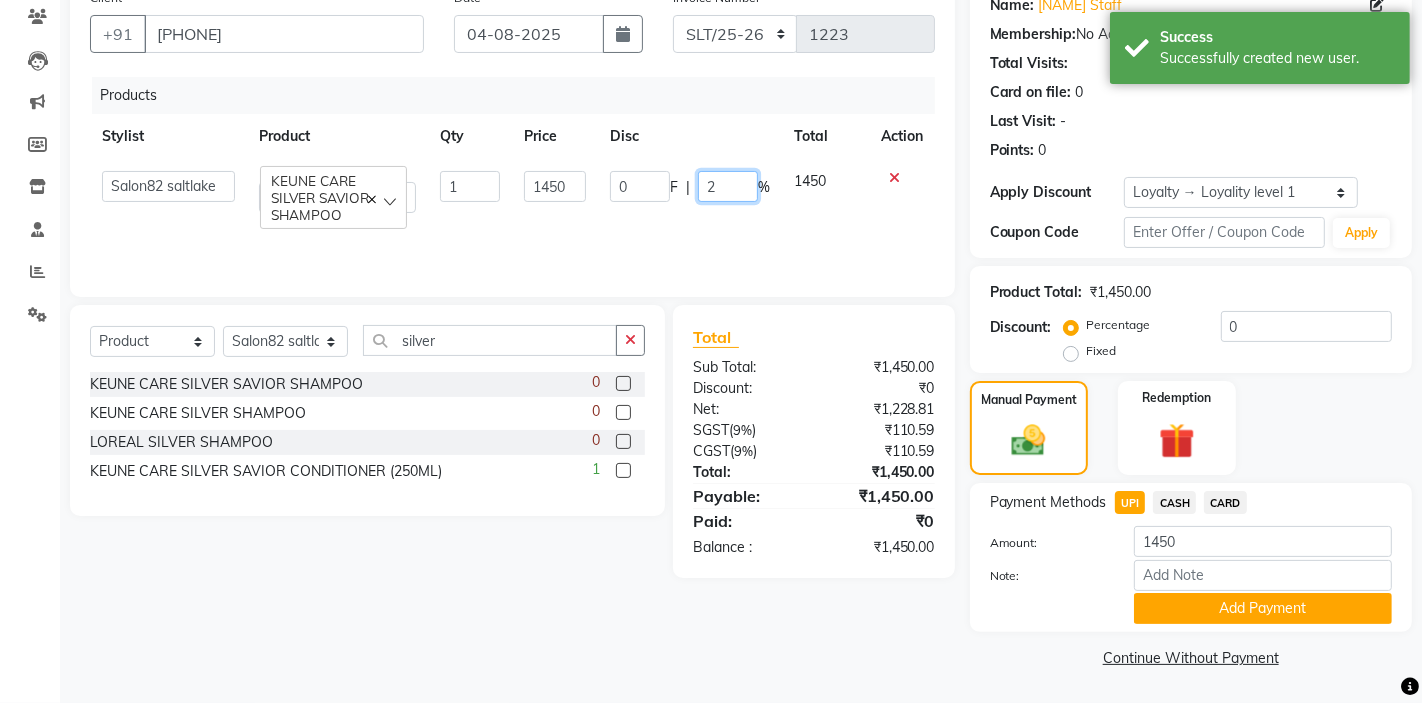 type on "20" 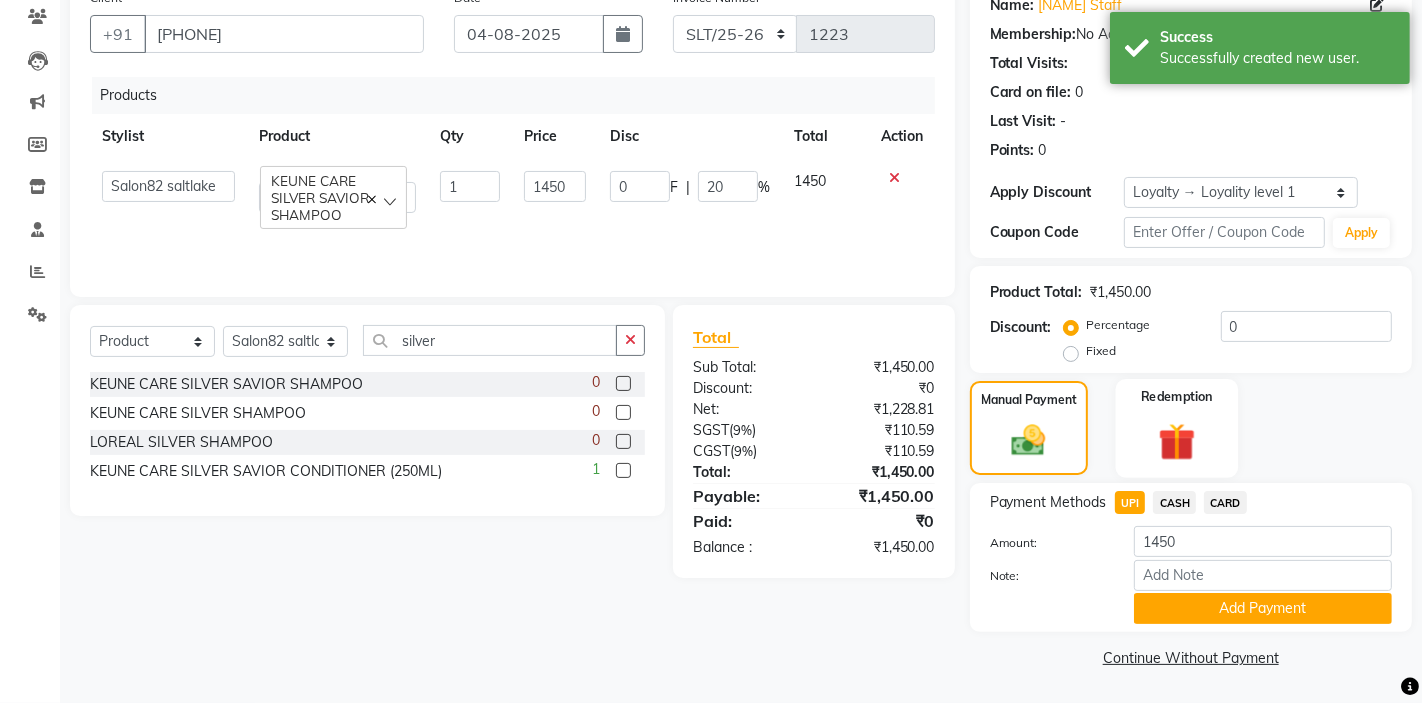 click 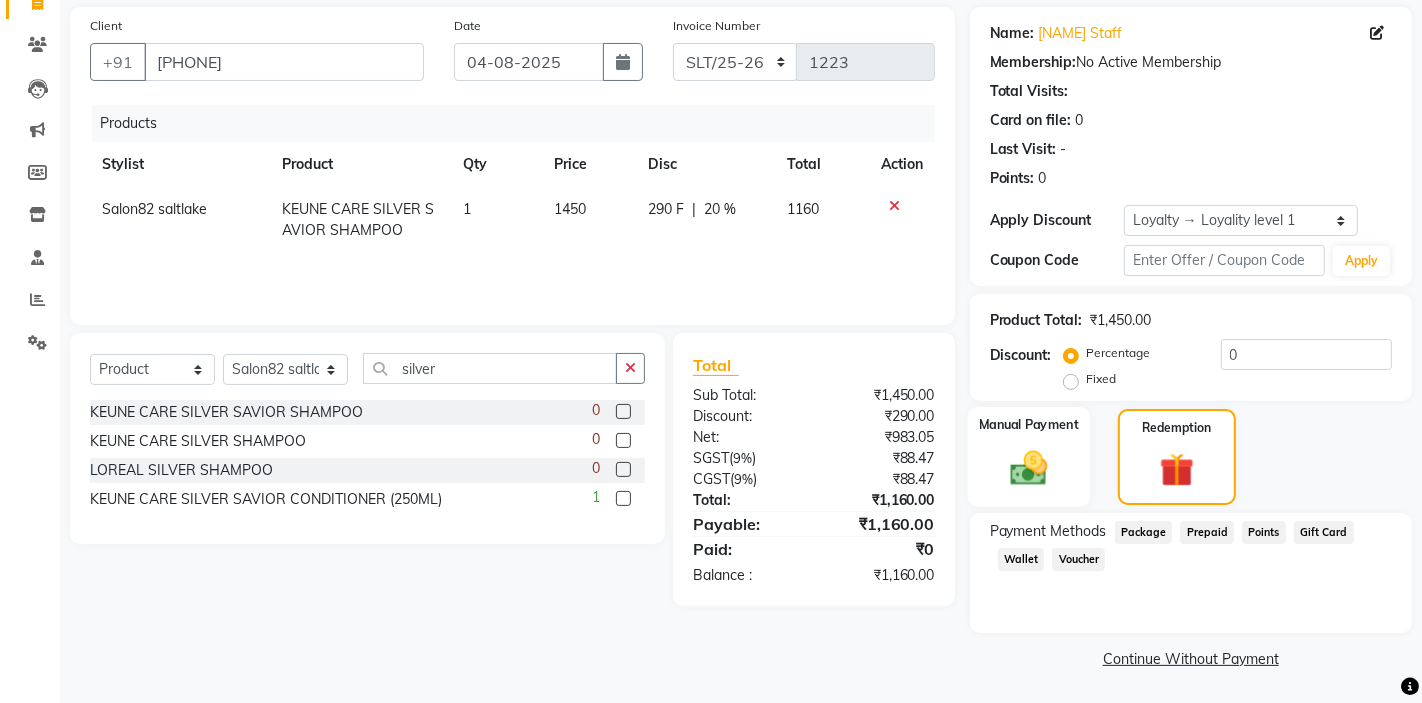 click 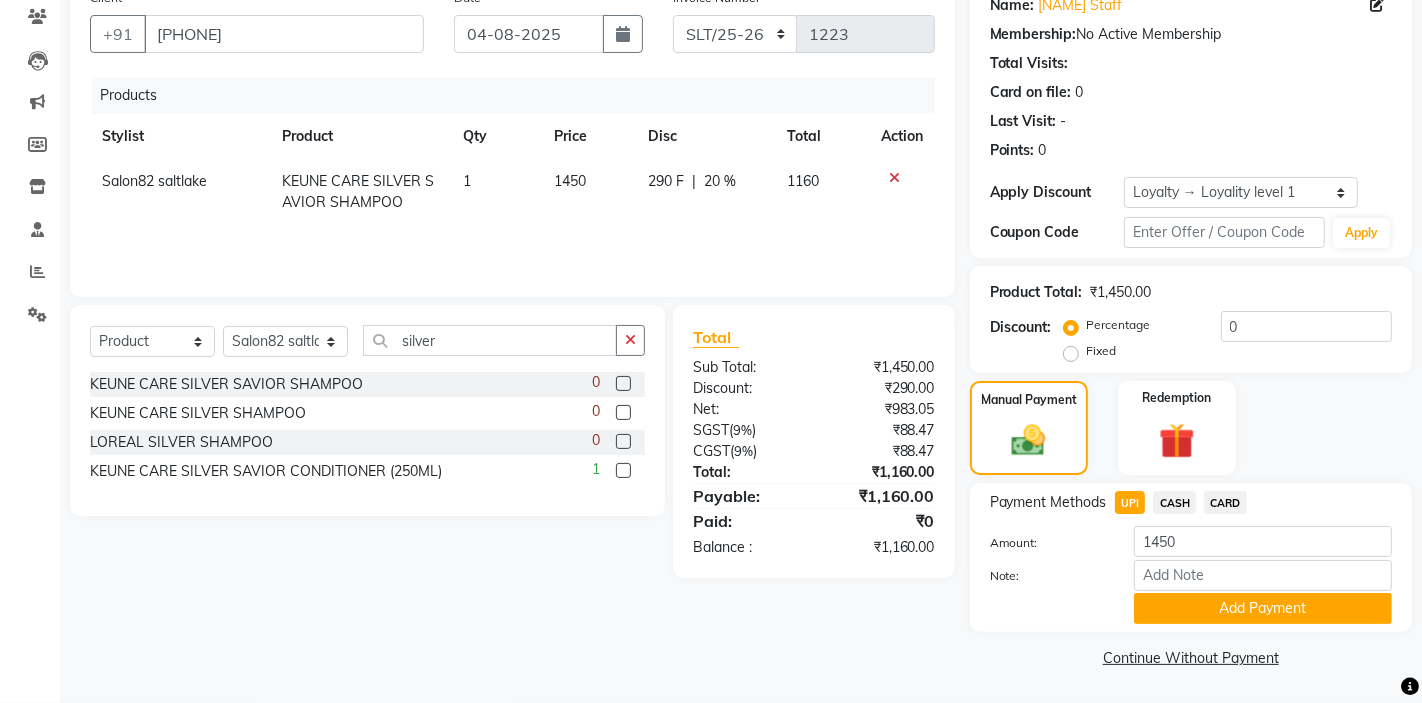 click on "CASH" 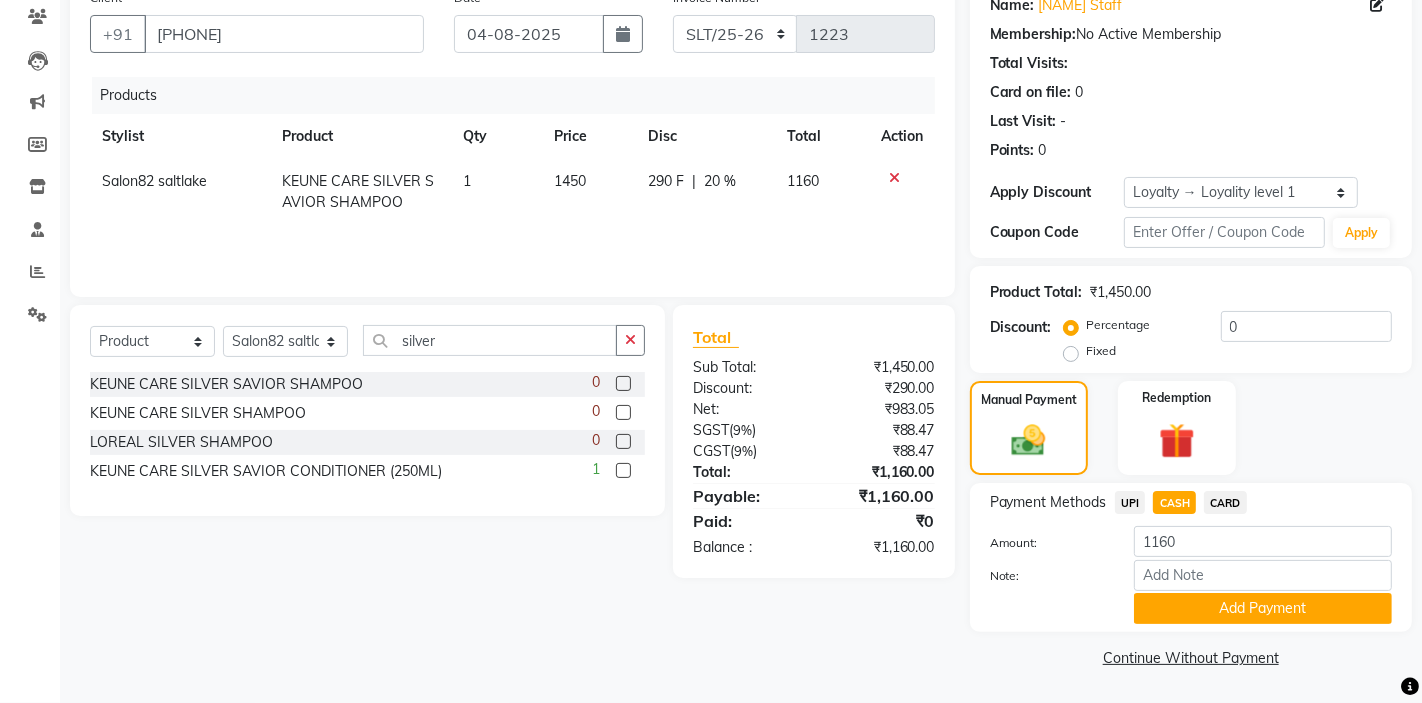 click on "UPI" 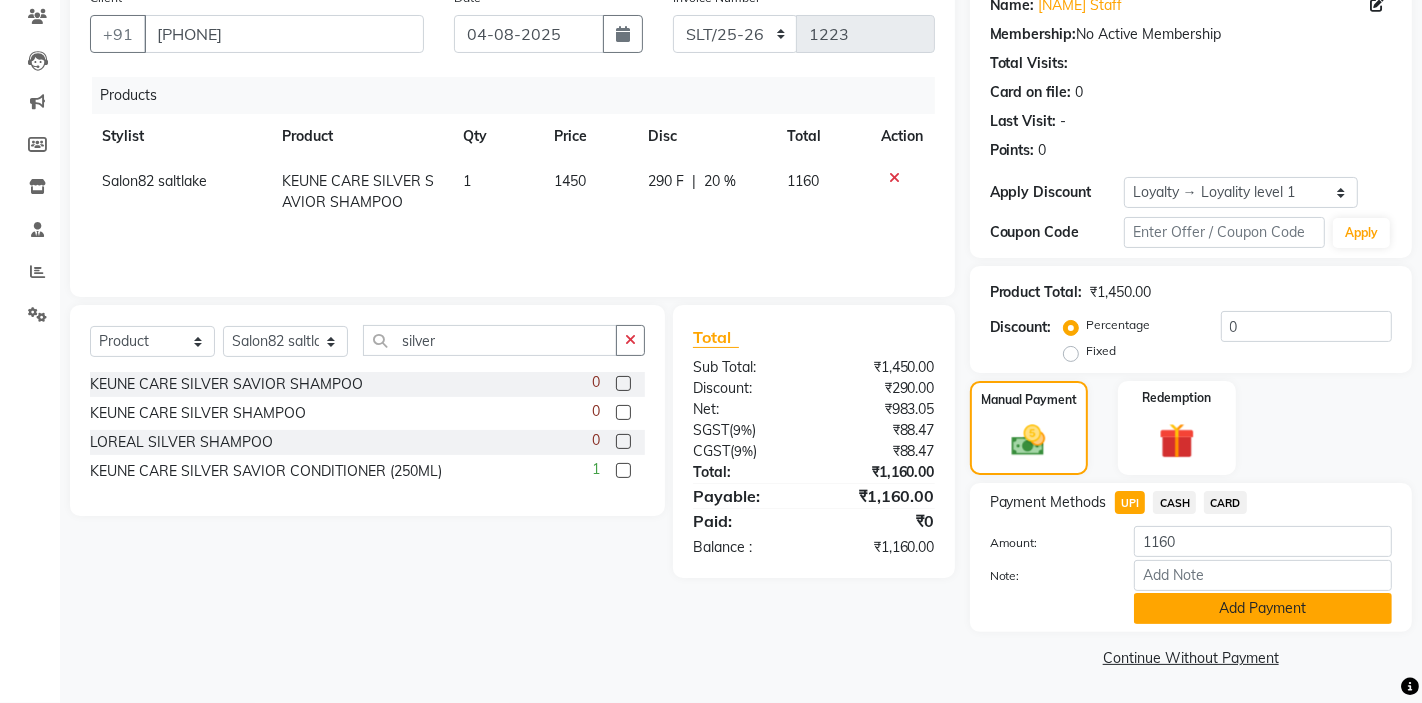 click on "Add Payment" 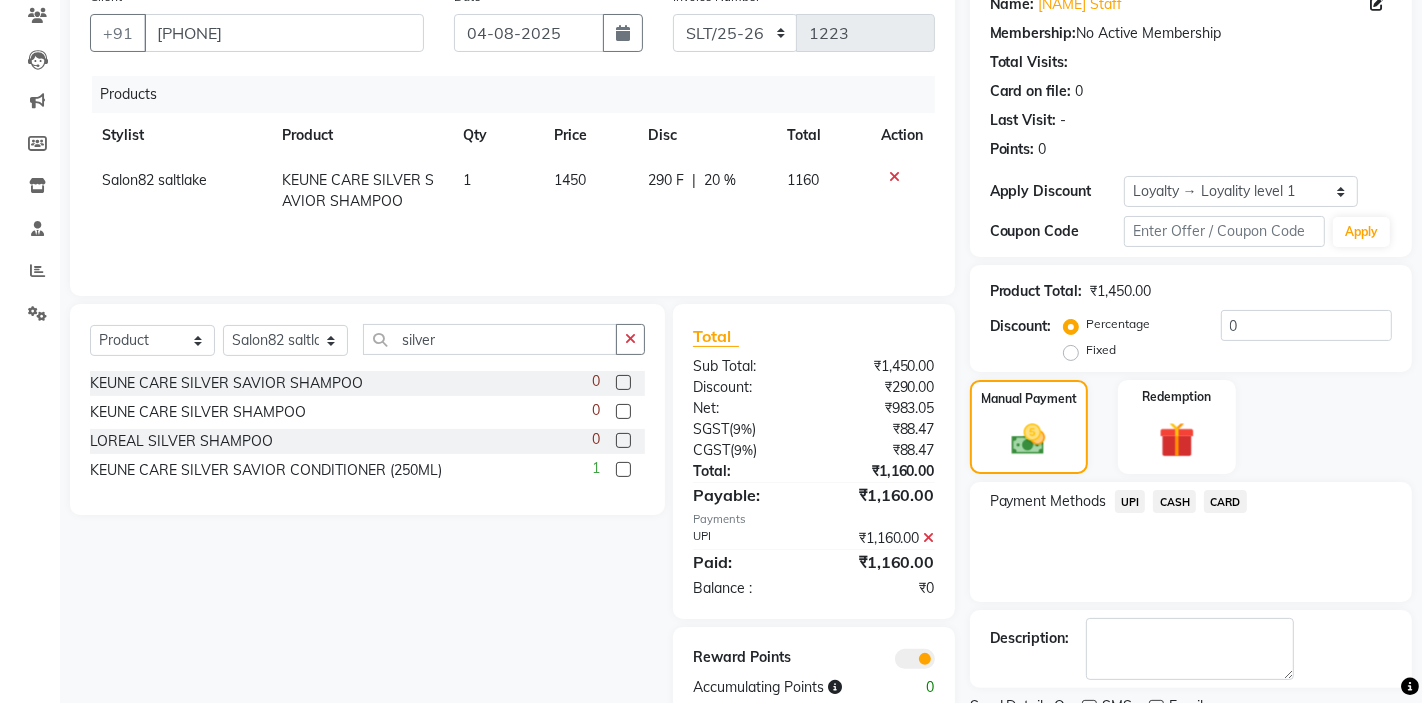 scroll, scrollTop: 255, scrollLeft: 0, axis: vertical 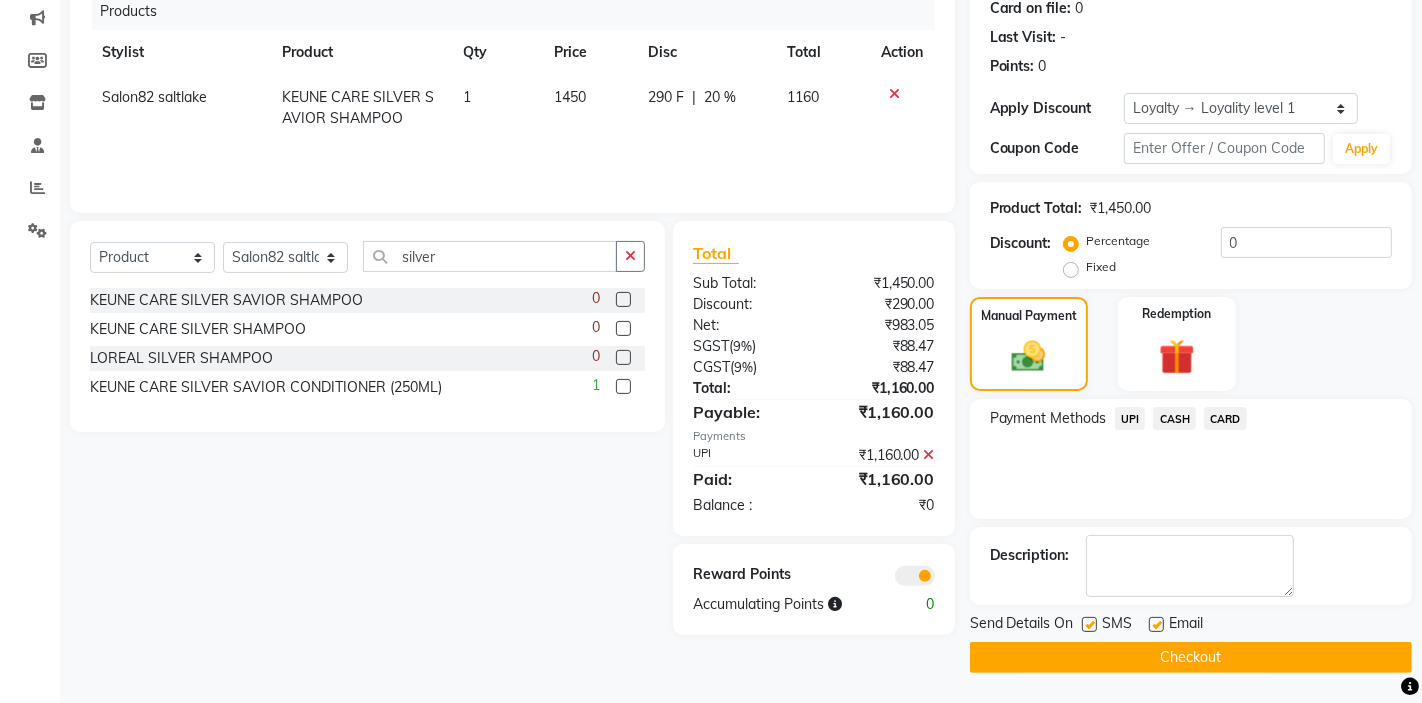 click on "Checkout" 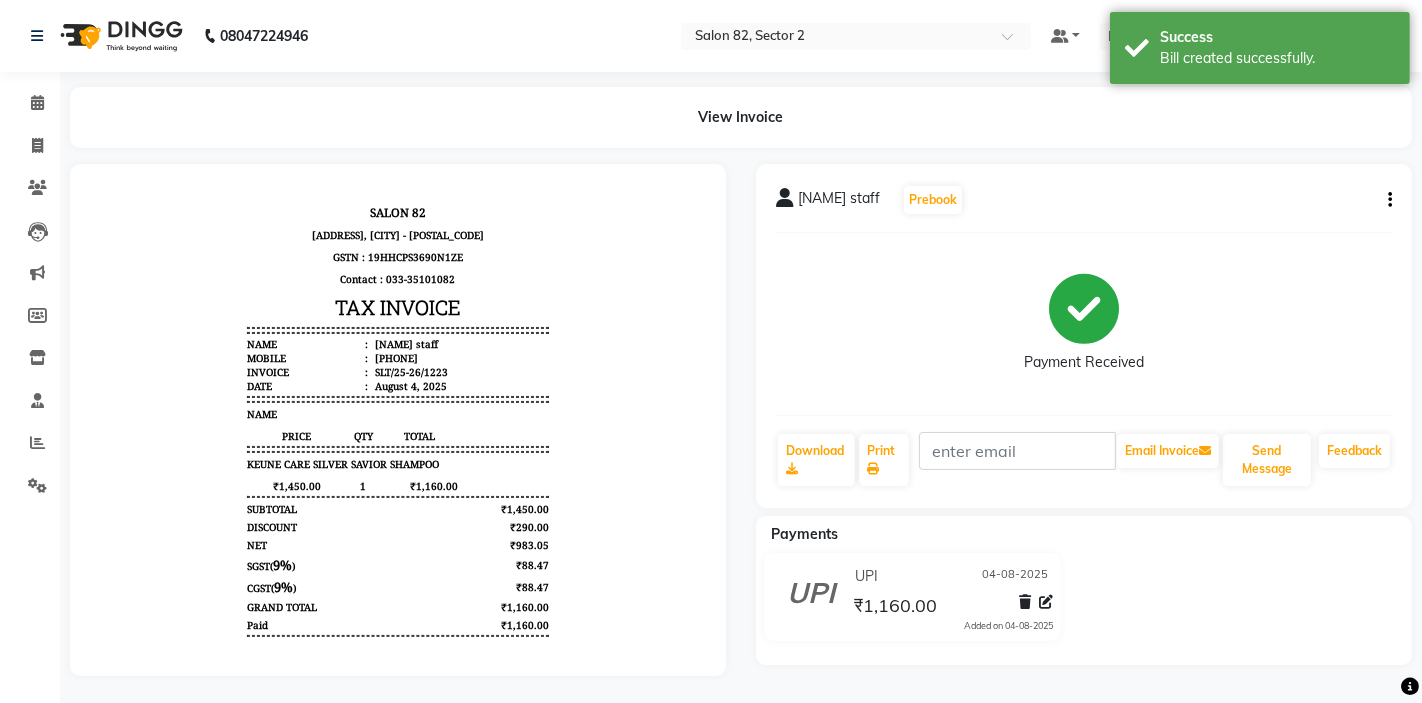 scroll, scrollTop: 0, scrollLeft: 0, axis: both 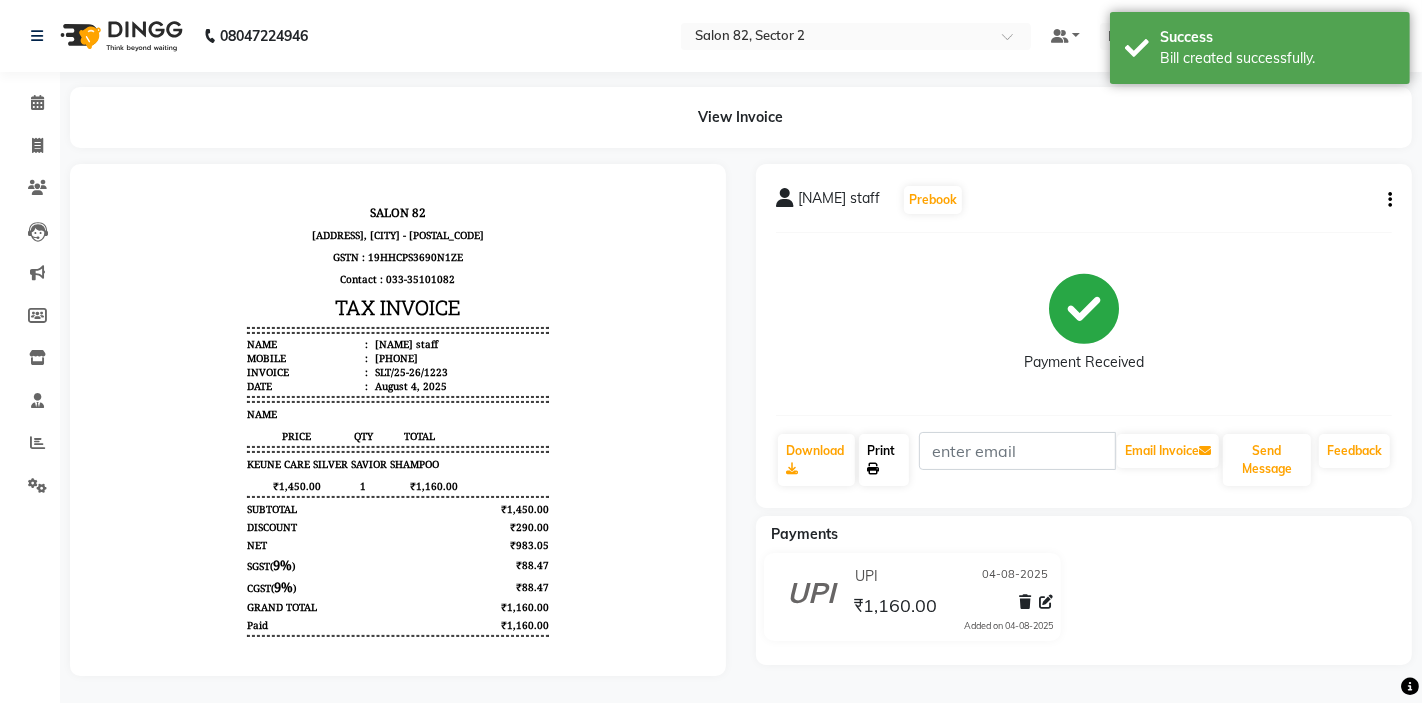 click on "Print" 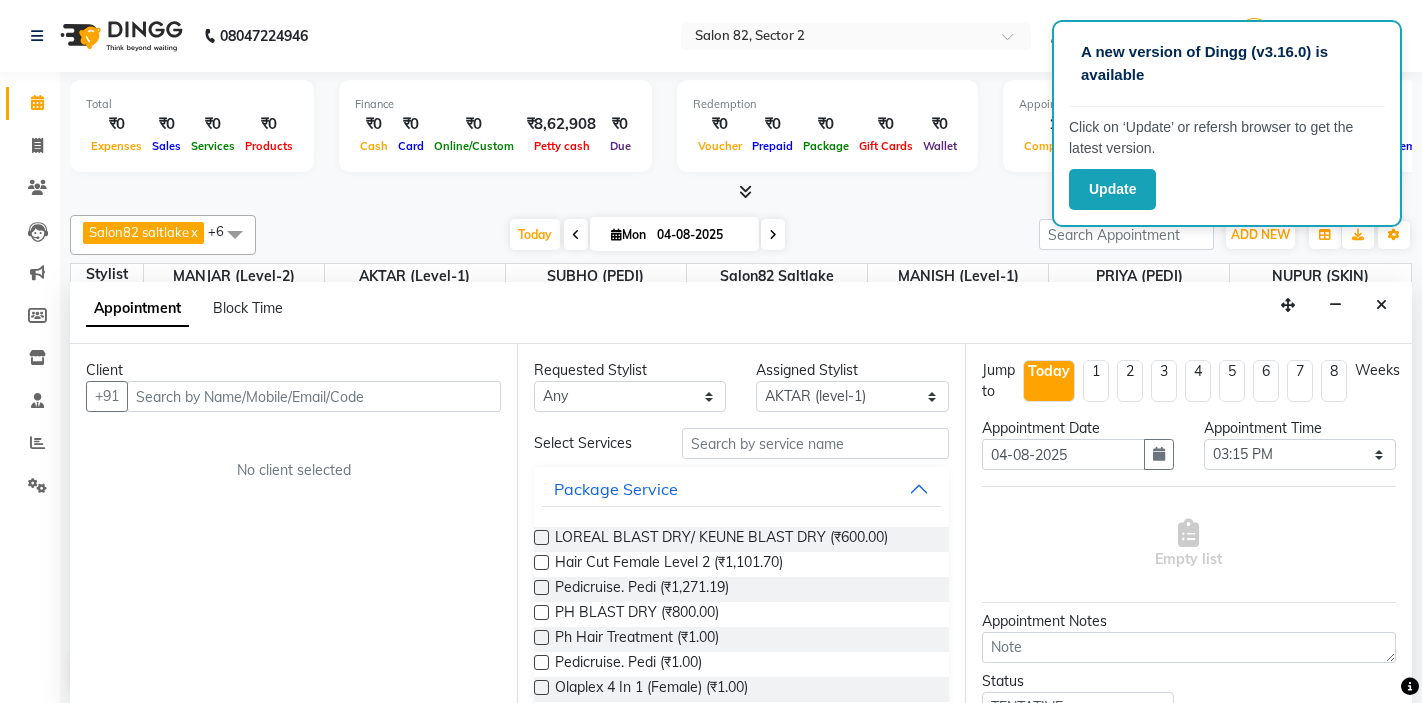 select on "33728" 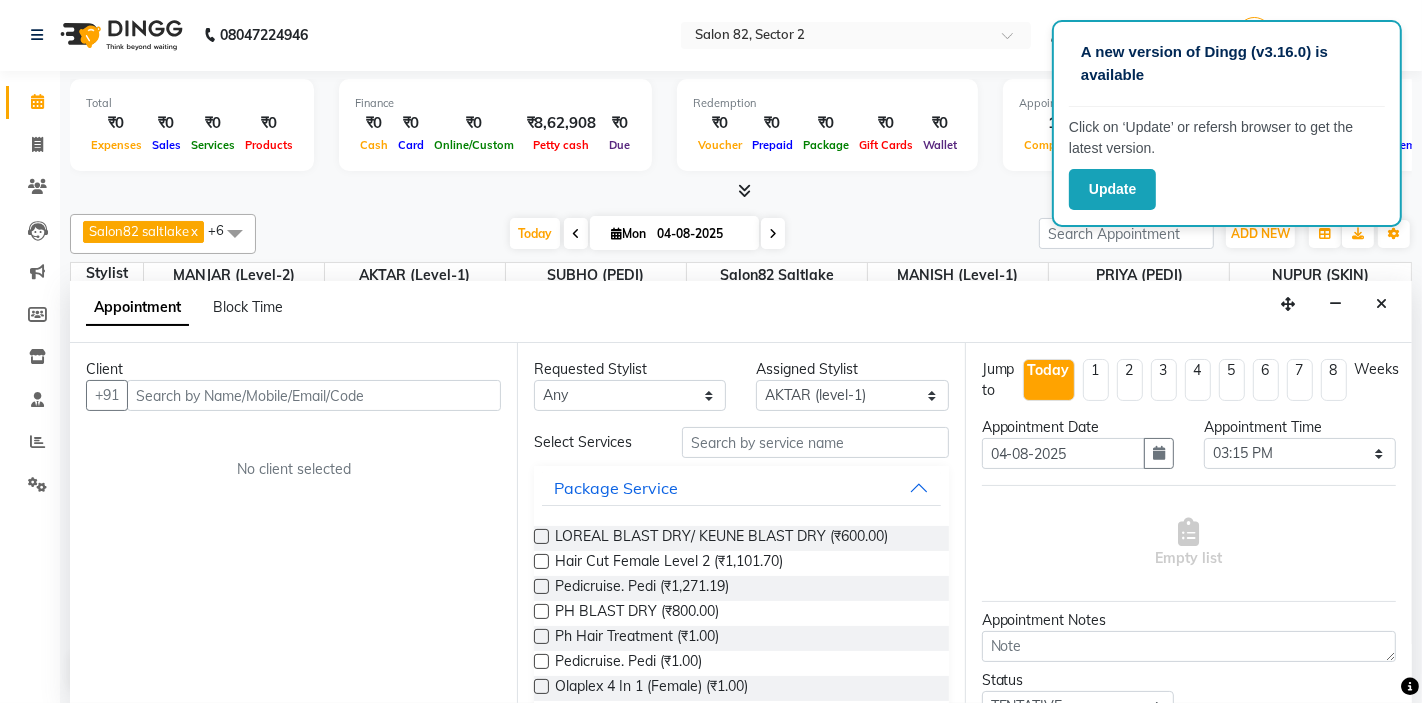 scroll, scrollTop: 343, scrollLeft: 0, axis: vertical 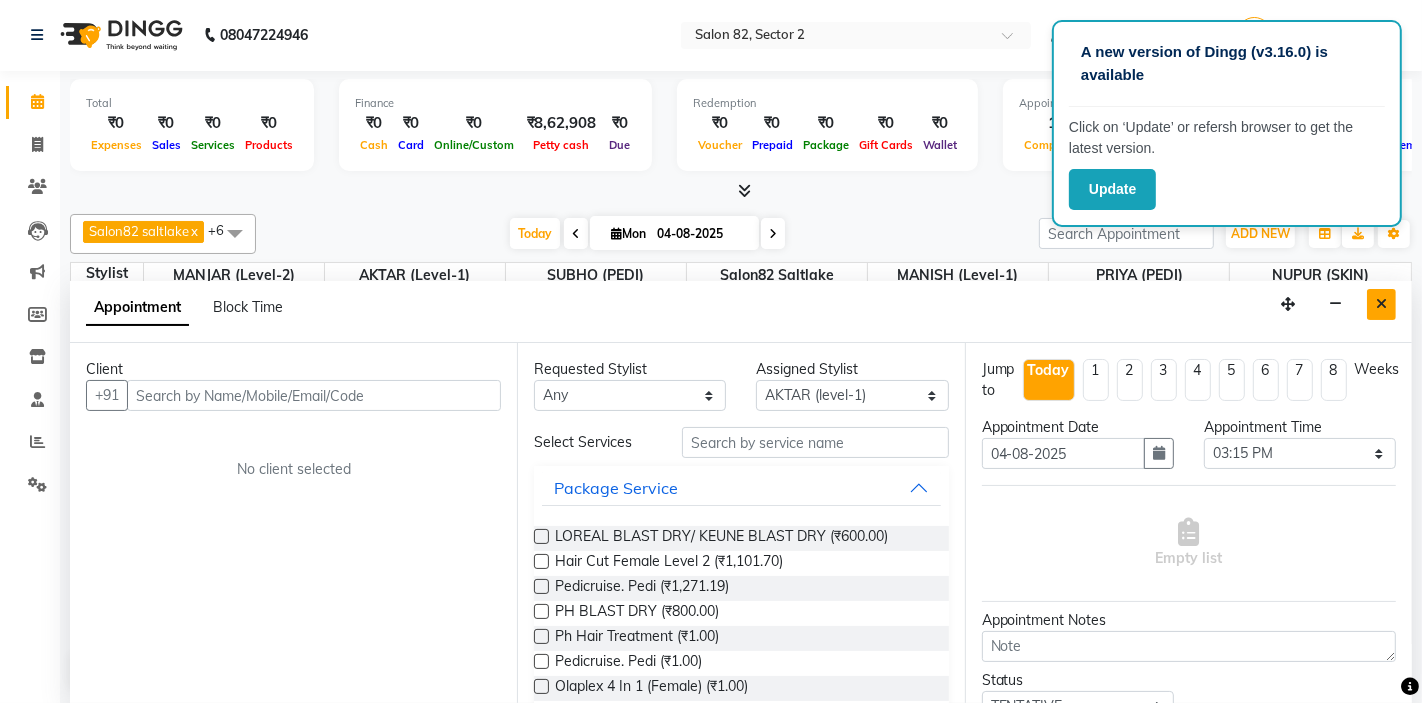 click at bounding box center (1381, 304) 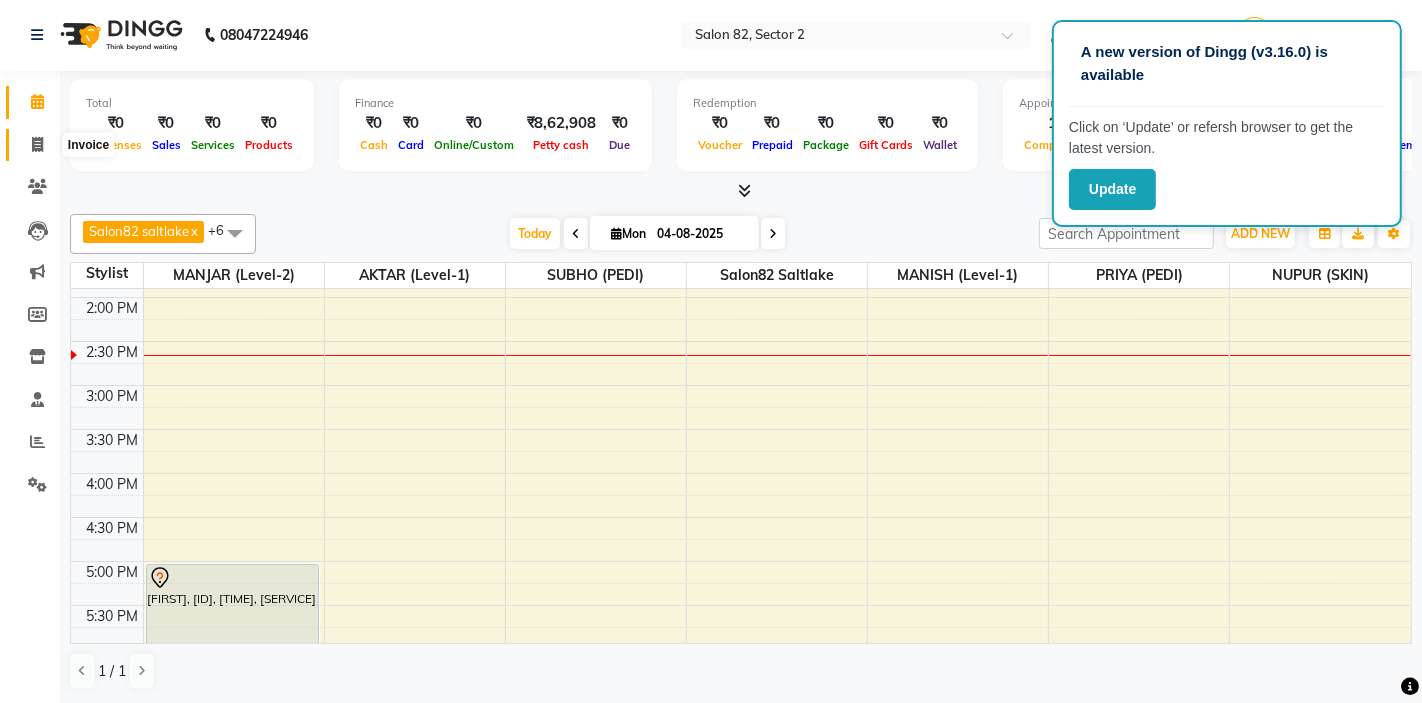 click 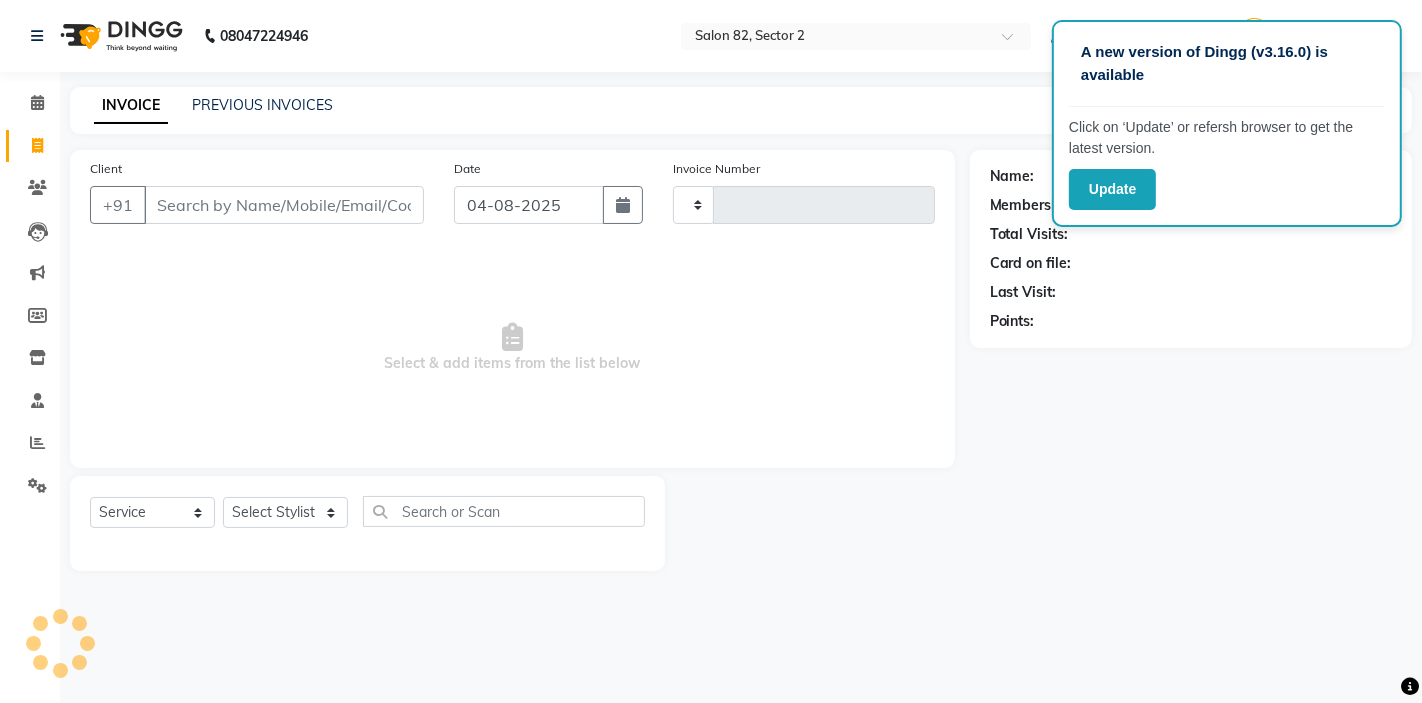 scroll, scrollTop: 0, scrollLeft: 0, axis: both 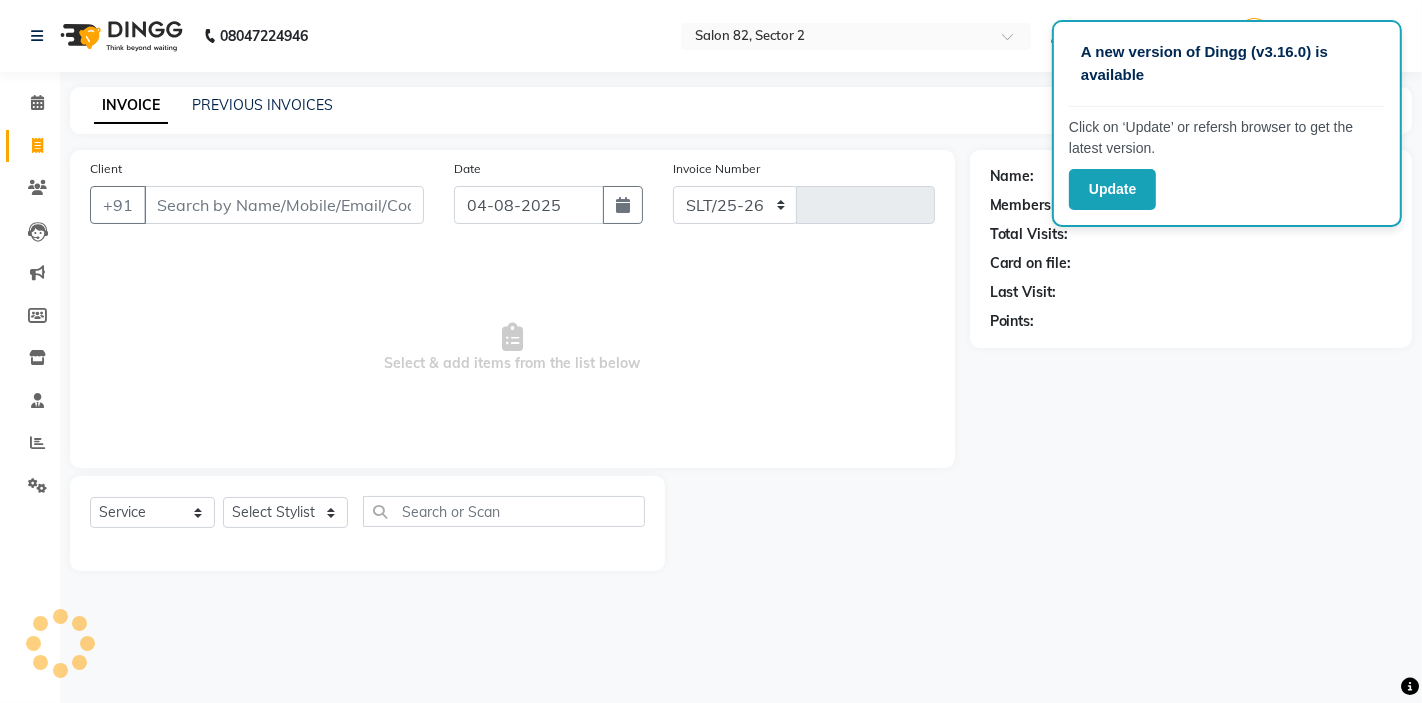 select on "8703" 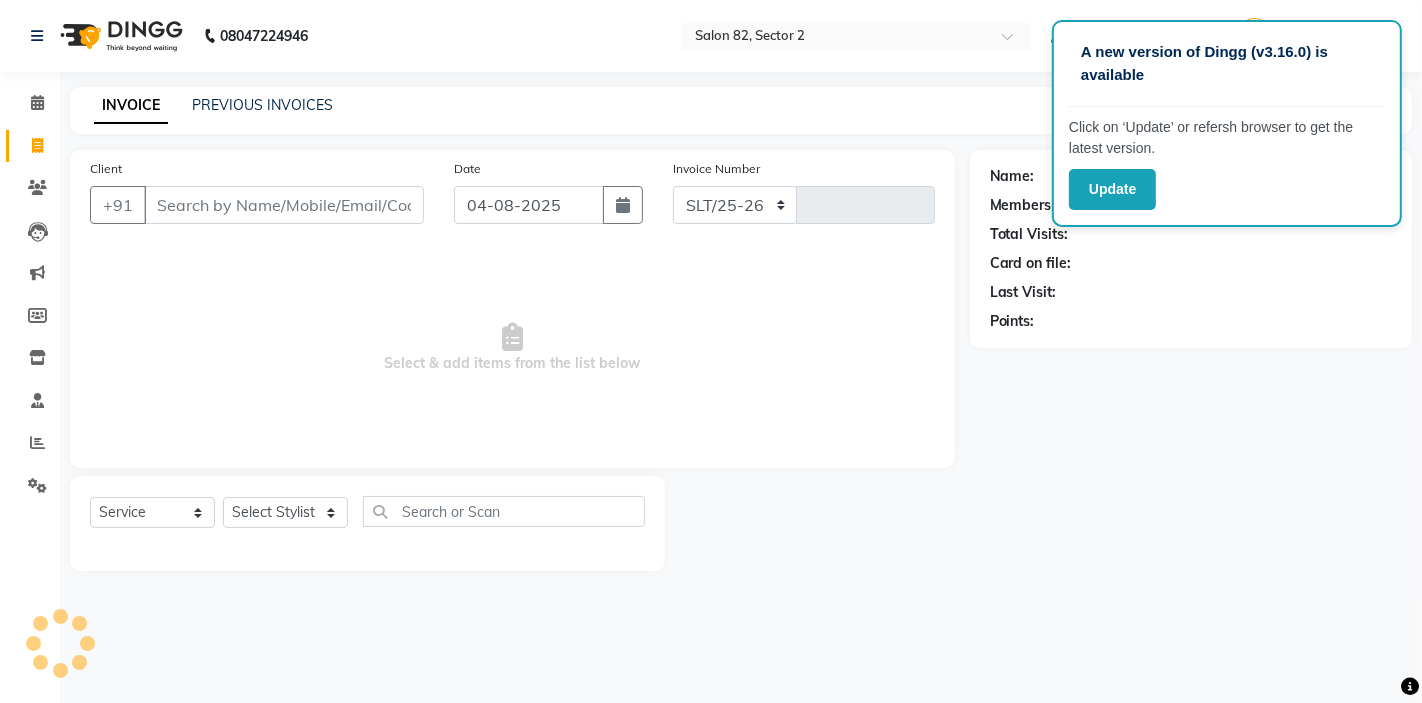 type on "1224" 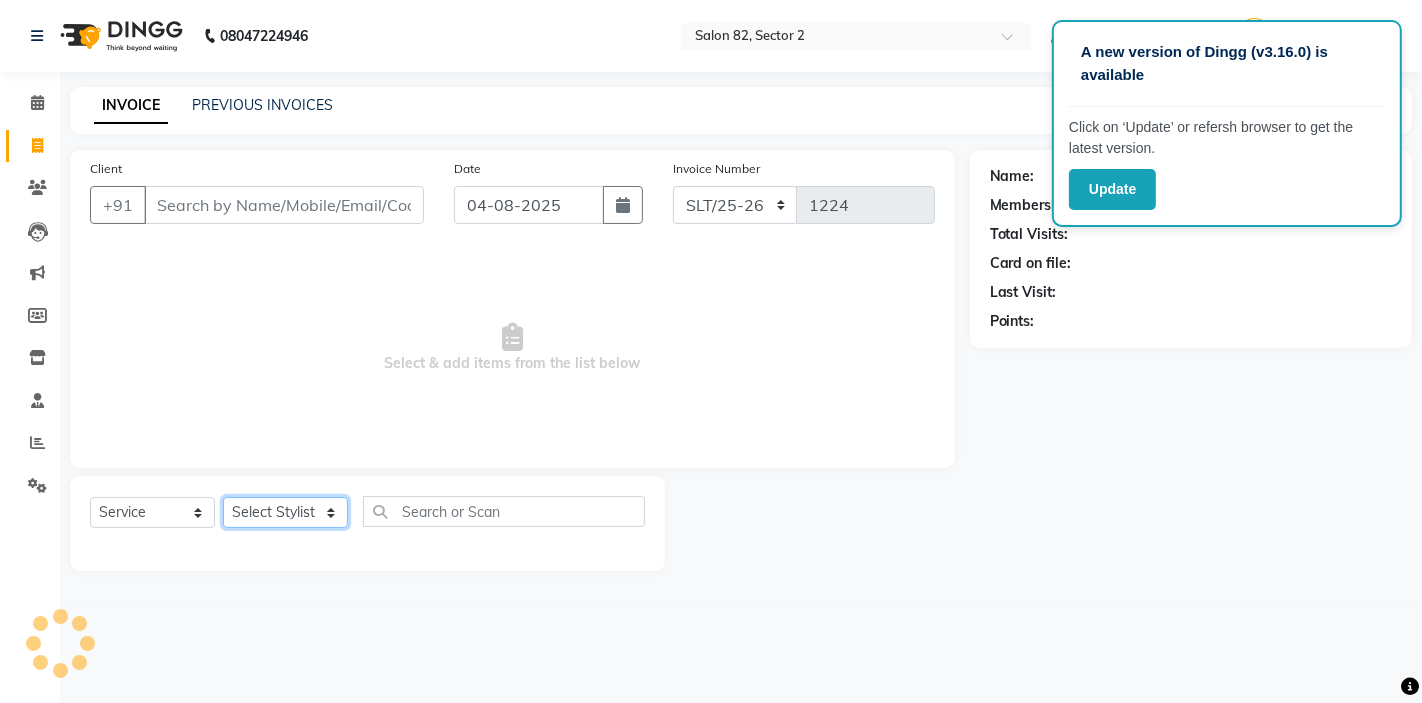 click on "Select Stylist" 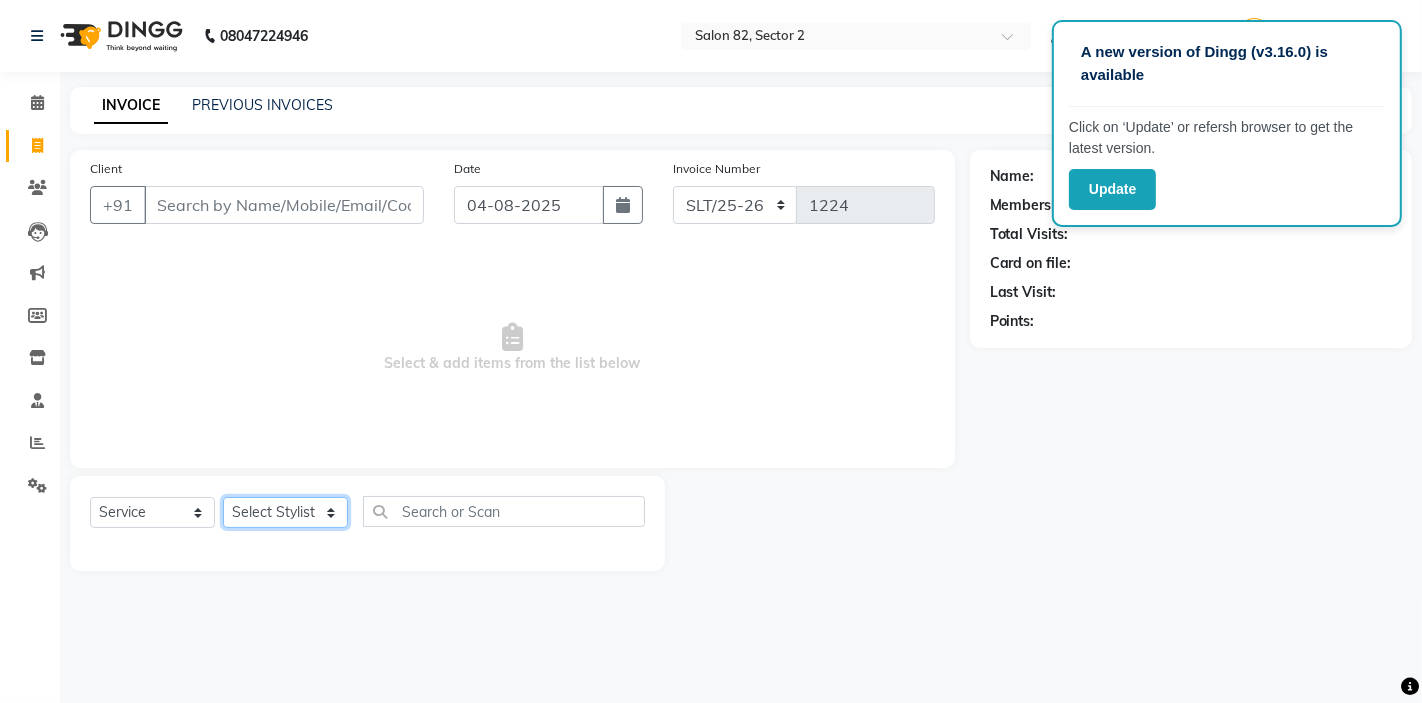 select on "67954" 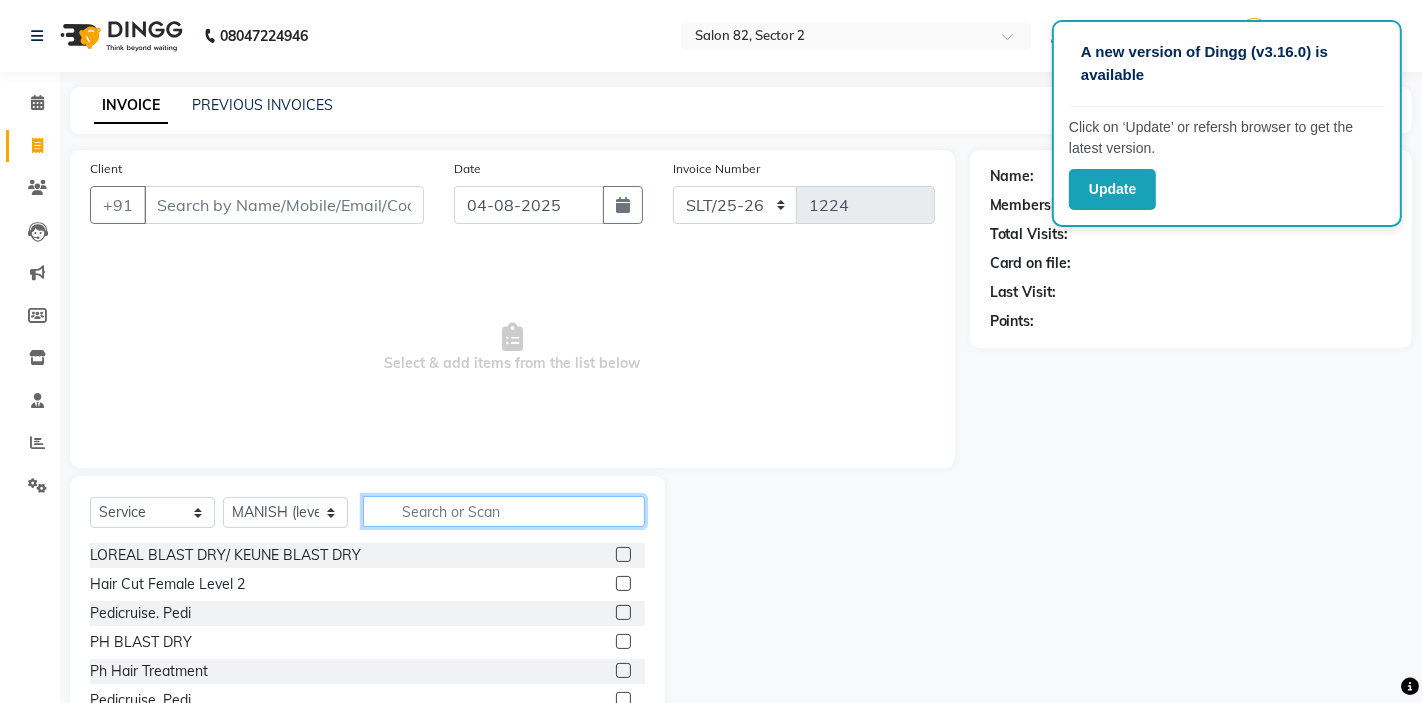 click 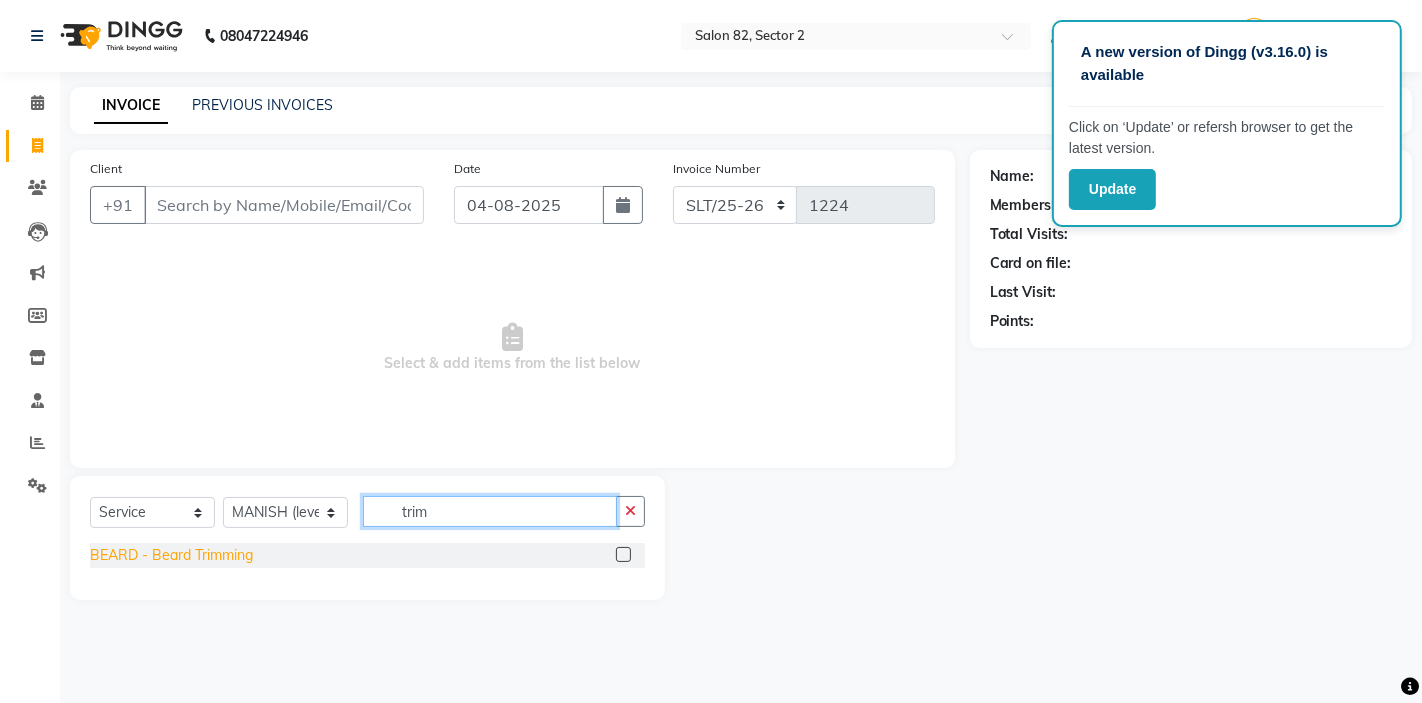 type on "trim" 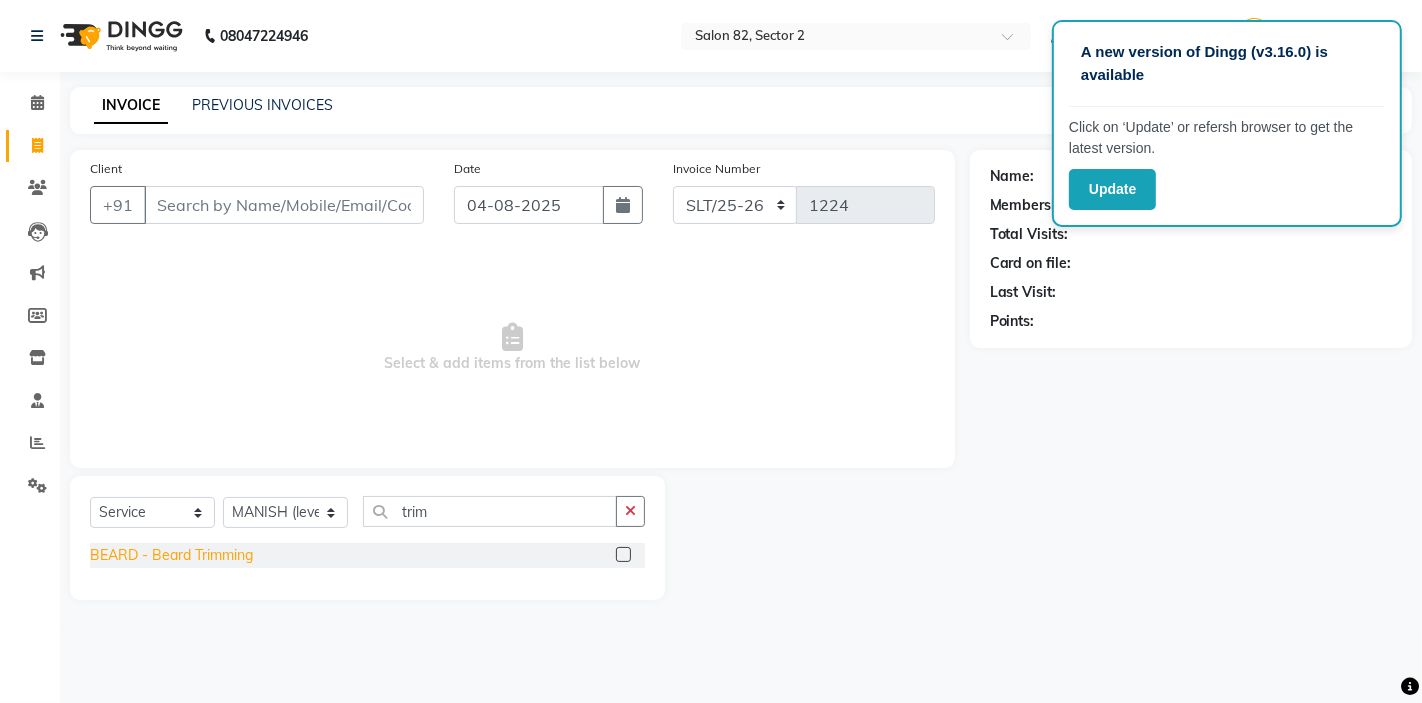 click on "BEARD  - Beard Trimming" 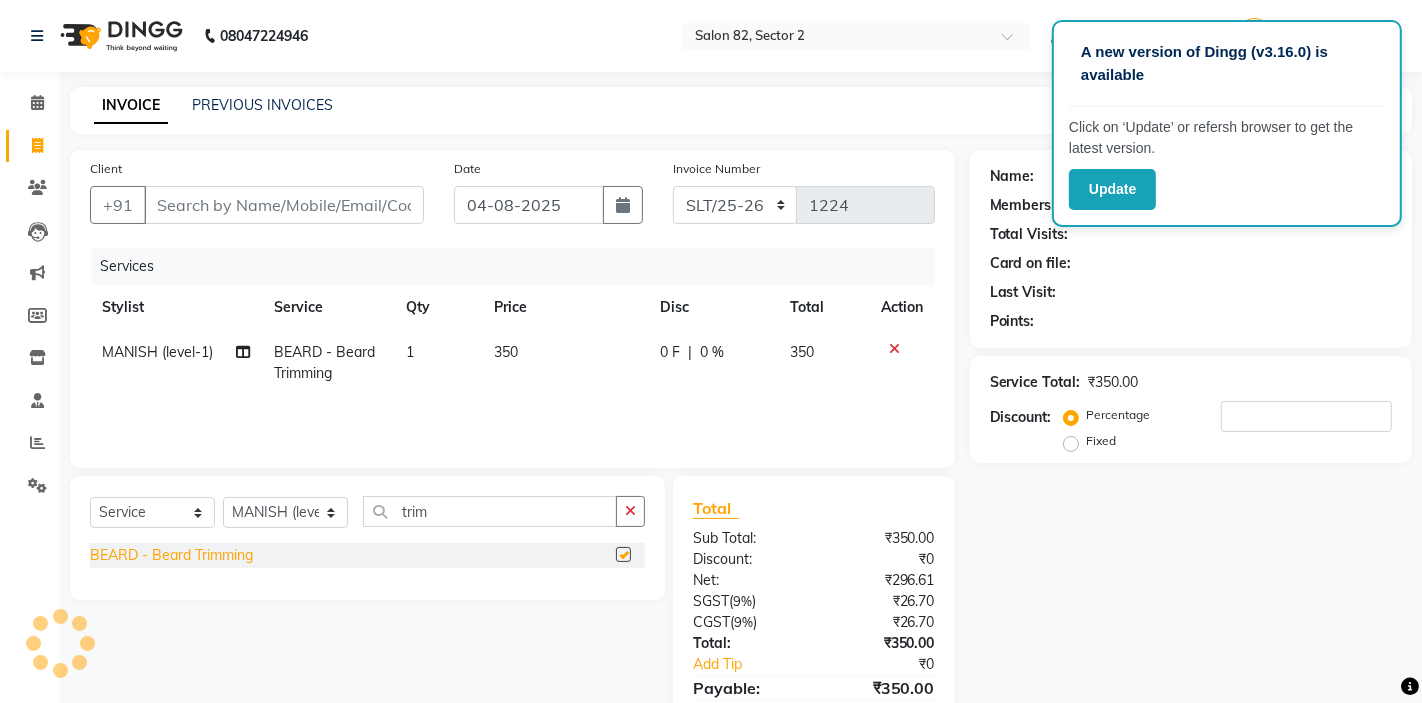 checkbox on "false" 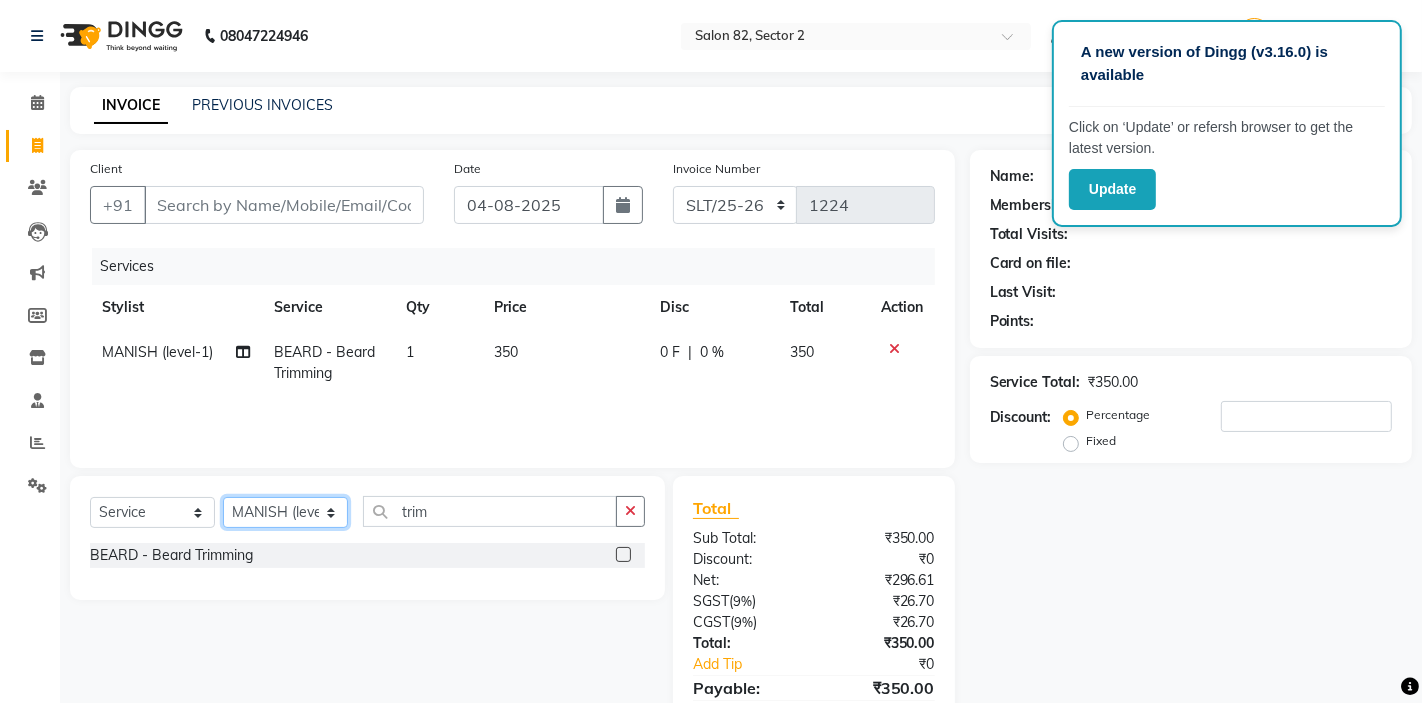 click on "Select Stylist AKTAR (level-1) ARZOO (level-2) BUNNY (level-1) FAIZAL INJAMAM MANISH (level-1) MANJAR (Level-2) NUPUR (SKIN) POONAM PRIYA (PEDI) ROHIT  Salon82 saltlake SOMA DEY SUBHO (PEDI) SUMON (NAILS)" 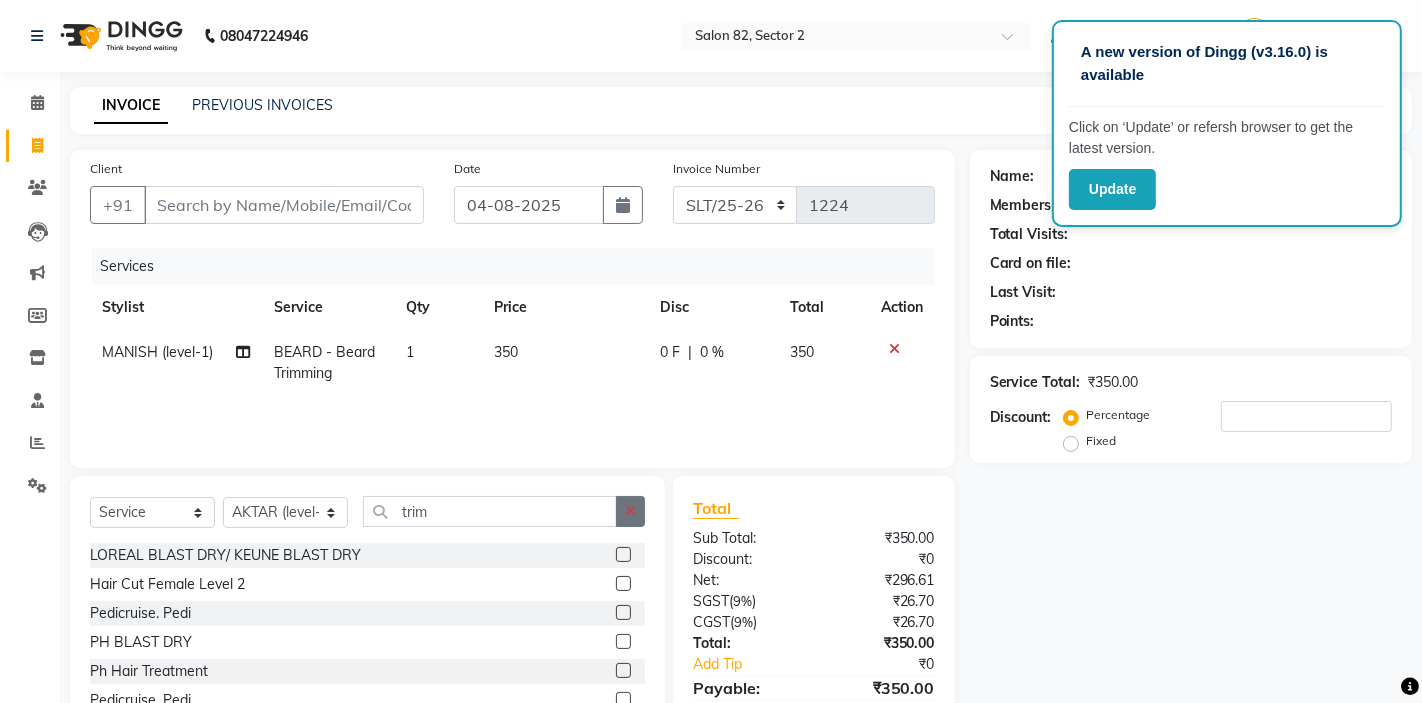 click 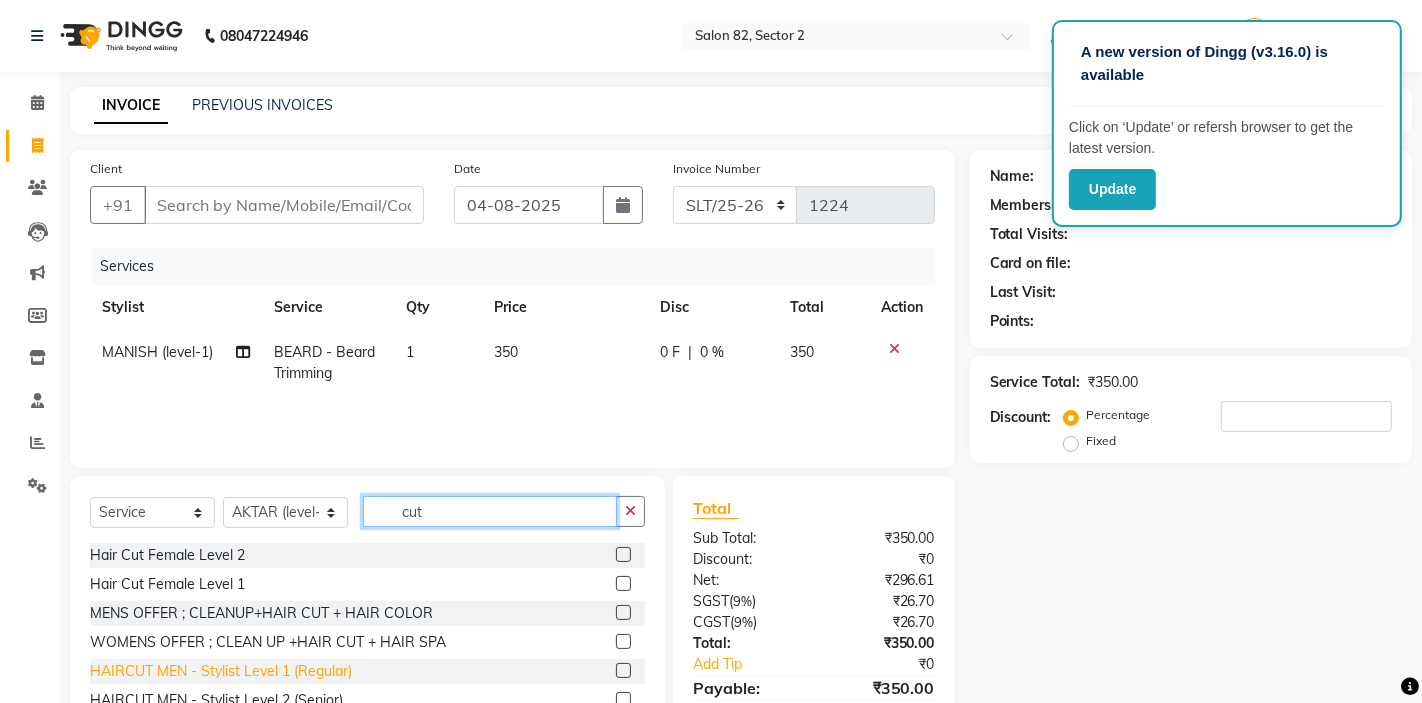 type on "cut" 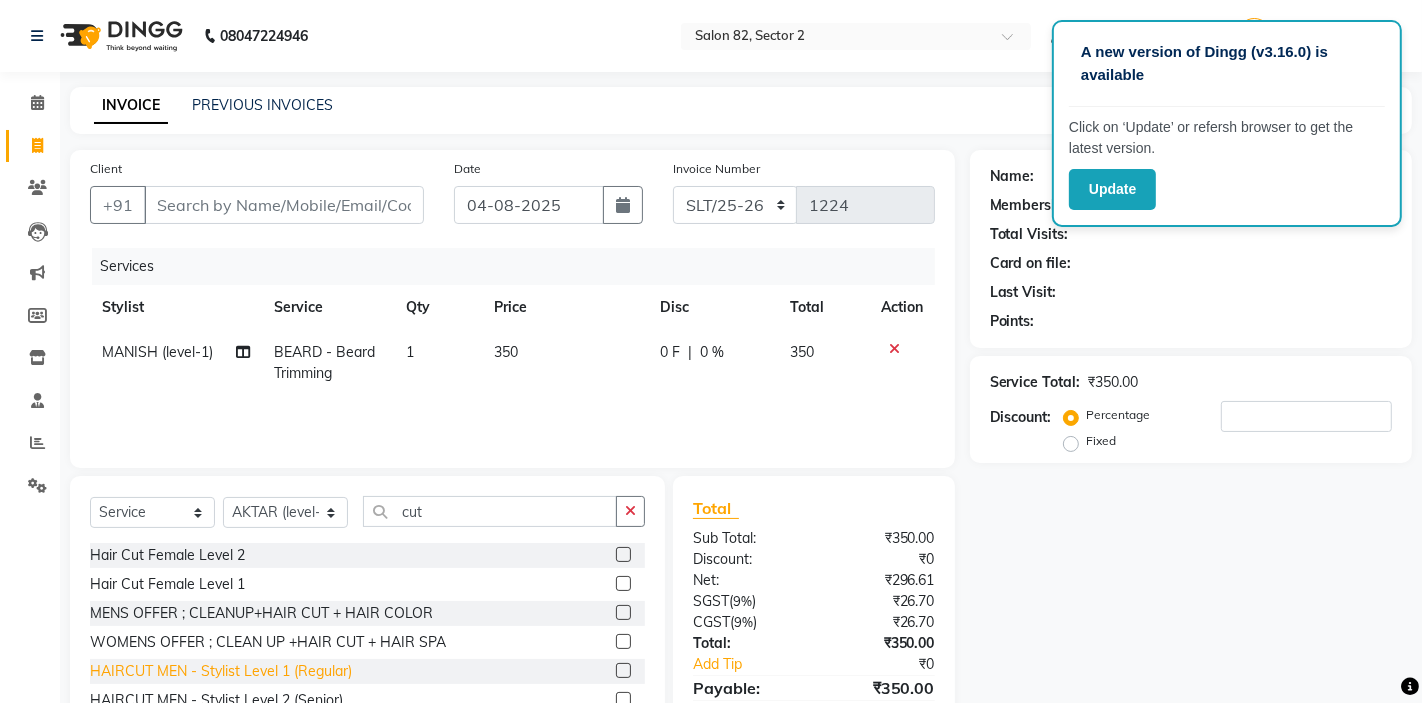 click on "HAIRCUT MEN - Stylist Level 1 (Regular)" 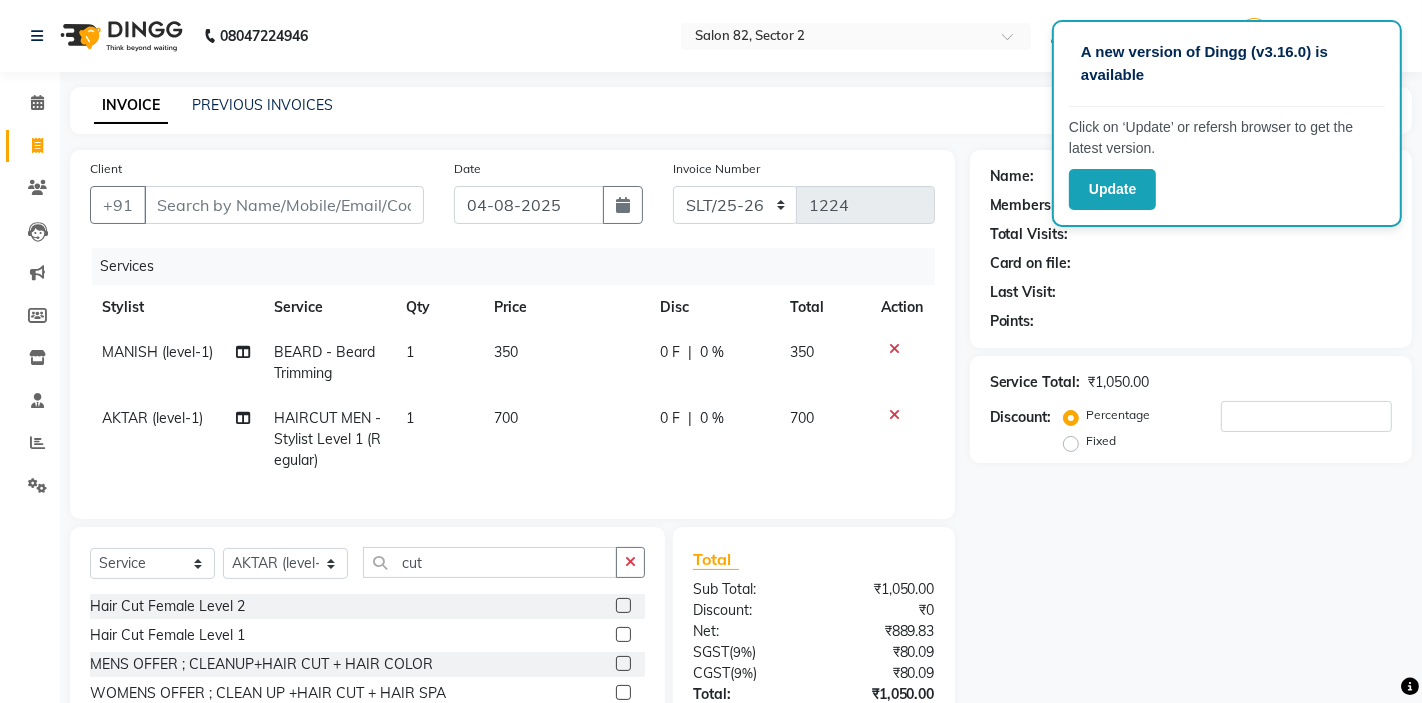 checkbox on "false" 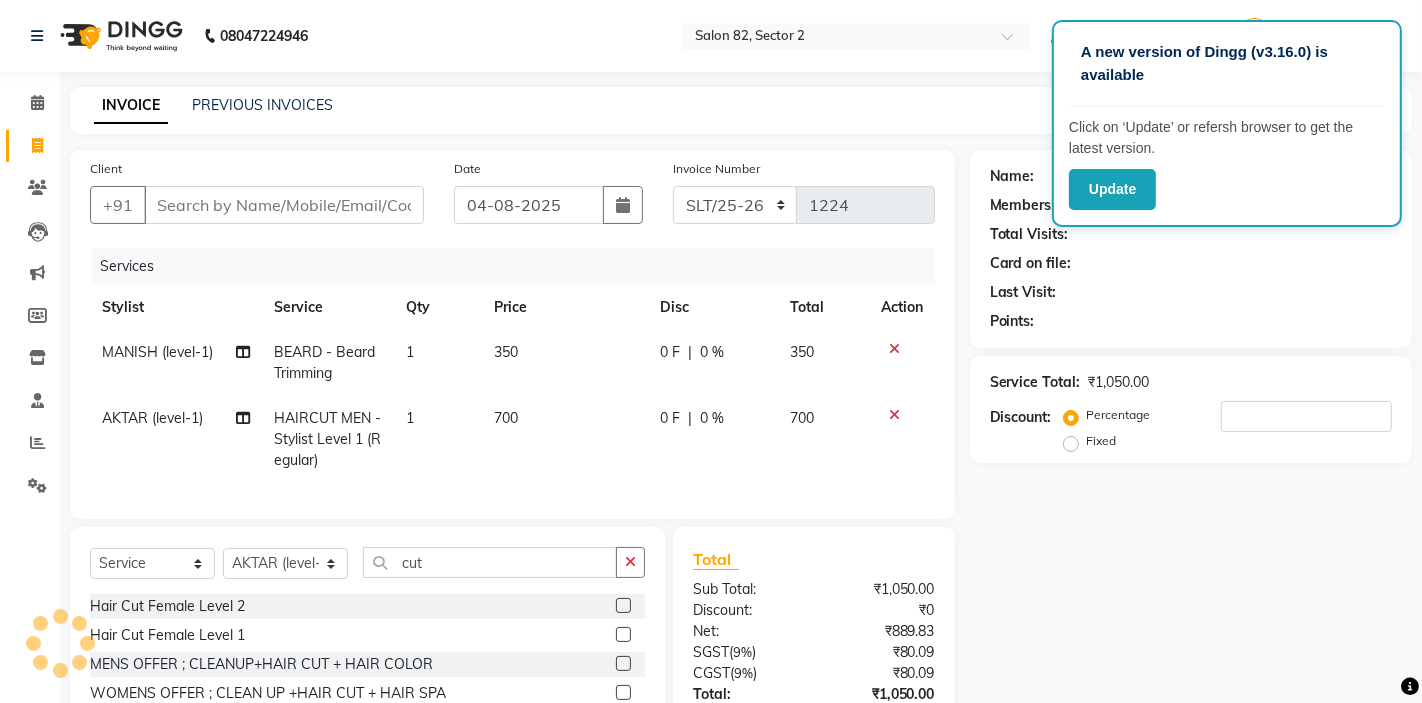 click on "HAIRCUT MEN - Stylist Level 1 (Regular)" 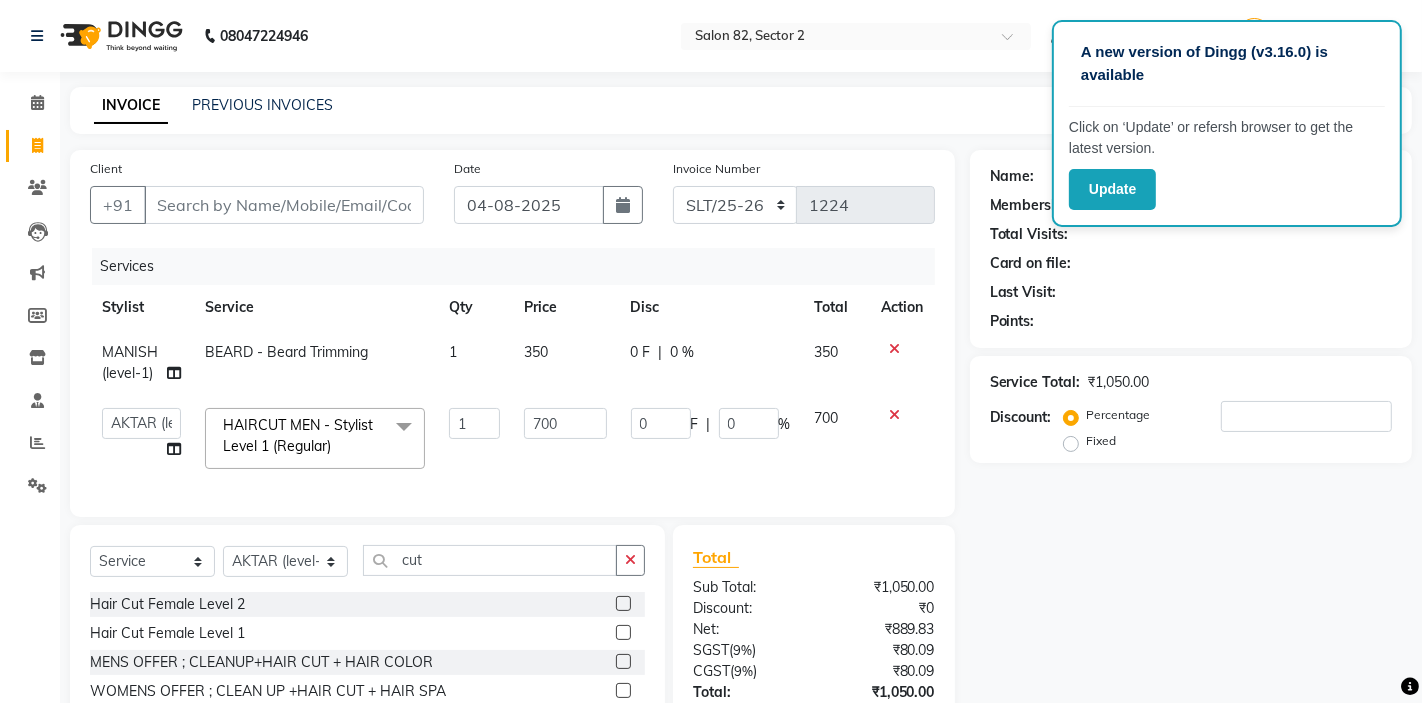 click 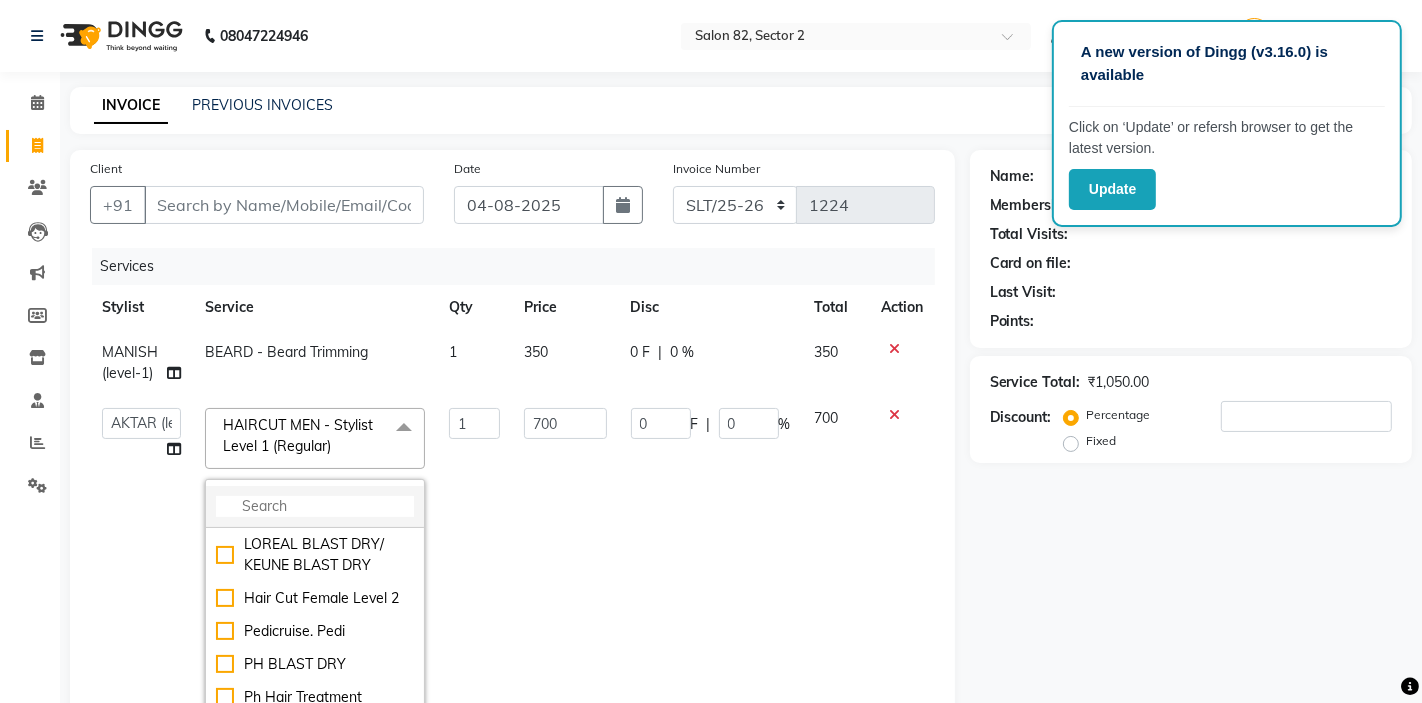 click 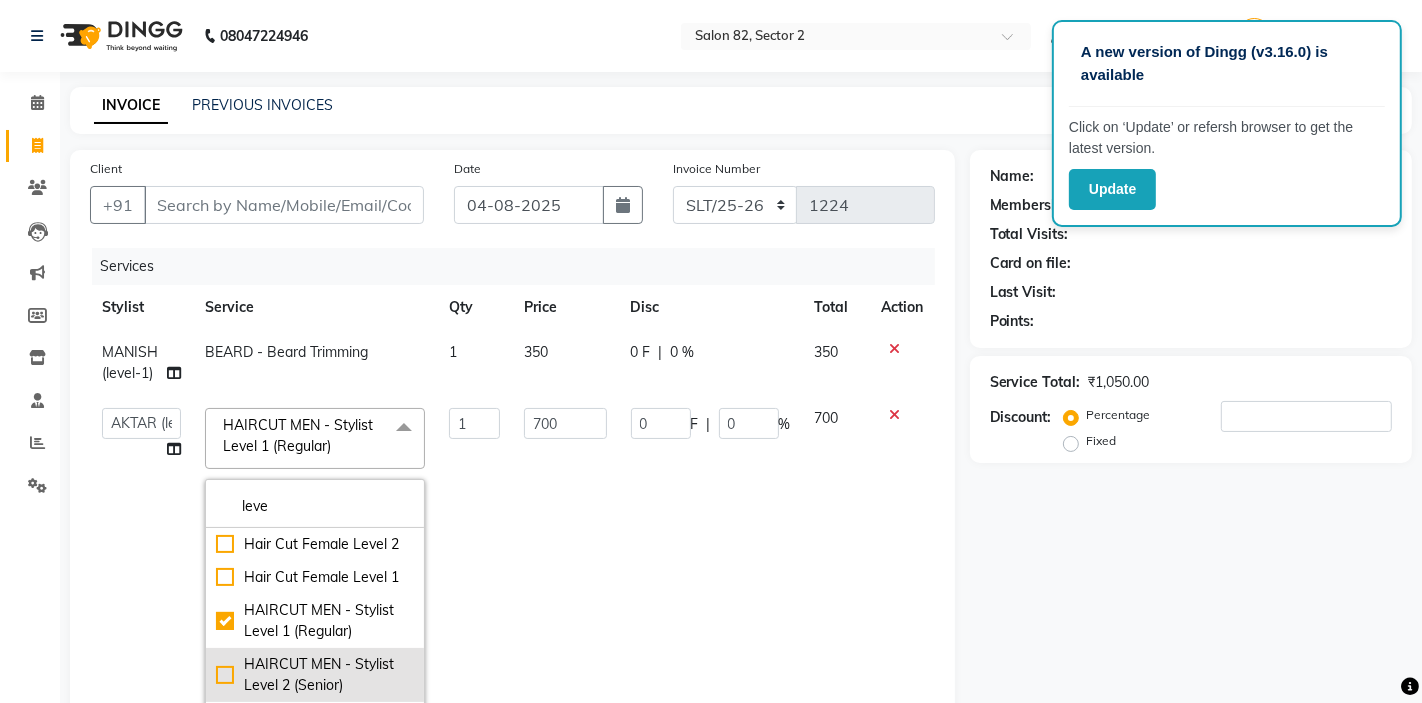type on "leve" 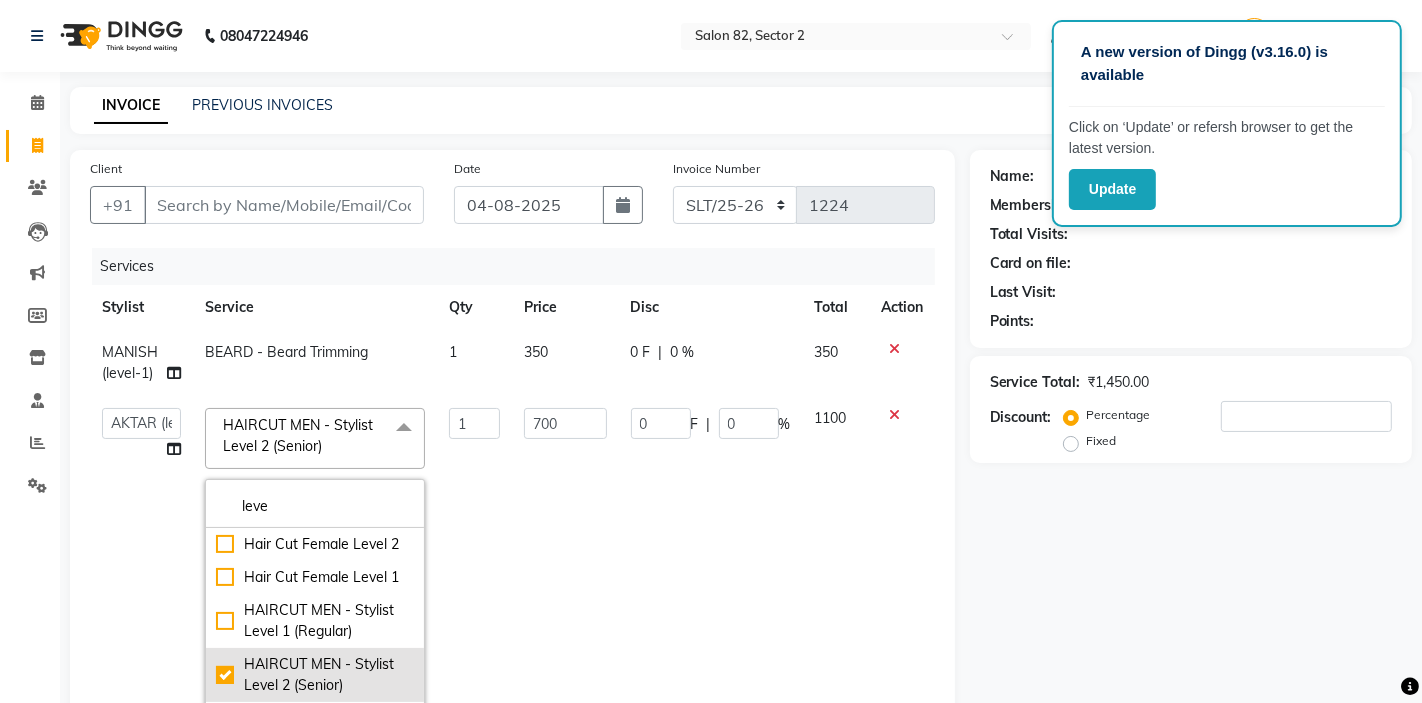 checkbox on "false" 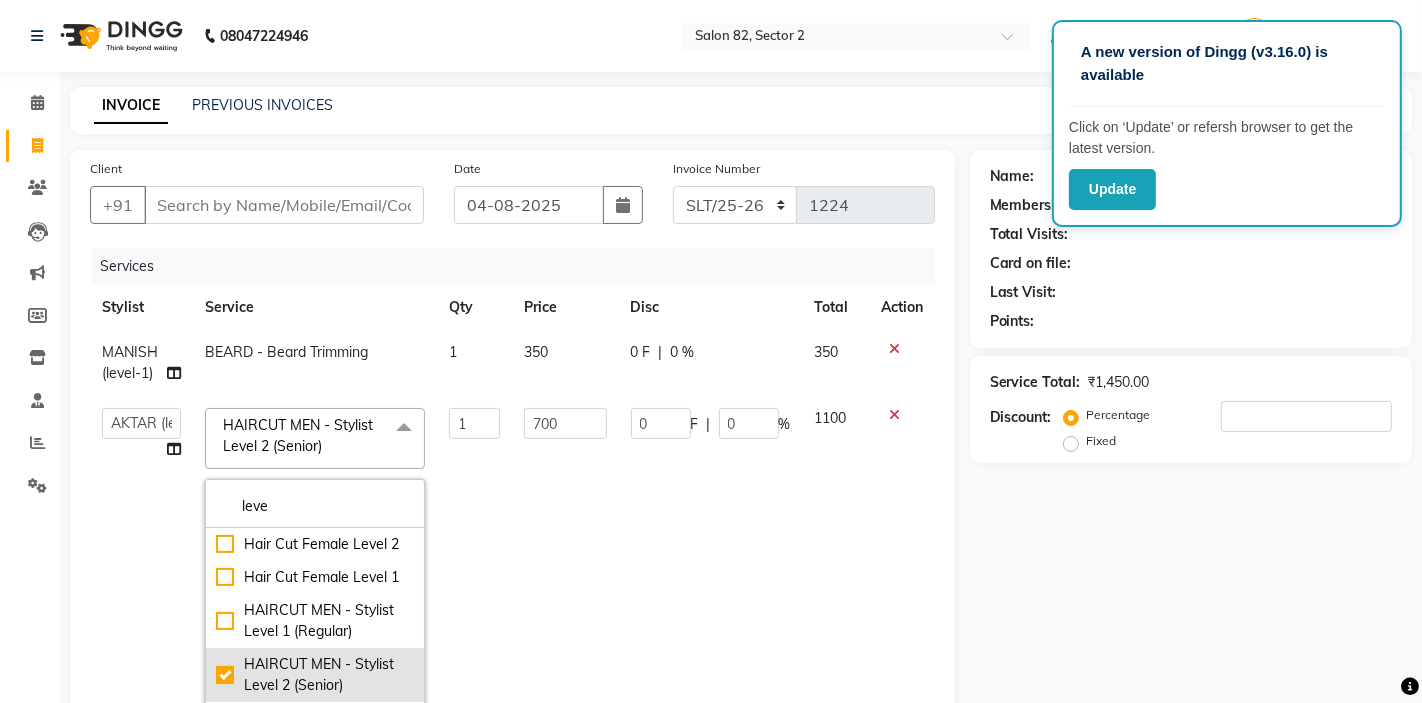 checkbox on "true" 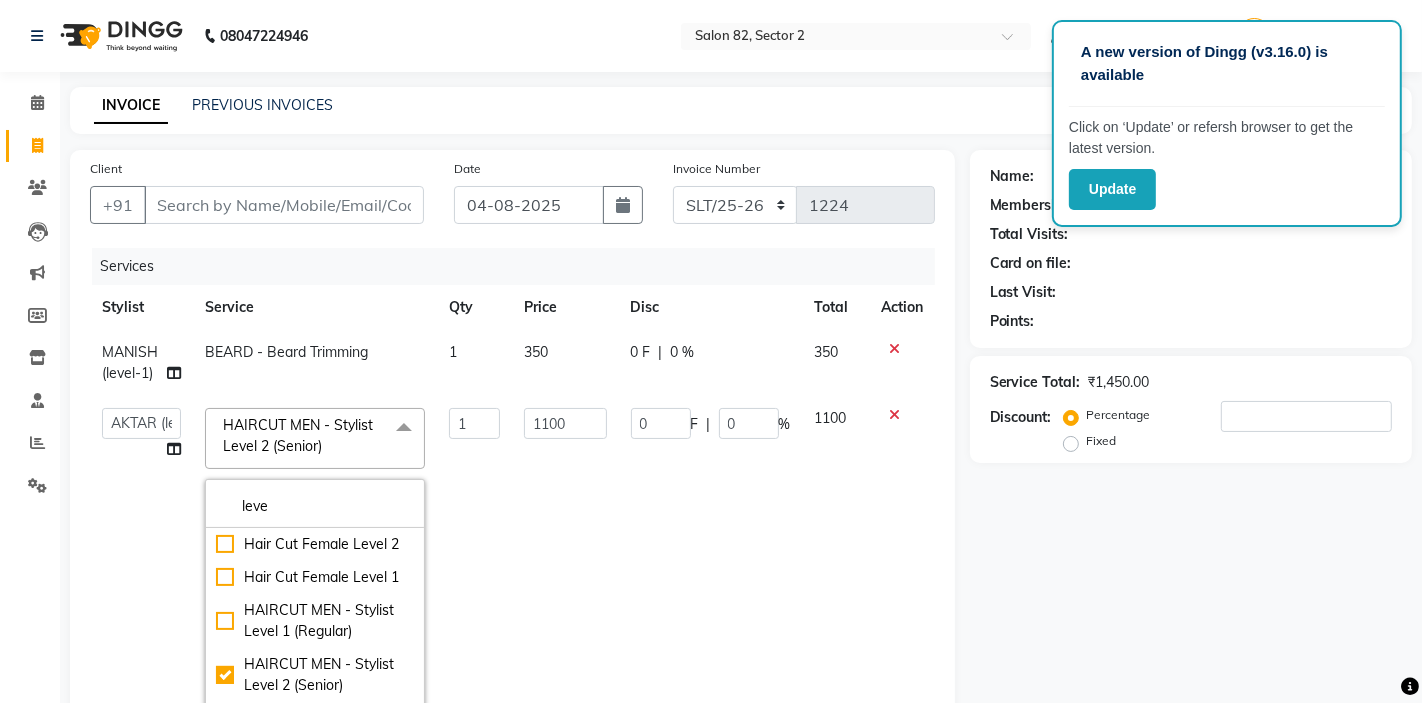 click on "1100" 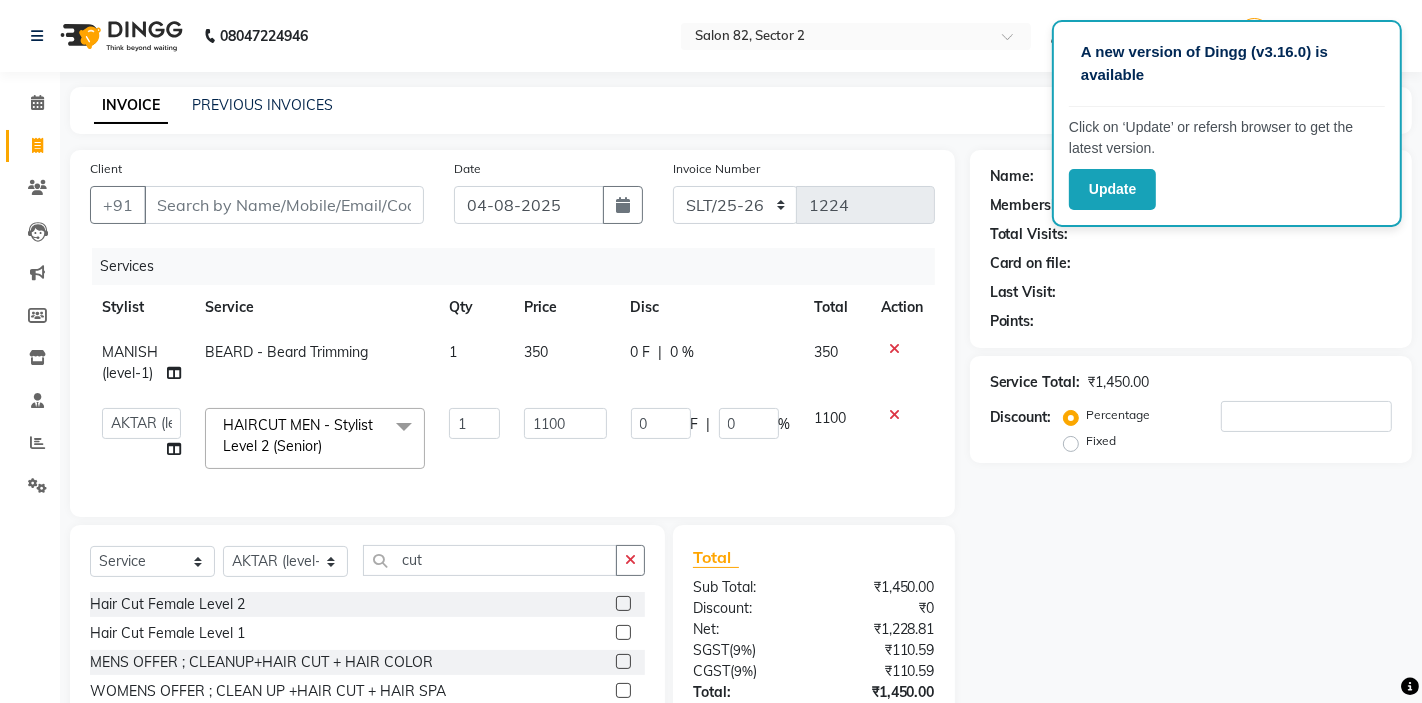 click on "BEARD  - Beard Trimming" 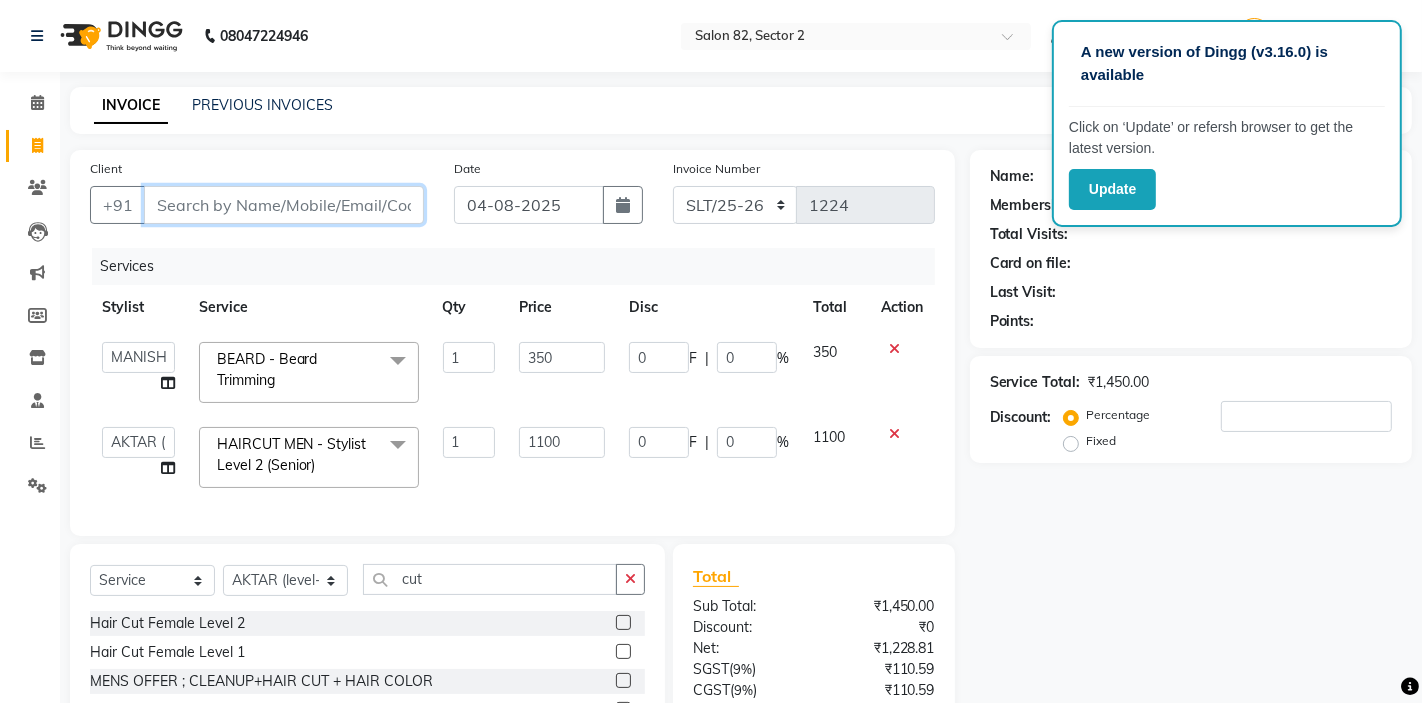 click on "Client" at bounding box center (284, 205) 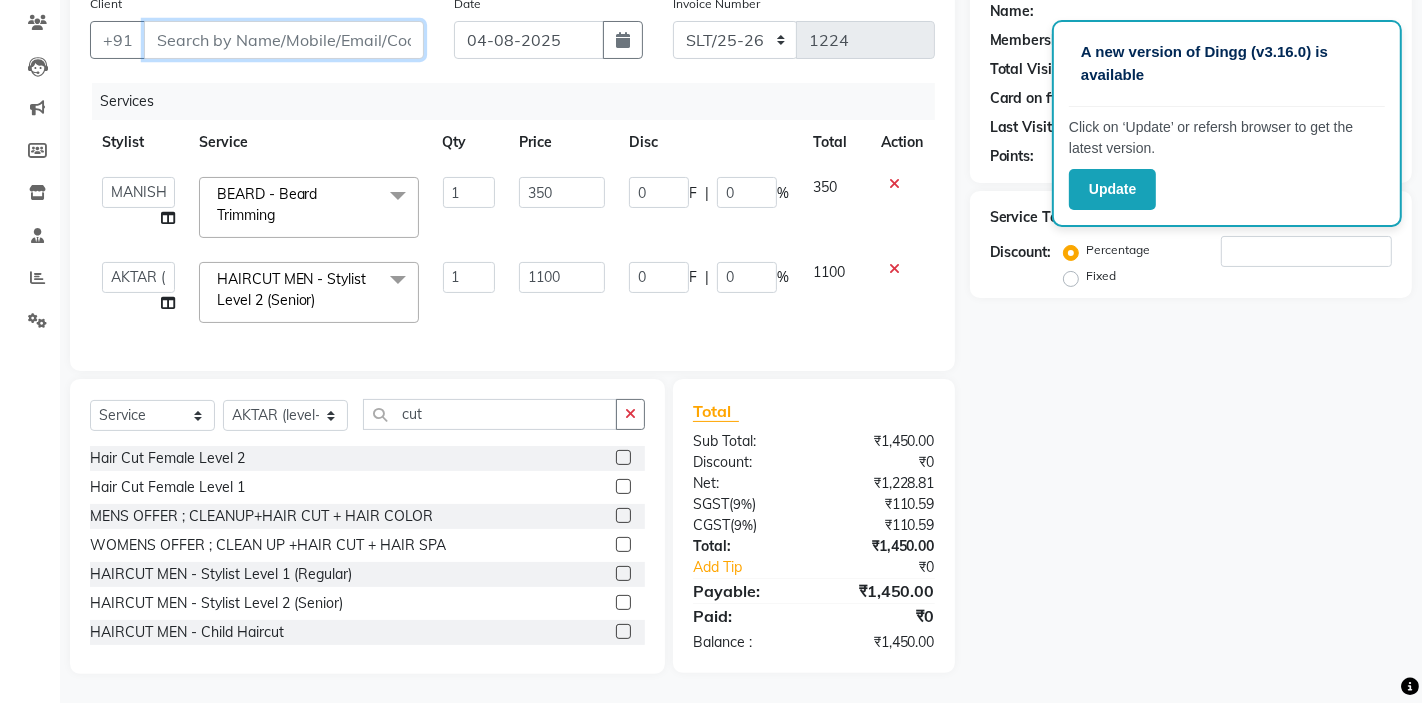 scroll, scrollTop: 0, scrollLeft: 0, axis: both 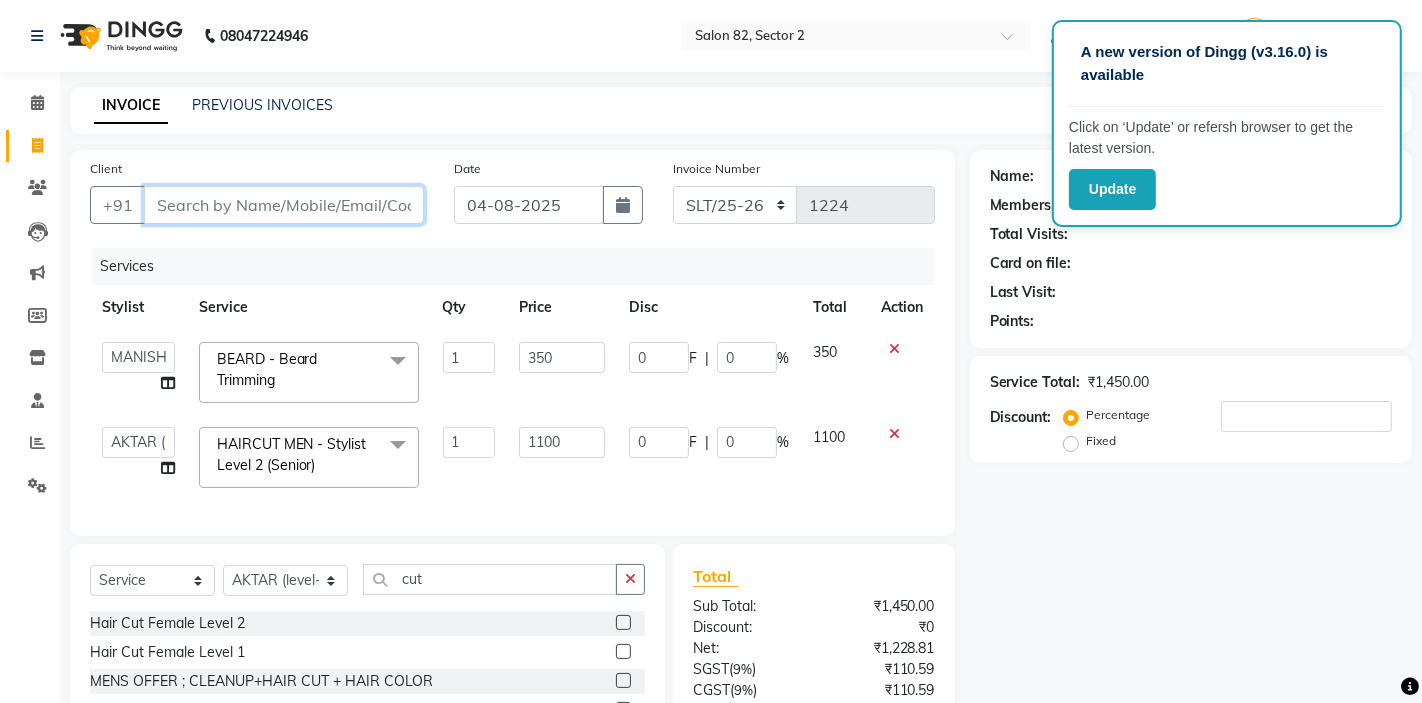 click on "Client" at bounding box center [284, 205] 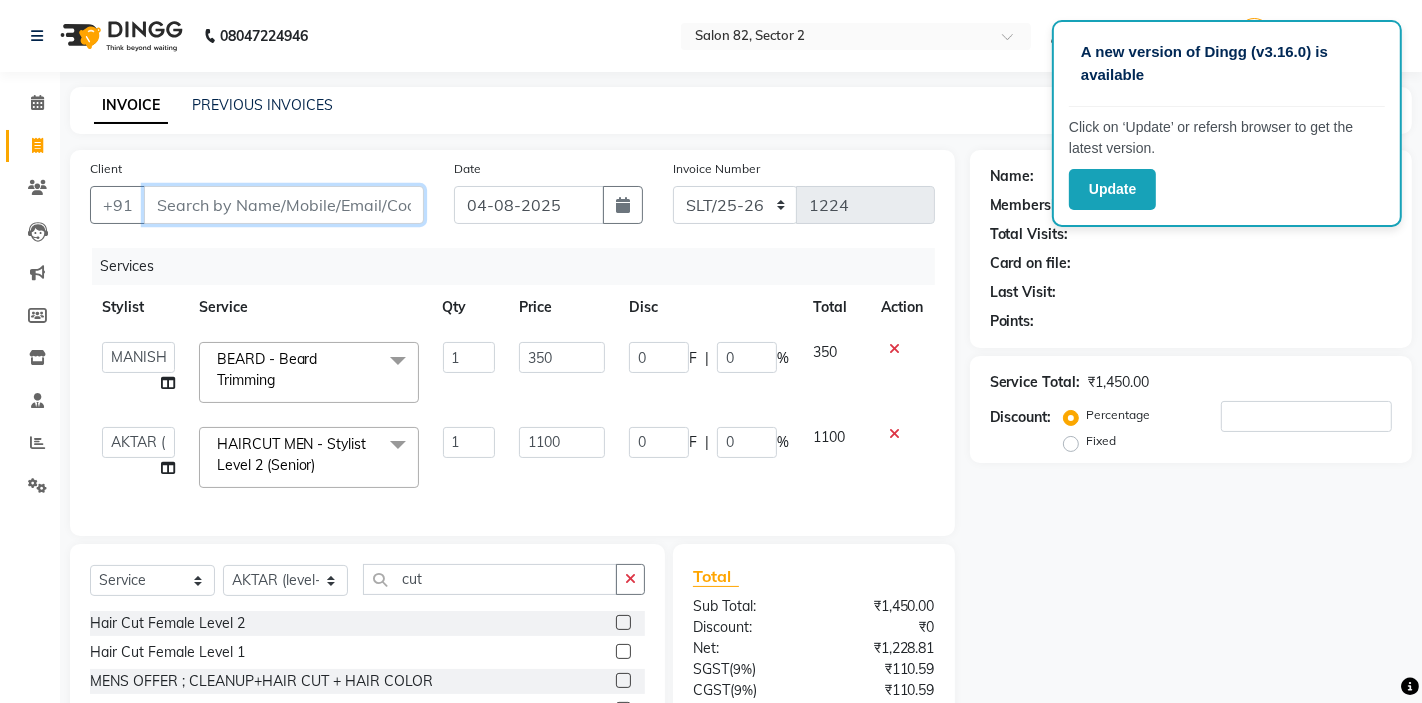 type on "9" 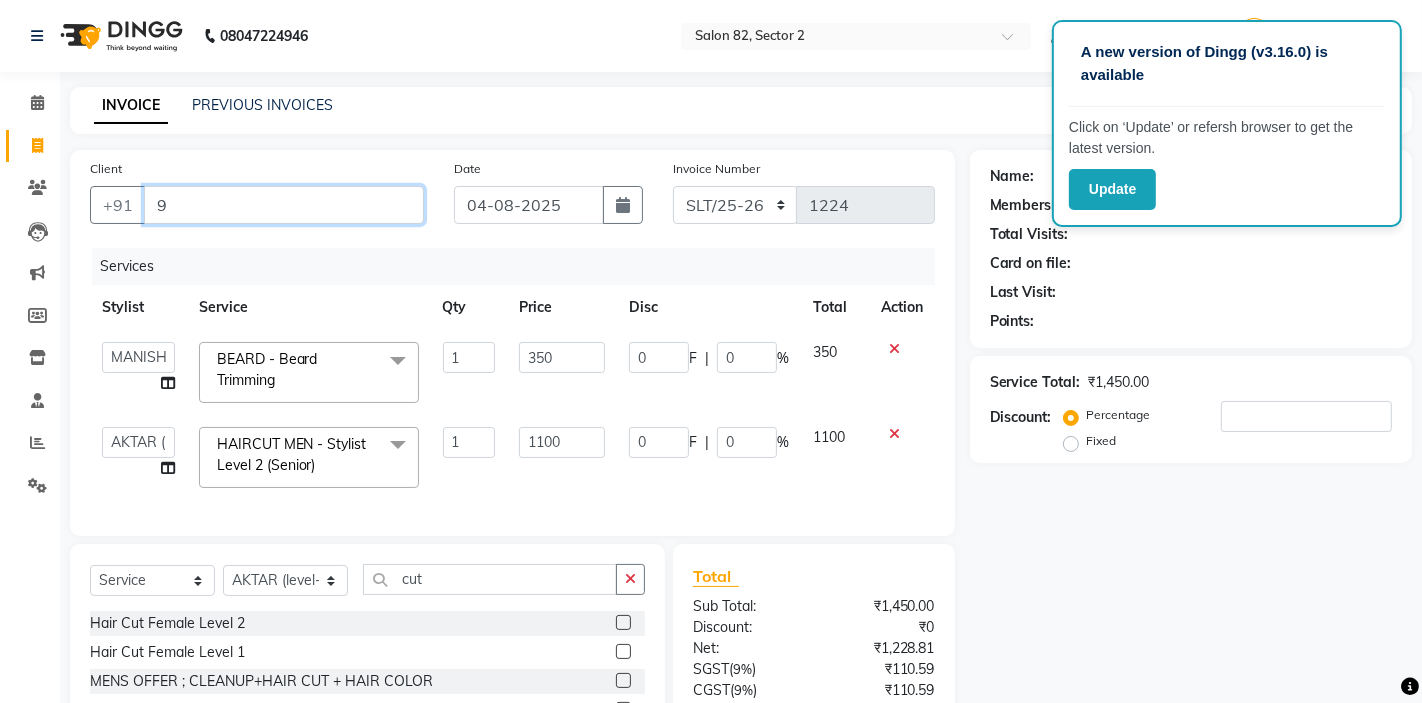 type on "0" 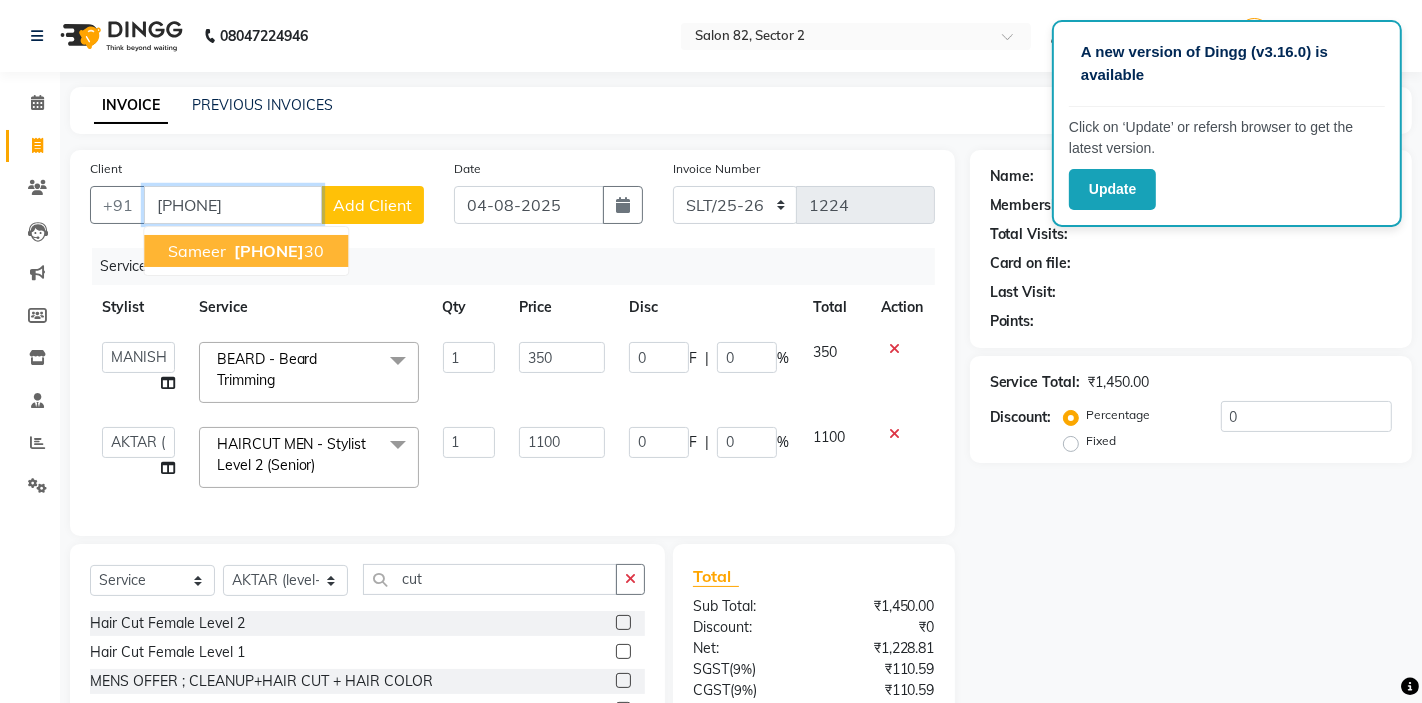 click on "98049722" at bounding box center (269, 251) 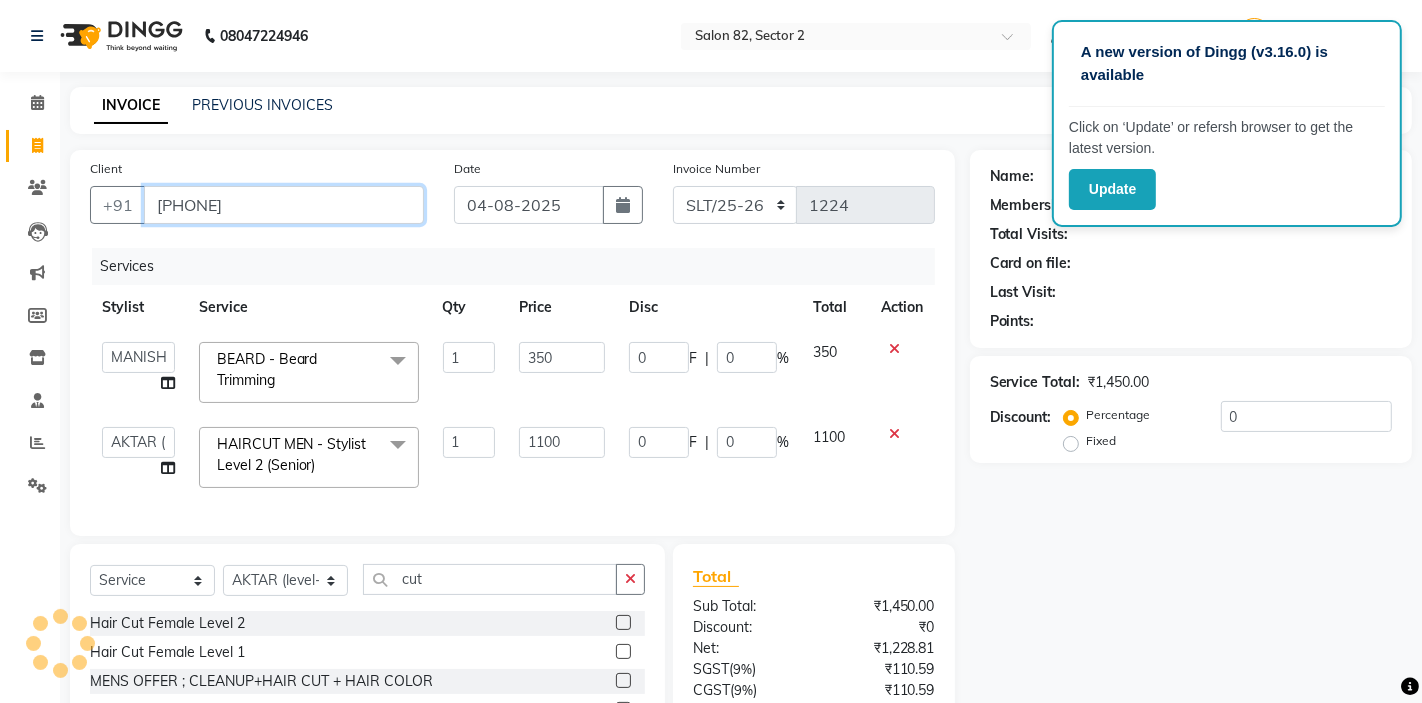 type on "9804972230" 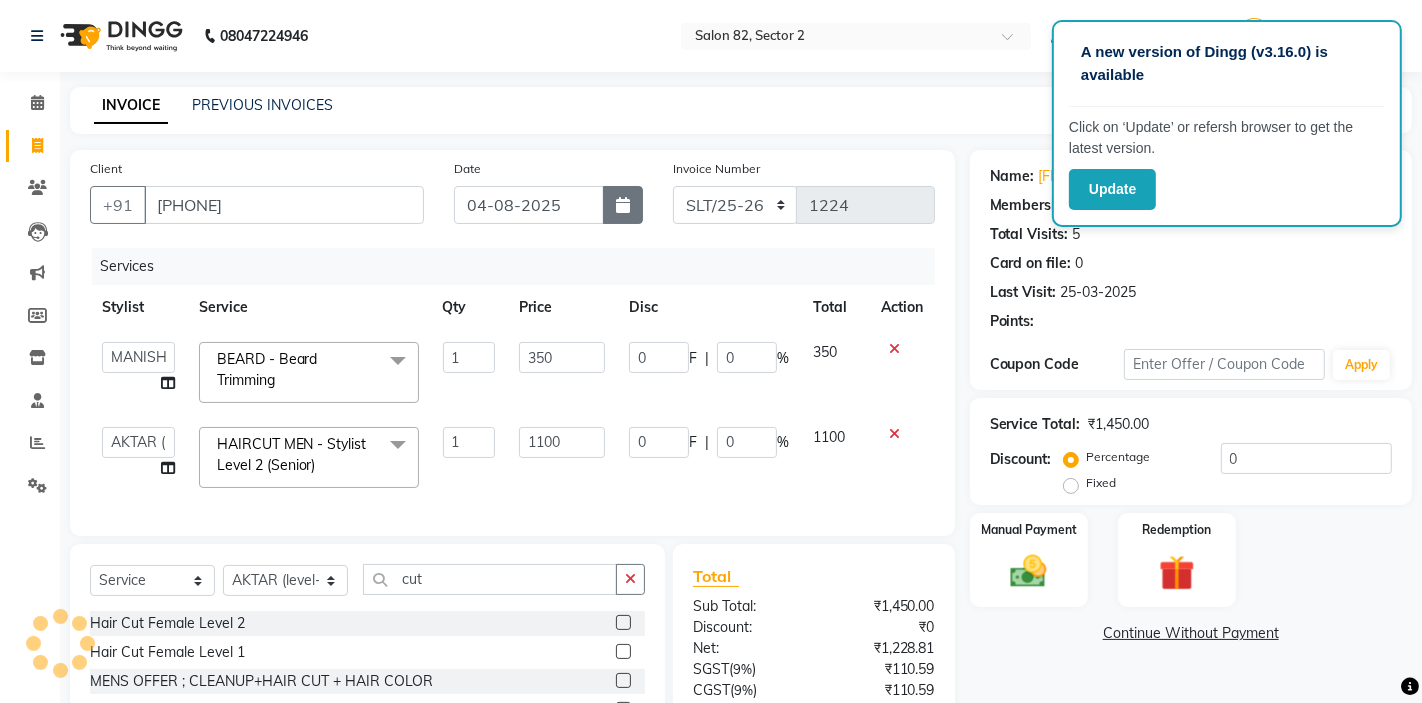 select on "1: Object" 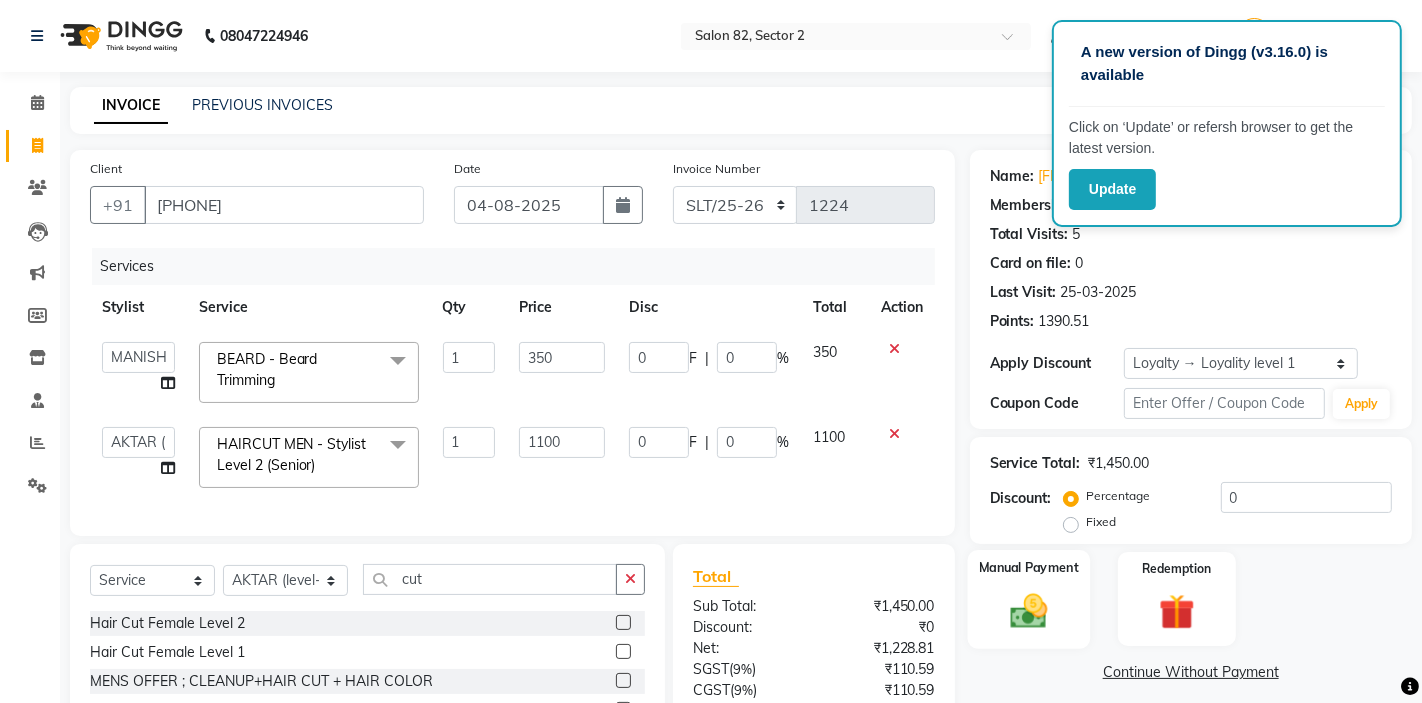 click on "Manual Payment" 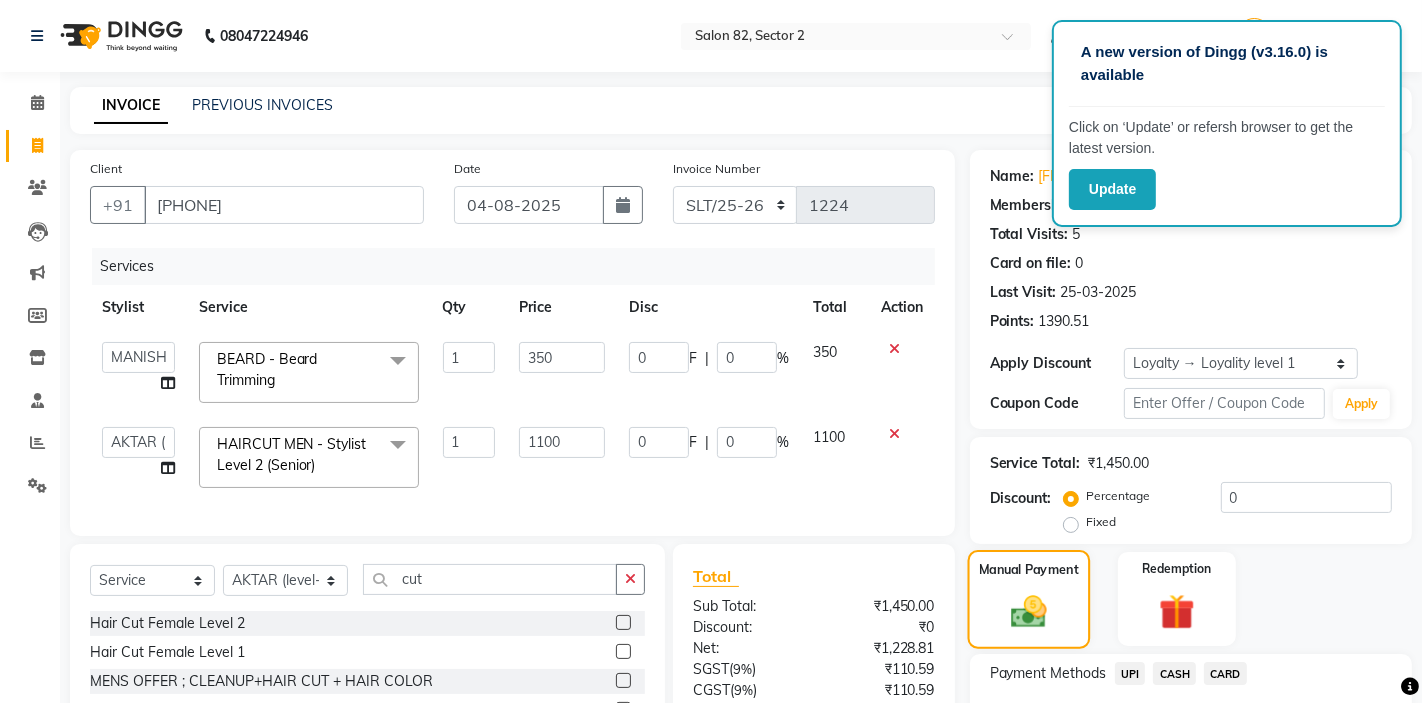 scroll, scrollTop: 165, scrollLeft: 0, axis: vertical 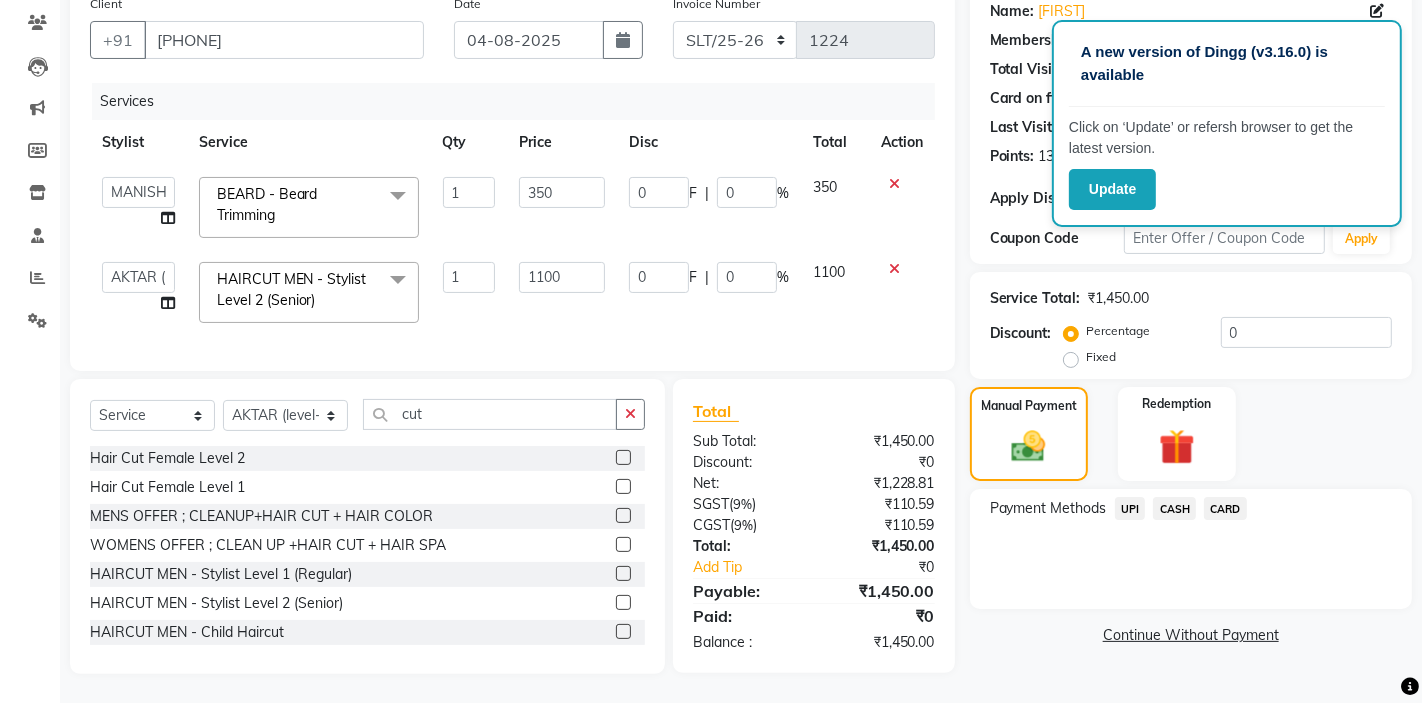 click on "UPI" 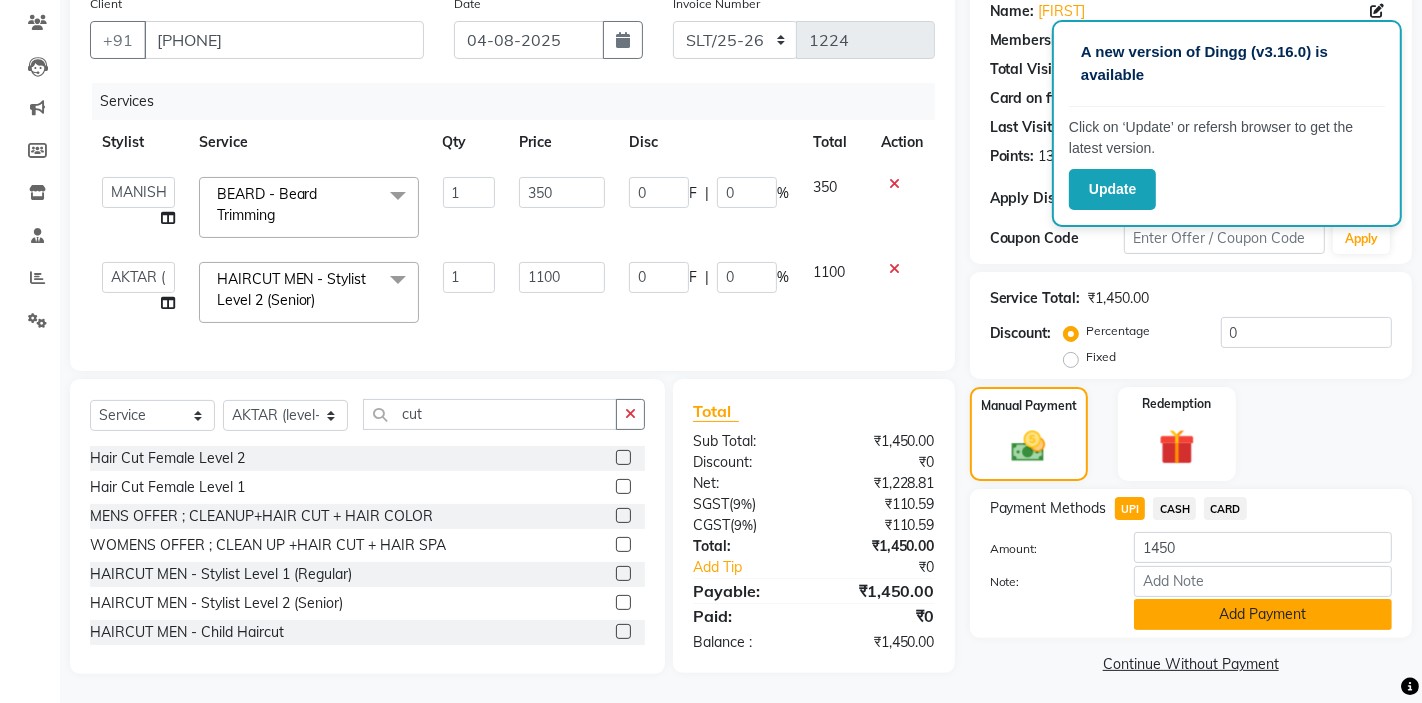 click on "Add Payment" 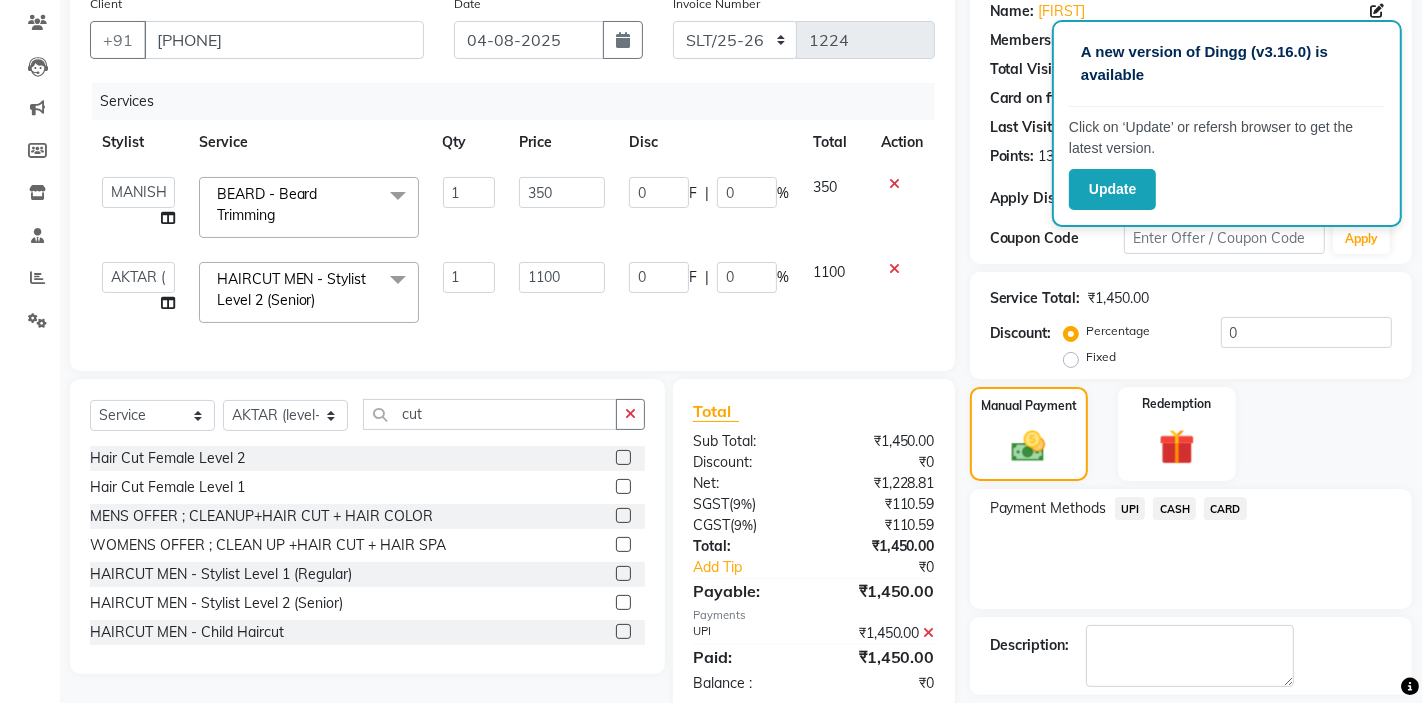 scroll, scrollTop: 326, scrollLeft: 0, axis: vertical 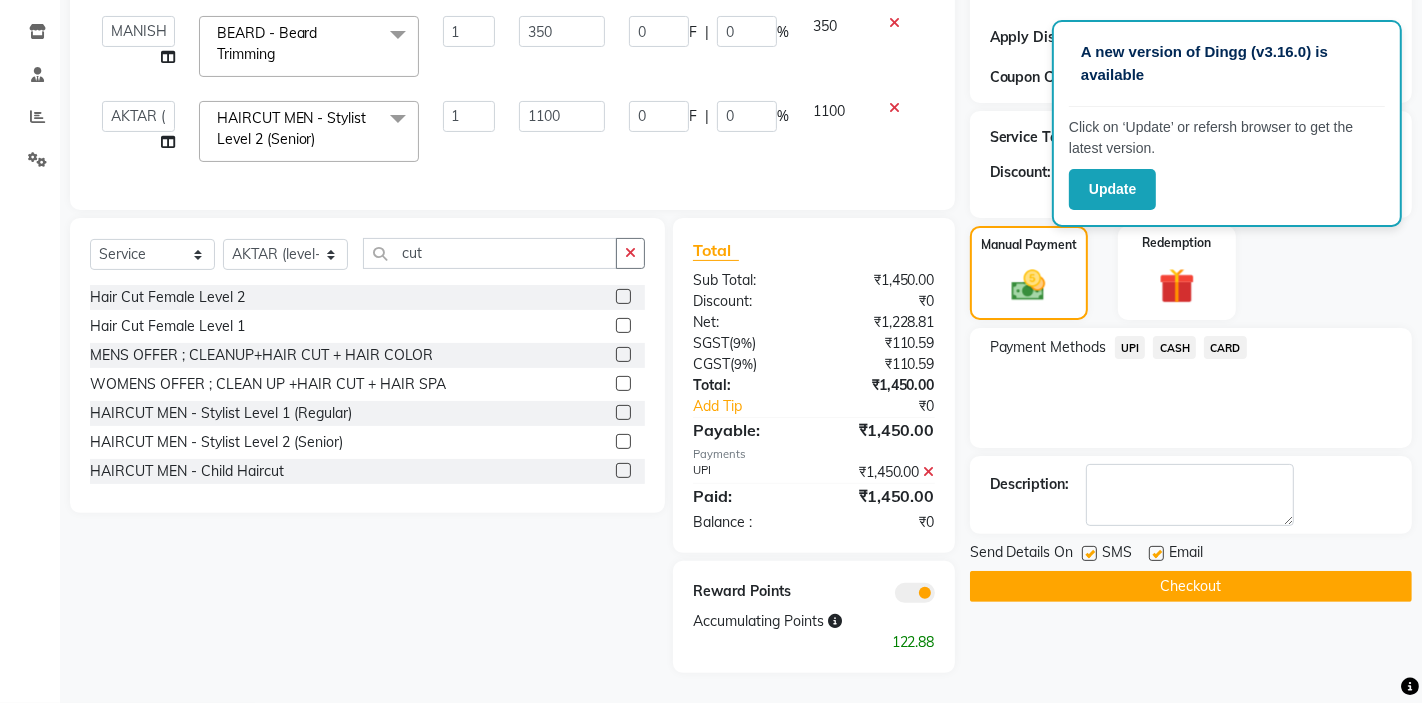 click on "Checkout" 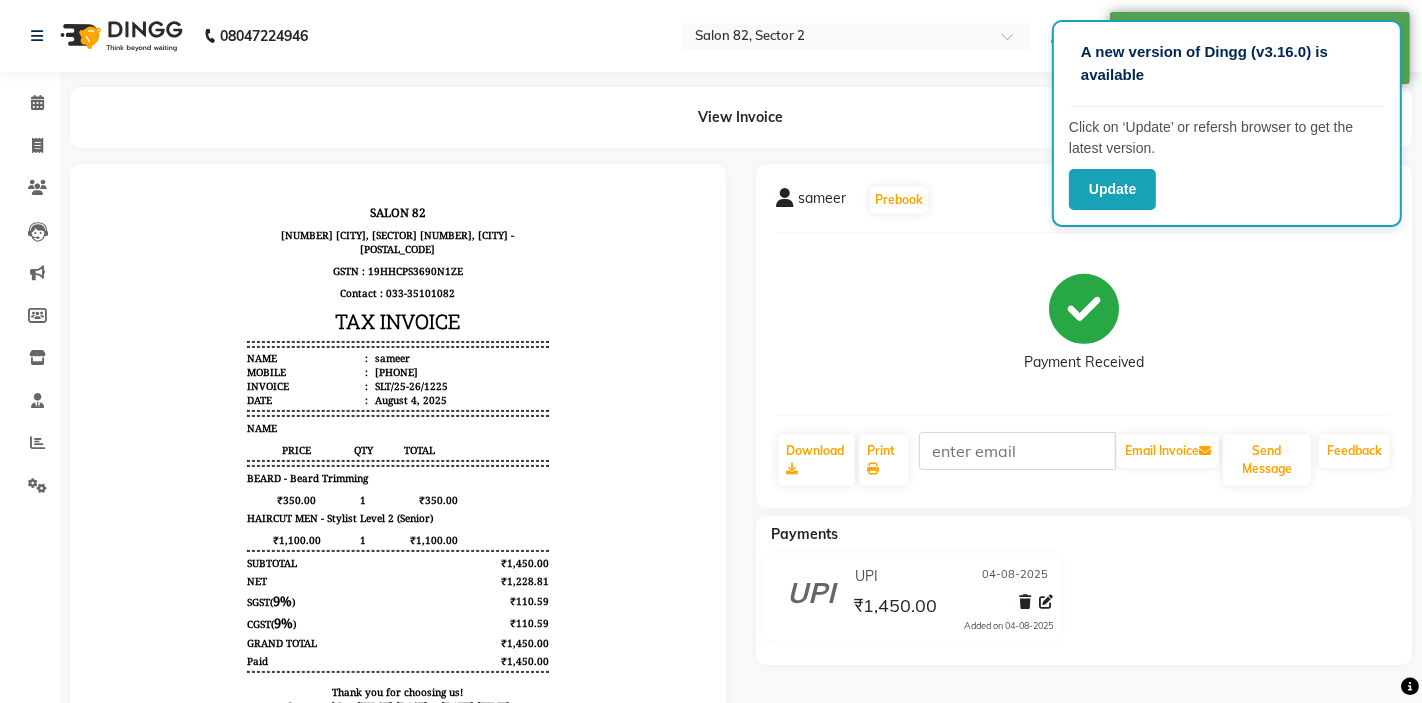 scroll, scrollTop: 0, scrollLeft: 0, axis: both 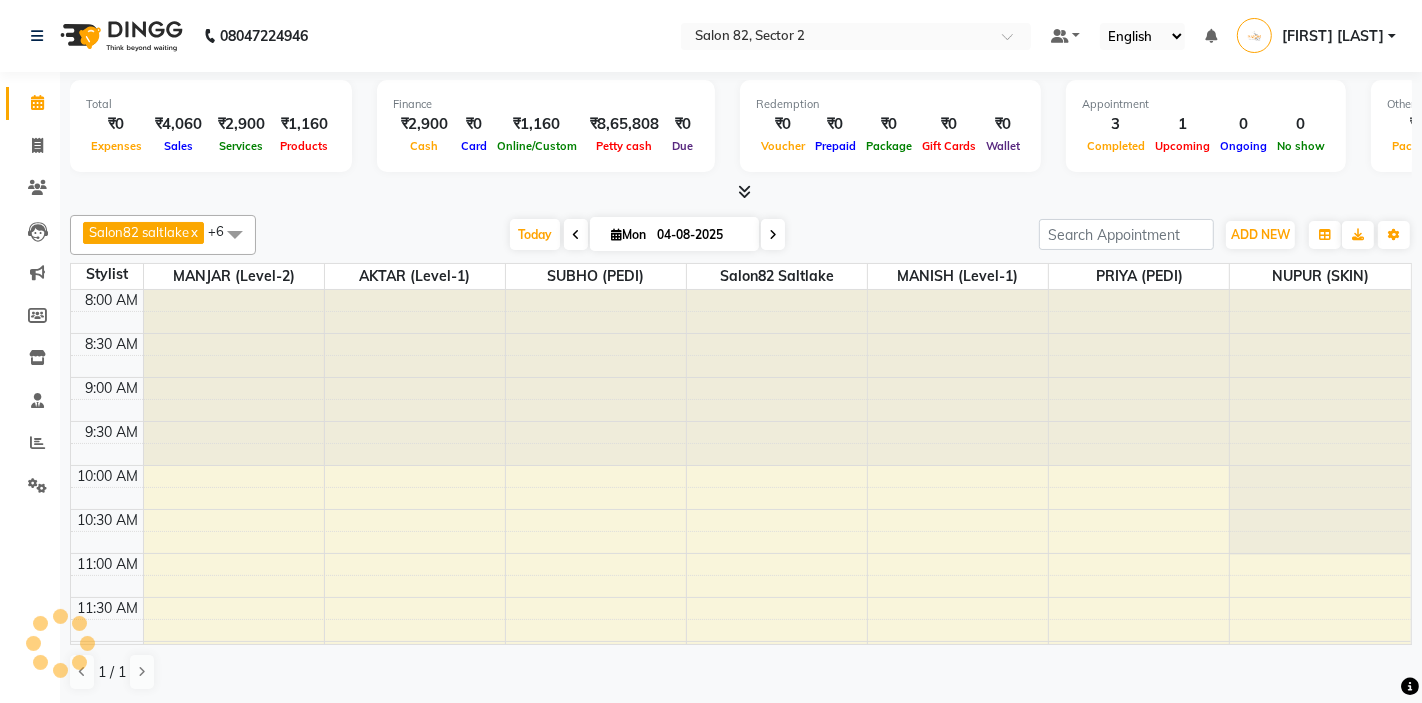 select on "en" 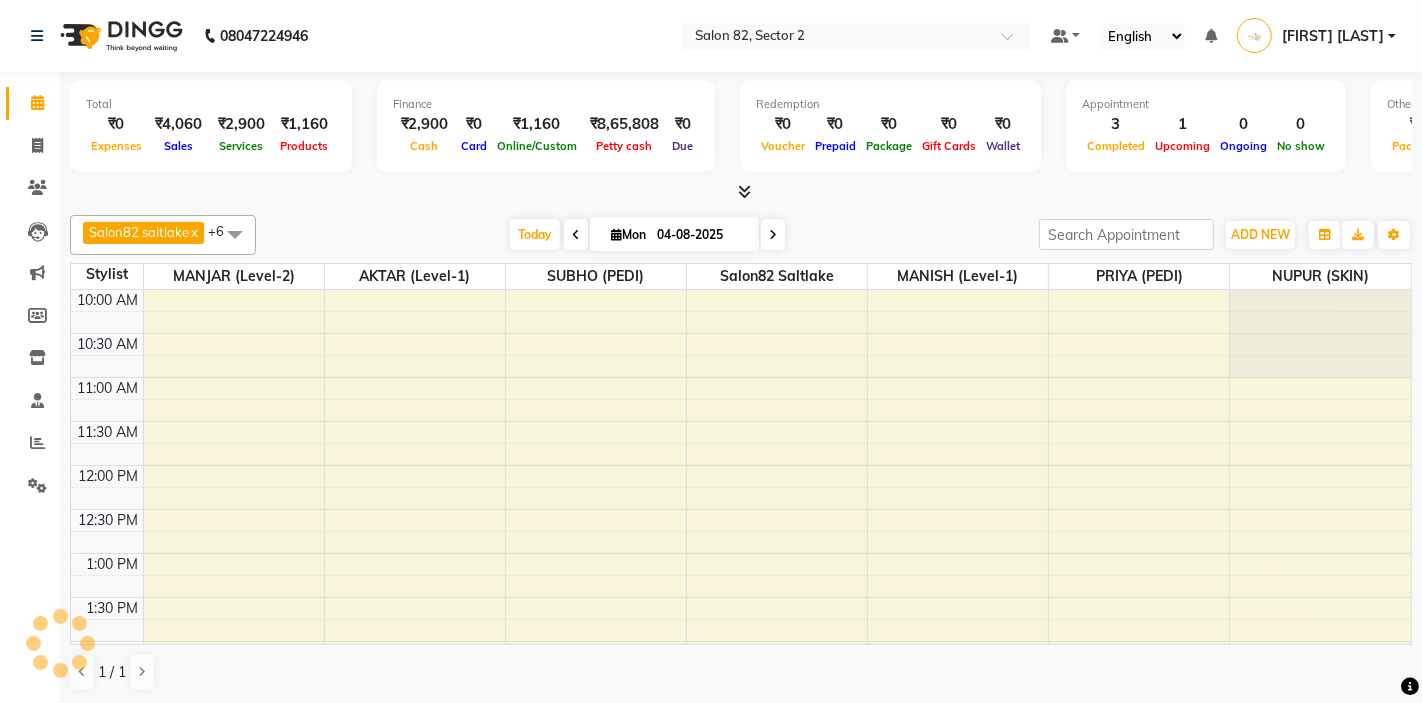 scroll, scrollTop: 0, scrollLeft: 0, axis: both 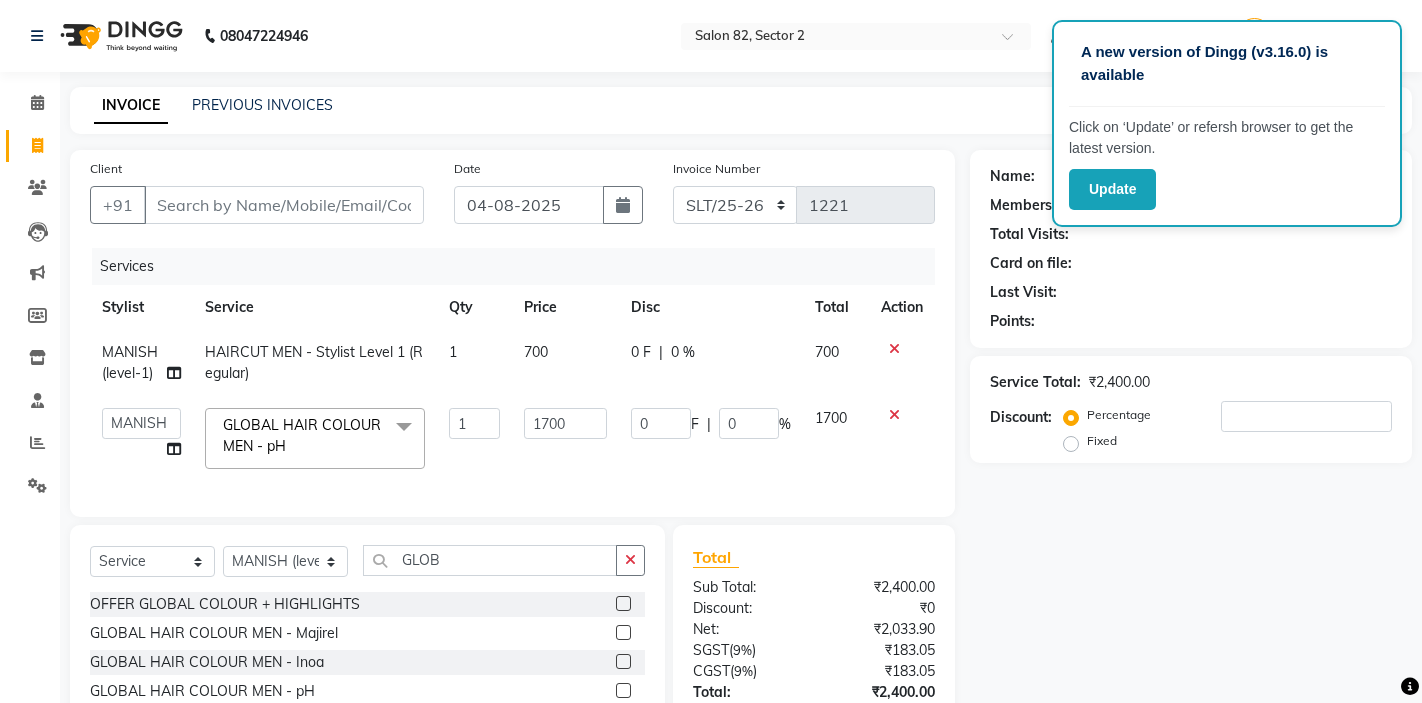 select on "67954" 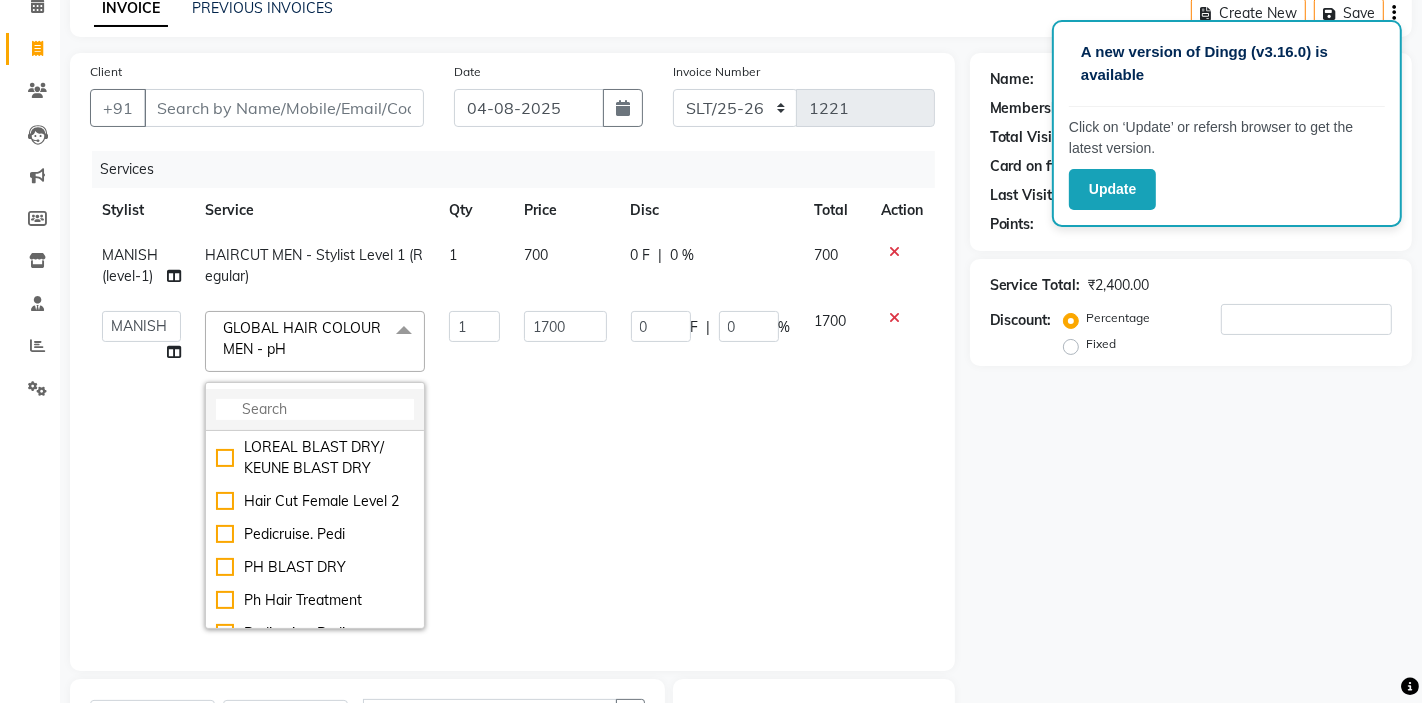 click 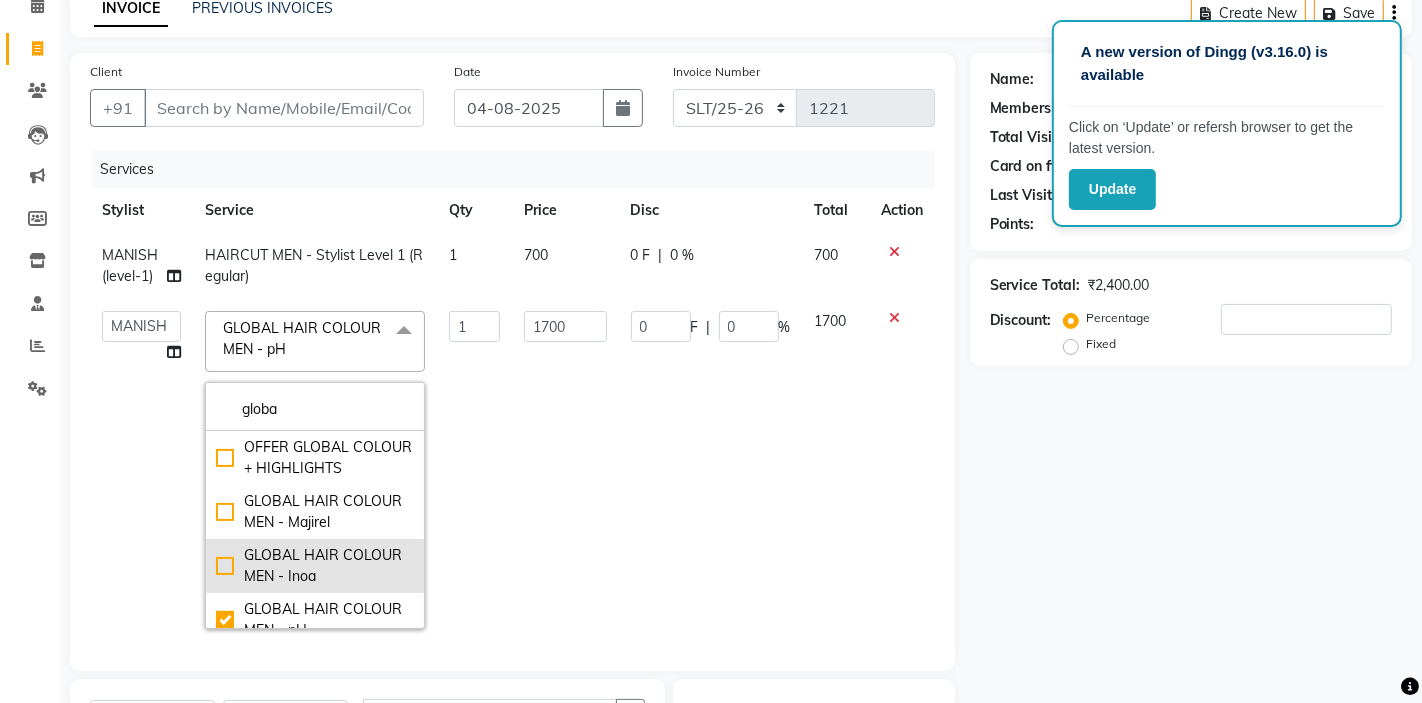 type on "globa" 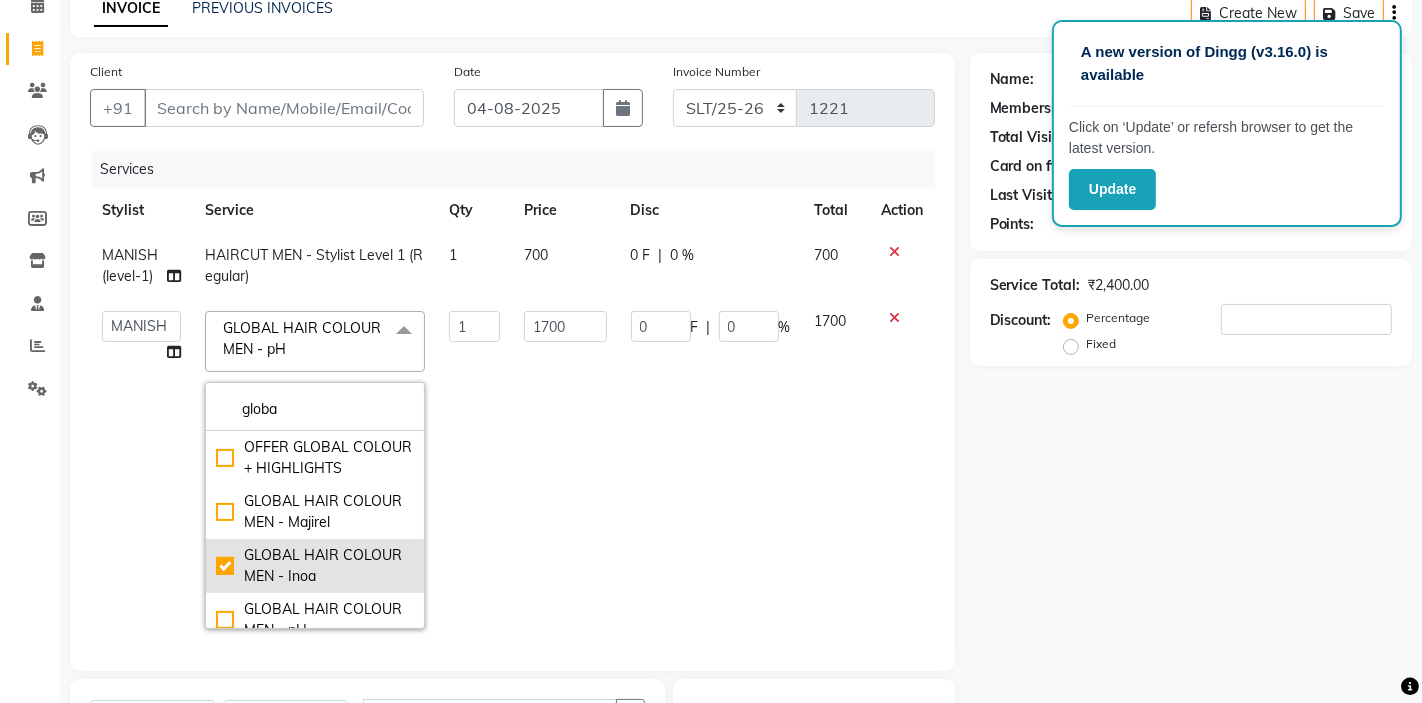 checkbox on "true" 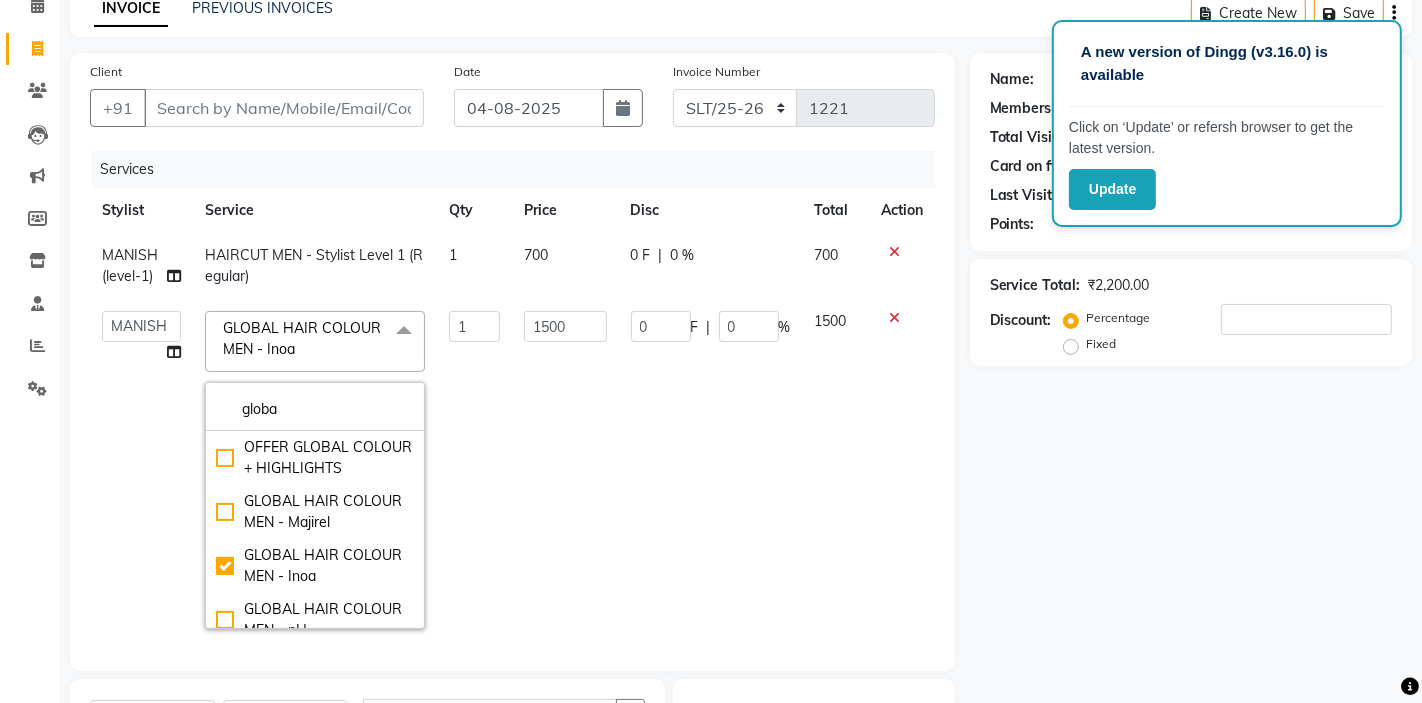 click on "1500" 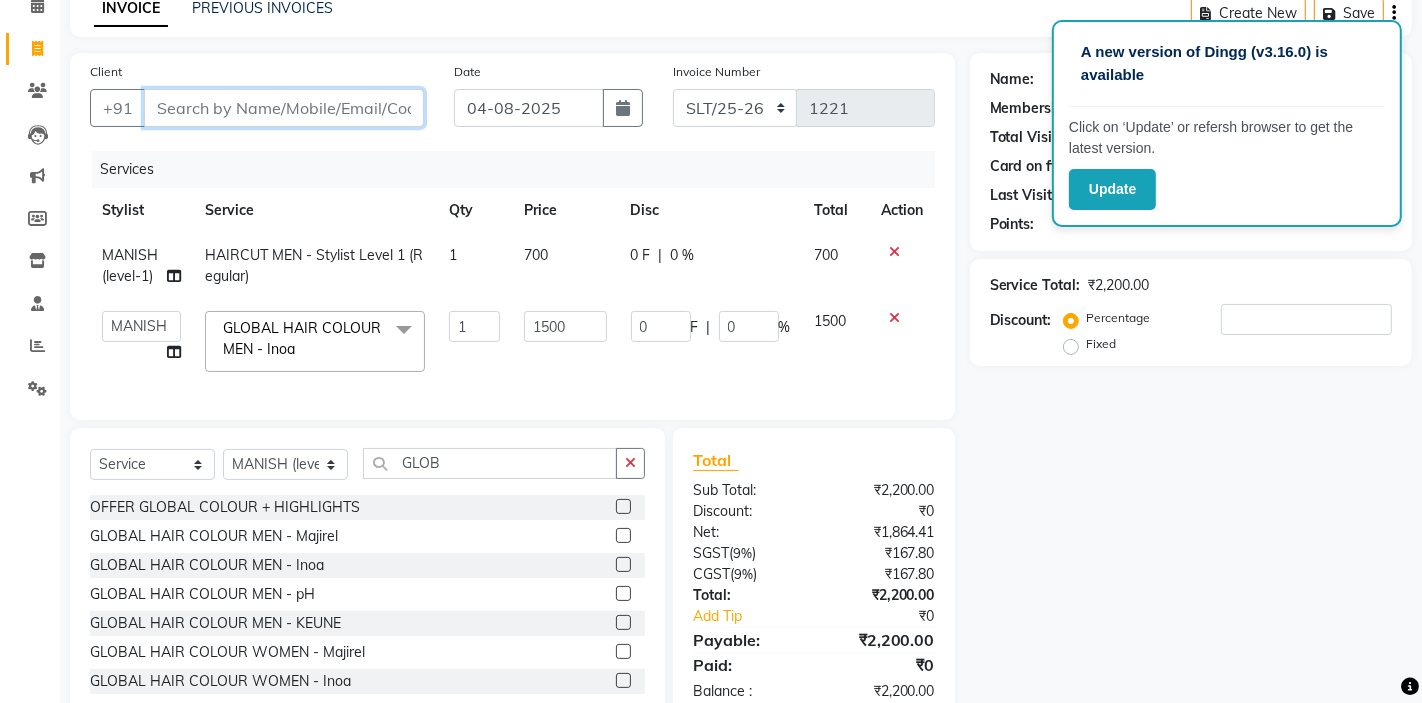 click on "Client" at bounding box center [284, 108] 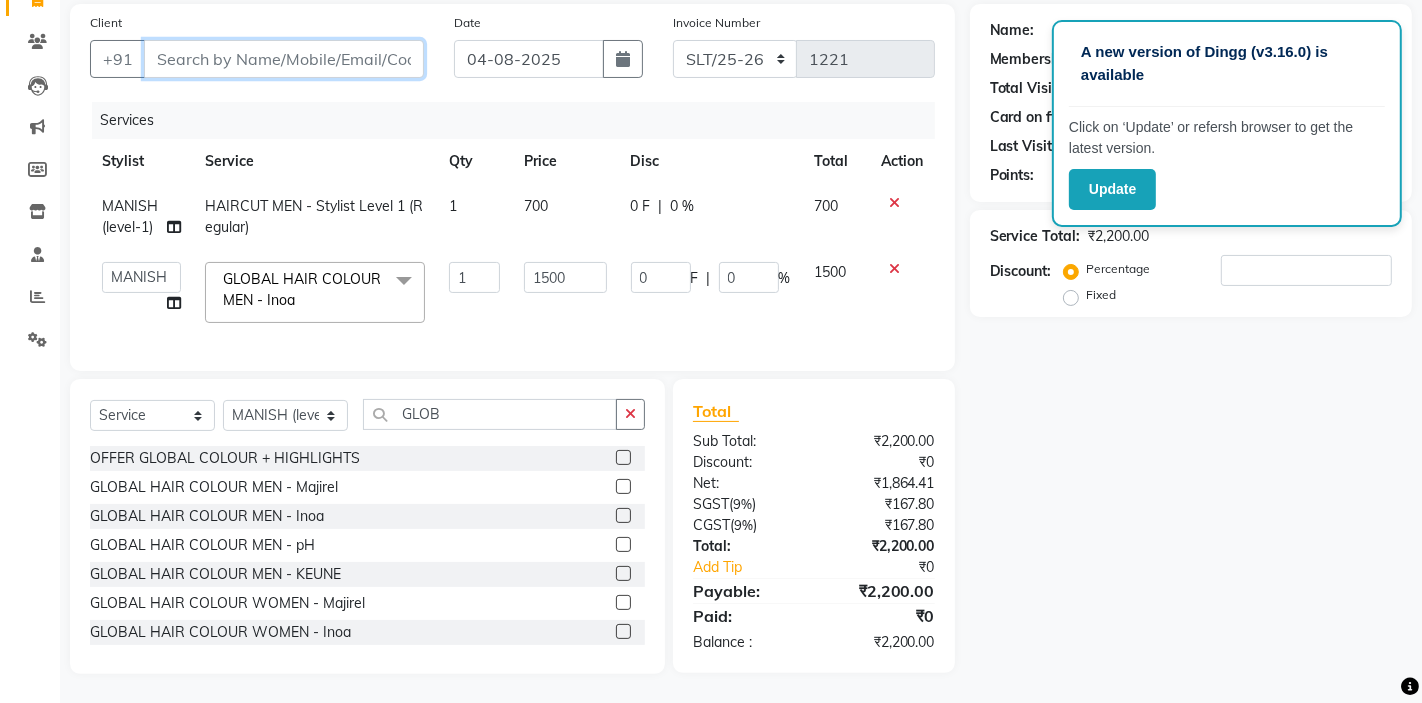 scroll, scrollTop: 28, scrollLeft: 0, axis: vertical 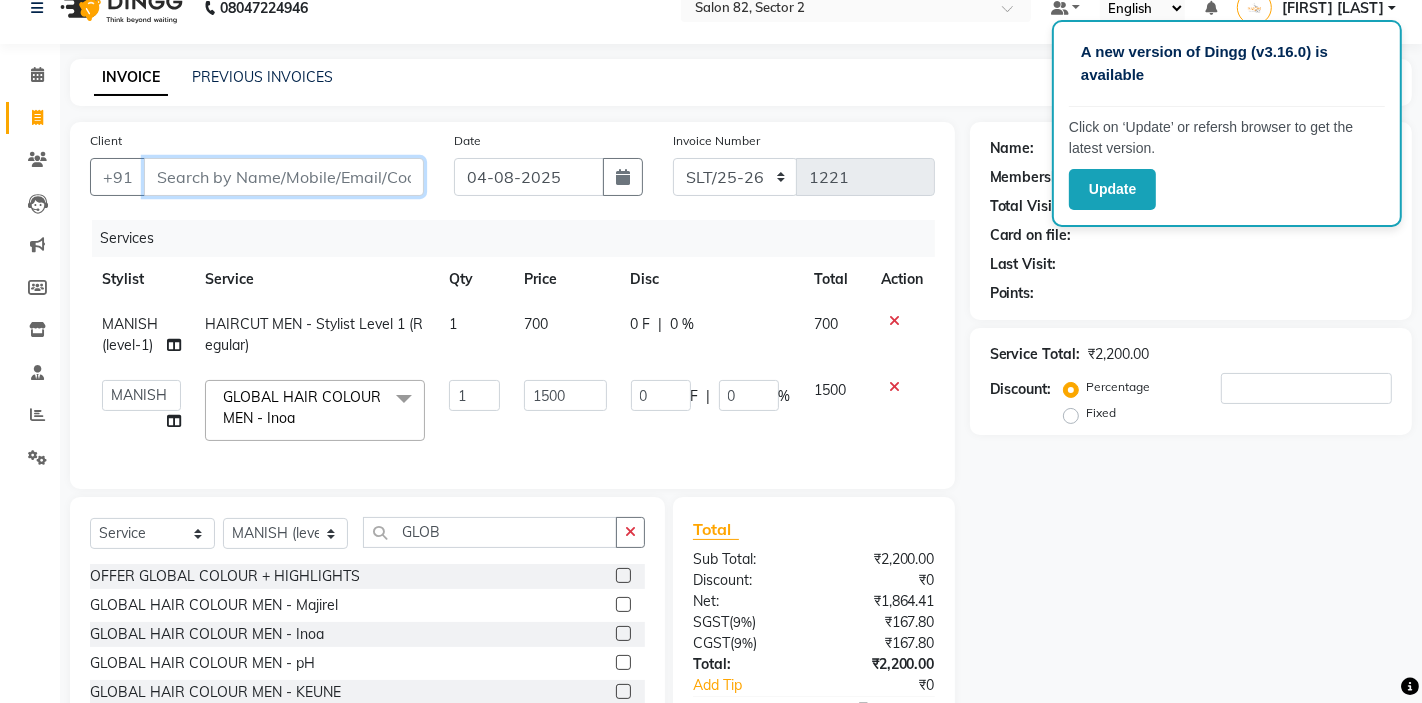click on "Client" at bounding box center [284, 177] 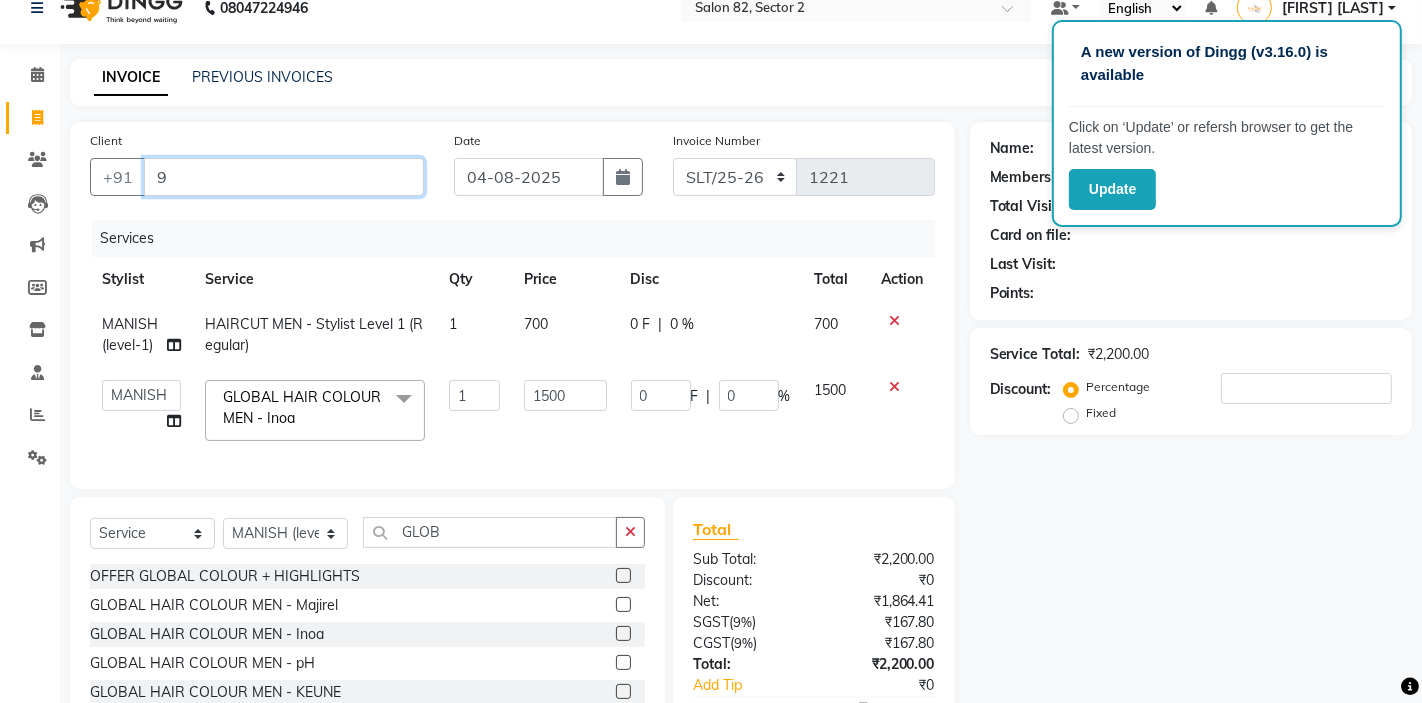 type on "0" 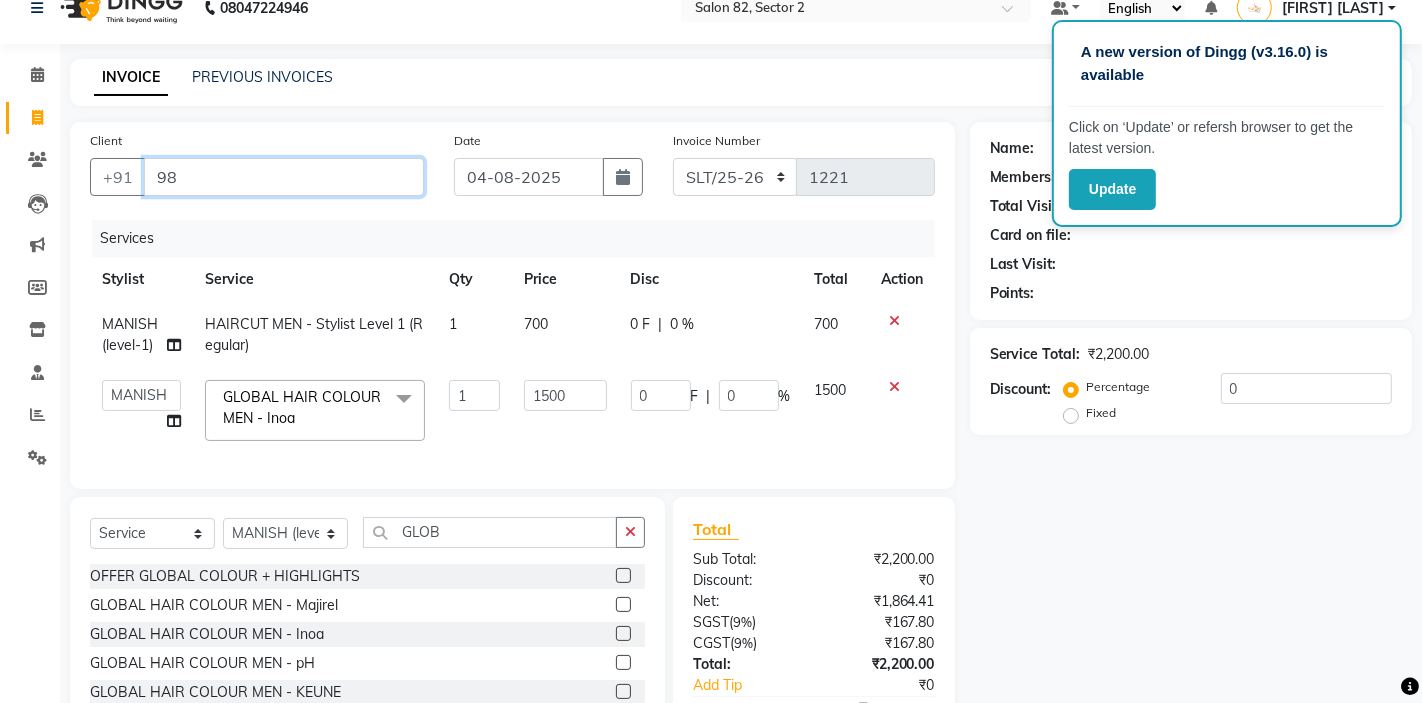 type on "9" 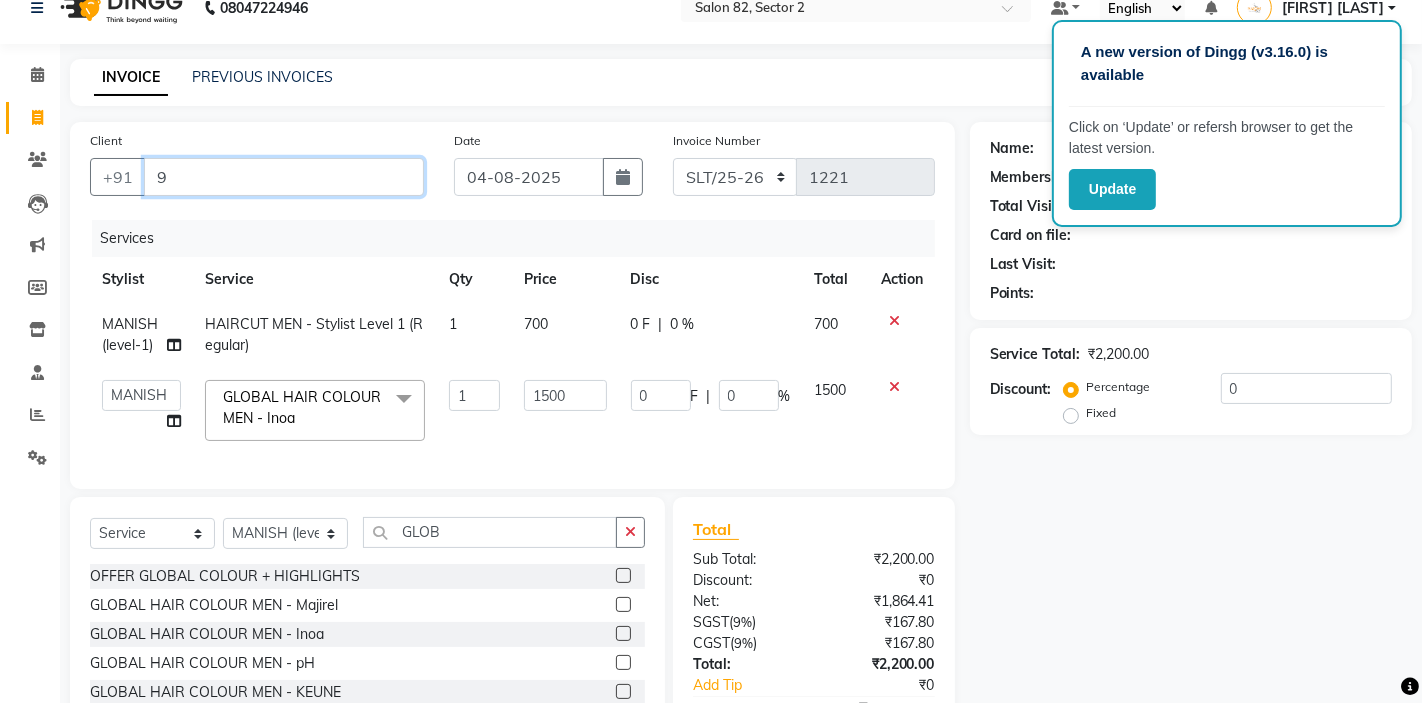 type 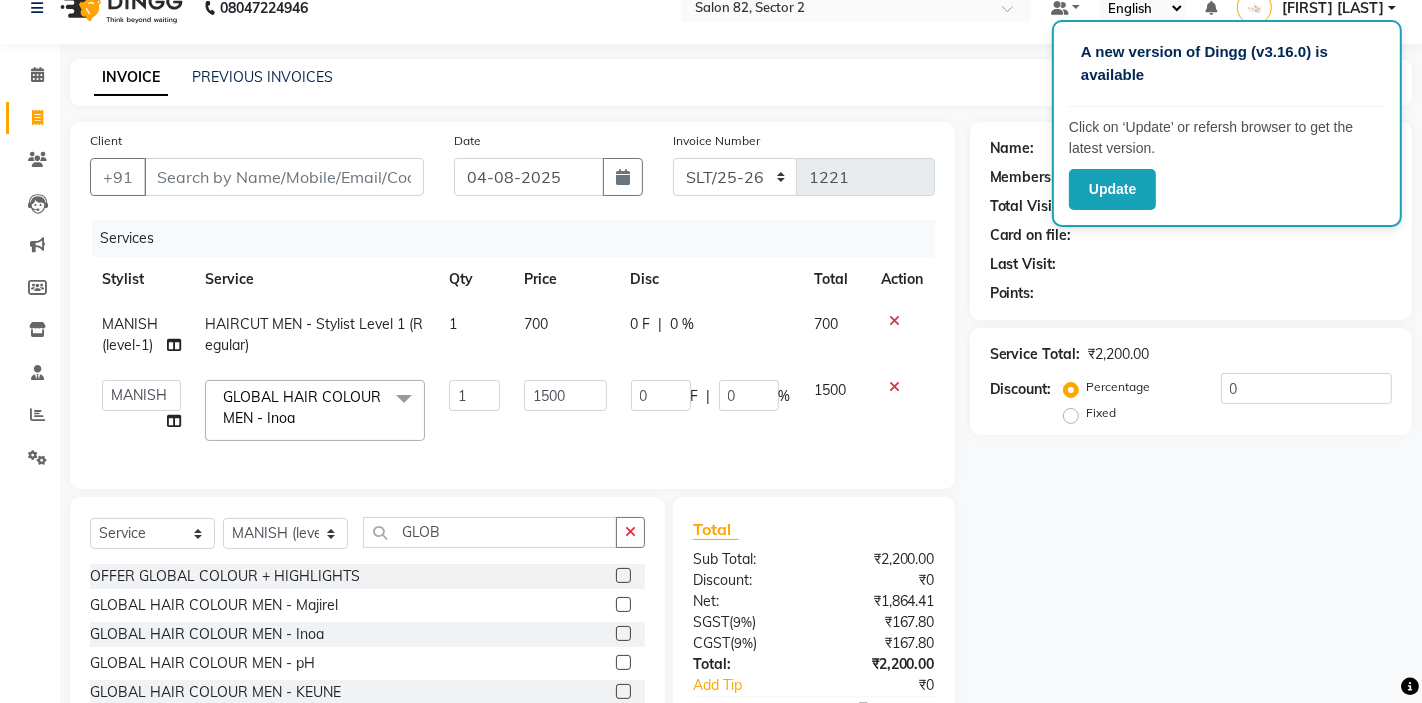 click on "HAIRCUT MEN - Stylist Level 1 (Regular)" 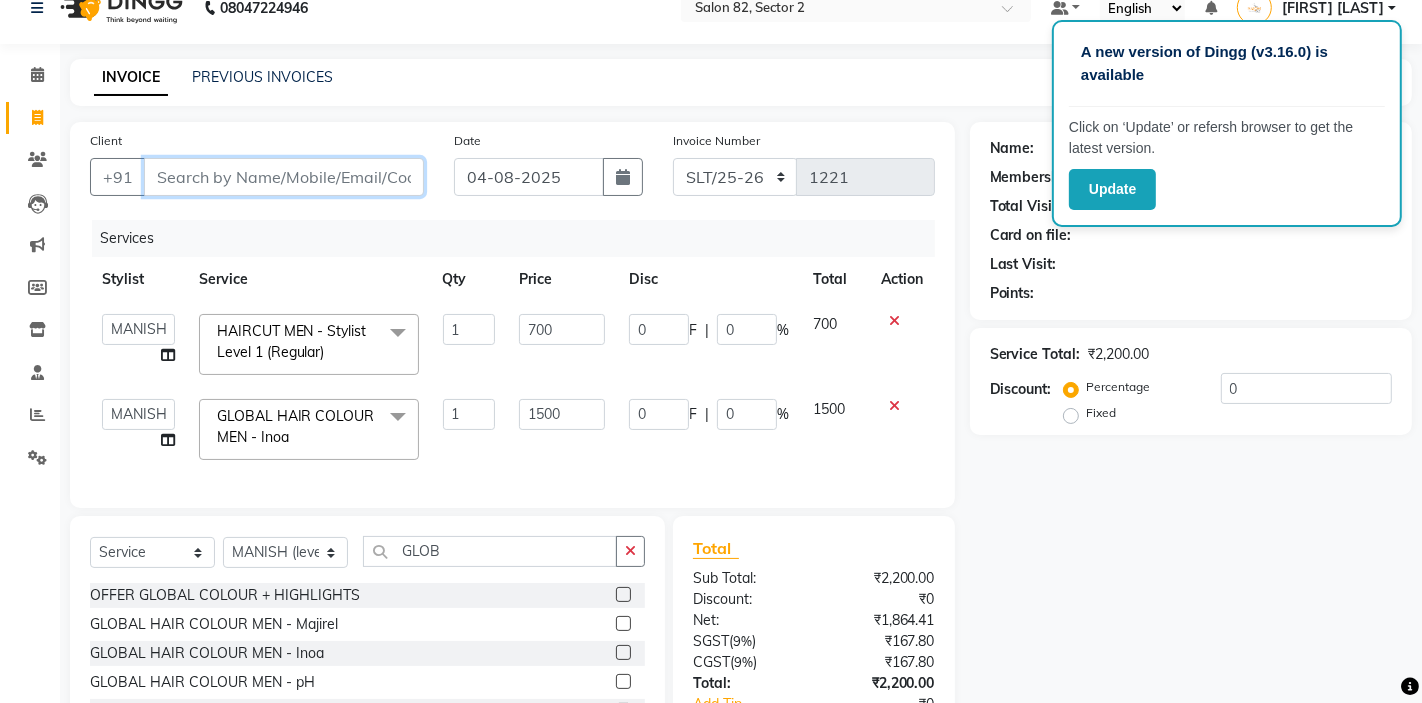 click on "Client" at bounding box center [284, 177] 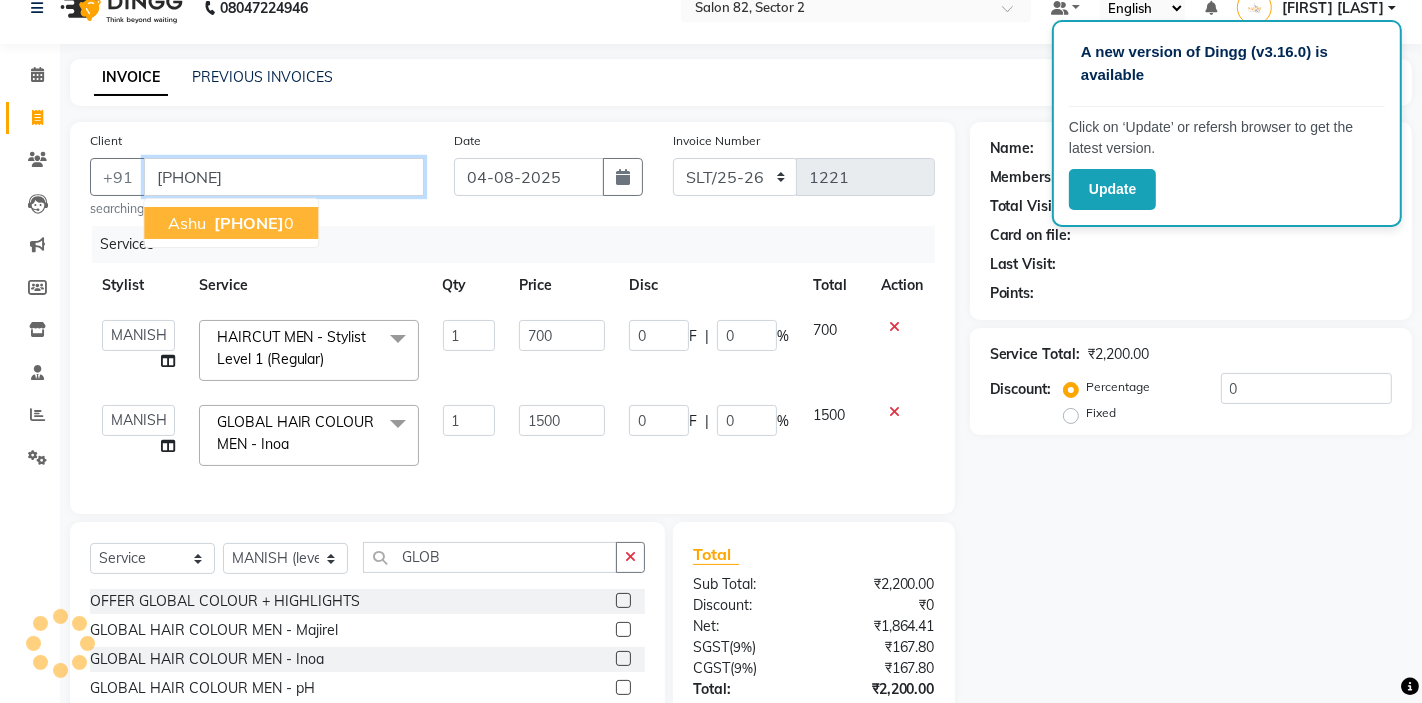 type on "9874797220" 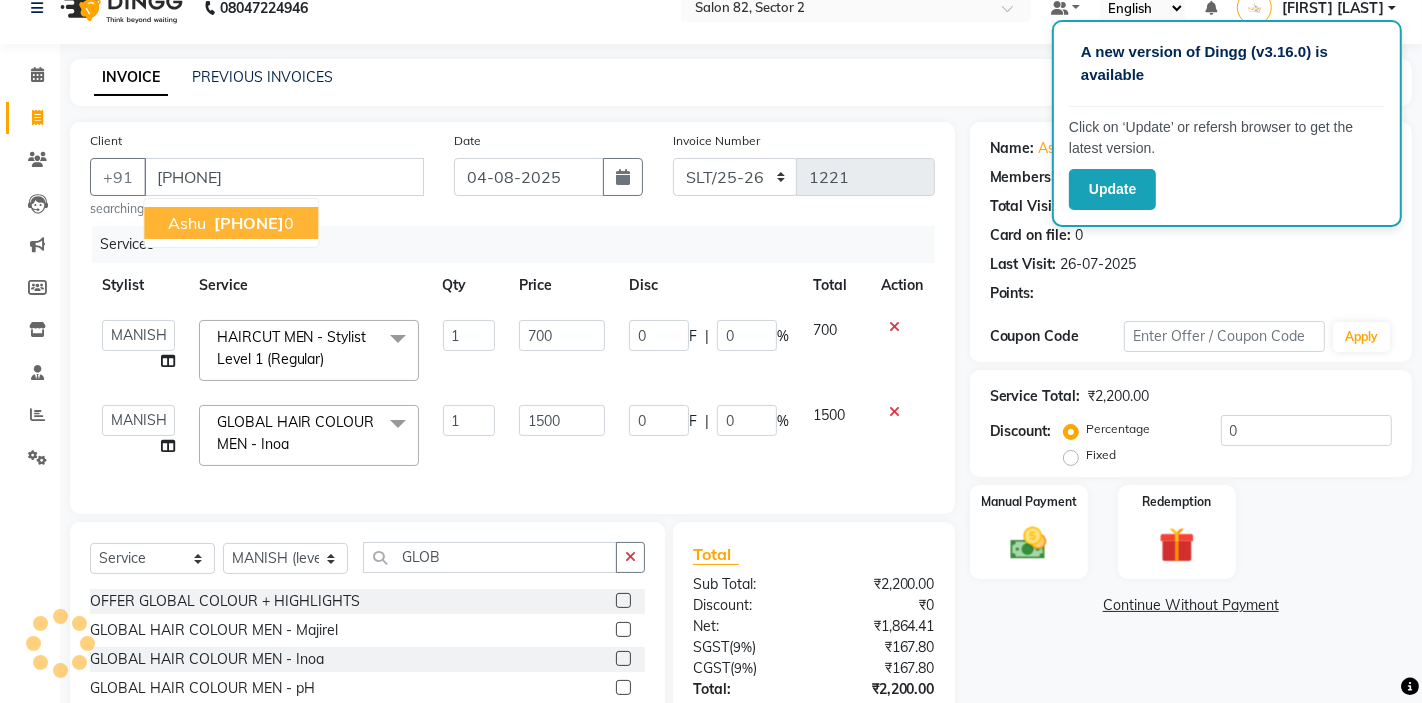 select on "1: Object" 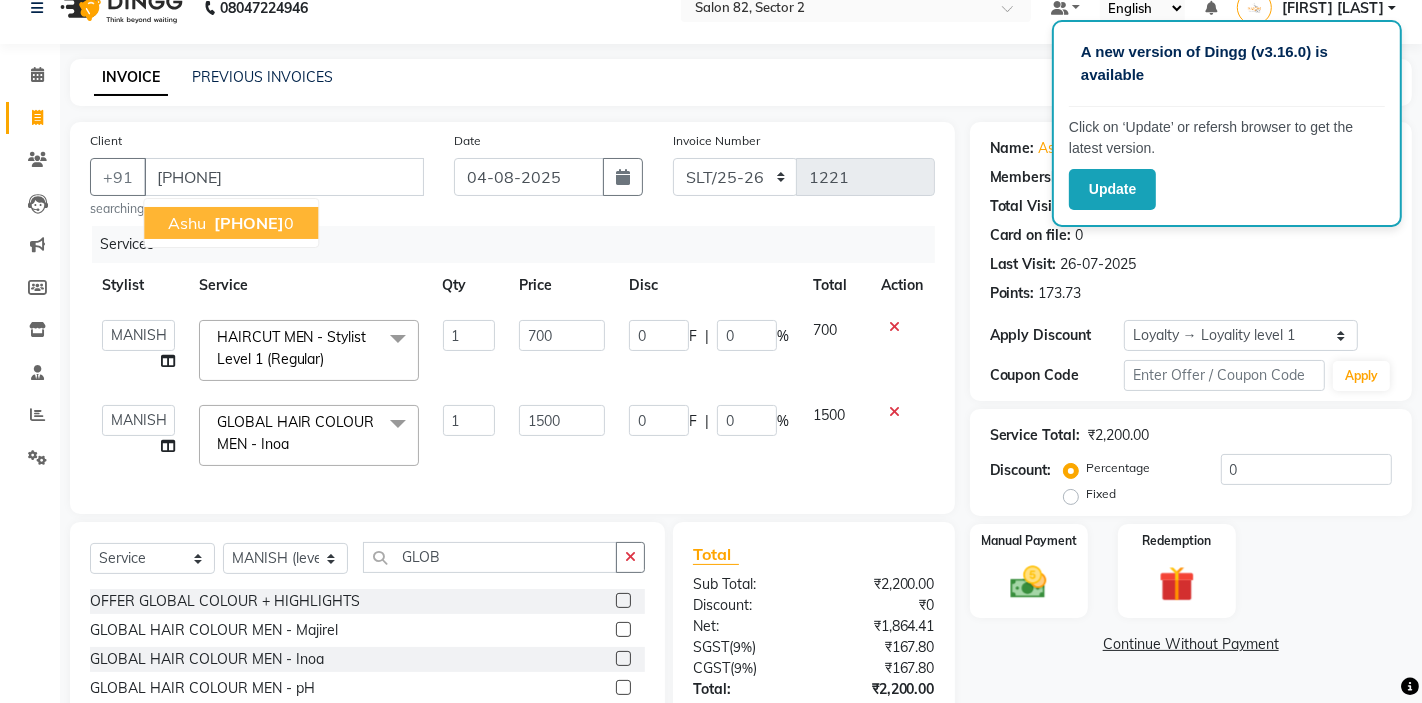 click on "987479722" at bounding box center (249, 223) 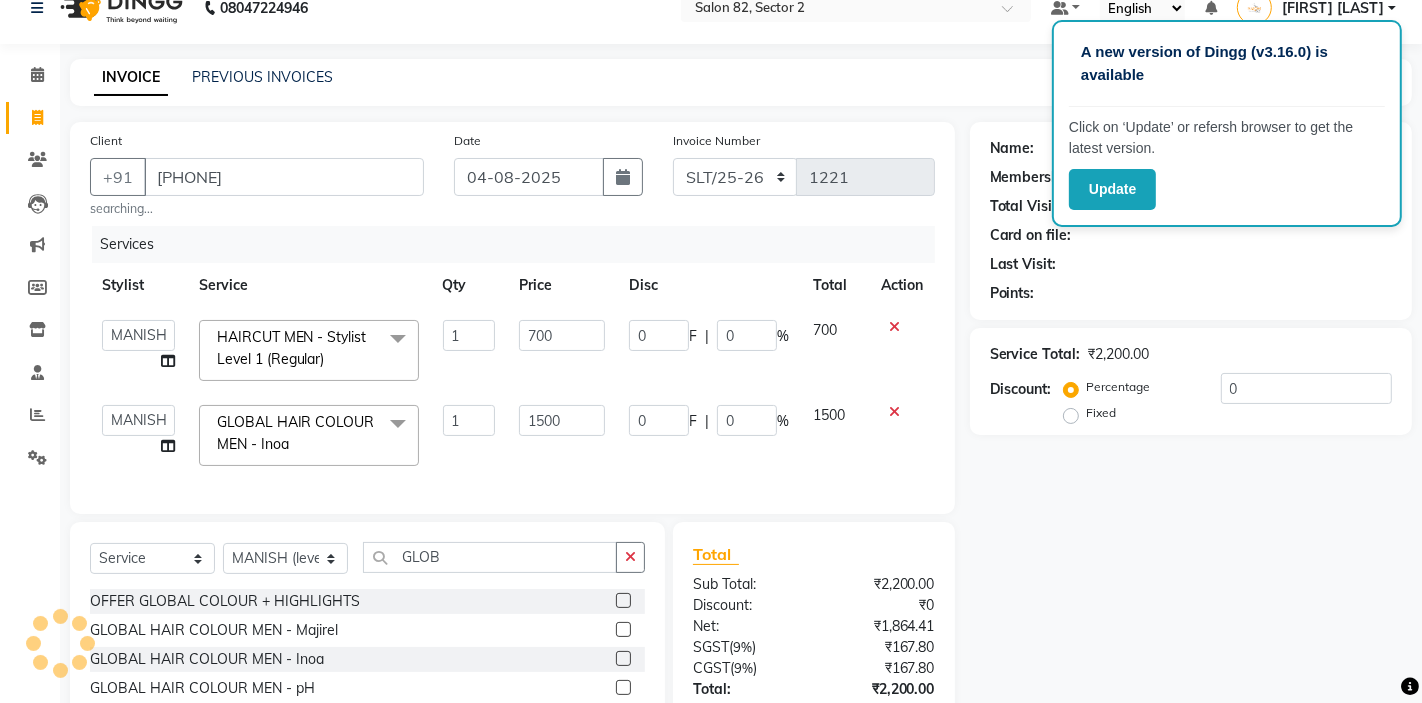 select on "1: Object" 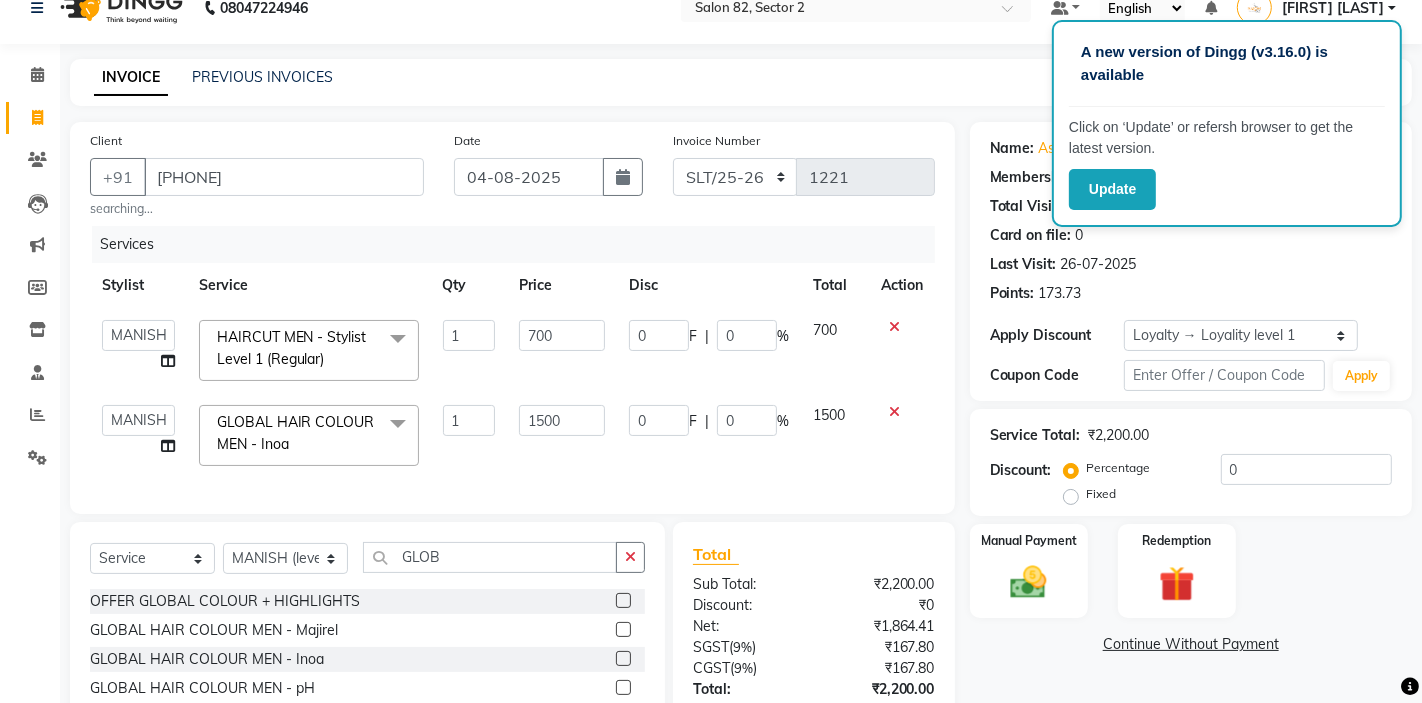 scroll, scrollTop: 172, scrollLeft: 0, axis: vertical 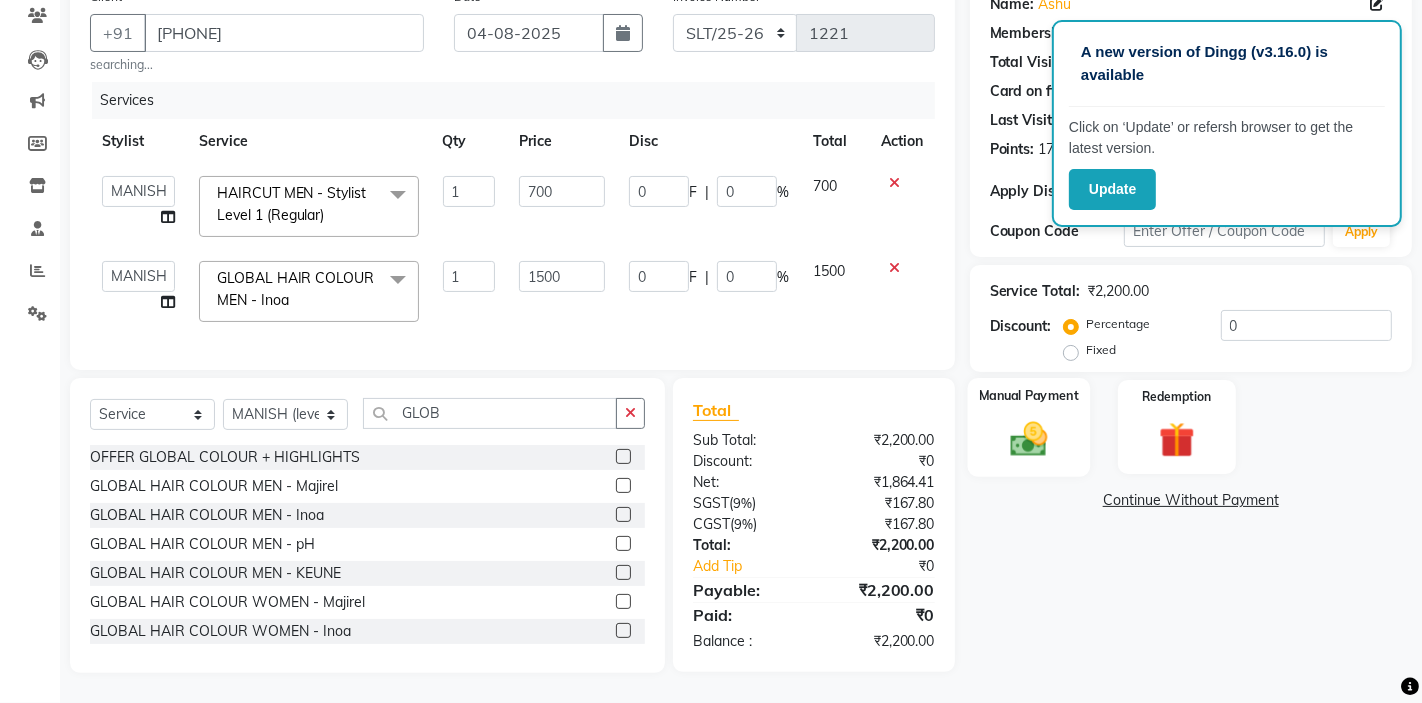 click 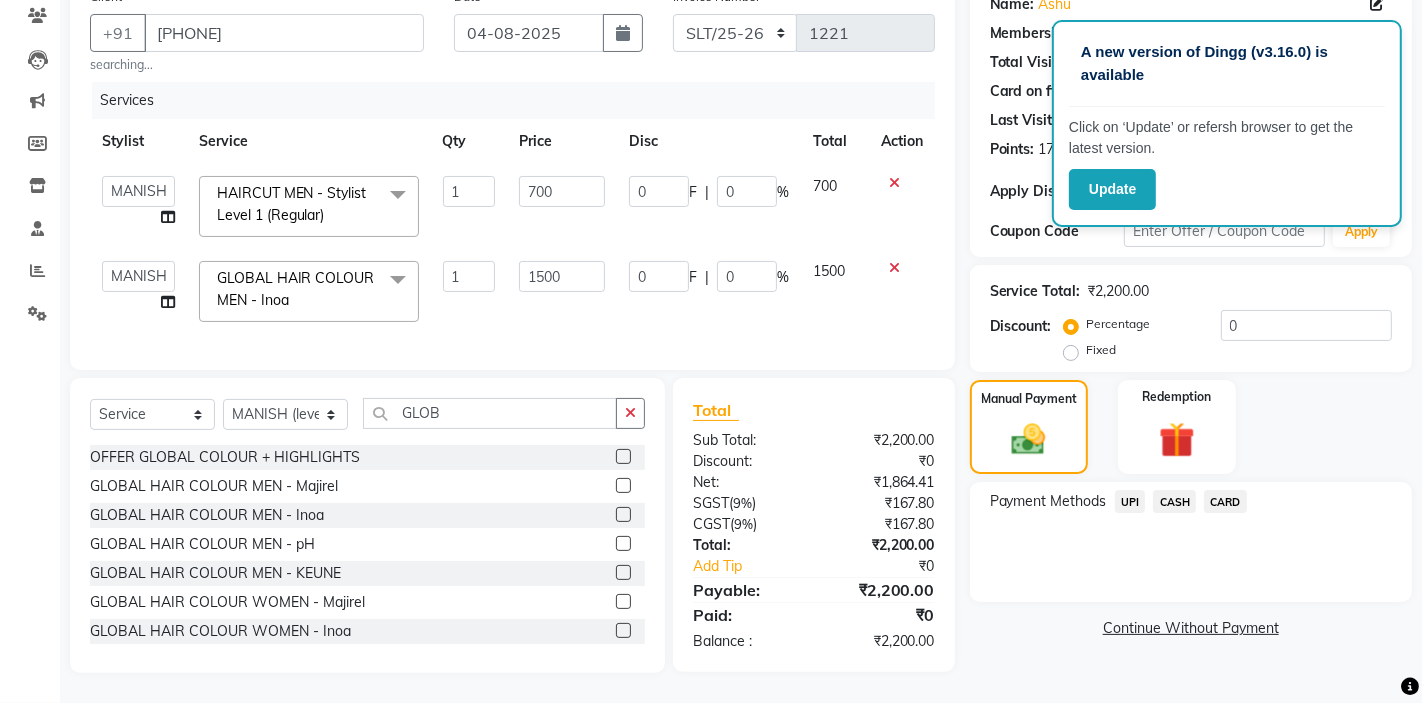 click on "CASH" 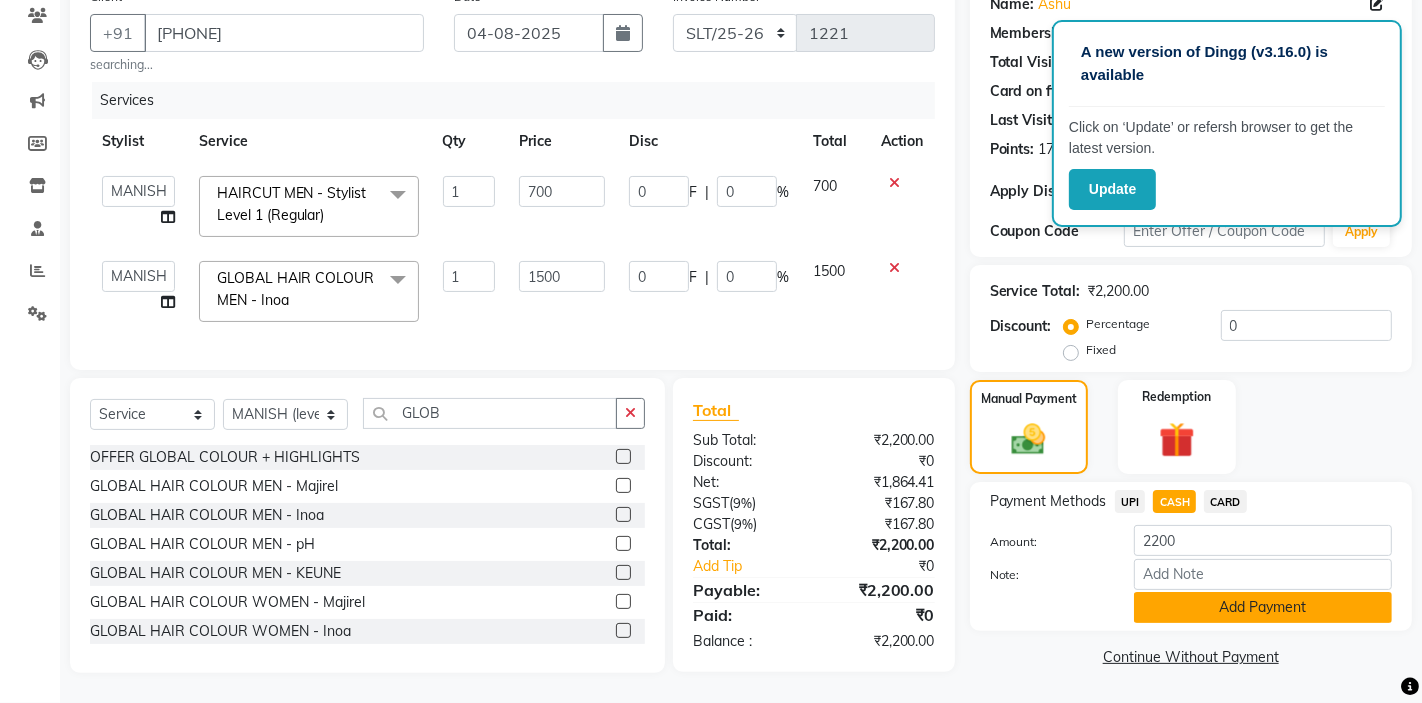 click on "Add Payment" 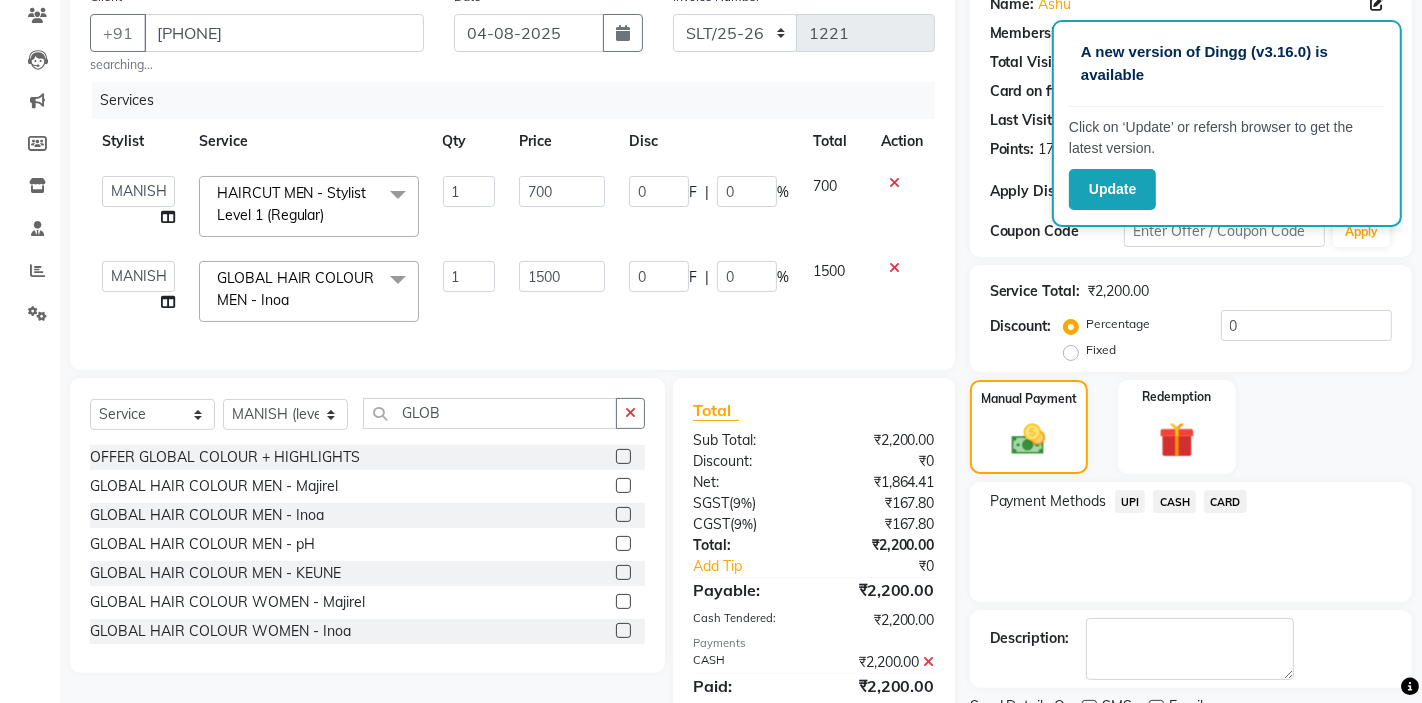 scroll, scrollTop: 362, scrollLeft: 0, axis: vertical 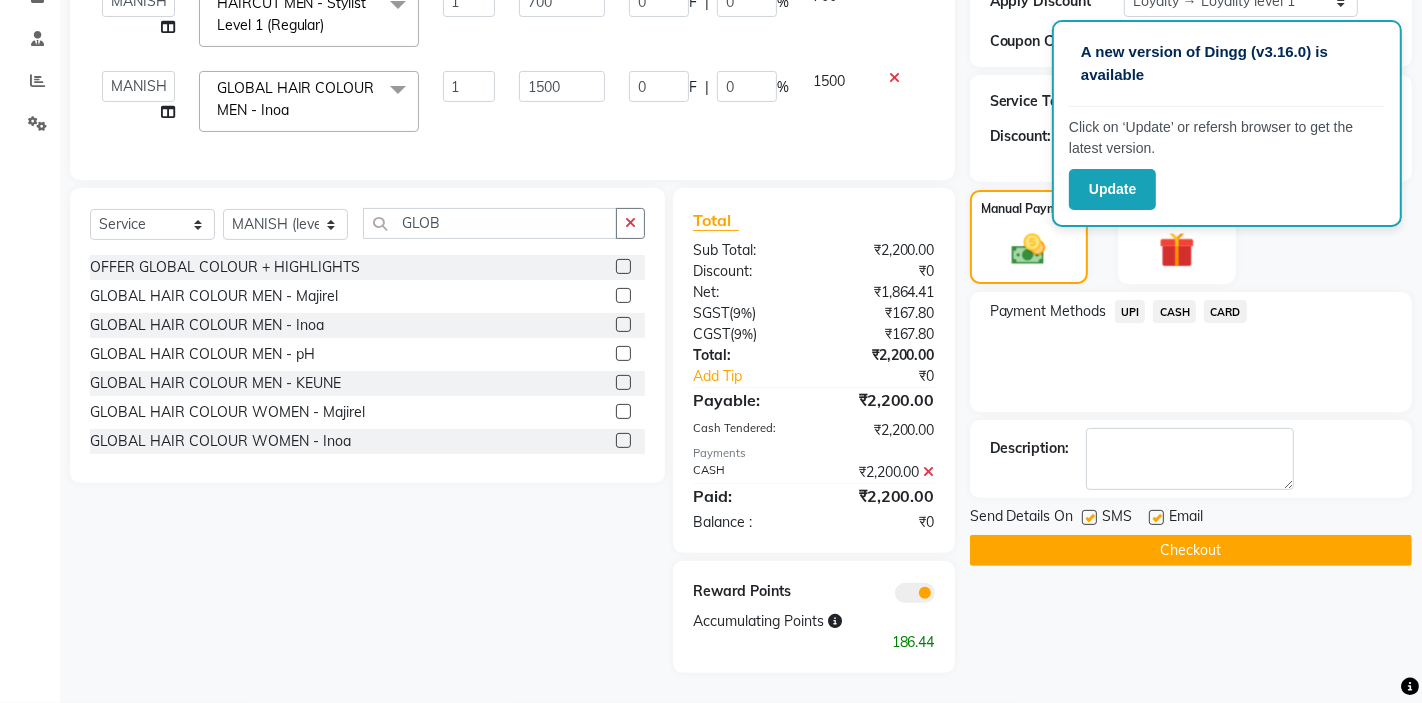 click on "Checkout" 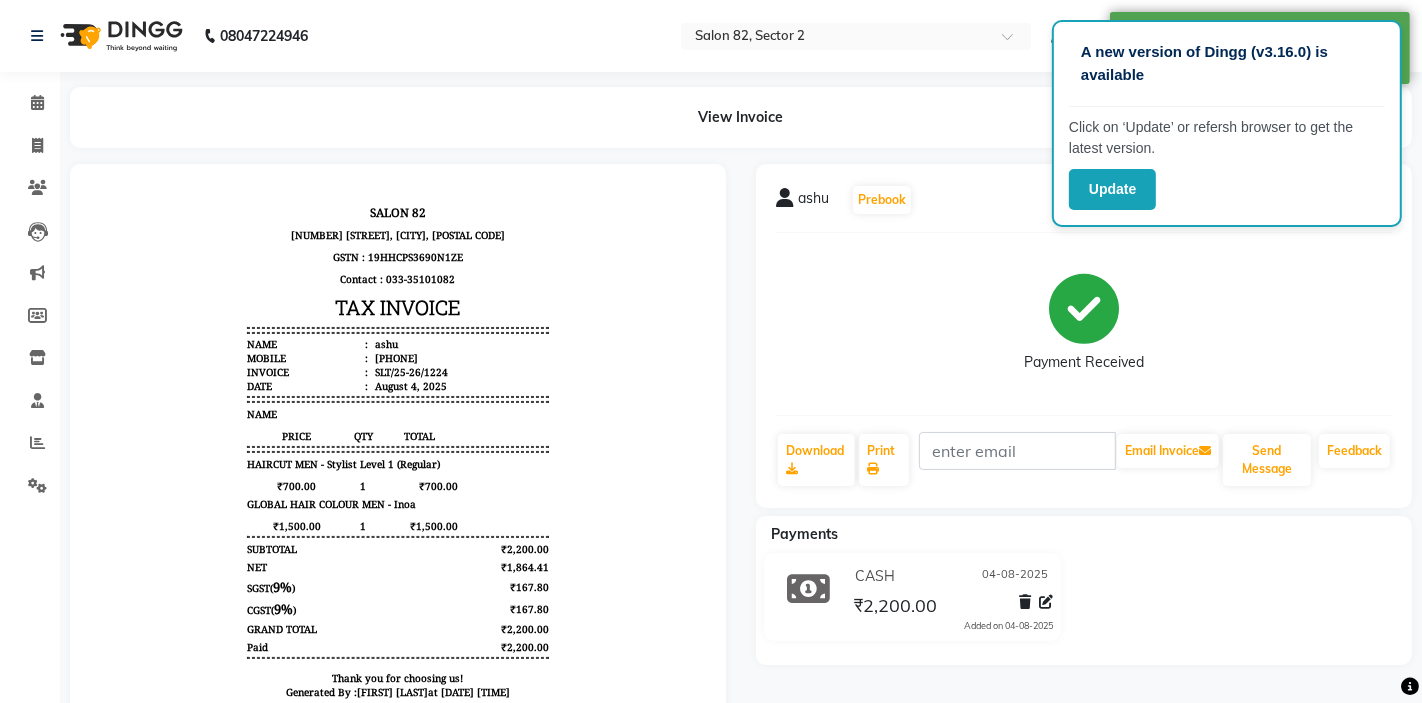 scroll, scrollTop: 0, scrollLeft: 0, axis: both 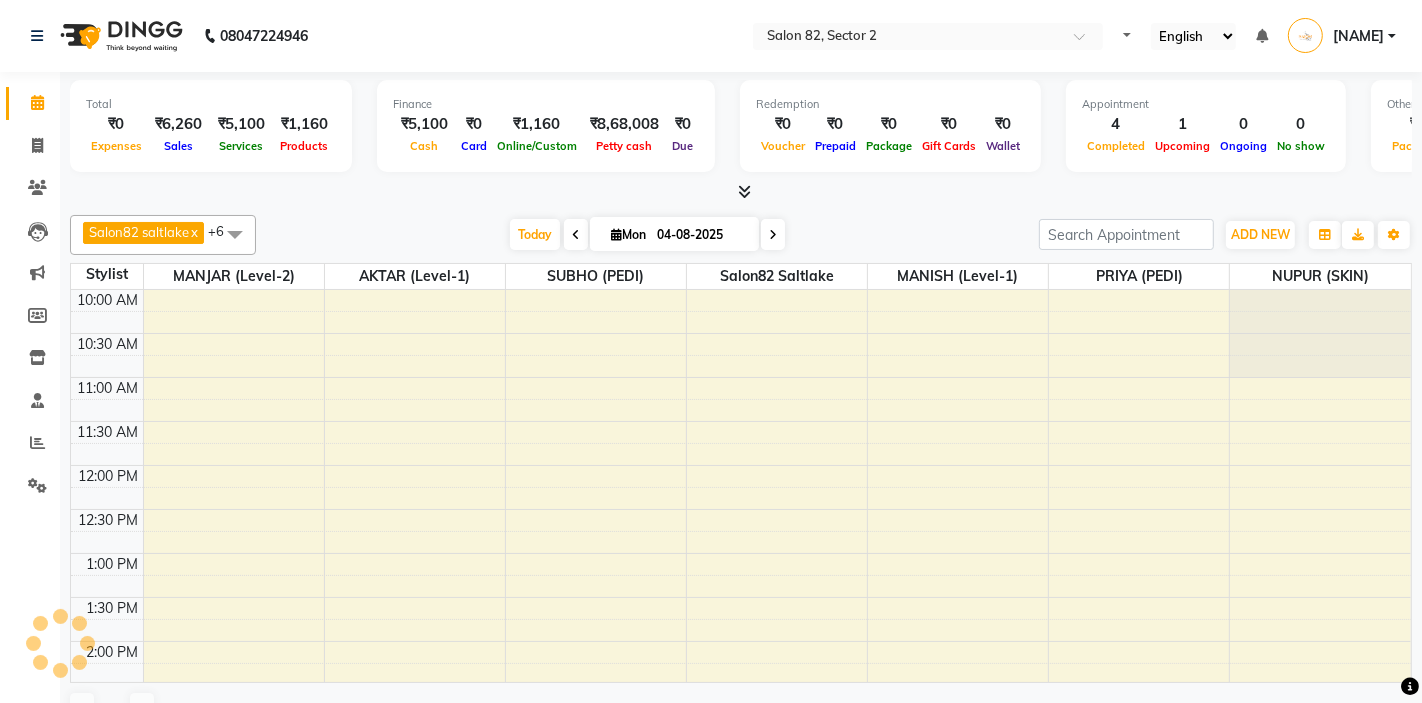 select on "en" 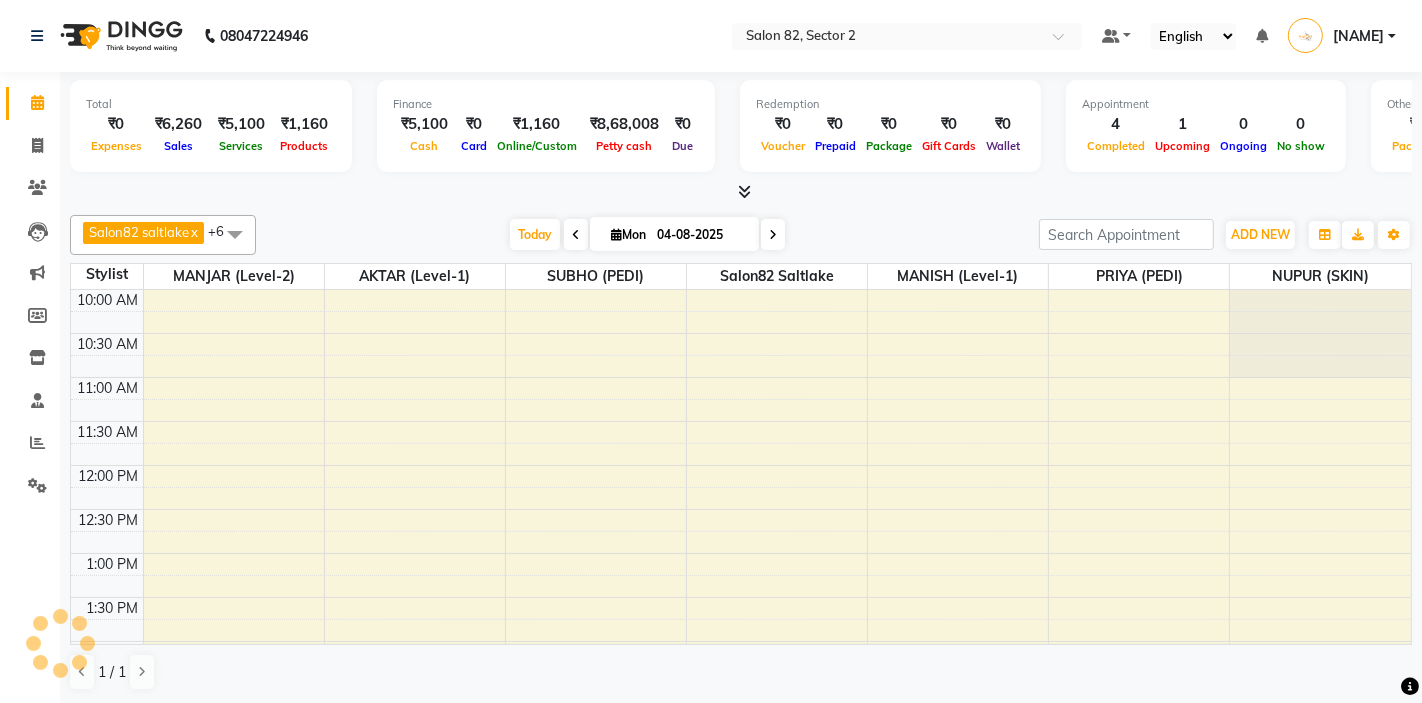 scroll, scrollTop: 0, scrollLeft: 0, axis: both 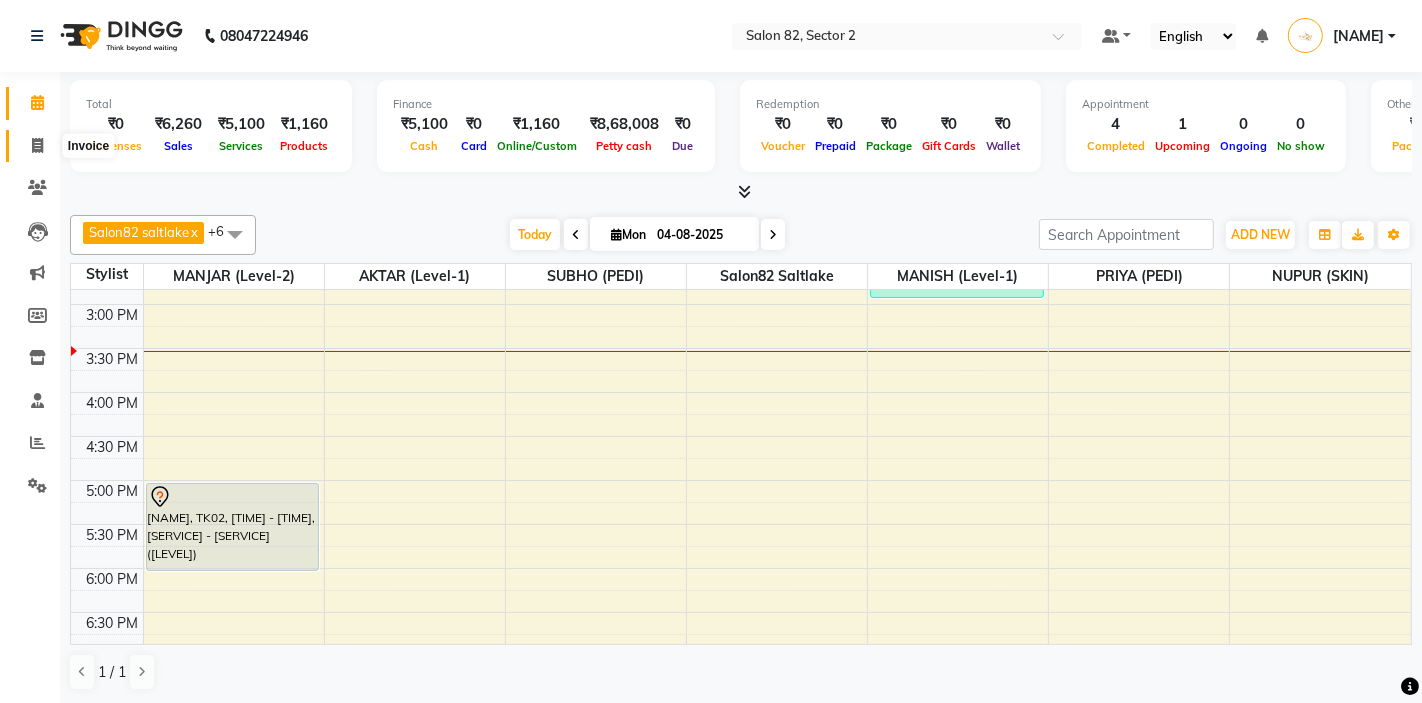 click 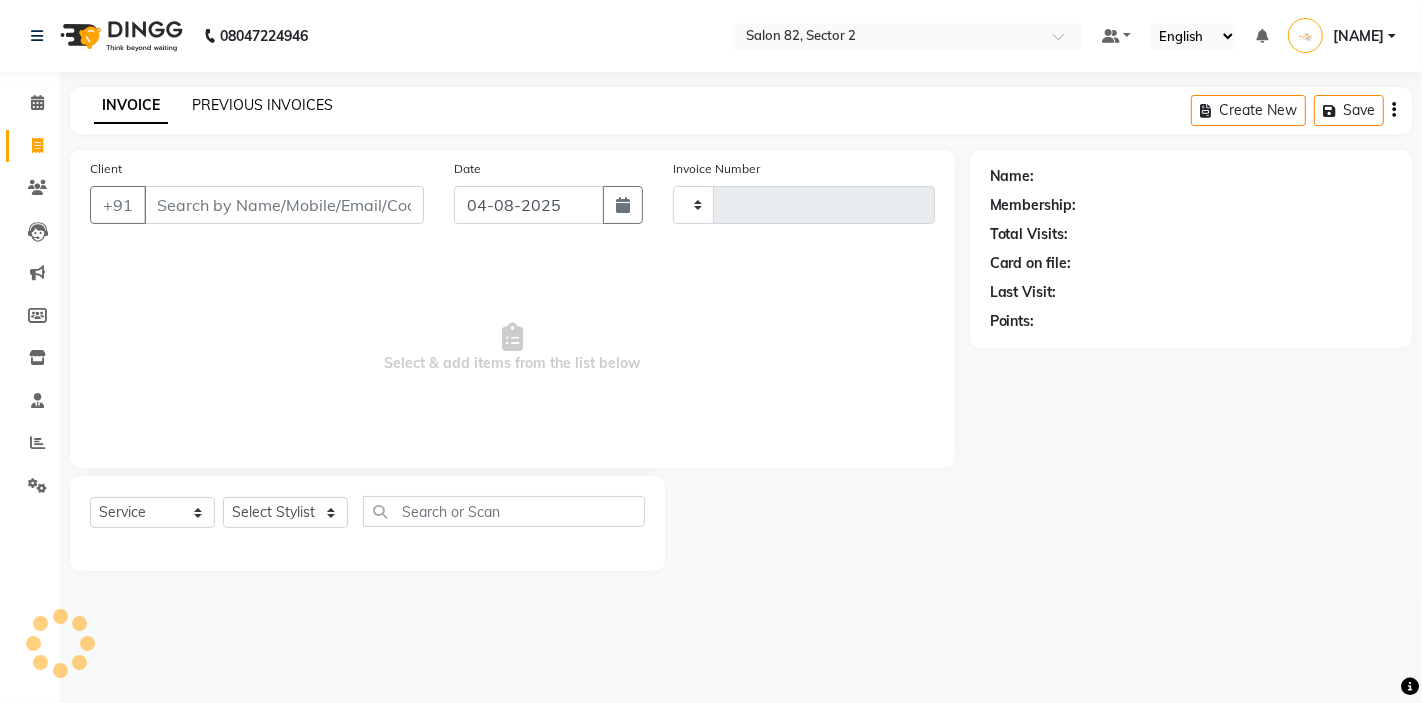 type on "1226" 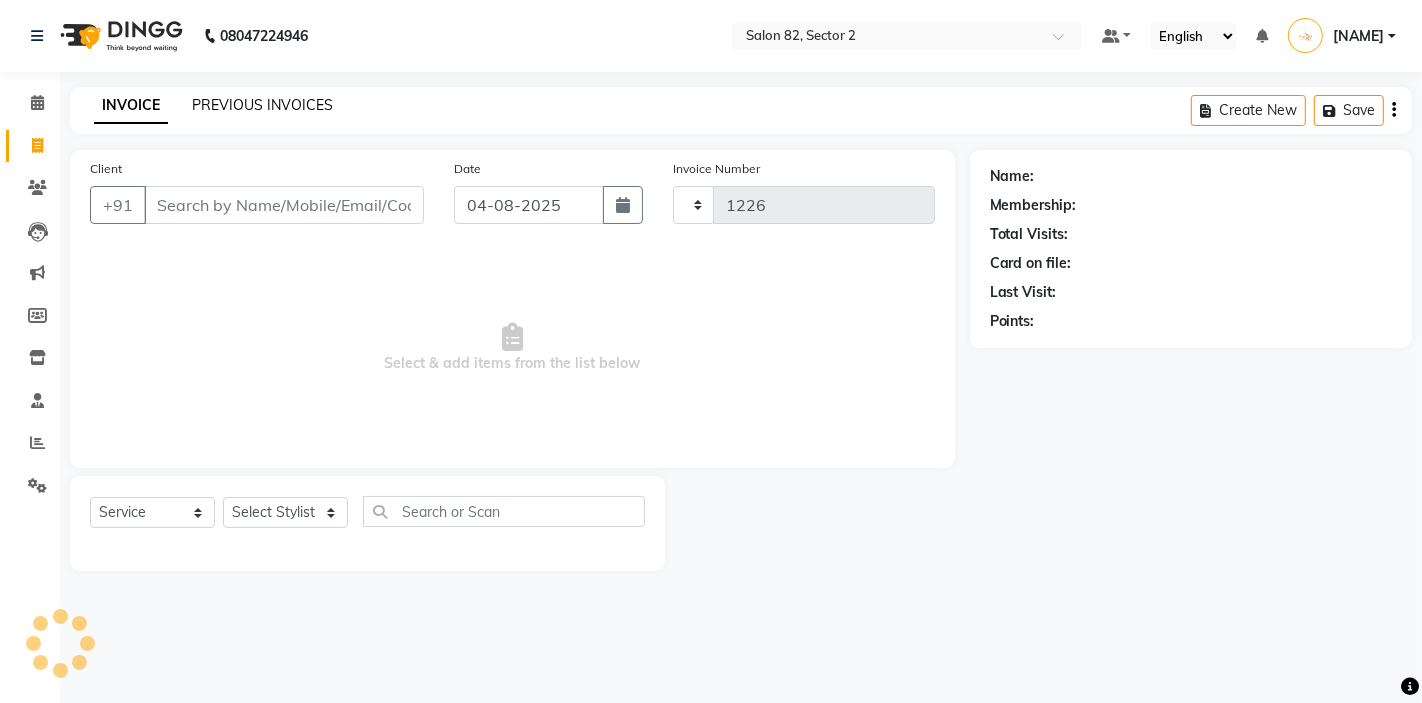 select on "8703" 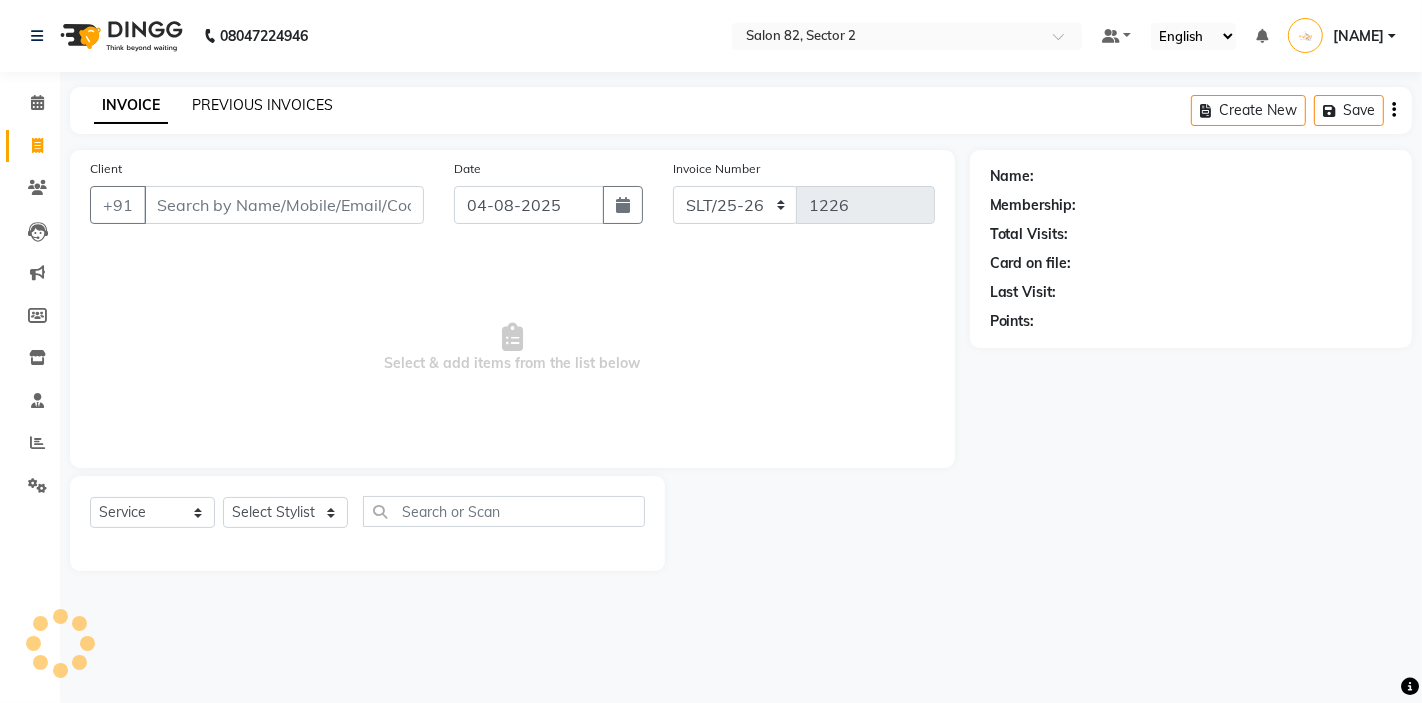 click on "PREVIOUS INVOICES" 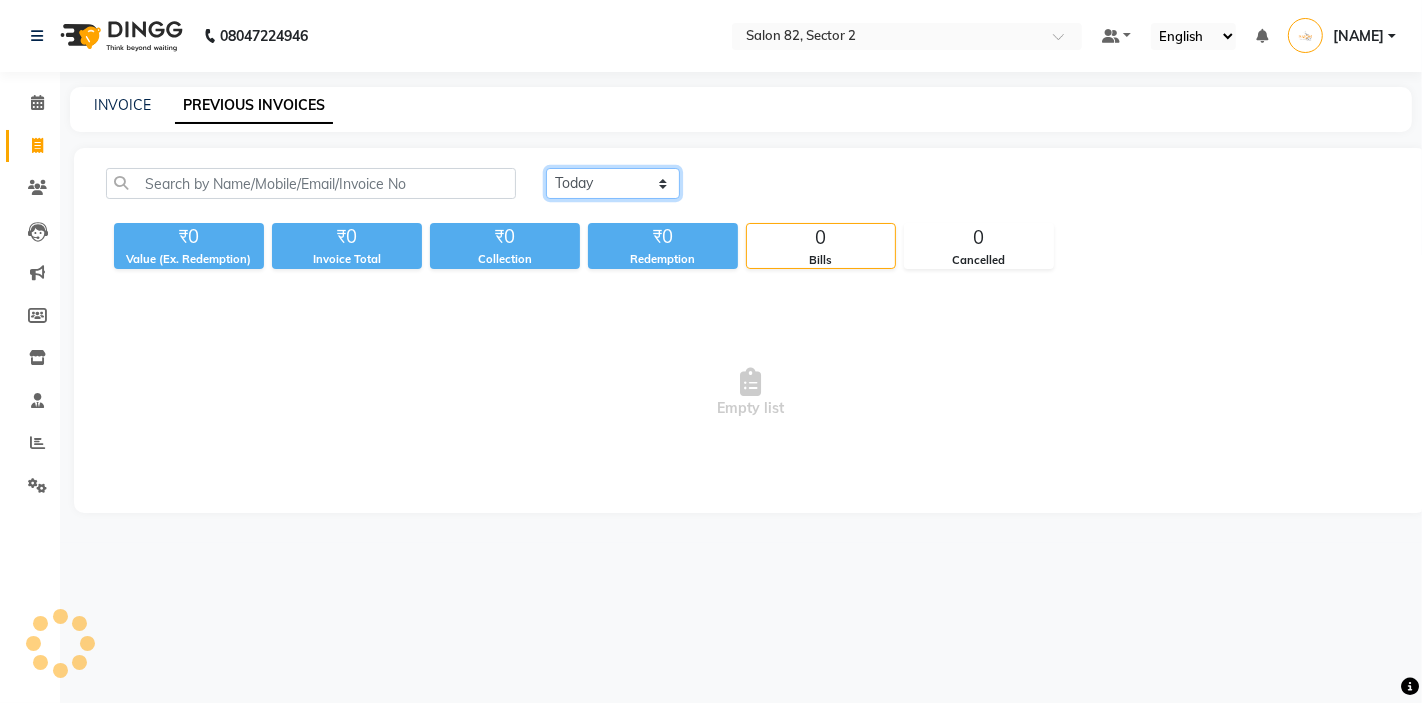 click on "Today Yesterday Custom Range" 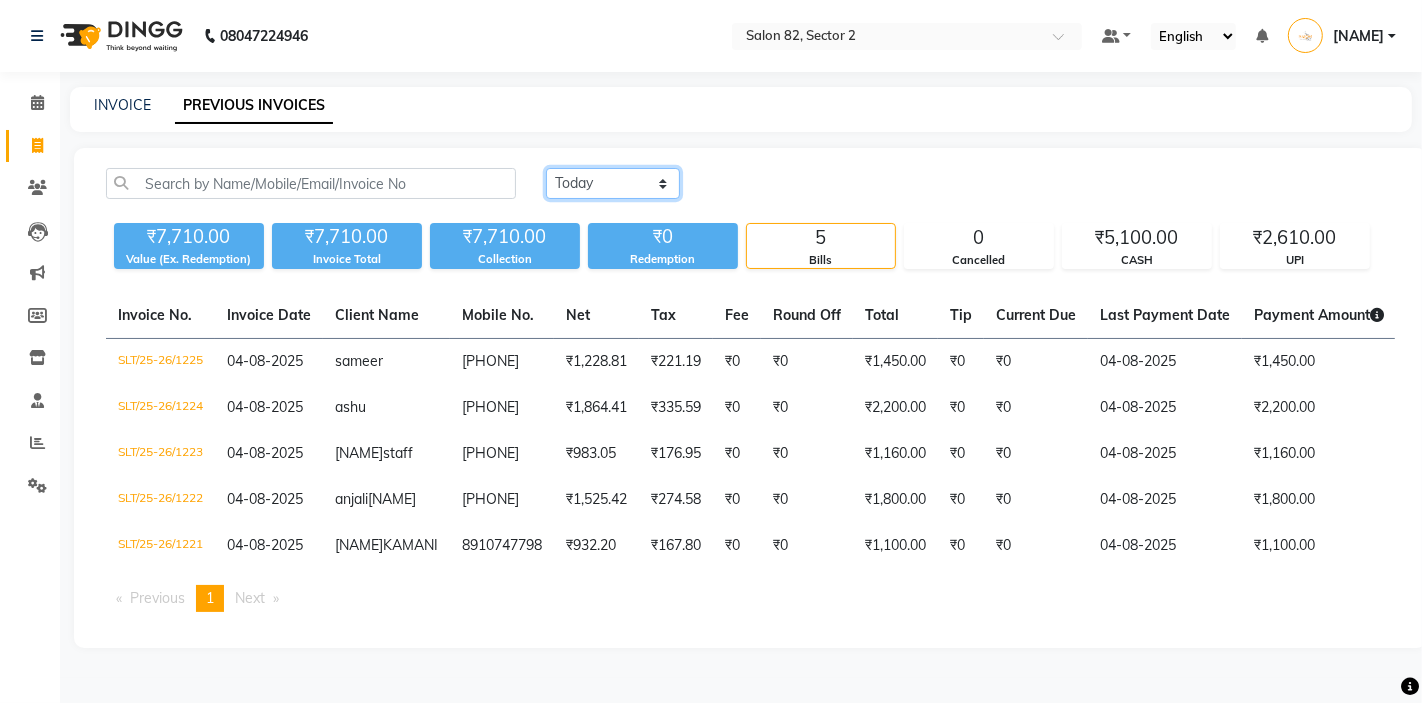 select on "yesterday" 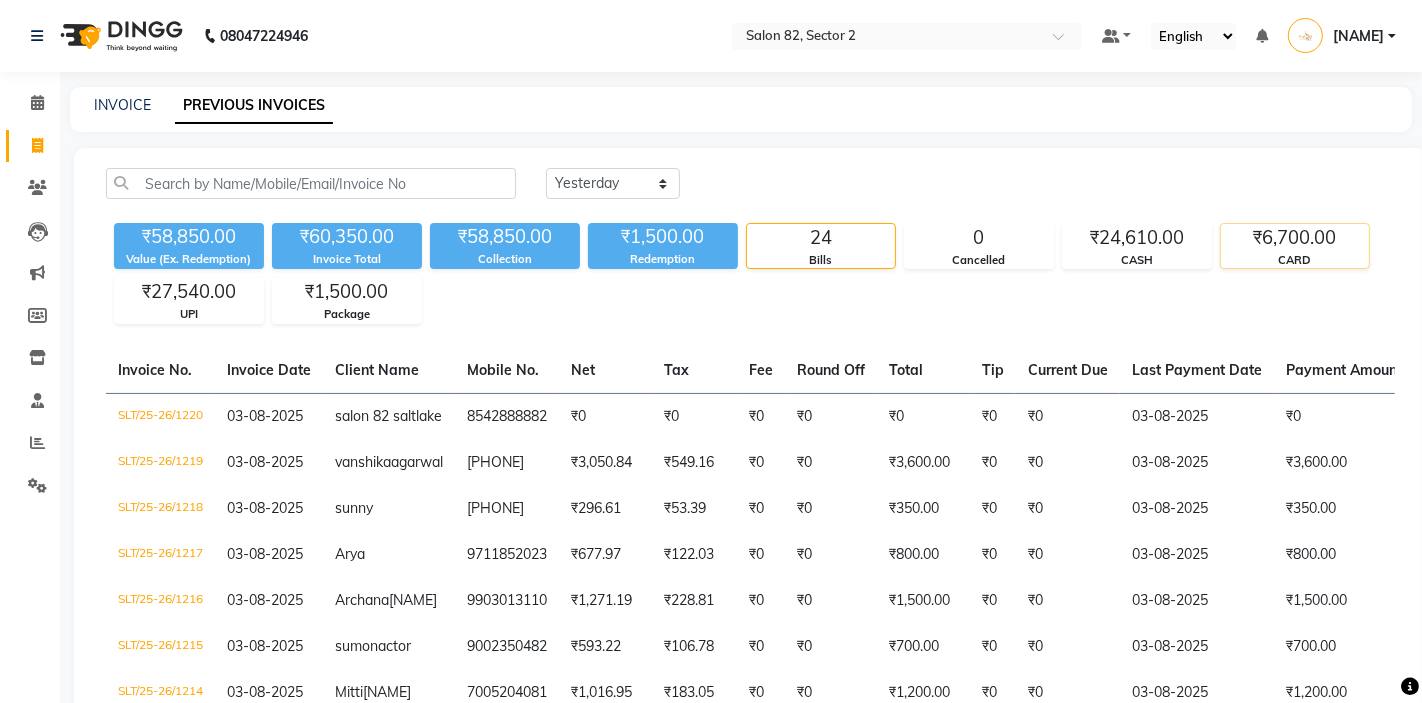 click on "₹6,700.00" 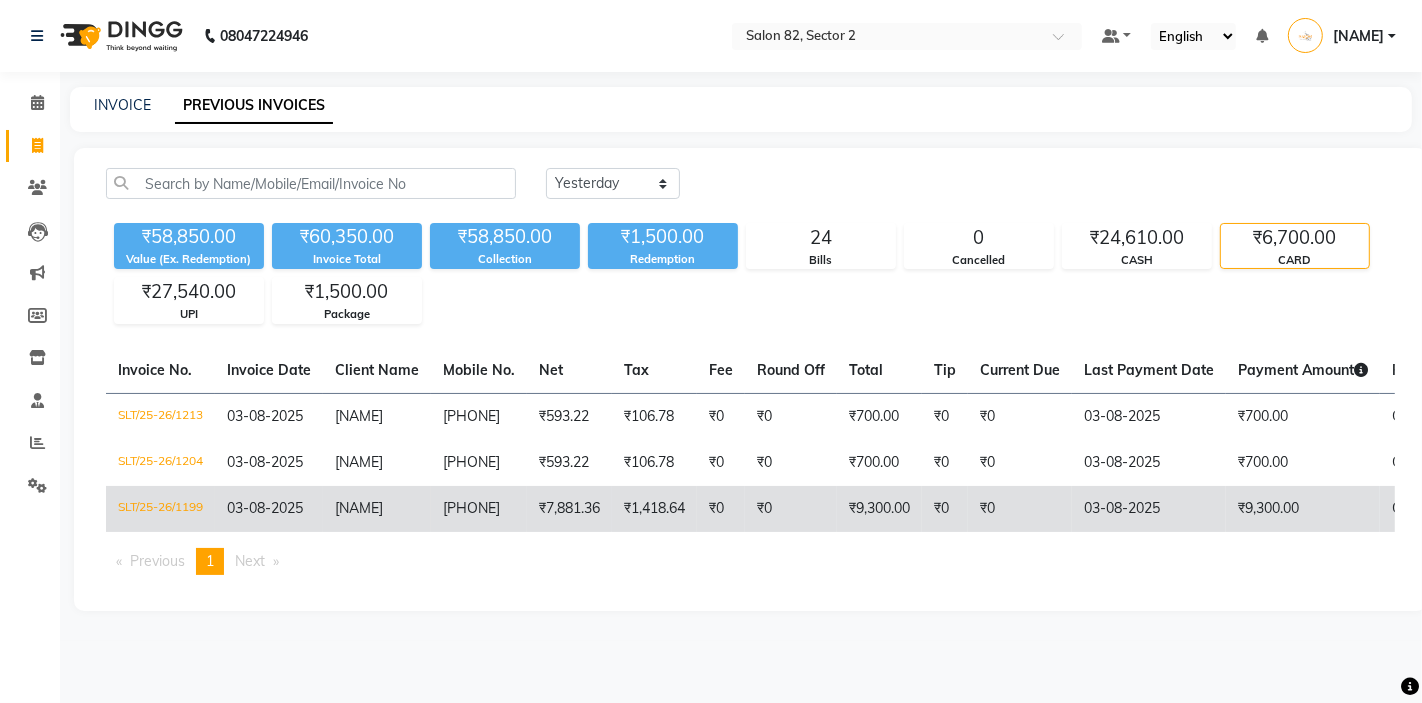 click on "₹7,881.36" 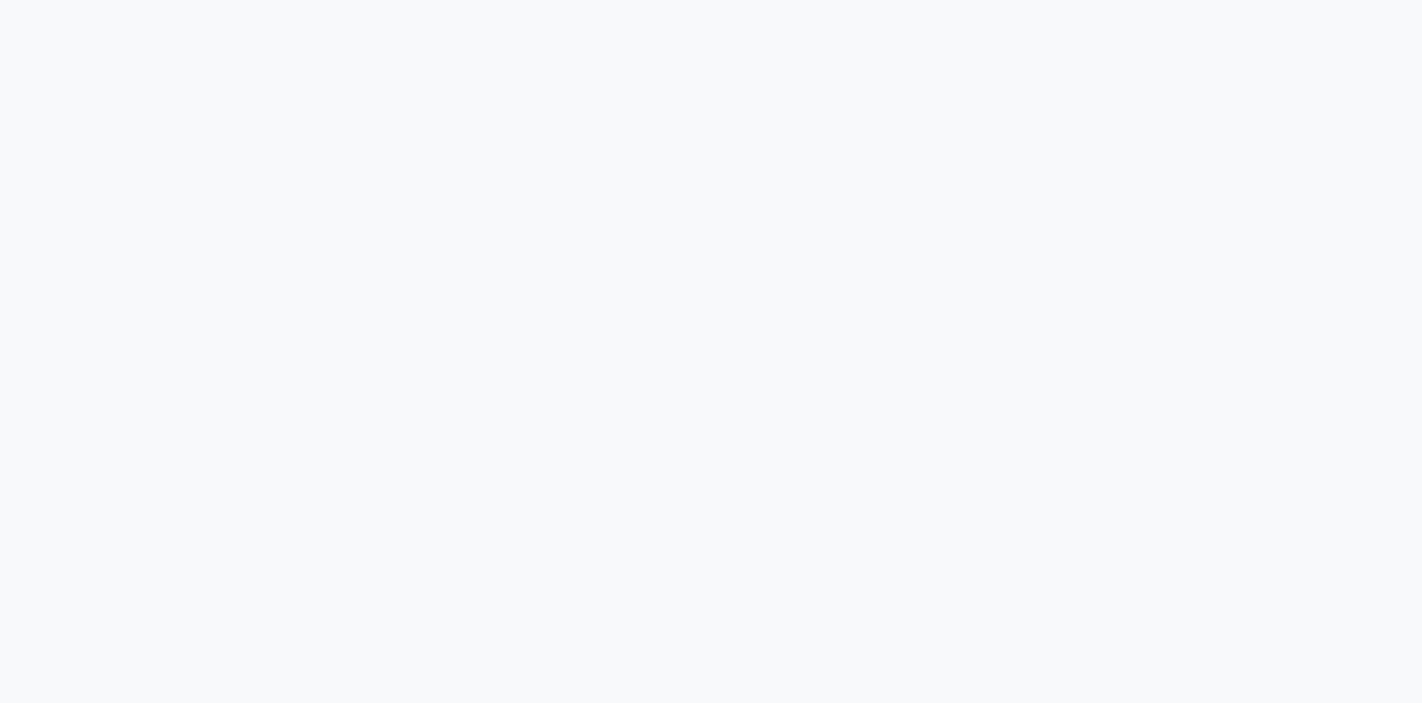 scroll, scrollTop: 0, scrollLeft: 0, axis: both 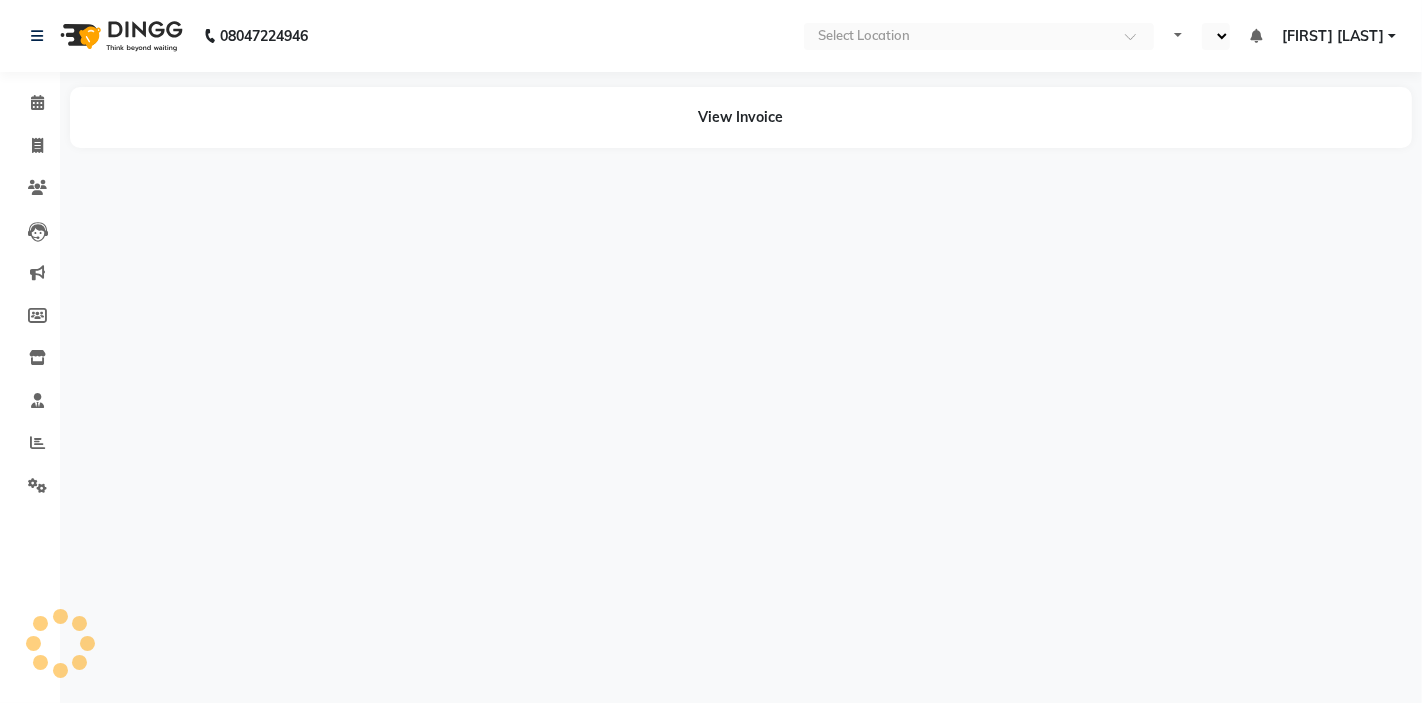 select on "en" 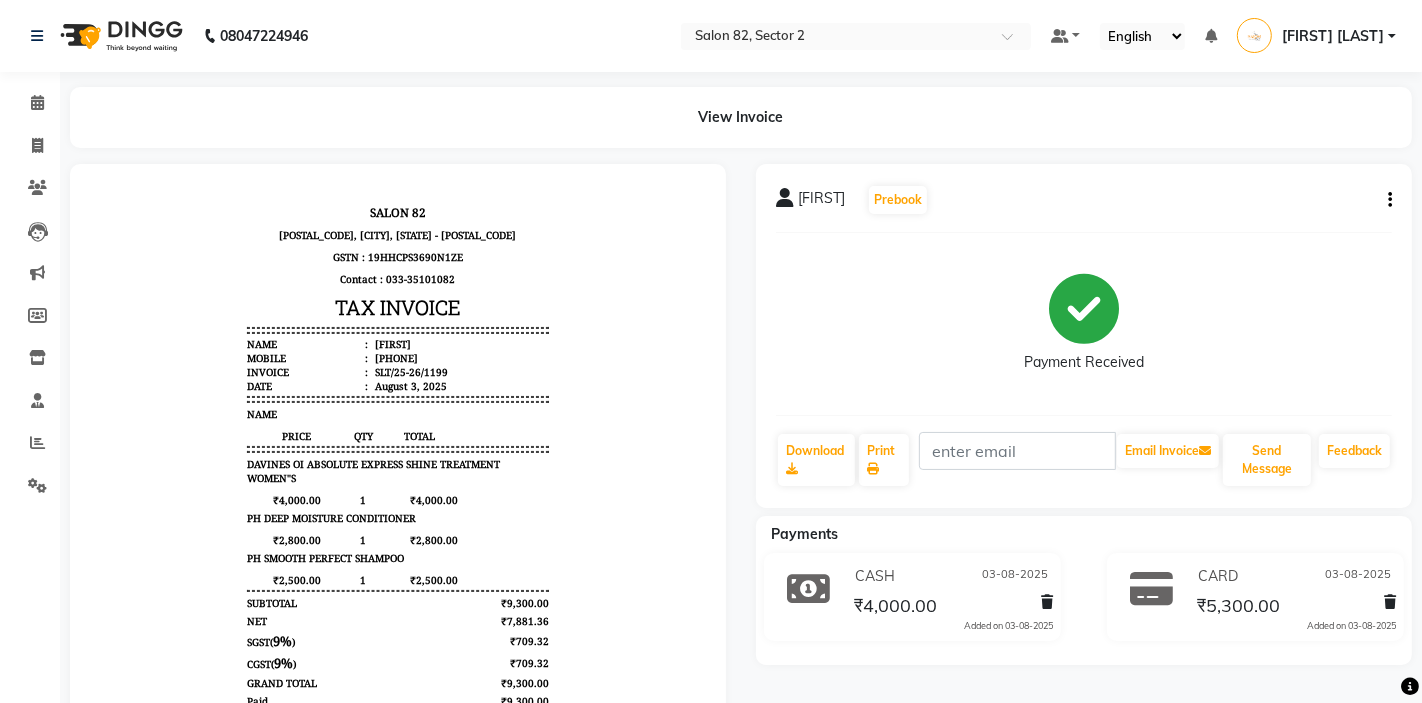 scroll, scrollTop: 0, scrollLeft: 0, axis: both 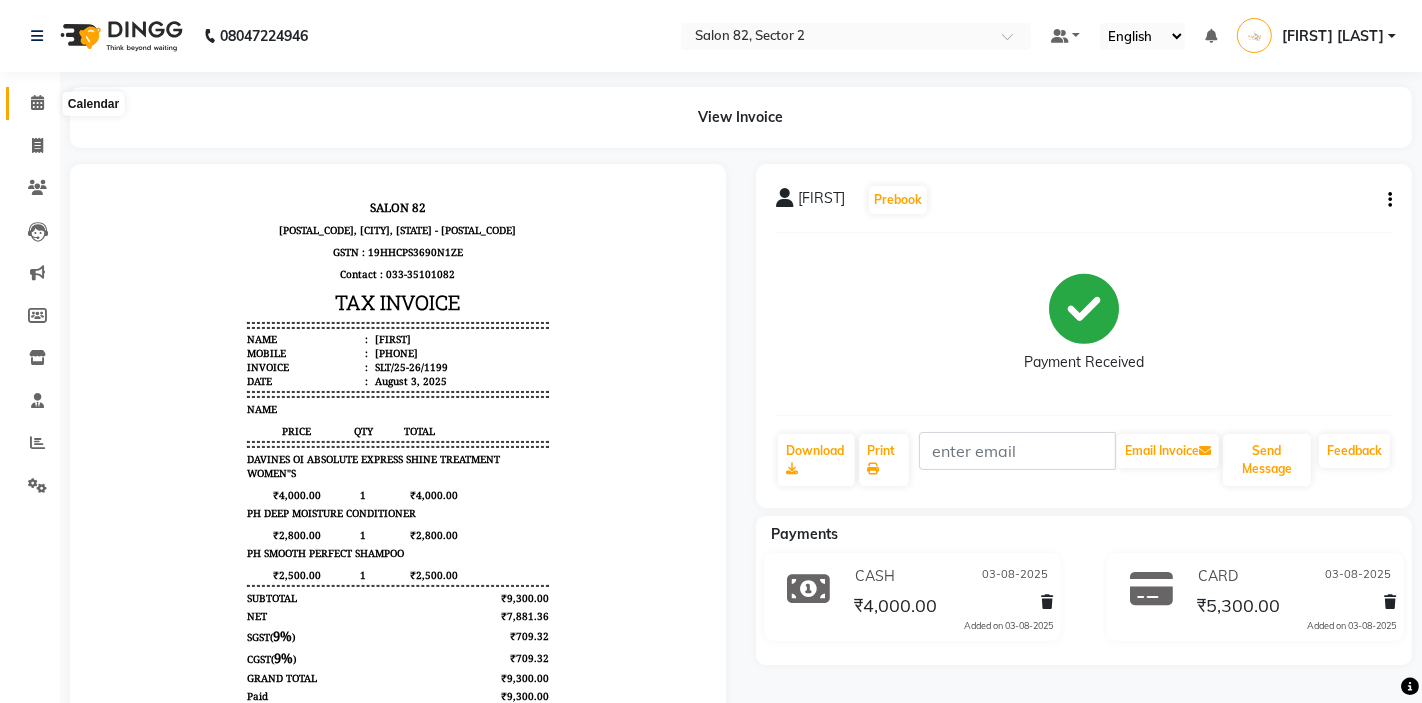 click 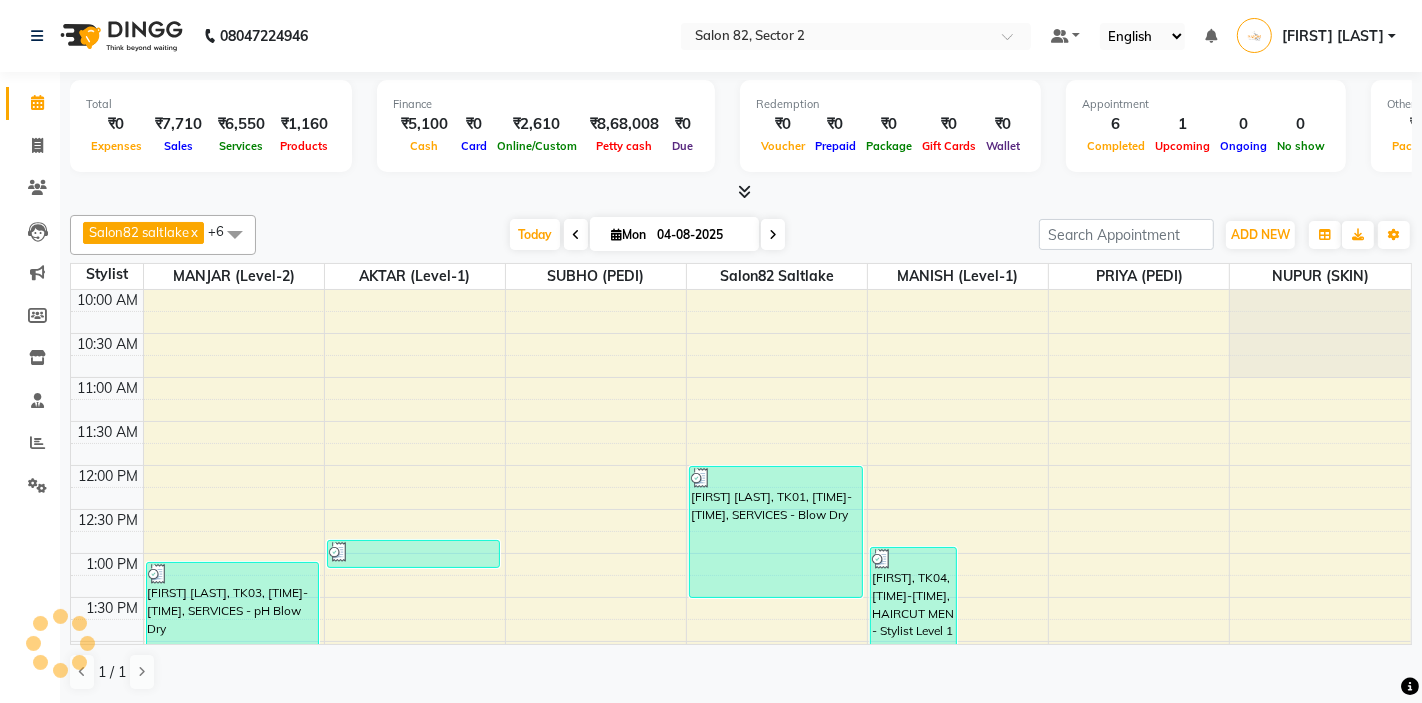 scroll, scrollTop: 0, scrollLeft: 0, axis: both 